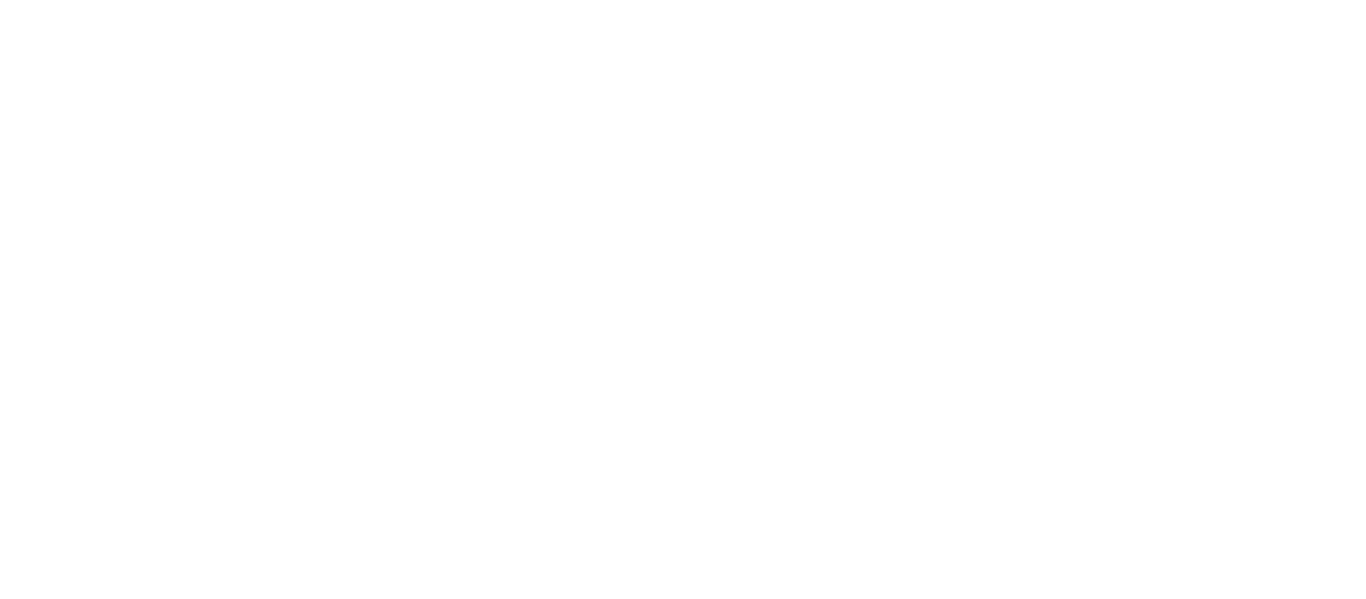 scroll, scrollTop: 0, scrollLeft: 0, axis: both 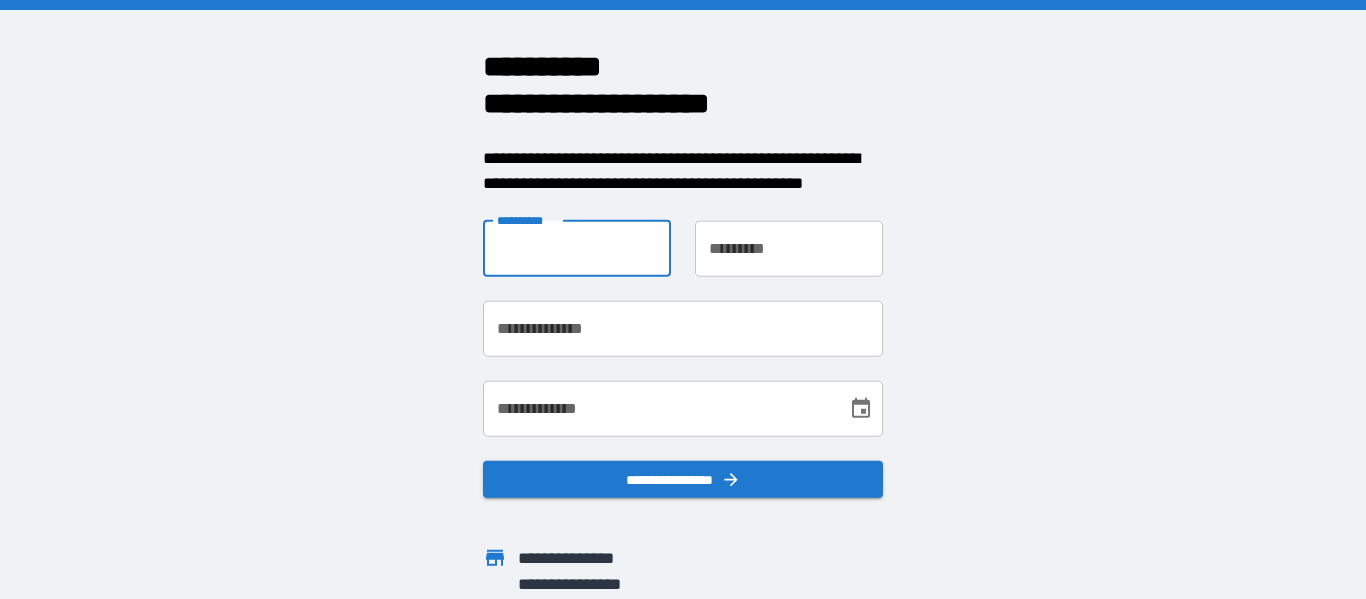 click on "**********" at bounding box center (577, 248) 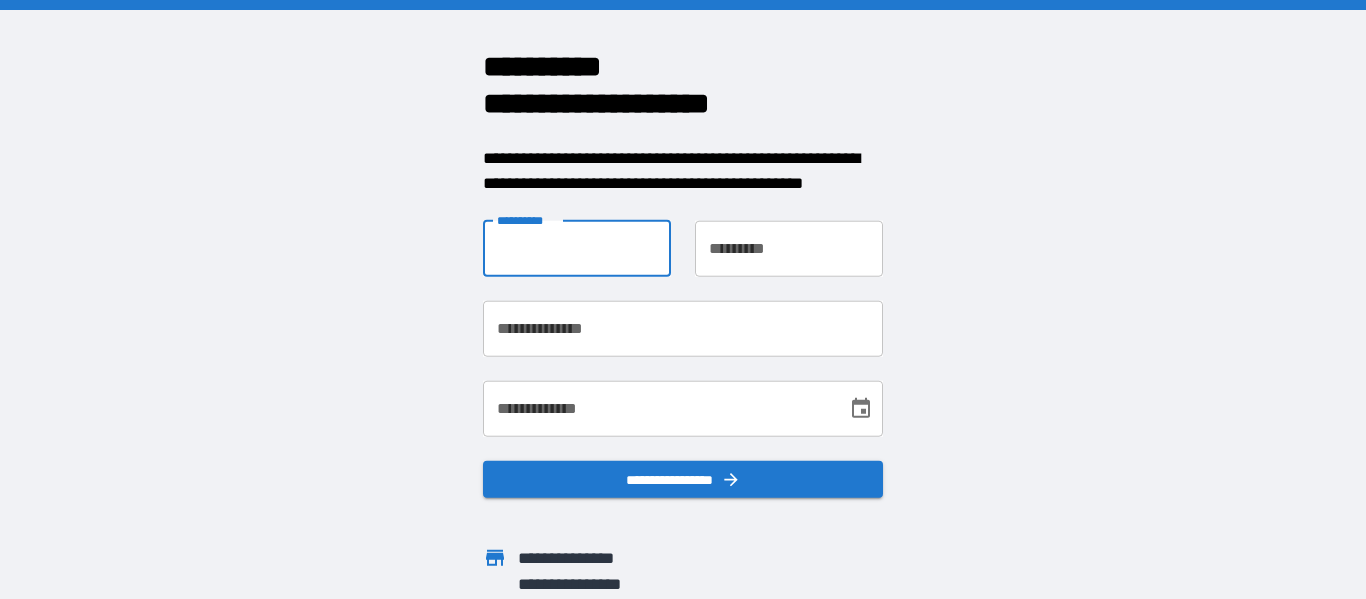 type on "******" 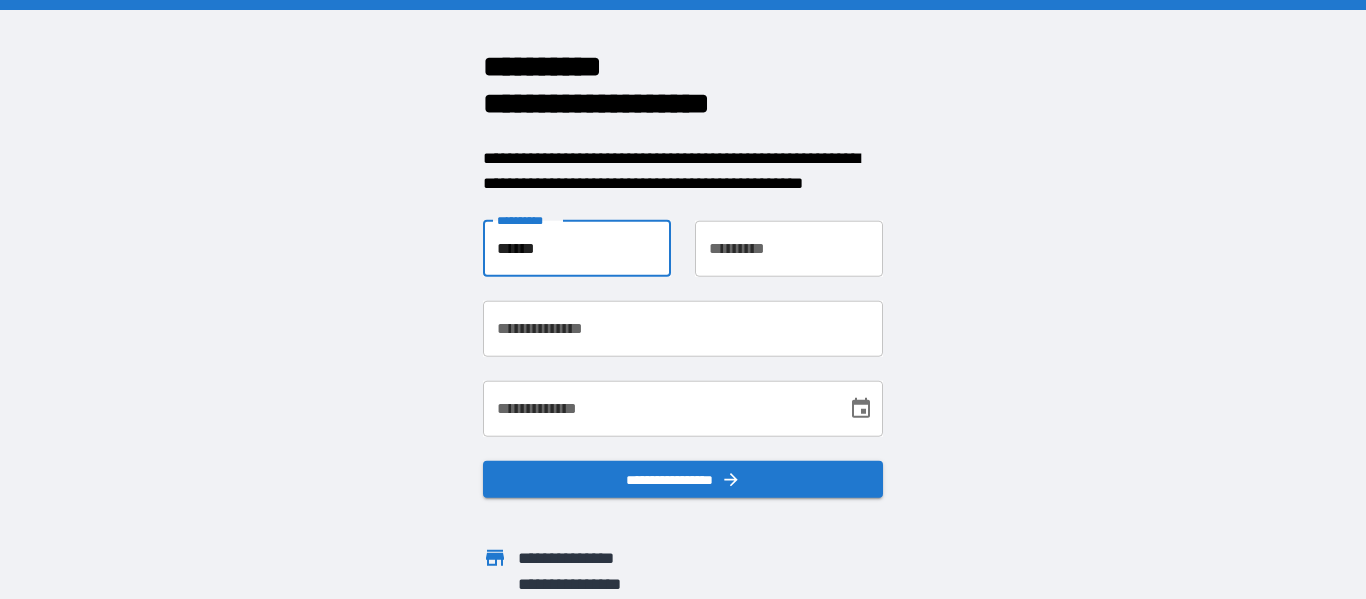 type on "**********" 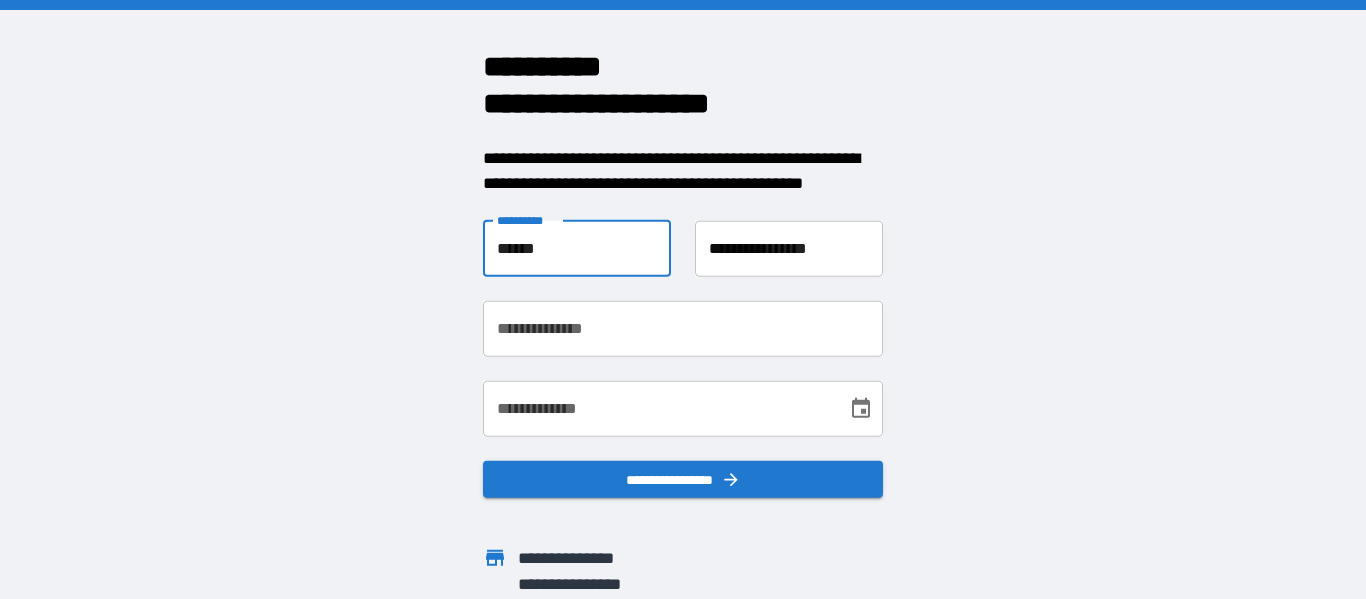 type on "**********" 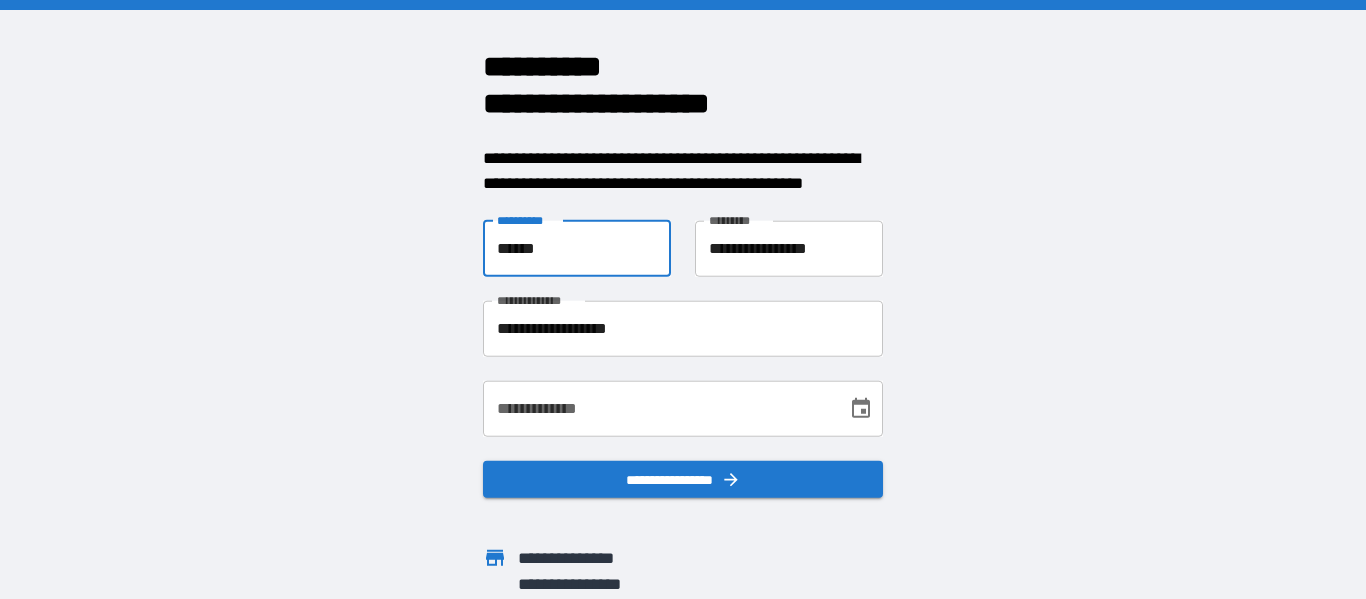 click 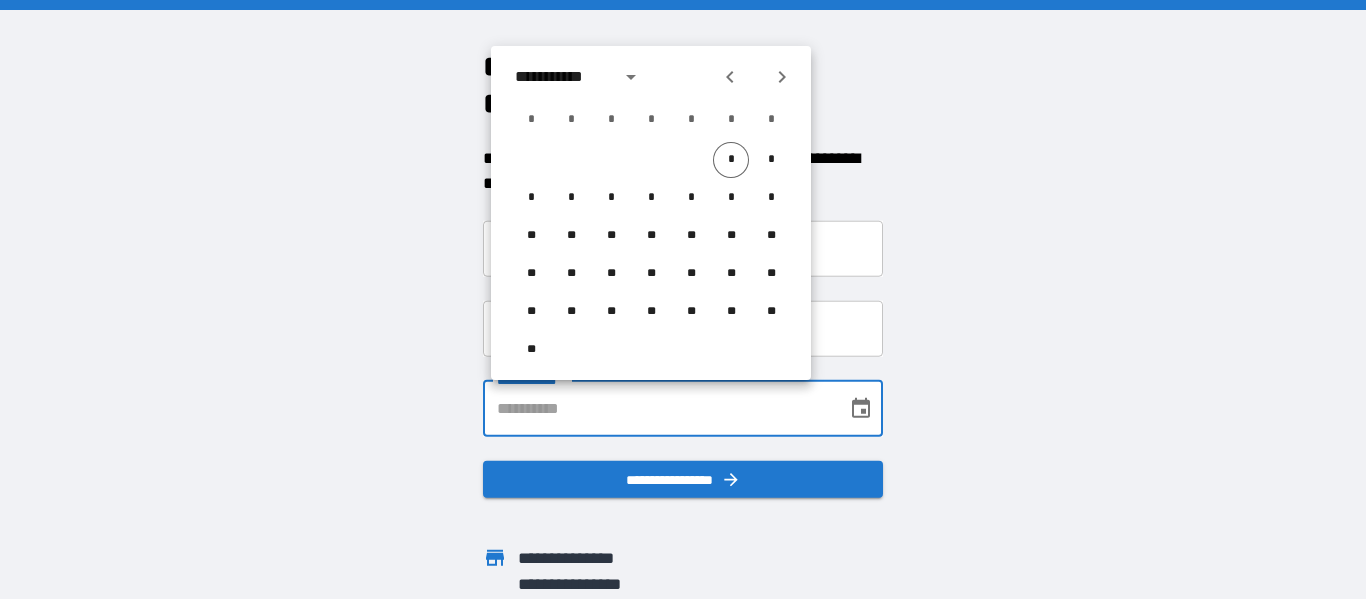click on "**********" at bounding box center [658, 408] 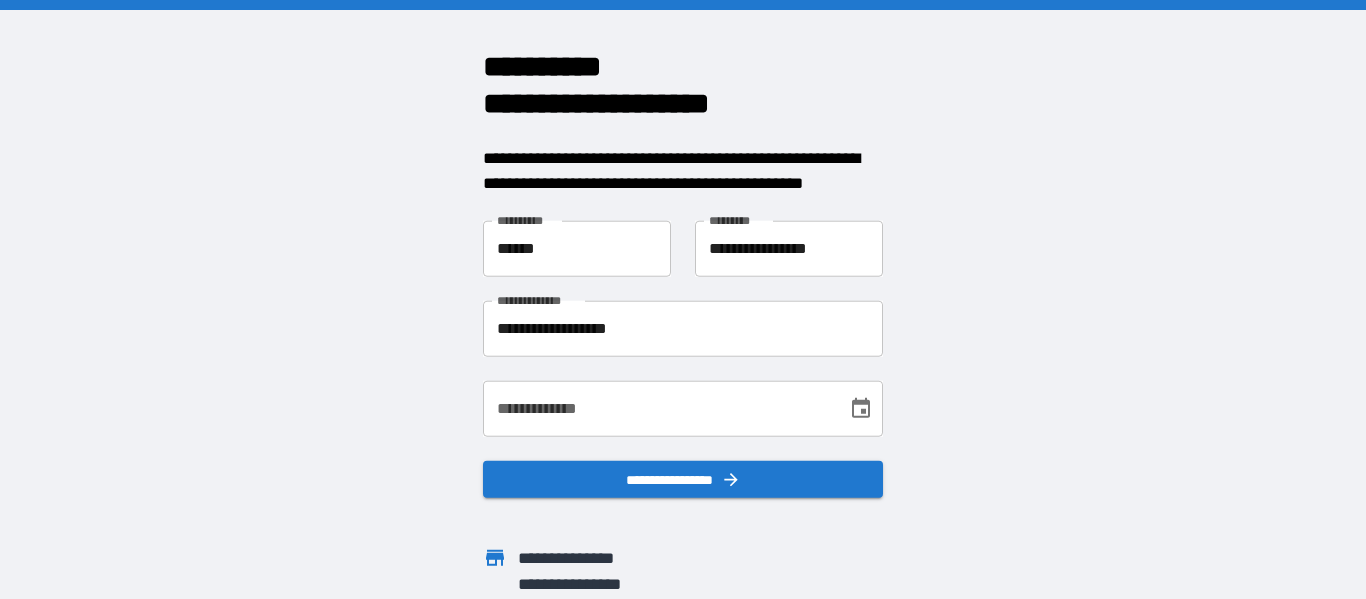 click on "**********" at bounding box center [658, 408] 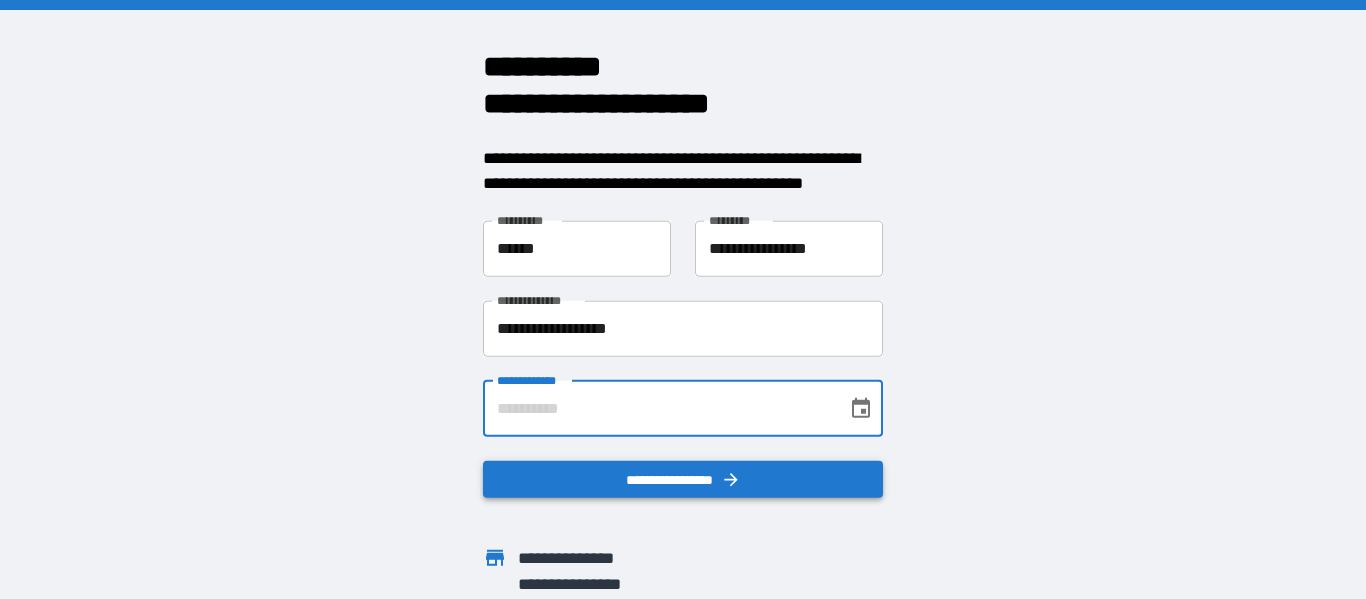 type on "**********" 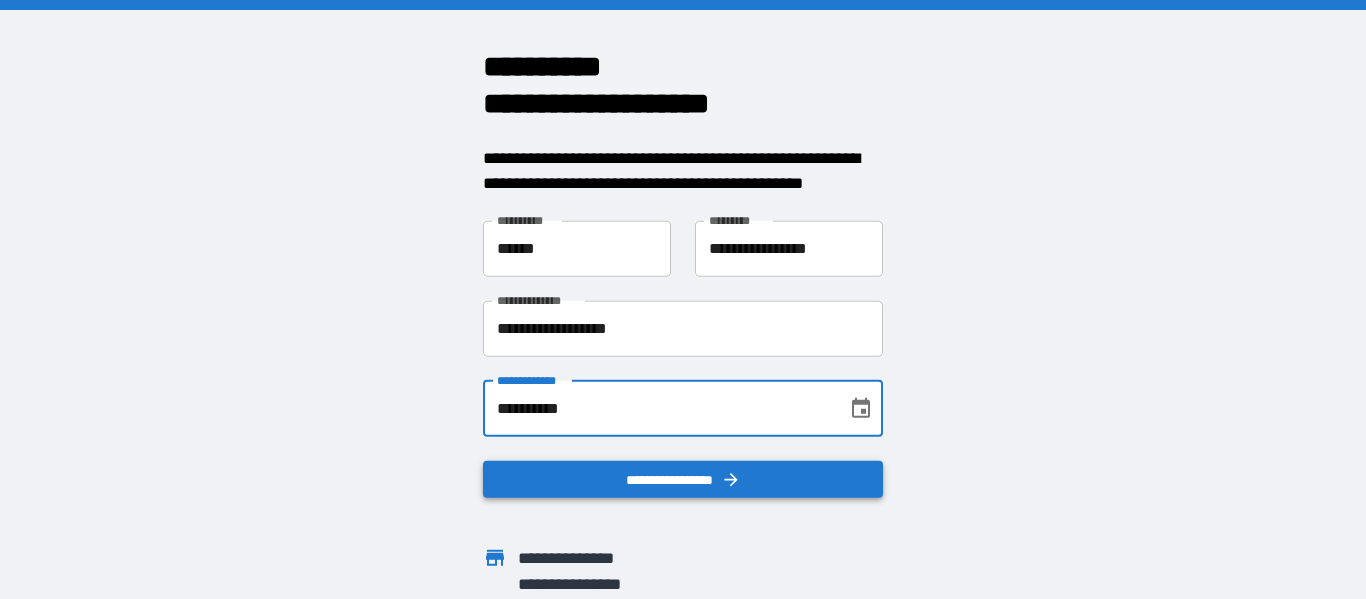 click on "**********" at bounding box center (683, 479) 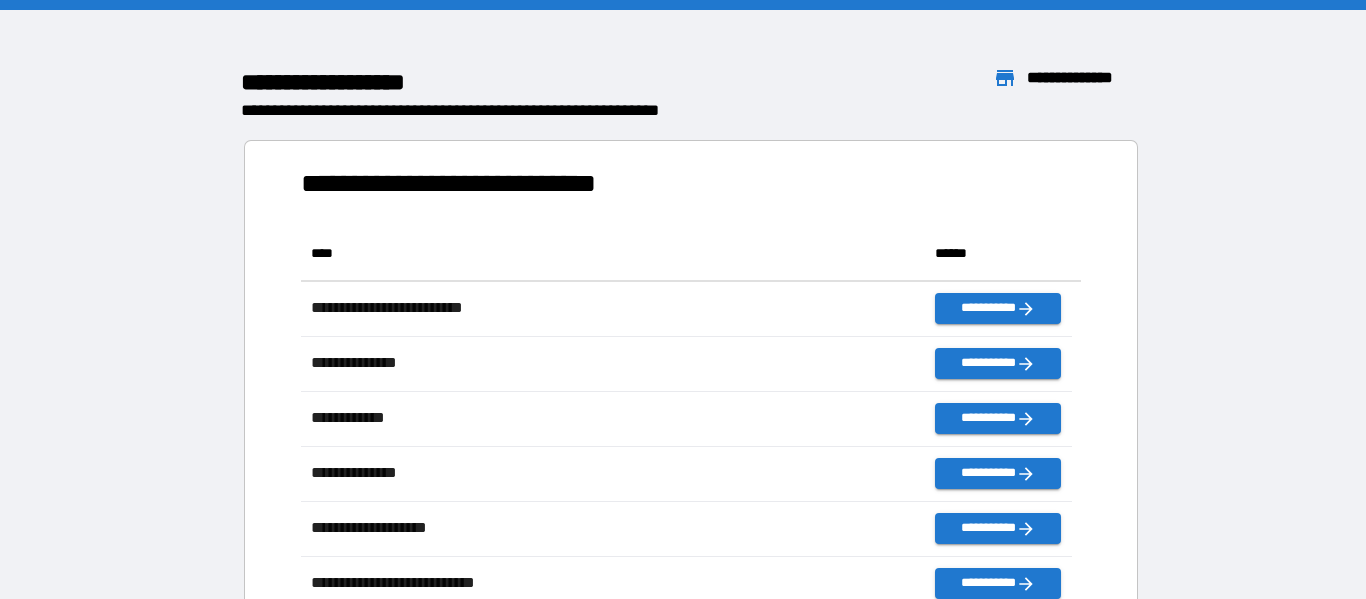 scroll, scrollTop: 16, scrollLeft: 16, axis: both 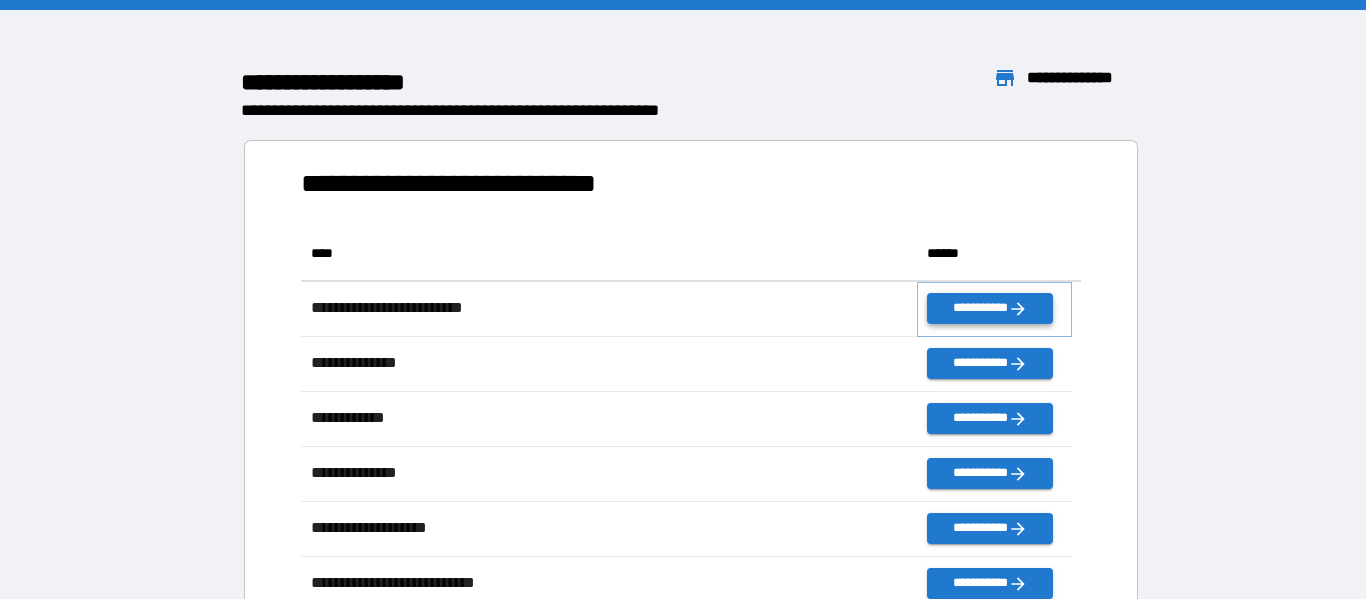 click on "**********" at bounding box center [989, 308] 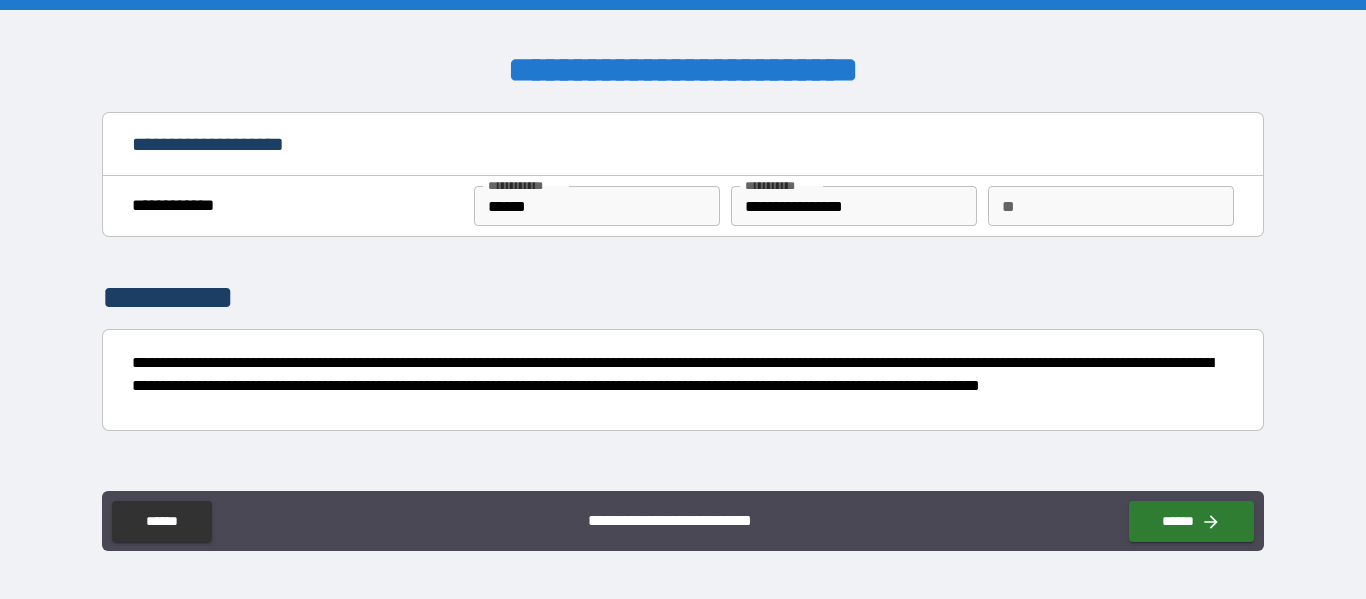click on "******" at bounding box center [597, 206] 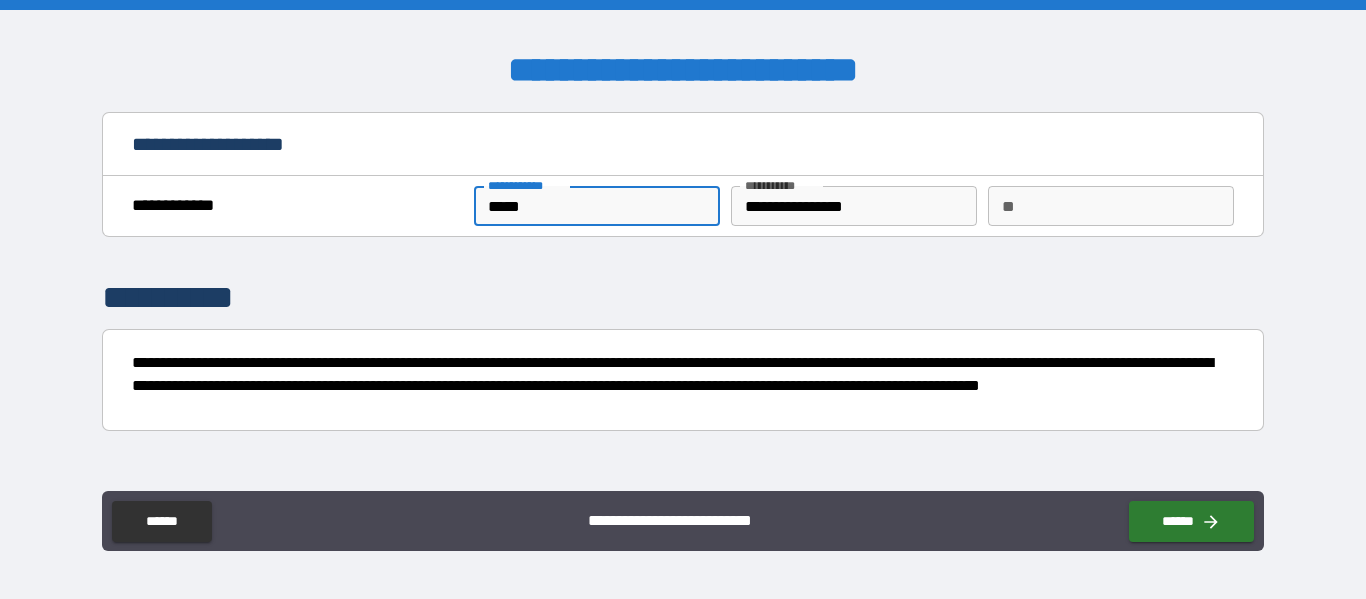 type on "****" 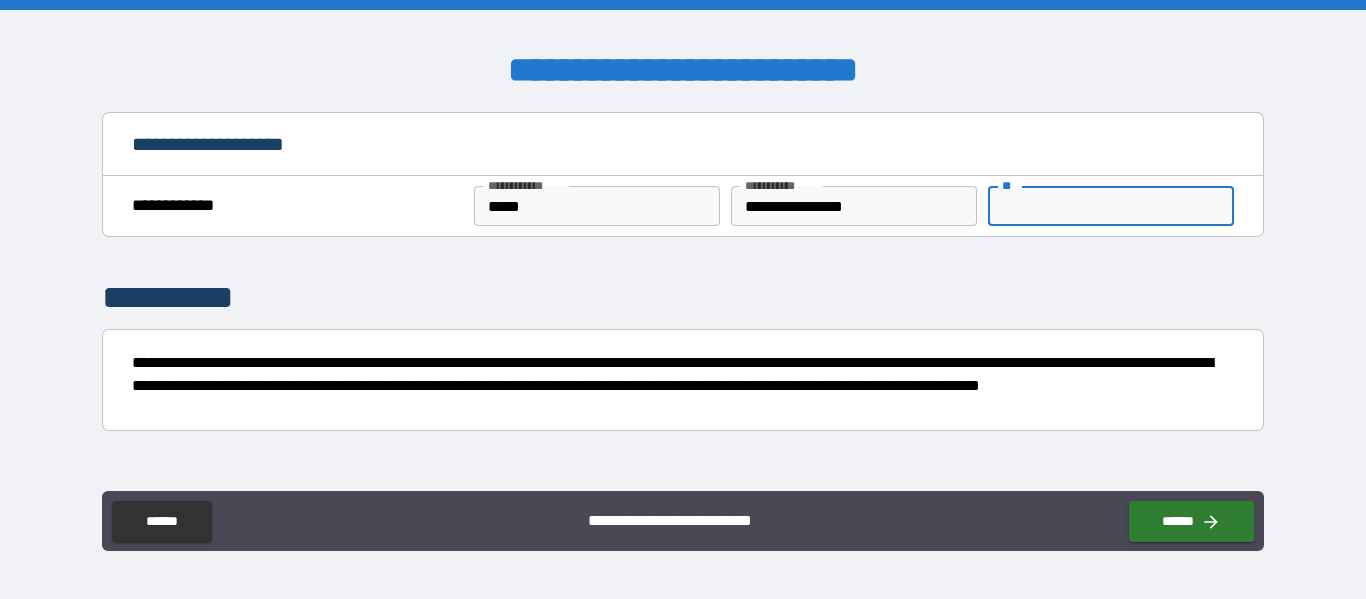 click on "**" at bounding box center [1111, 206] 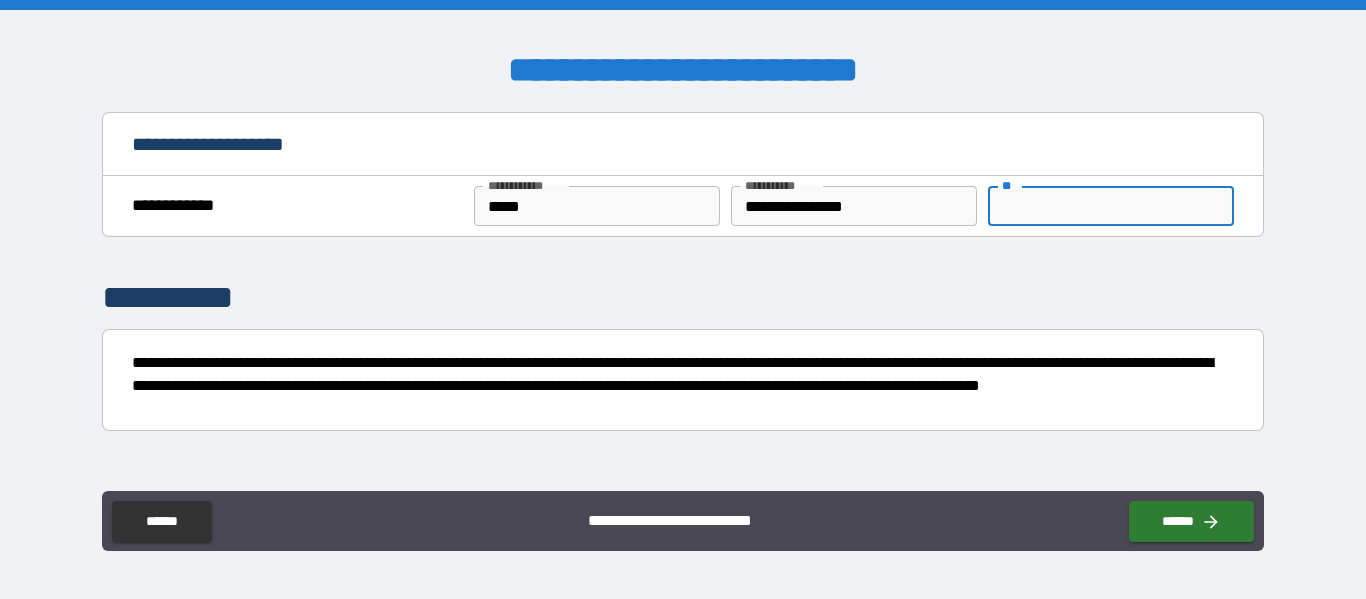 type on "*" 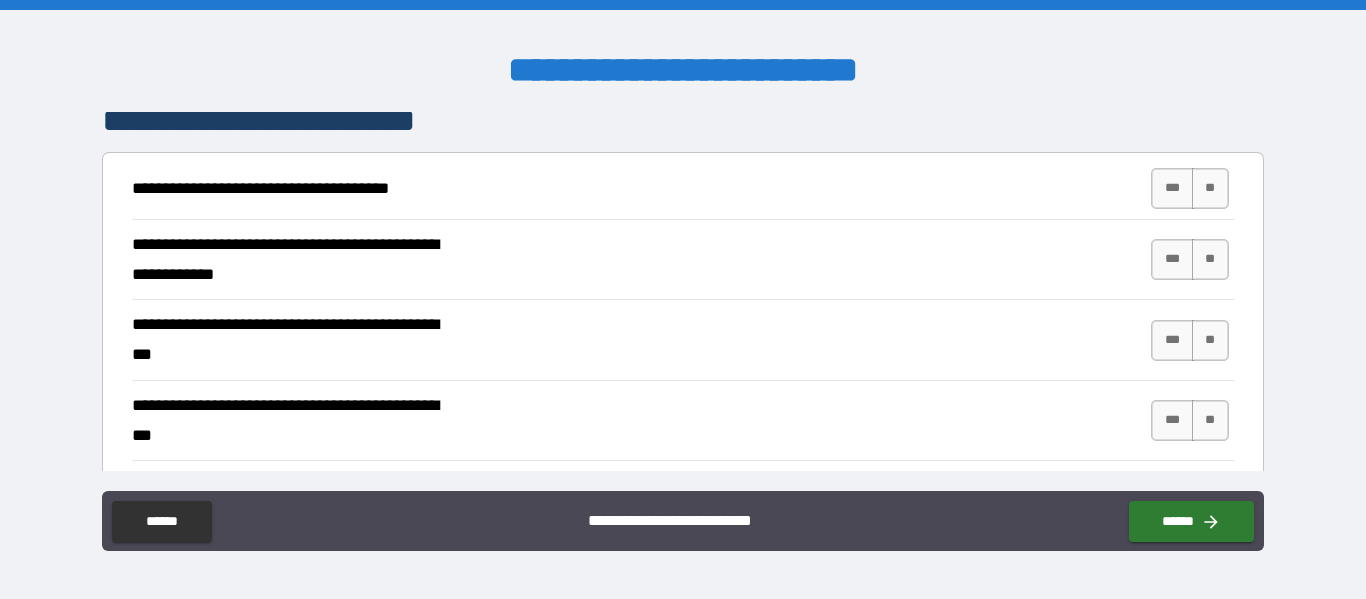 scroll, scrollTop: 400, scrollLeft: 0, axis: vertical 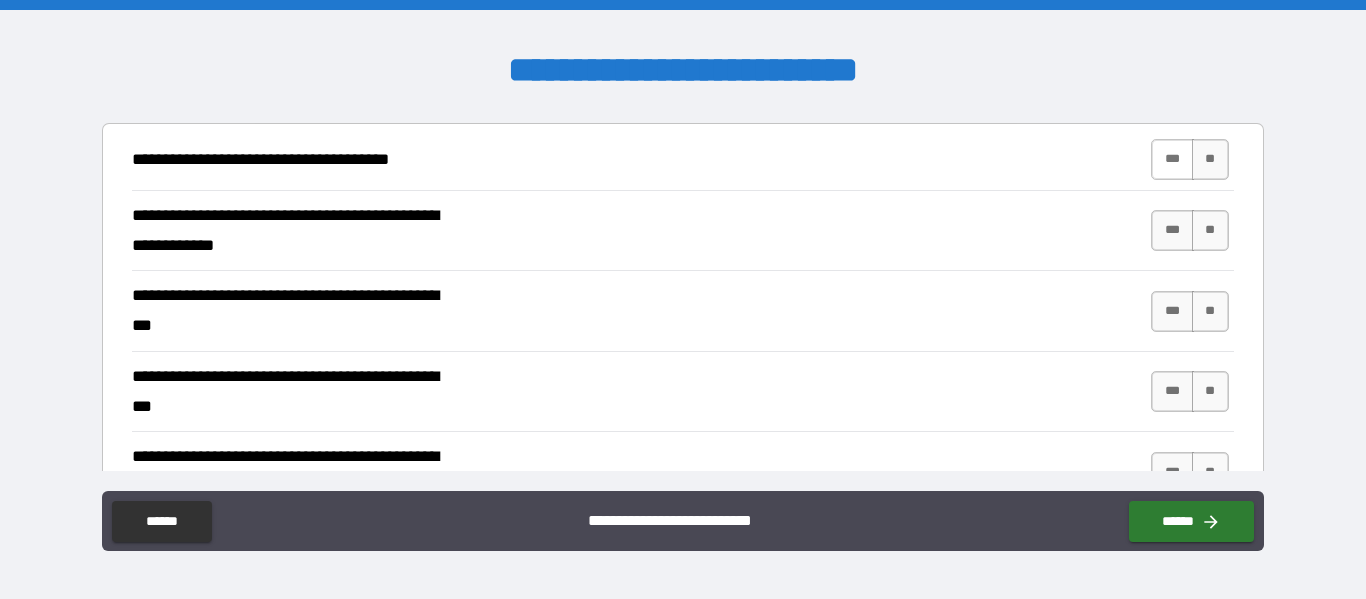 click on "***" at bounding box center [1172, 159] 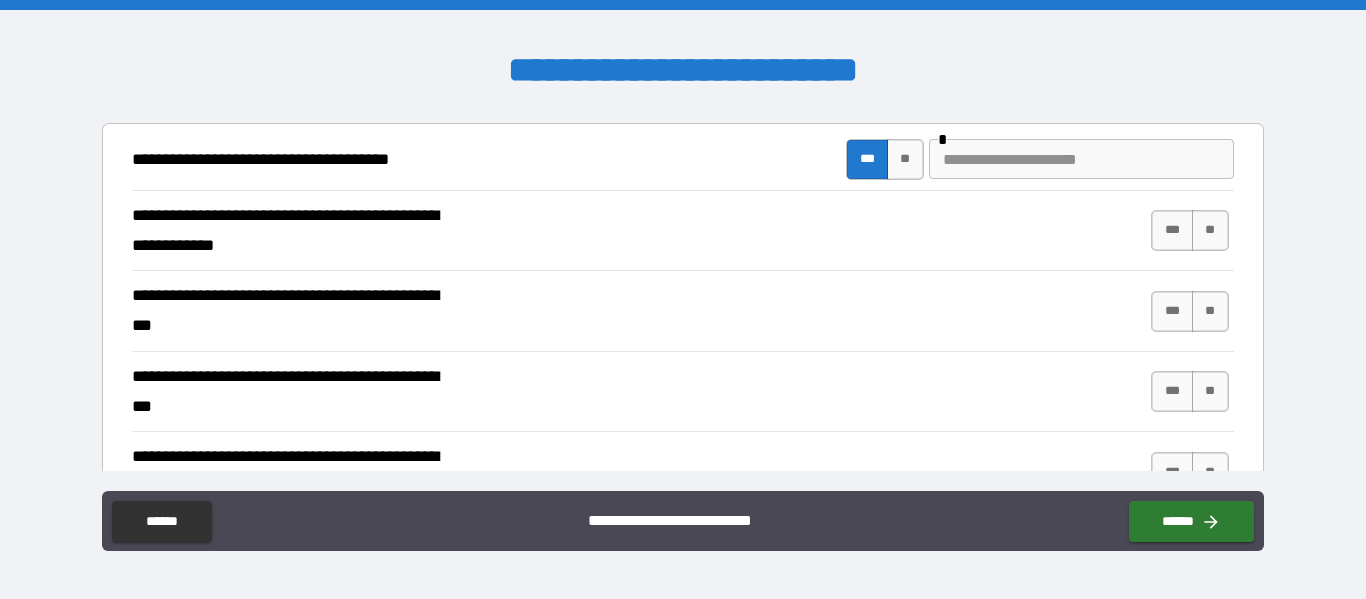 click at bounding box center (1081, 159) 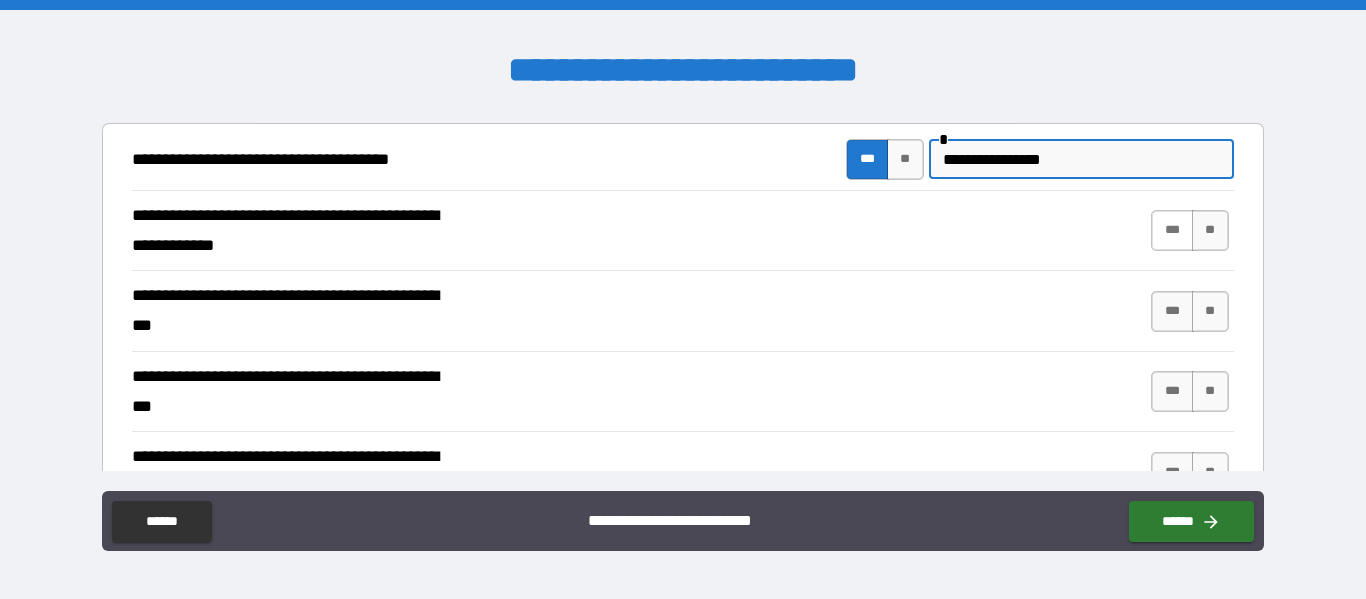 type on "**********" 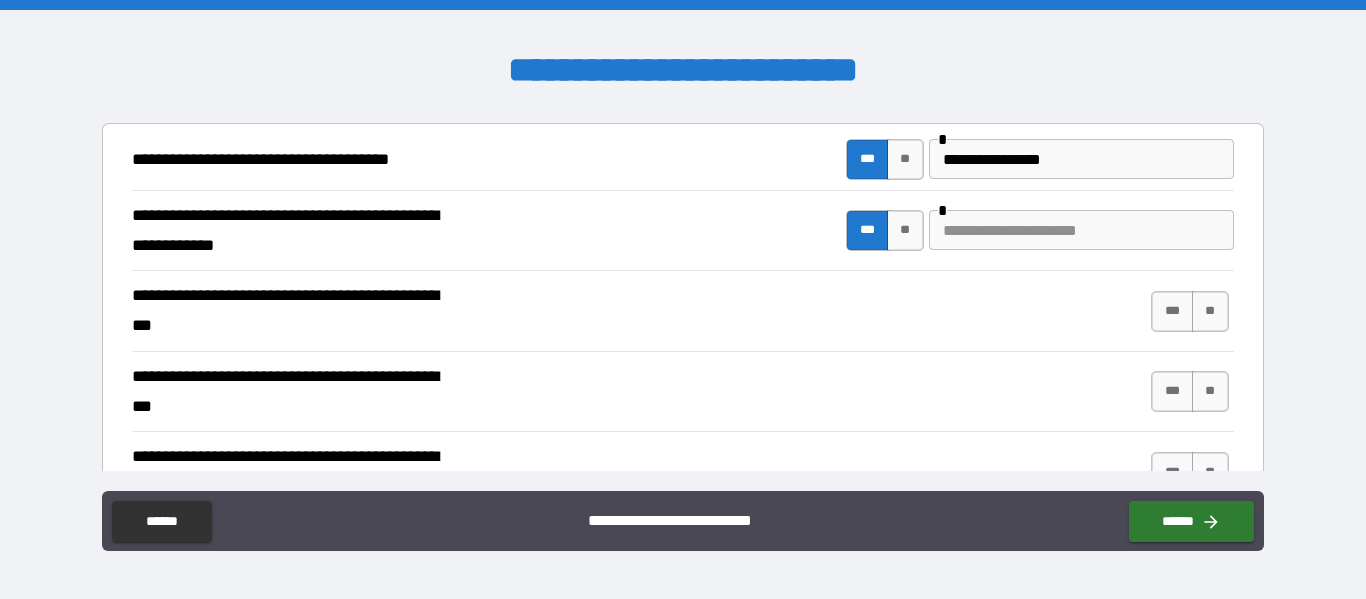 click at bounding box center (1081, 230) 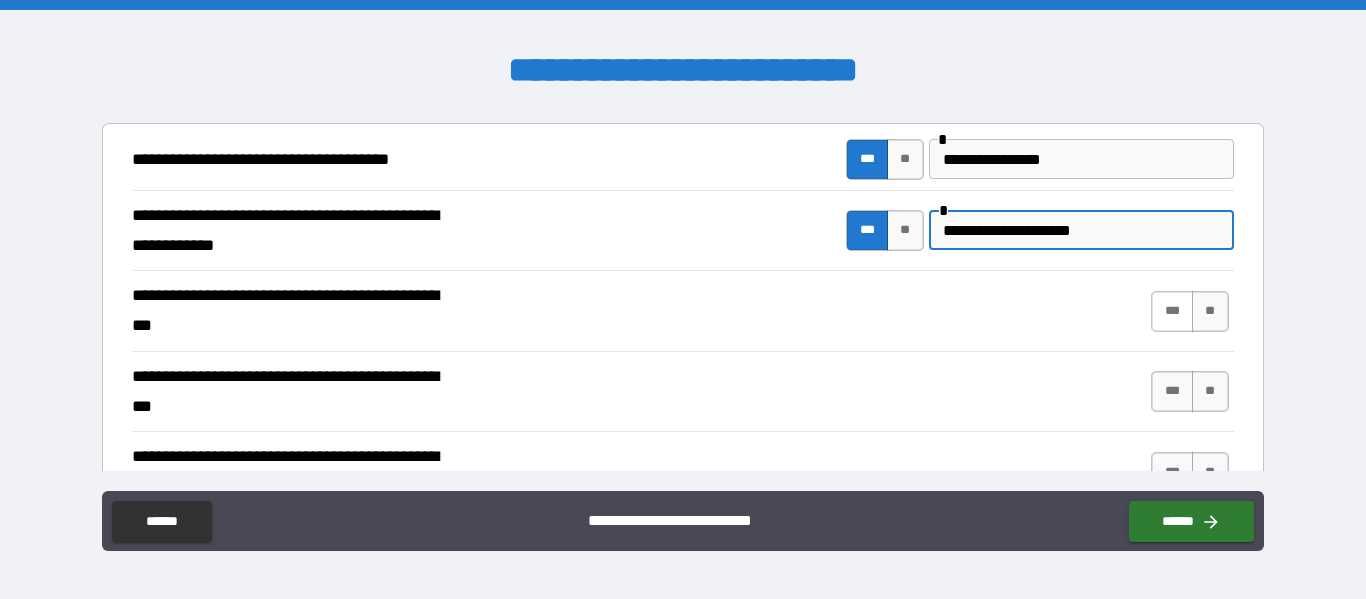 type on "**********" 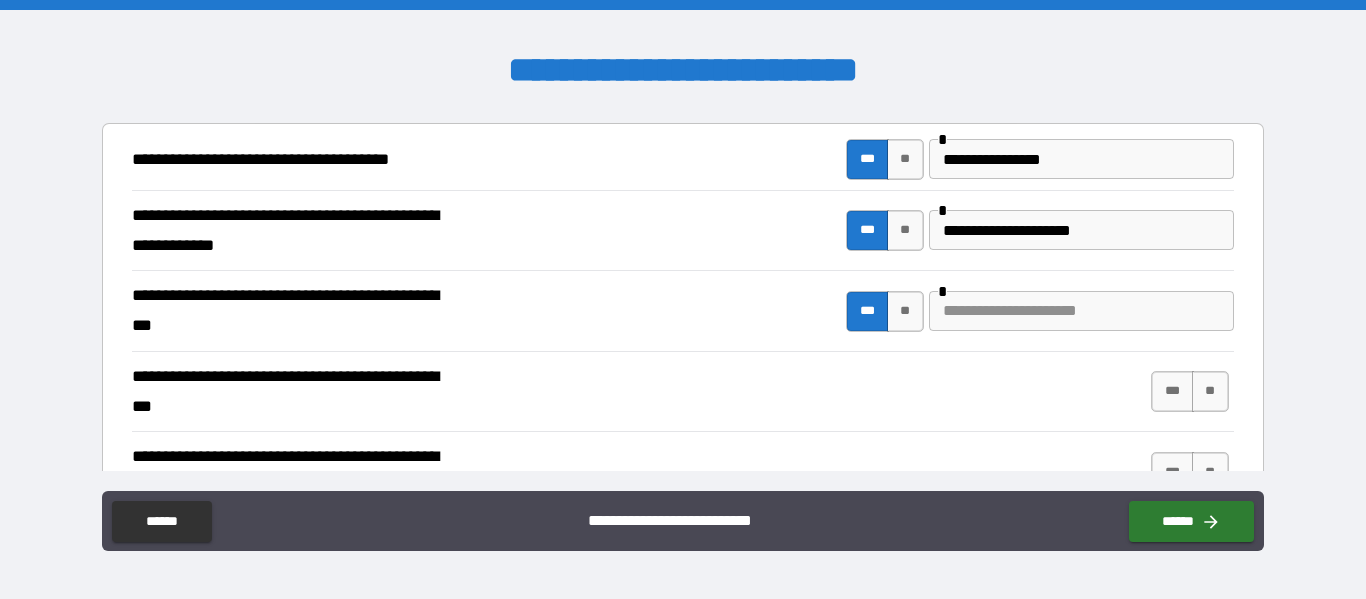 click at bounding box center [1081, 311] 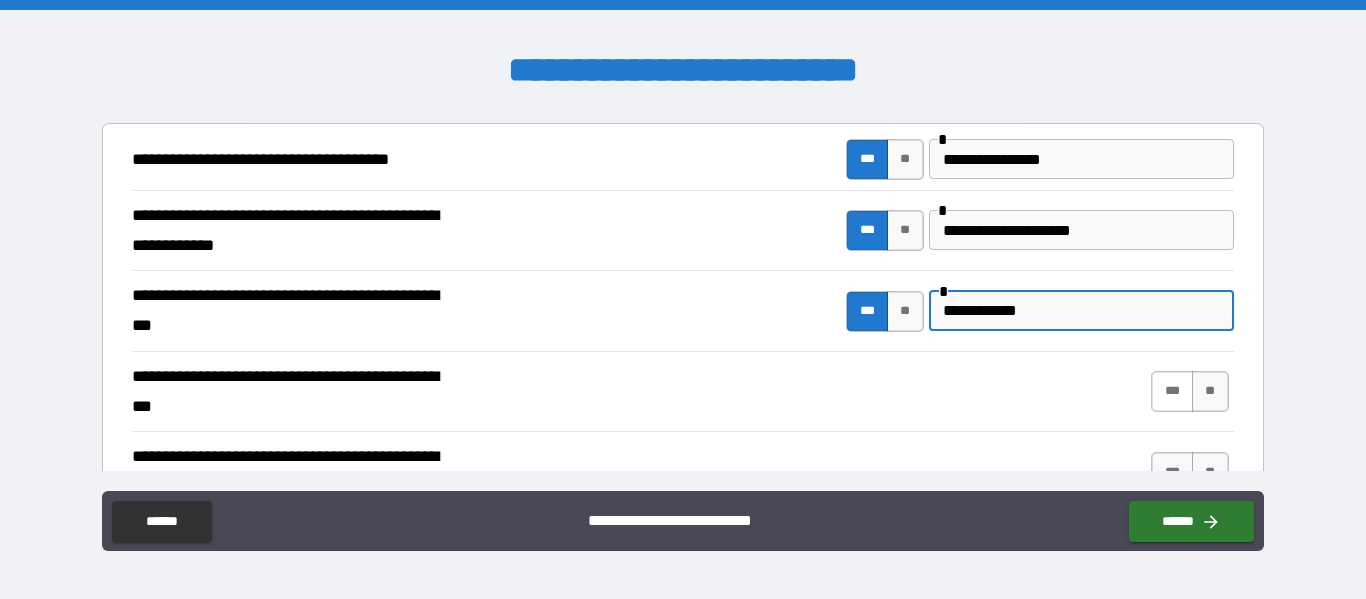 type on "**********" 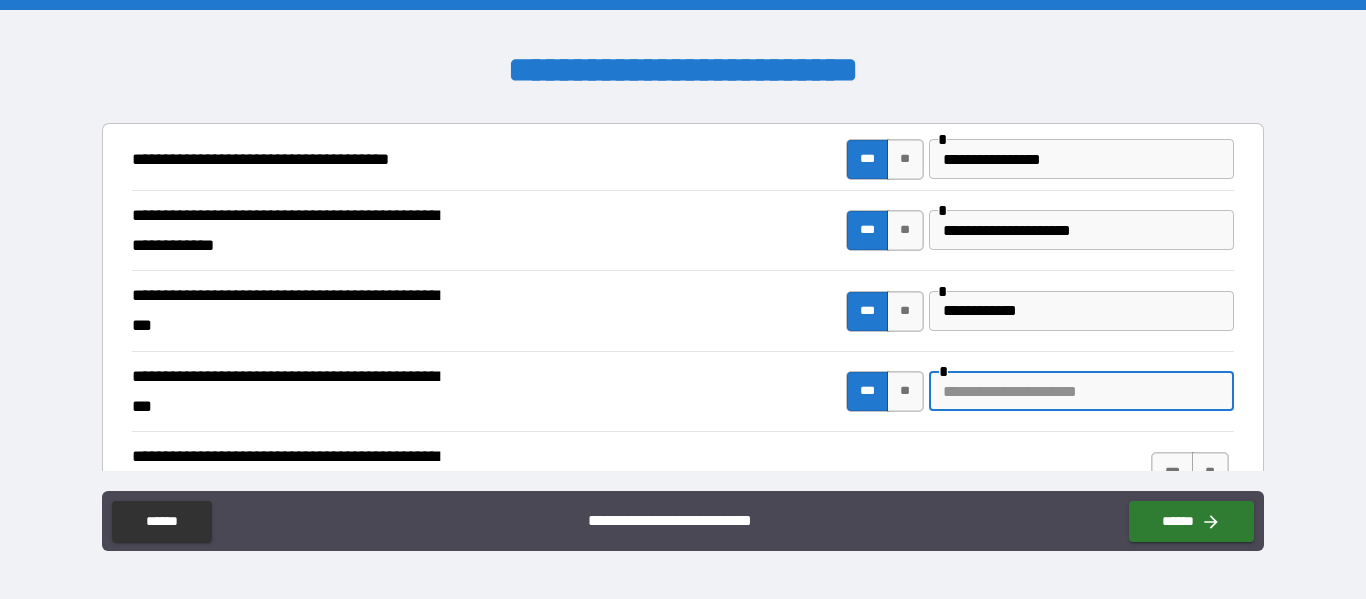 click at bounding box center [1081, 391] 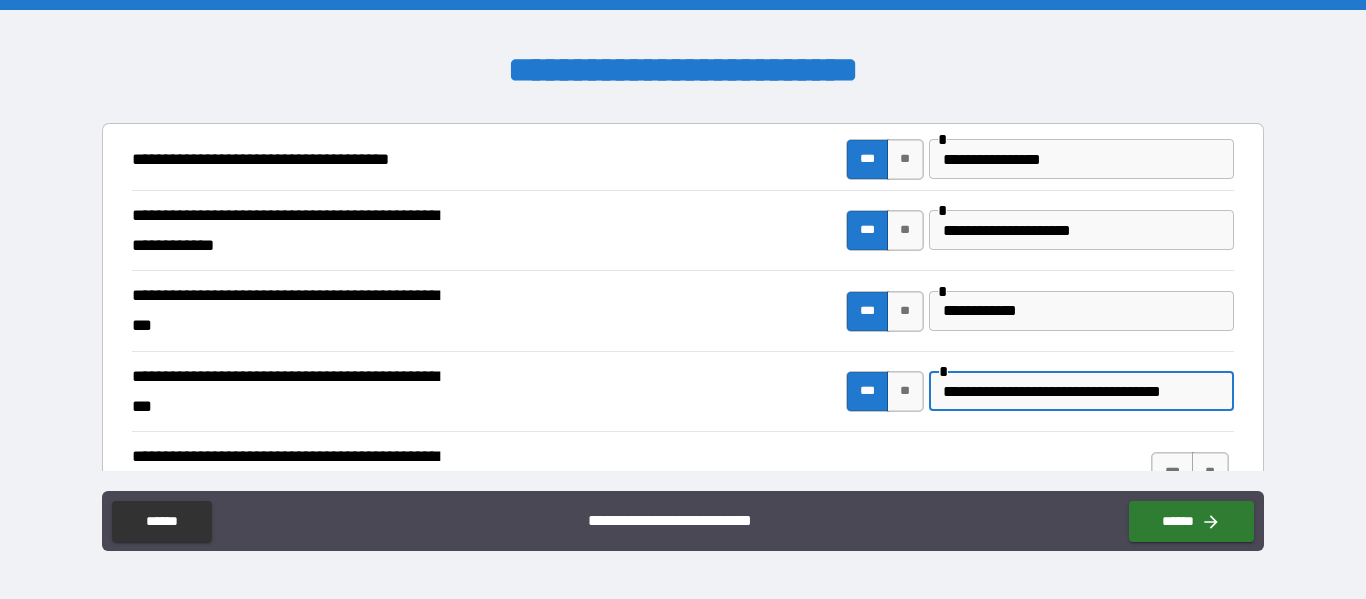 scroll, scrollTop: 500, scrollLeft: 0, axis: vertical 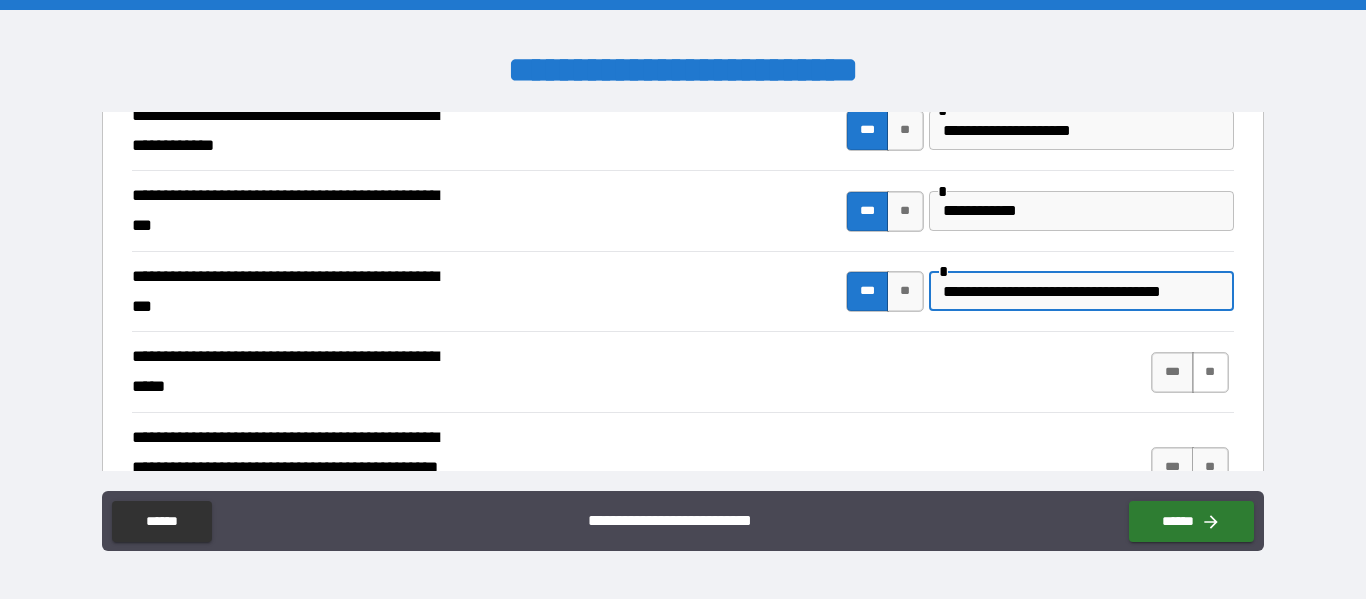 type on "**********" 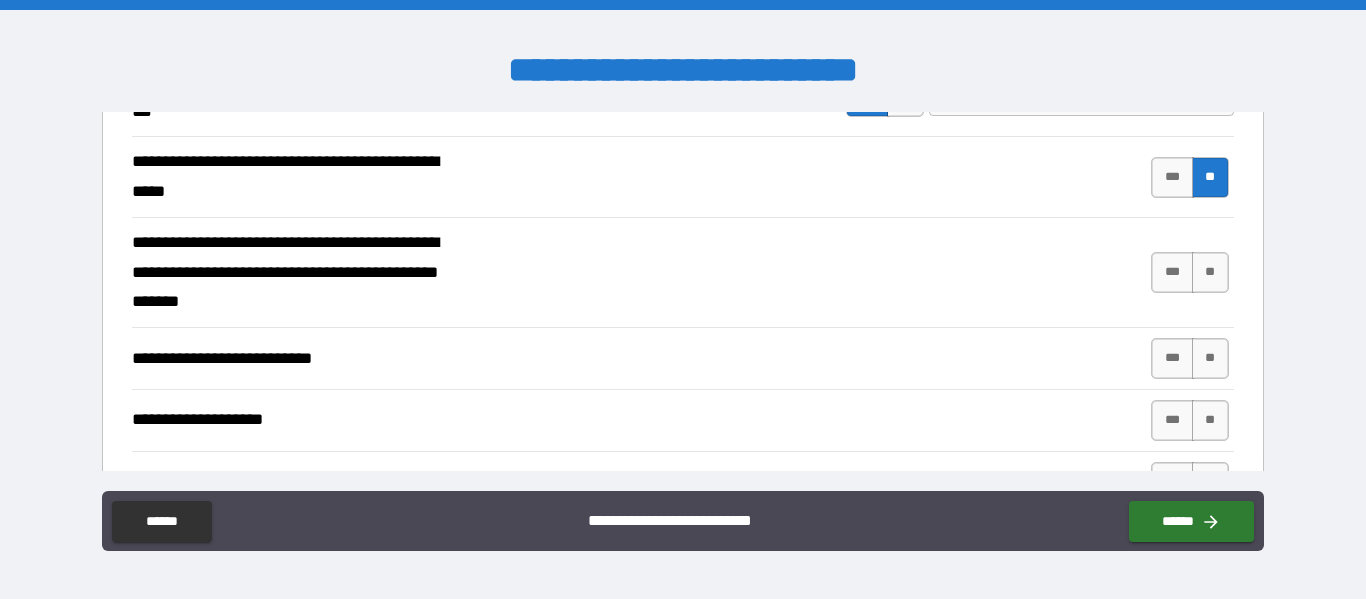 scroll, scrollTop: 700, scrollLeft: 0, axis: vertical 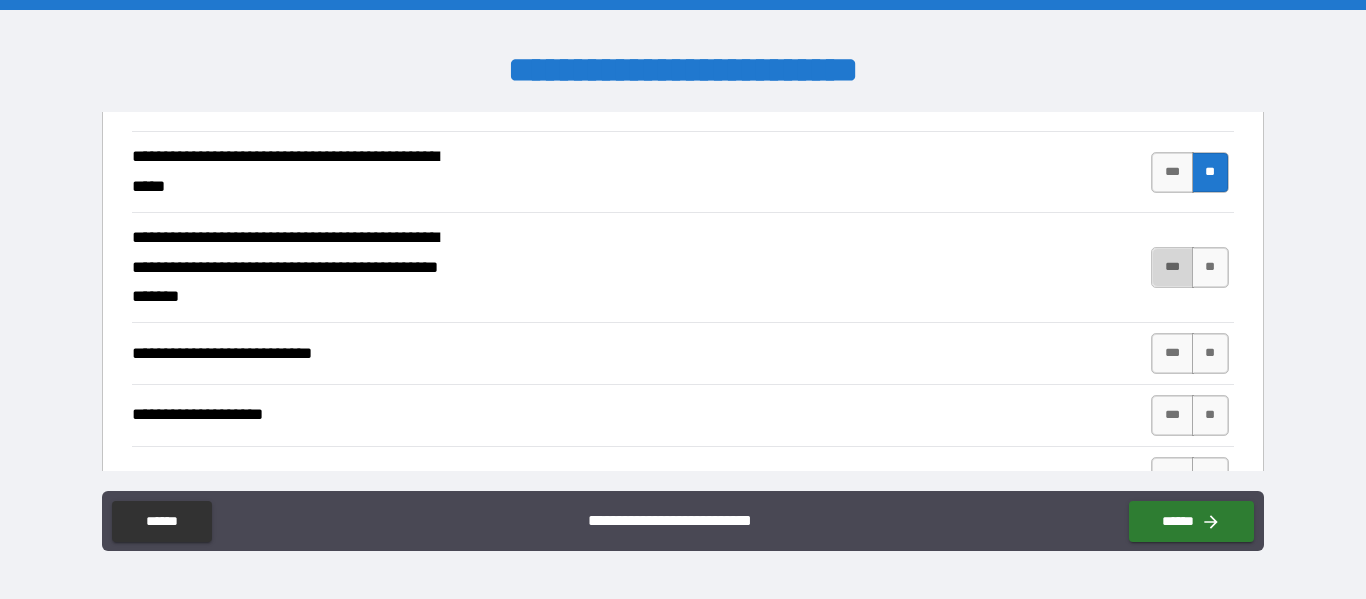 click on "***" at bounding box center (1172, 267) 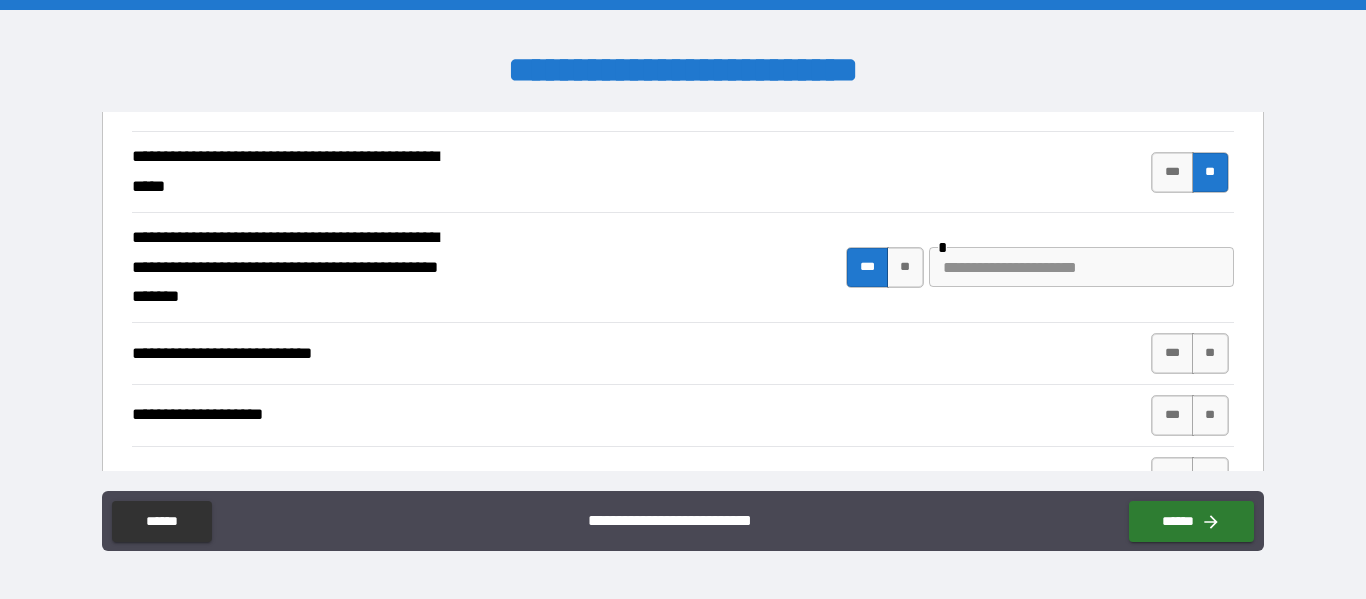 click at bounding box center [1081, 267] 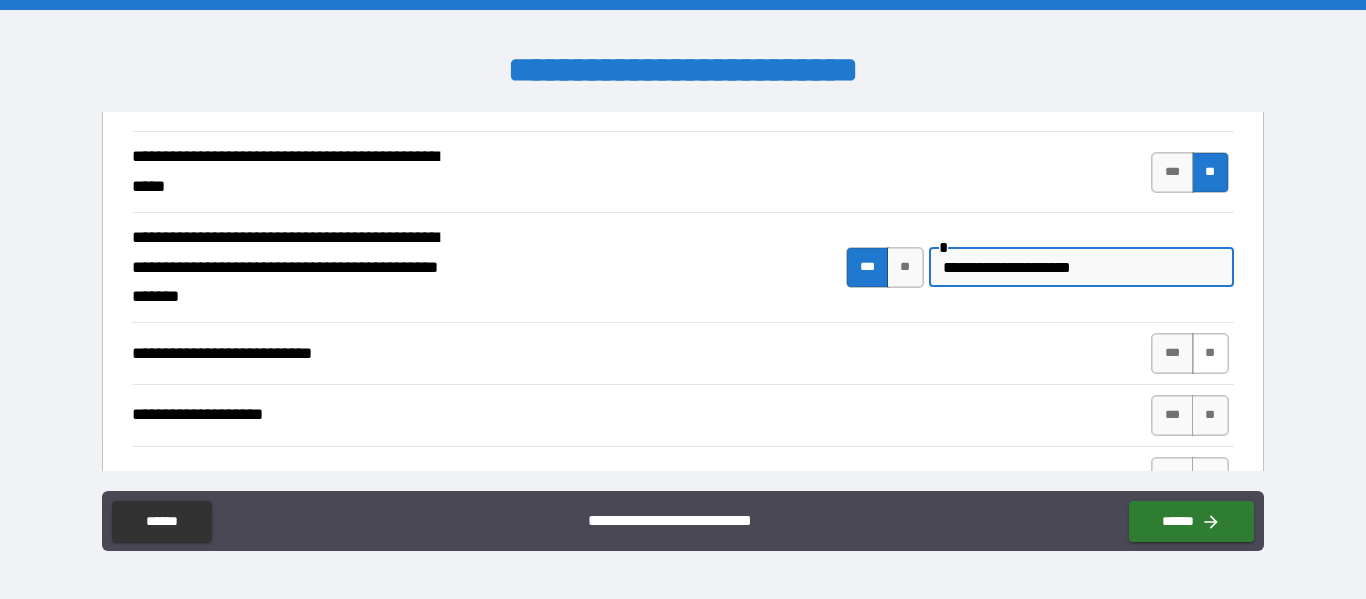 type on "**********" 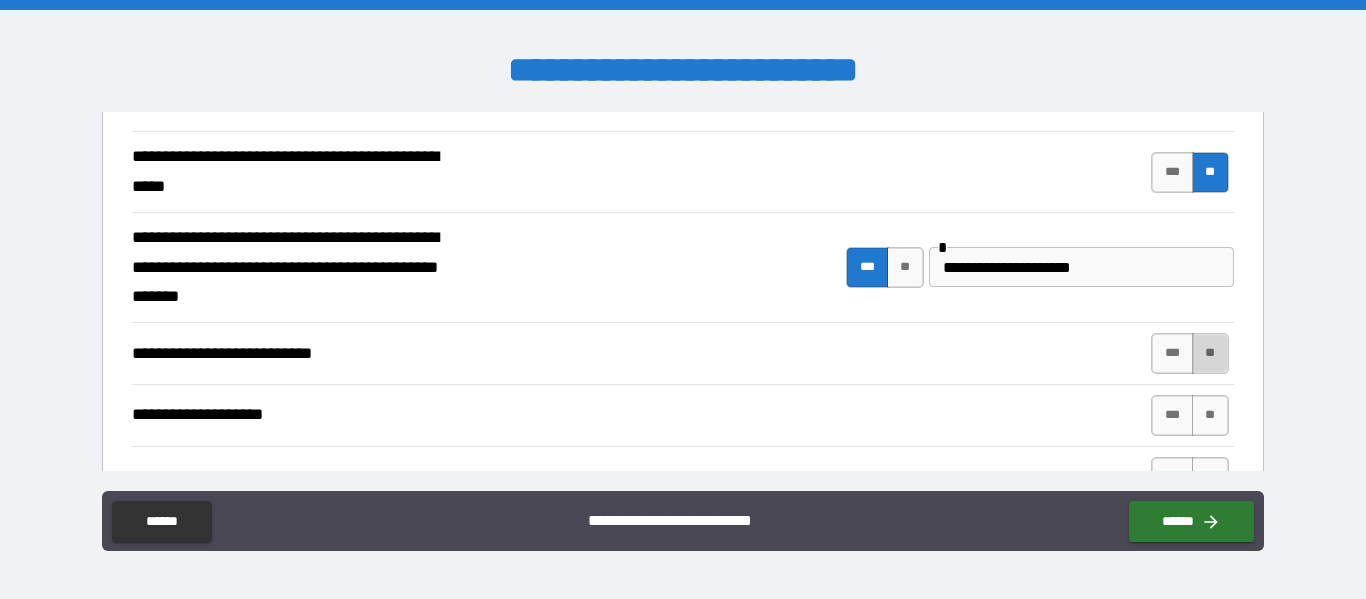 click on "**" at bounding box center (1210, 353) 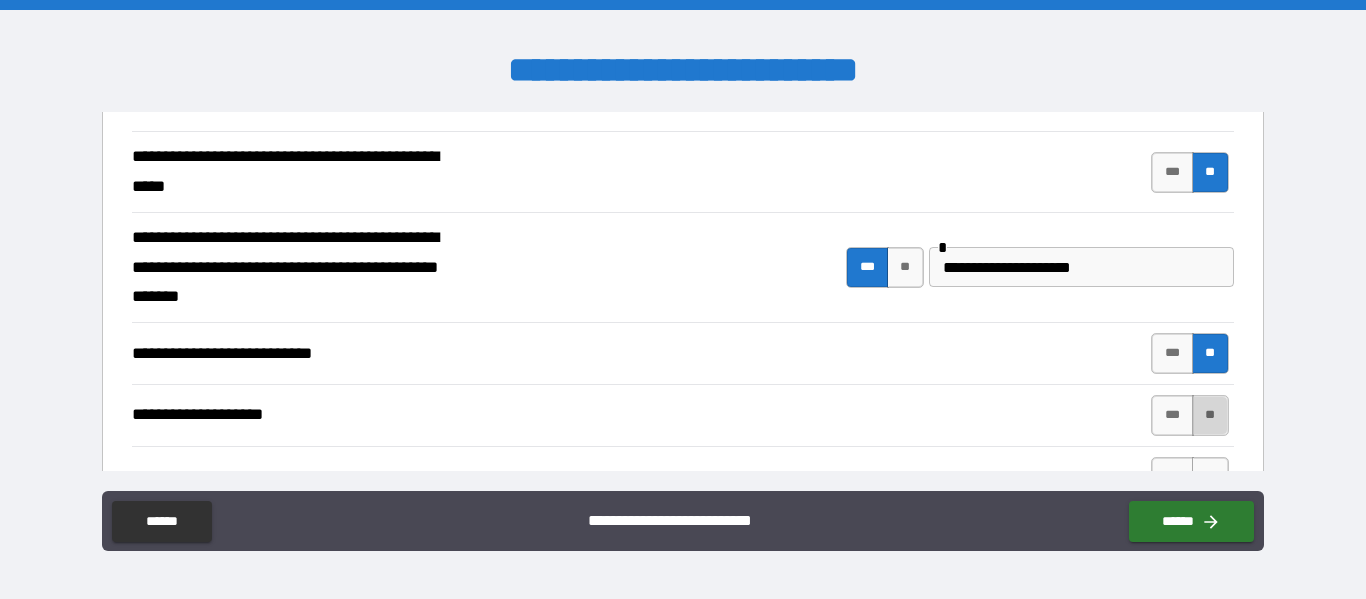 click on "**" at bounding box center [1210, 415] 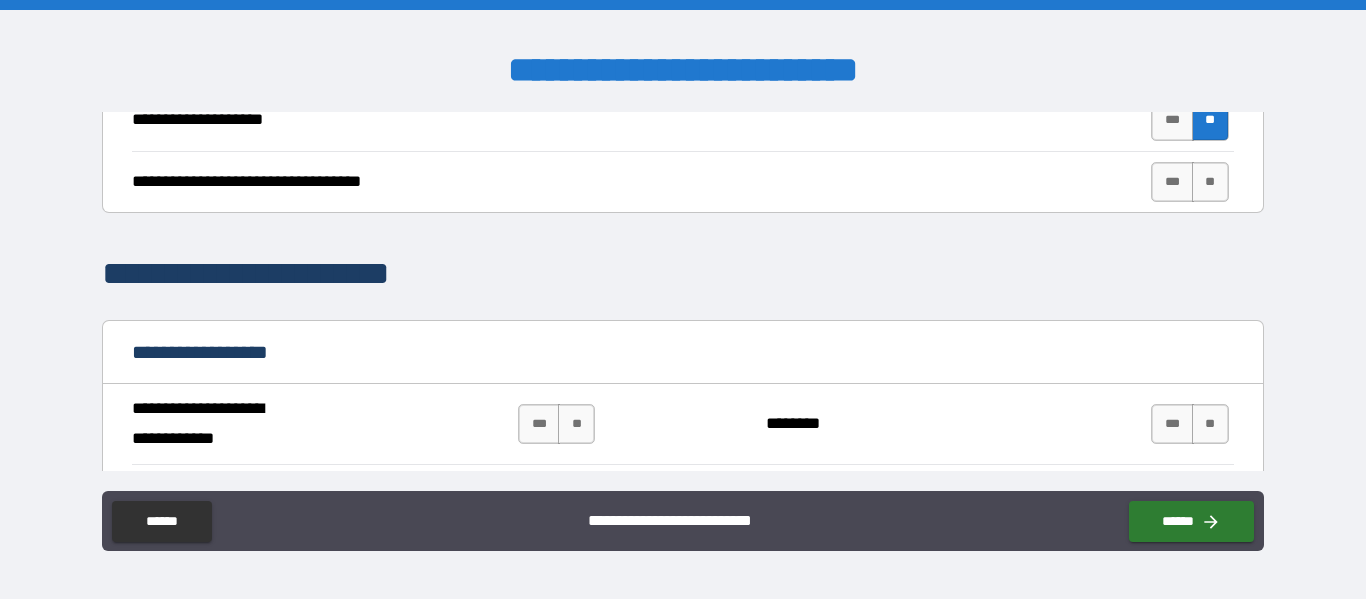 scroll, scrollTop: 1000, scrollLeft: 0, axis: vertical 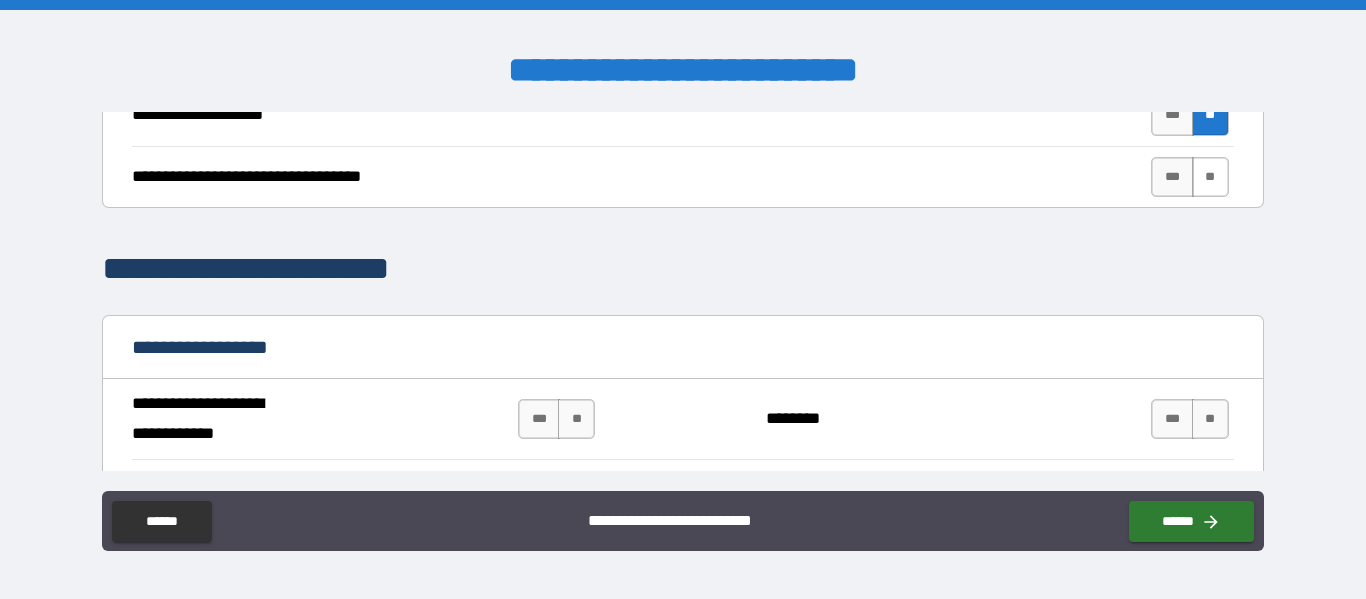 click on "**" at bounding box center (1210, 177) 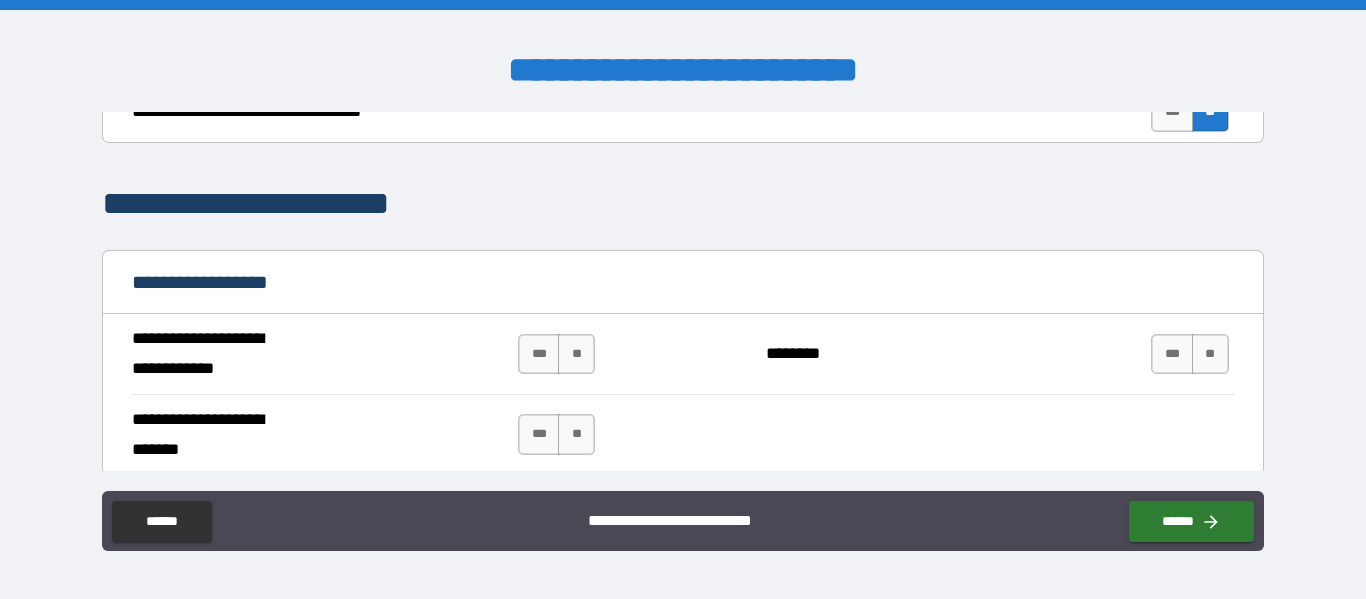 scroll, scrollTop: 1100, scrollLeft: 0, axis: vertical 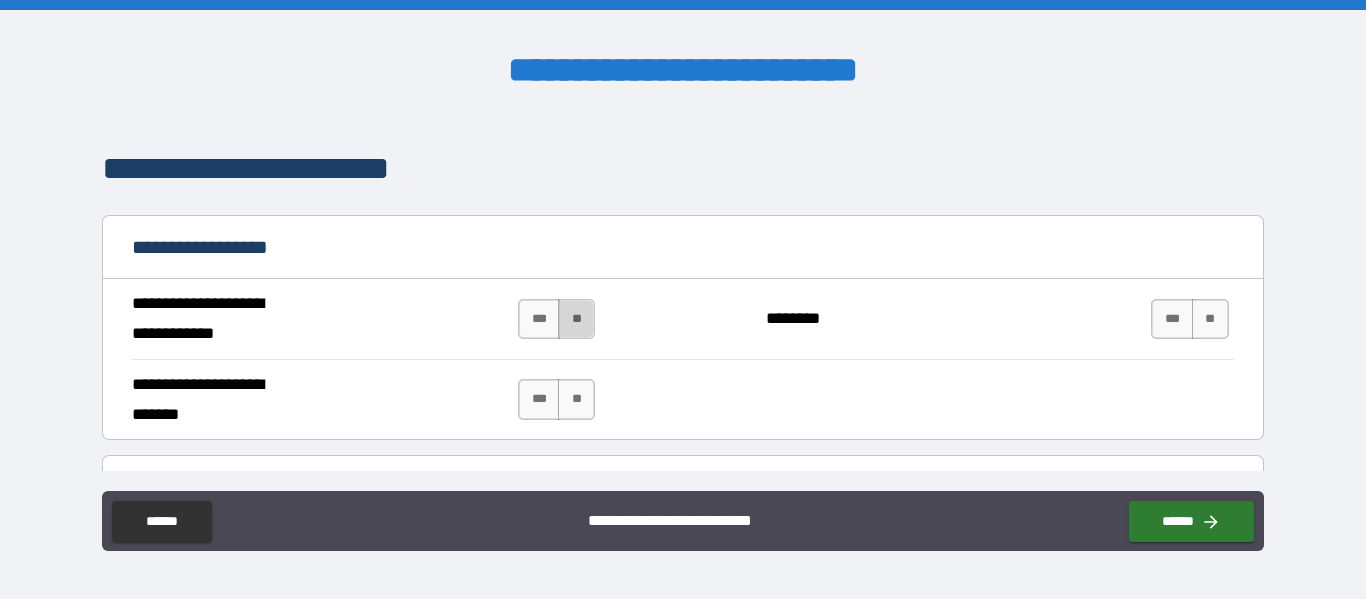 click on "**" at bounding box center [576, 319] 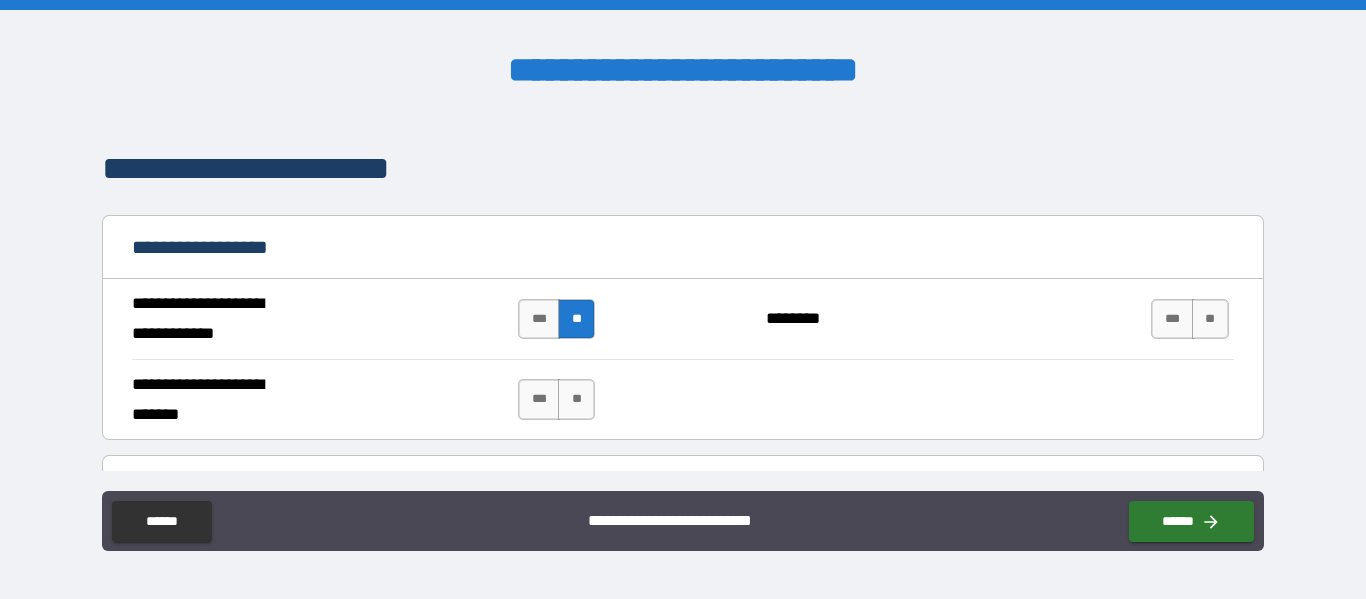 drag, startPoint x: 565, startPoint y: 404, endPoint x: 627, endPoint y: 401, distance: 62.072536 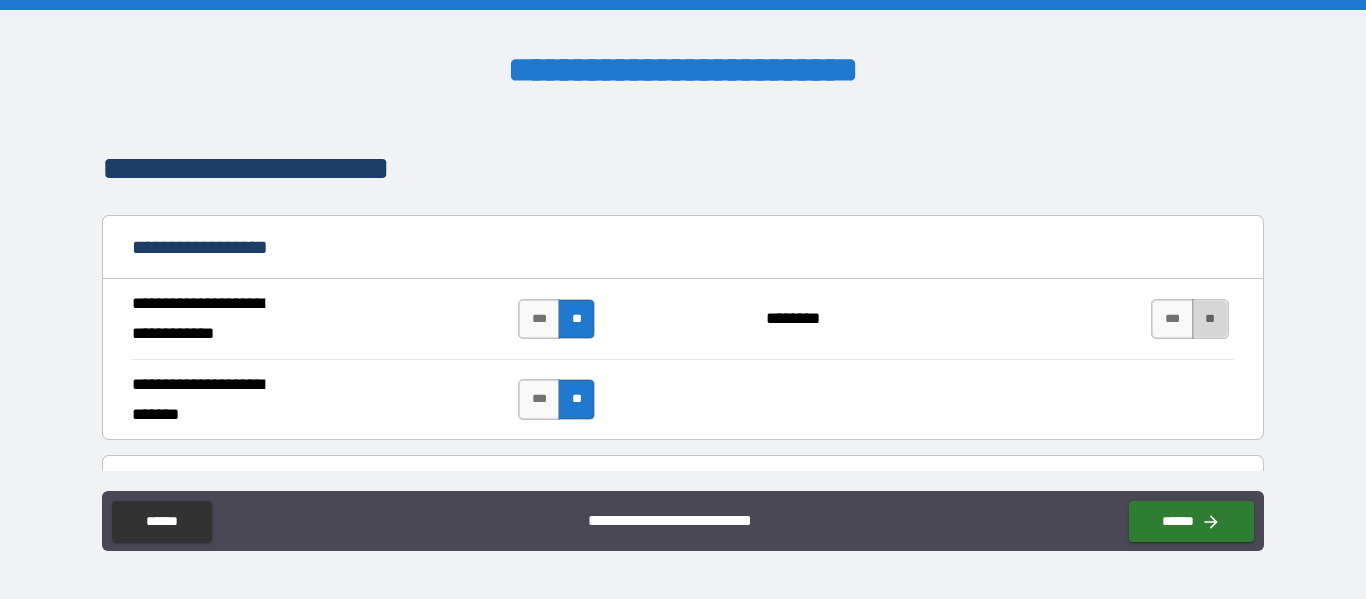 click on "**" at bounding box center (1210, 319) 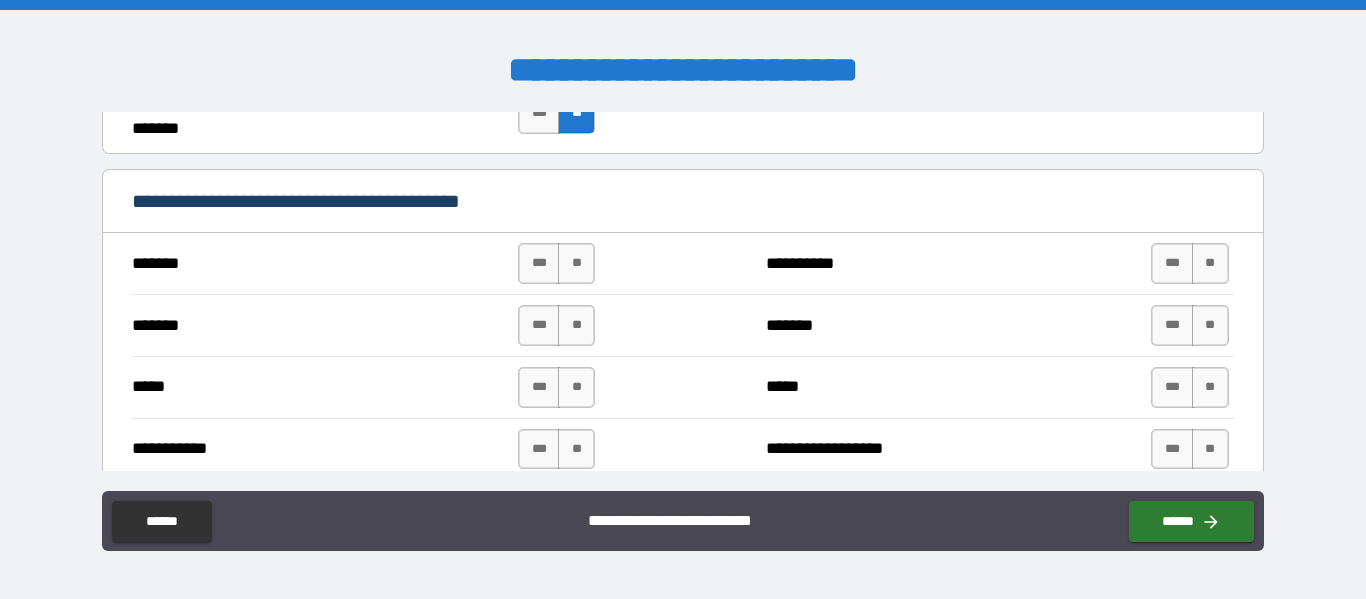scroll, scrollTop: 1400, scrollLeft: 0, axis: vertical 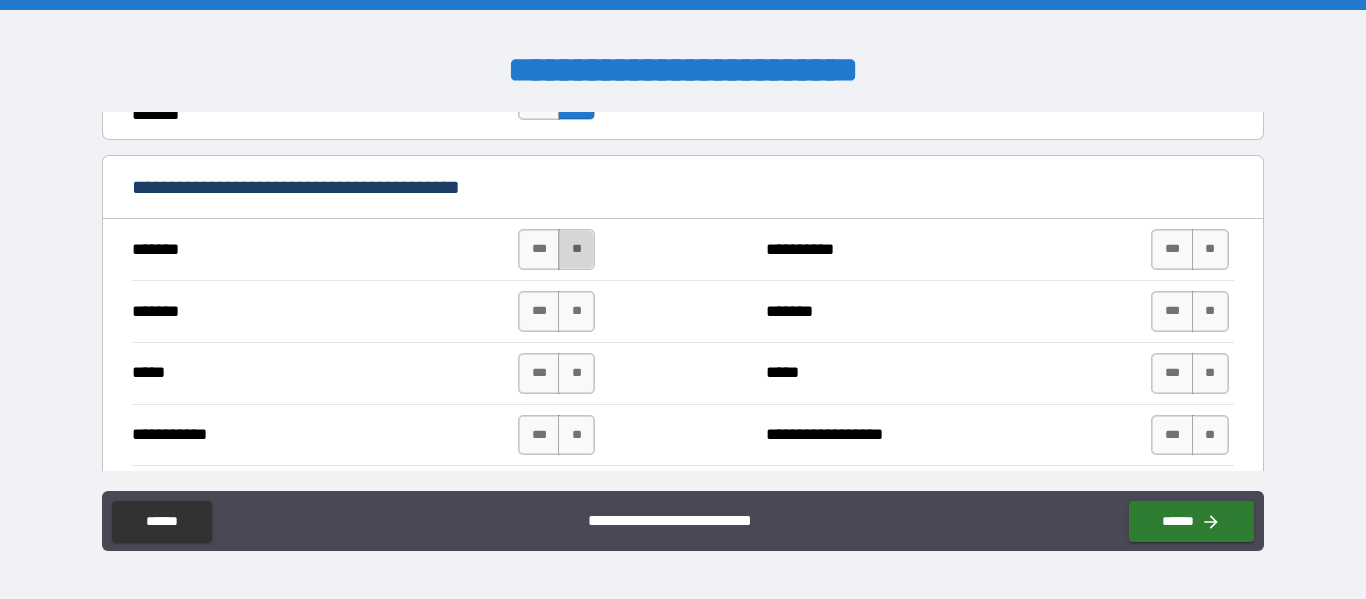 click on "**" at bounding box center (576, 249) 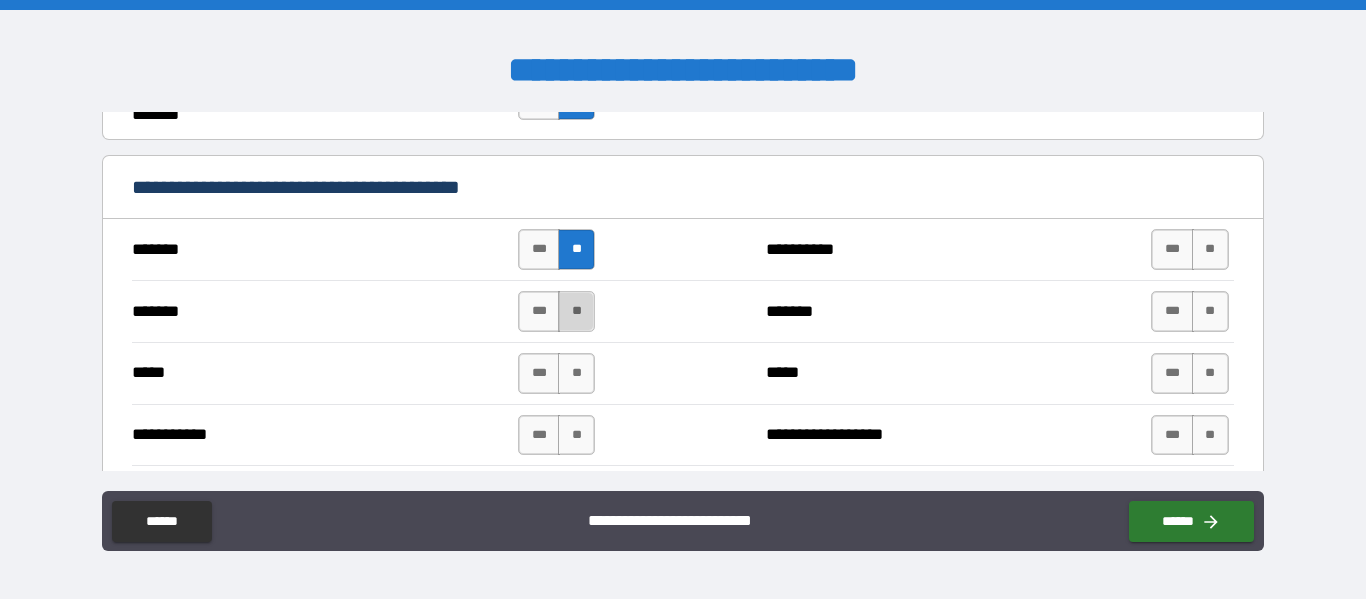click on "**" at bounding box center (576, 311) 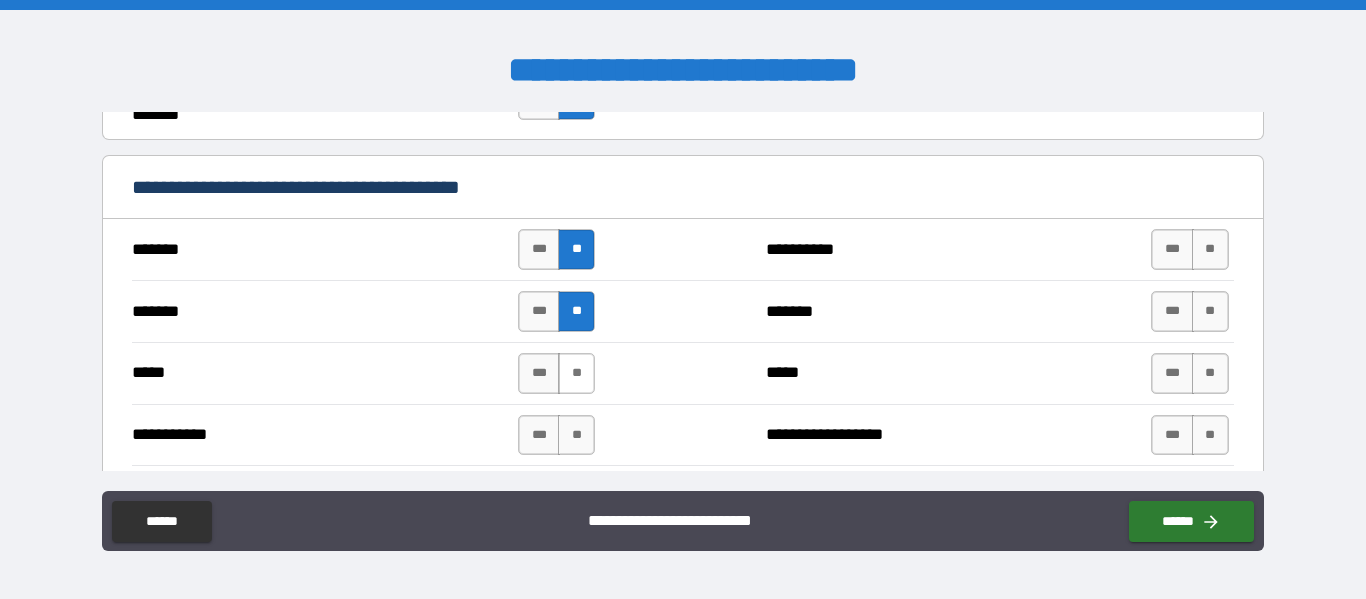 click on "**" at bounding box center [576, 373] 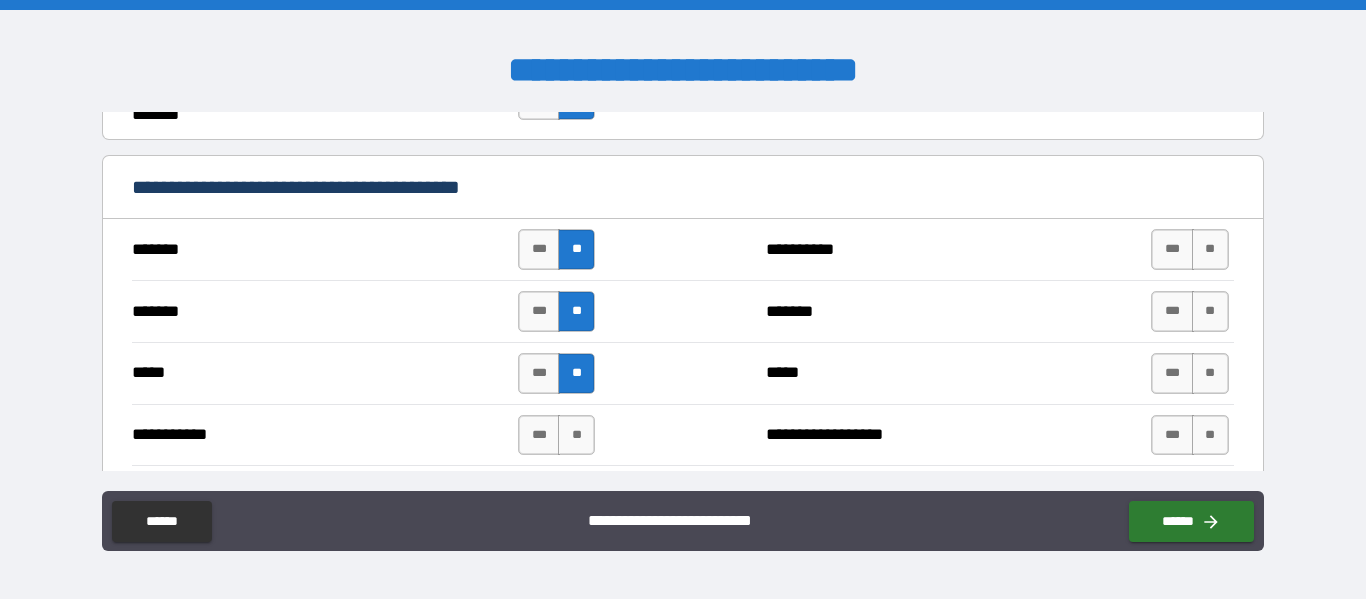 drag, startPoint x: 577, startPoint y: 433, endPoint x: 671, endPoint y: 409, distance: 97.015465 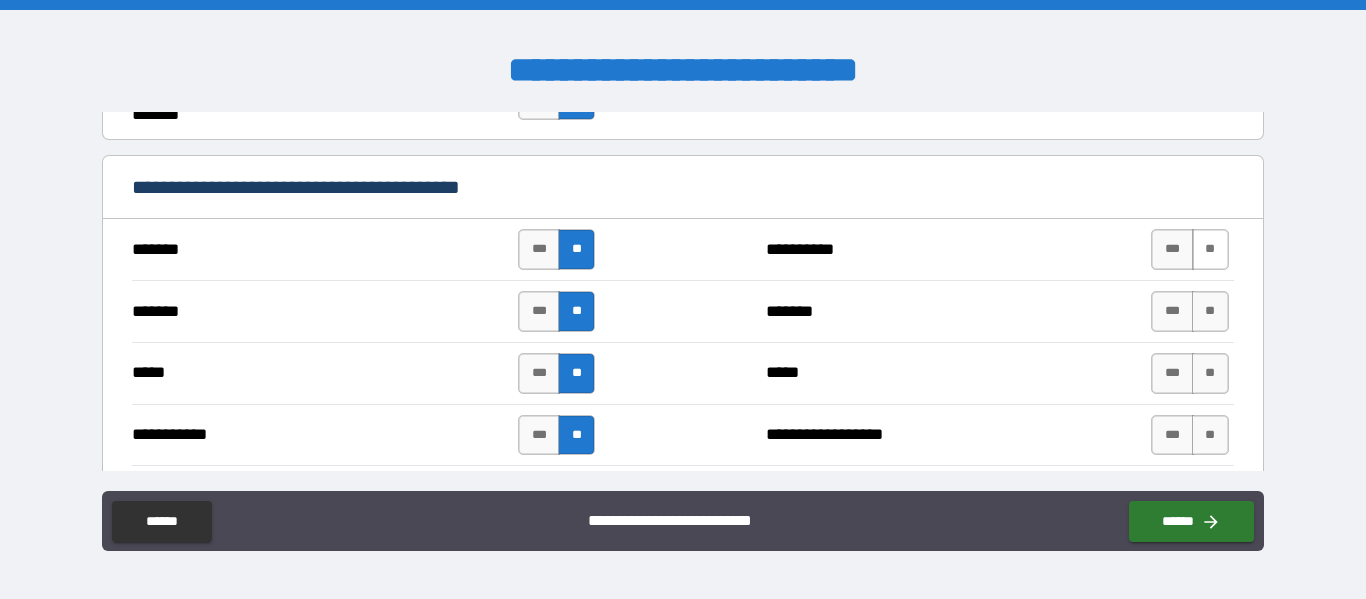 click on "**" at bounding box center [1210, 249] 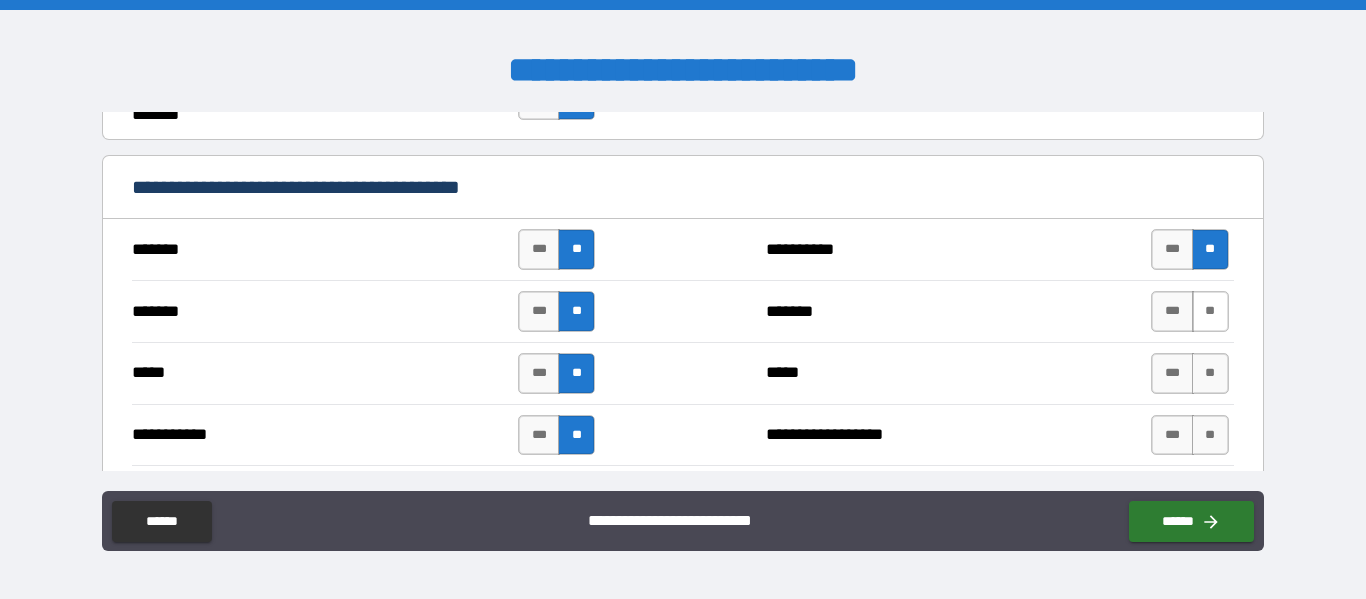 click on "**" at bounding box center (1210, 311) 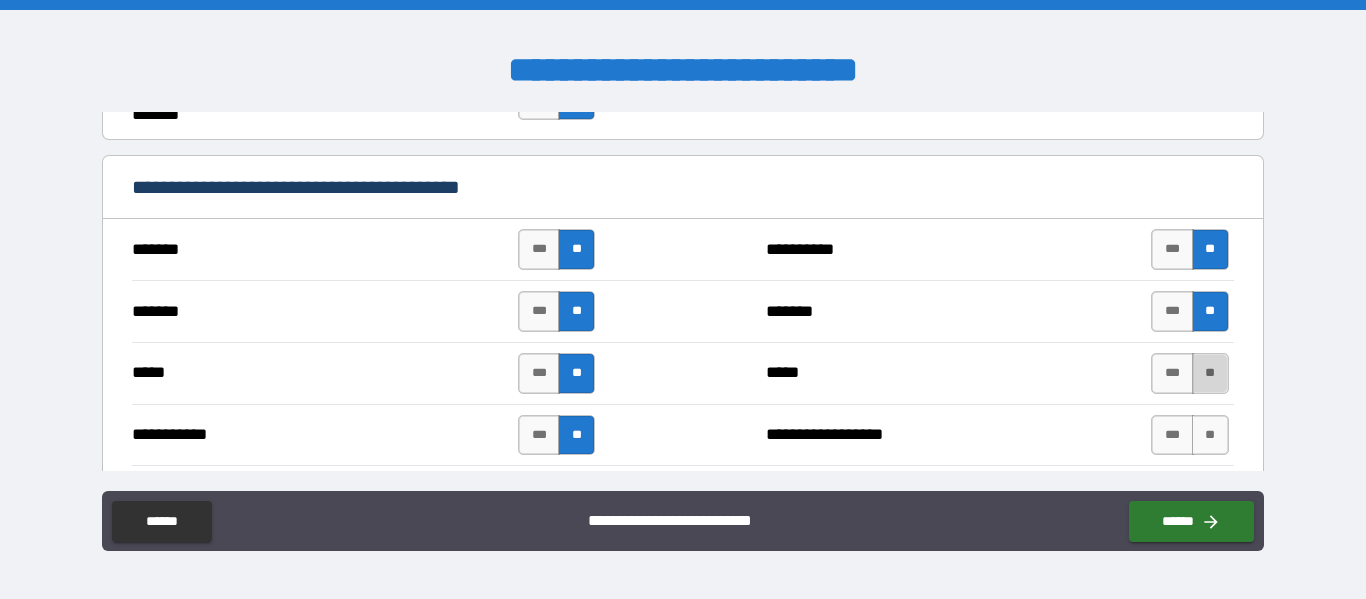 click on "**" at bounding box center [1210, 373] 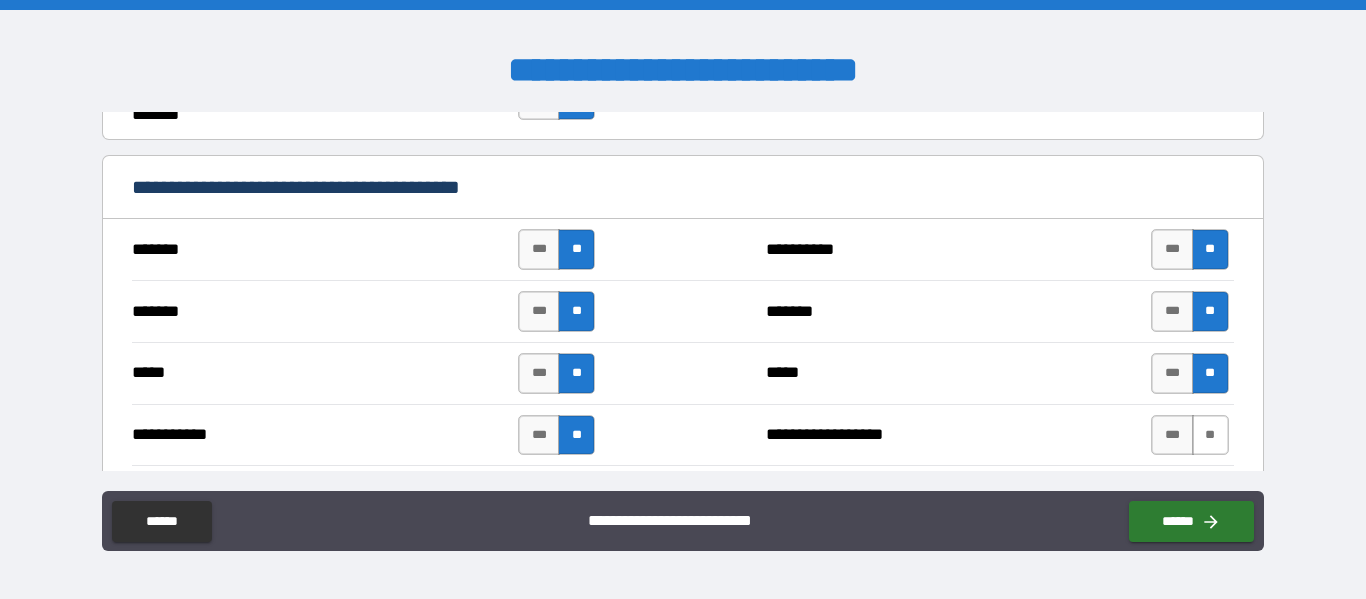 click on "**" at bounding box center (1210, 435) 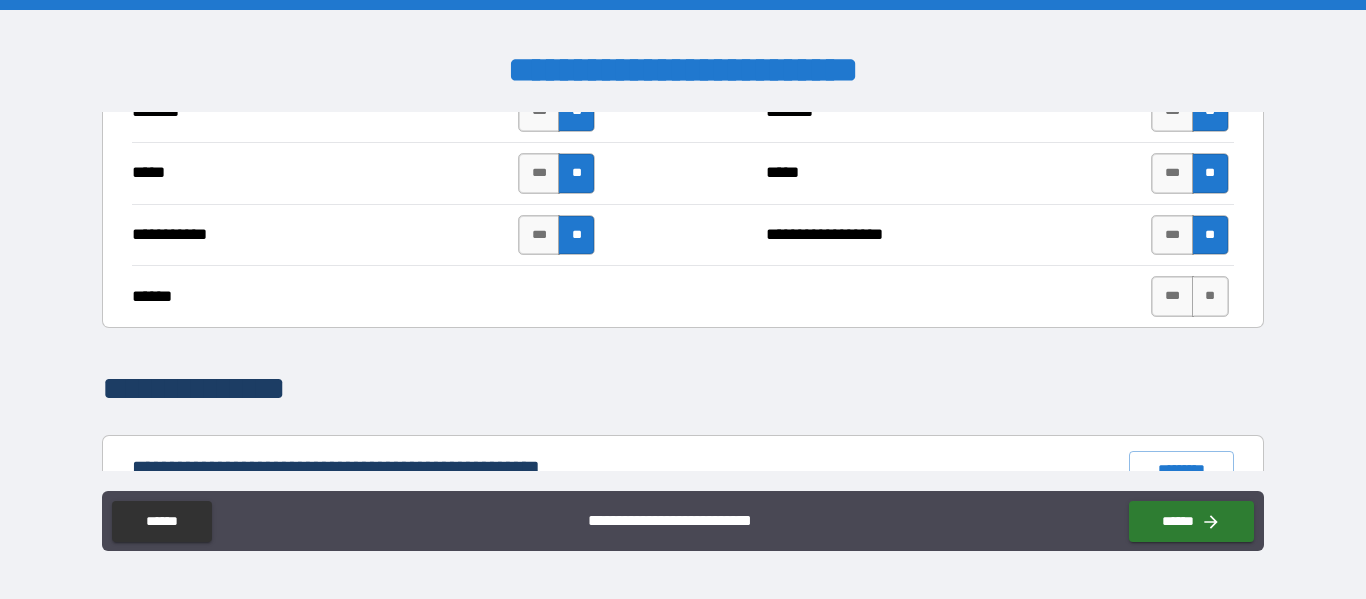 scroll, scrollTop: 1700, scrollLeft: 0, axis: vertical 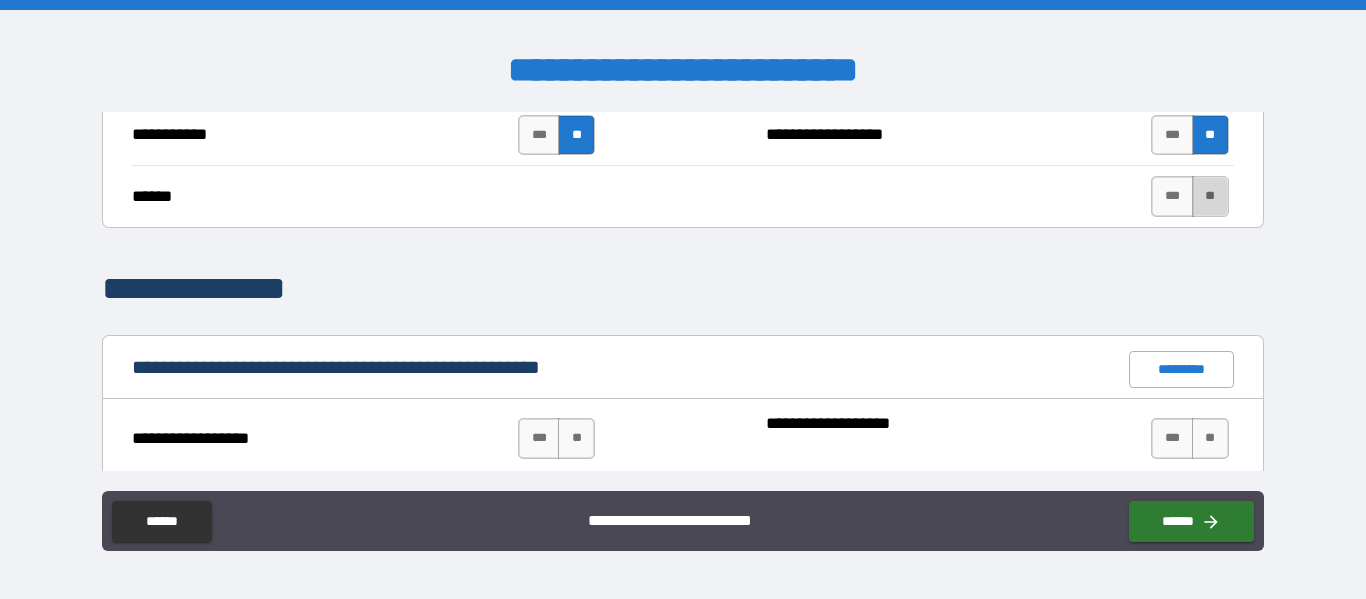 click on "**" at bounding box center [1210, 196] 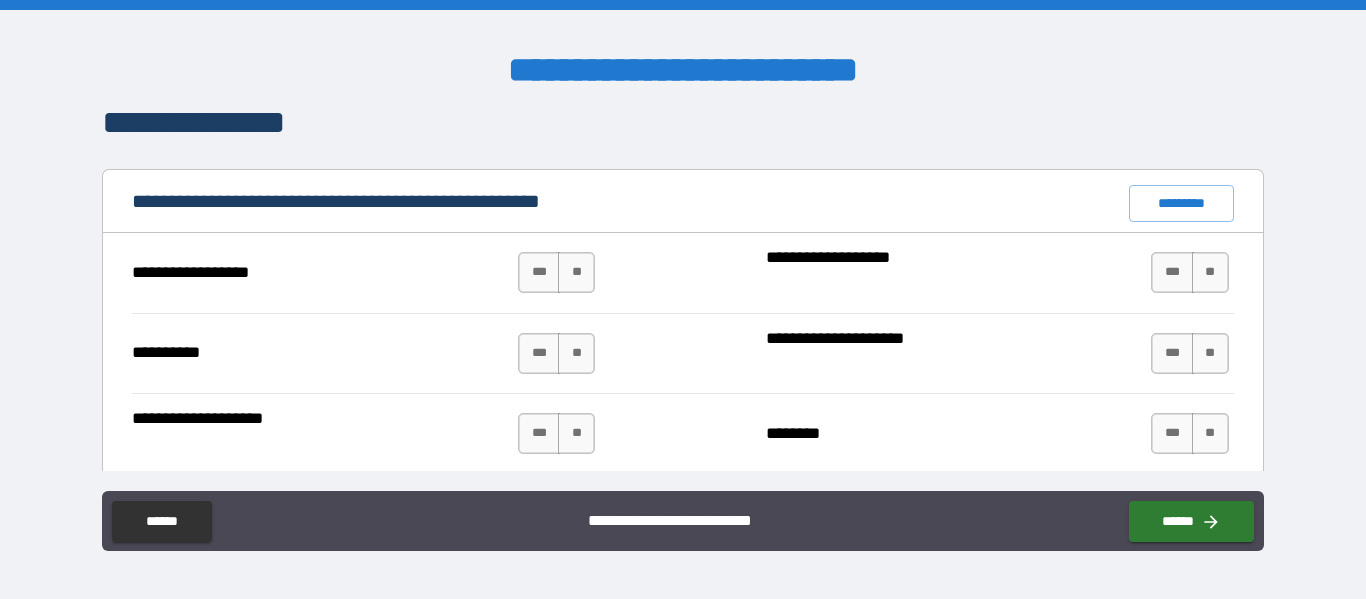 scroll, scrollTop: 1900, scrollLeft: 0, axis: vertical 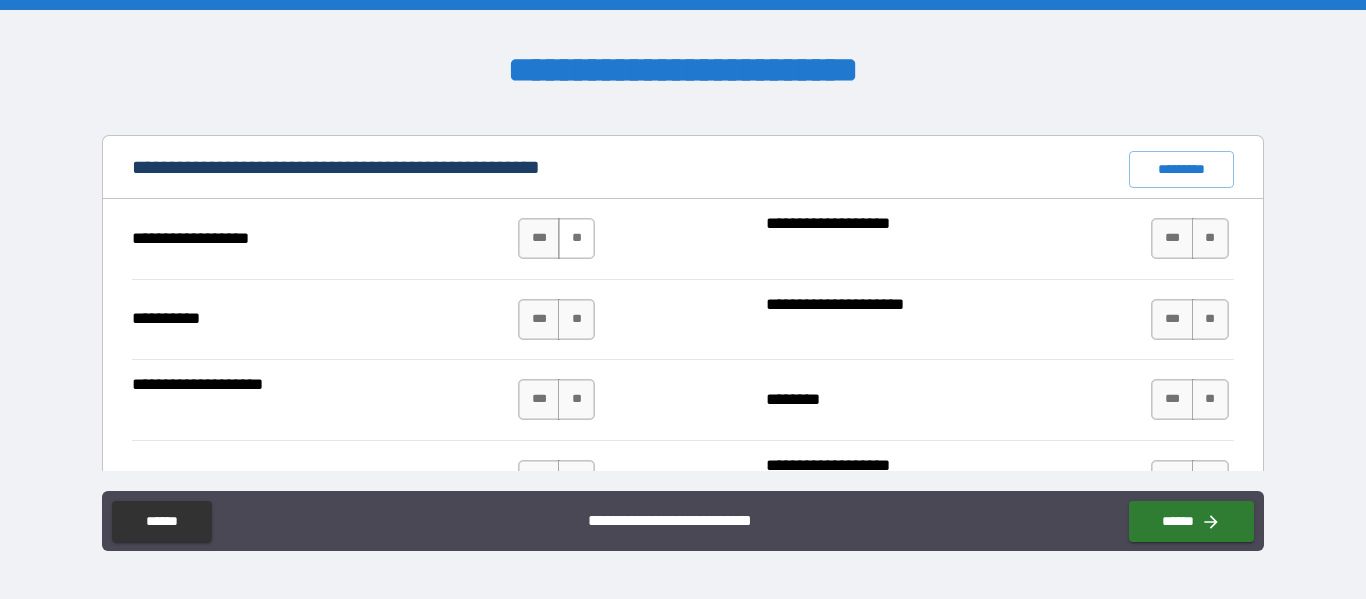 click on "**" at bounding box center [576, 238] 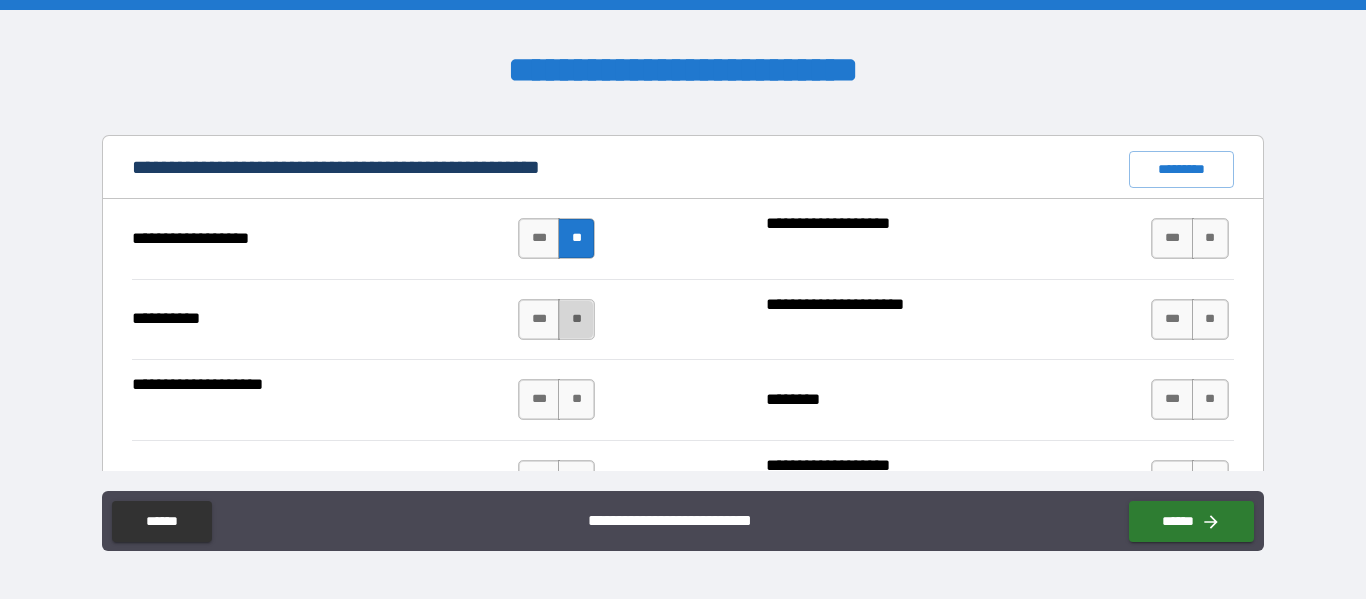 click on "**" at bounding box center [576, 319] 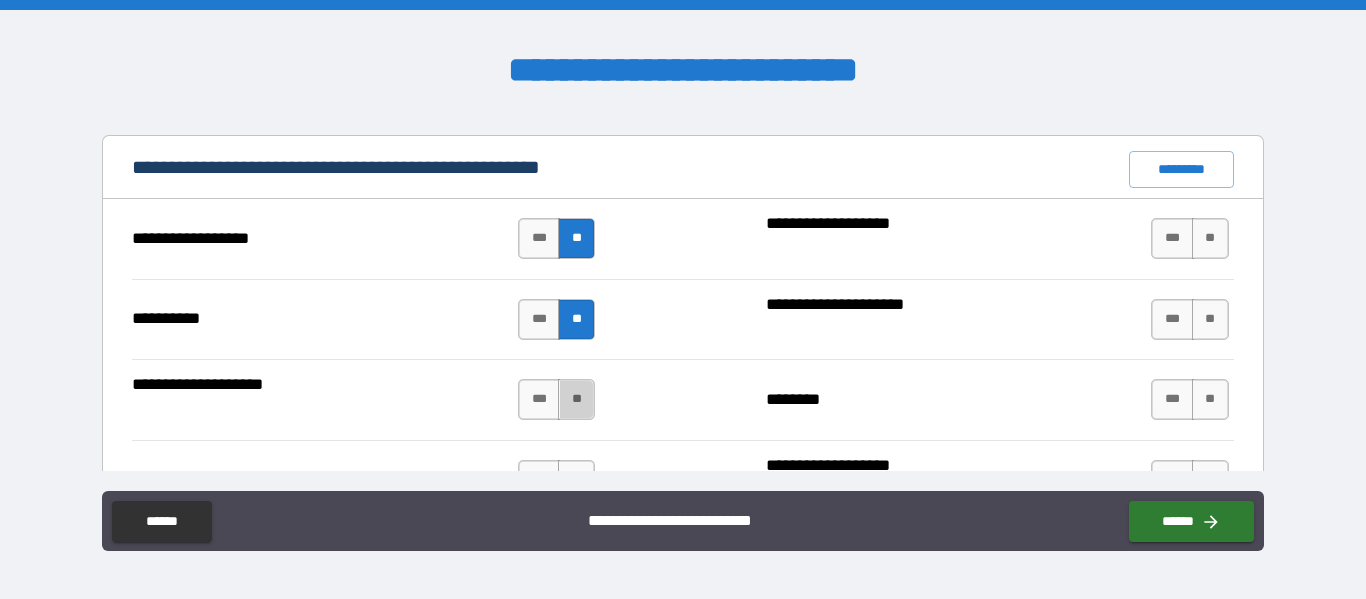 drag, startPoint x: 572, startPoint y: 402, endPoint x: 811, endPoint y: 337, distance: 247.68124 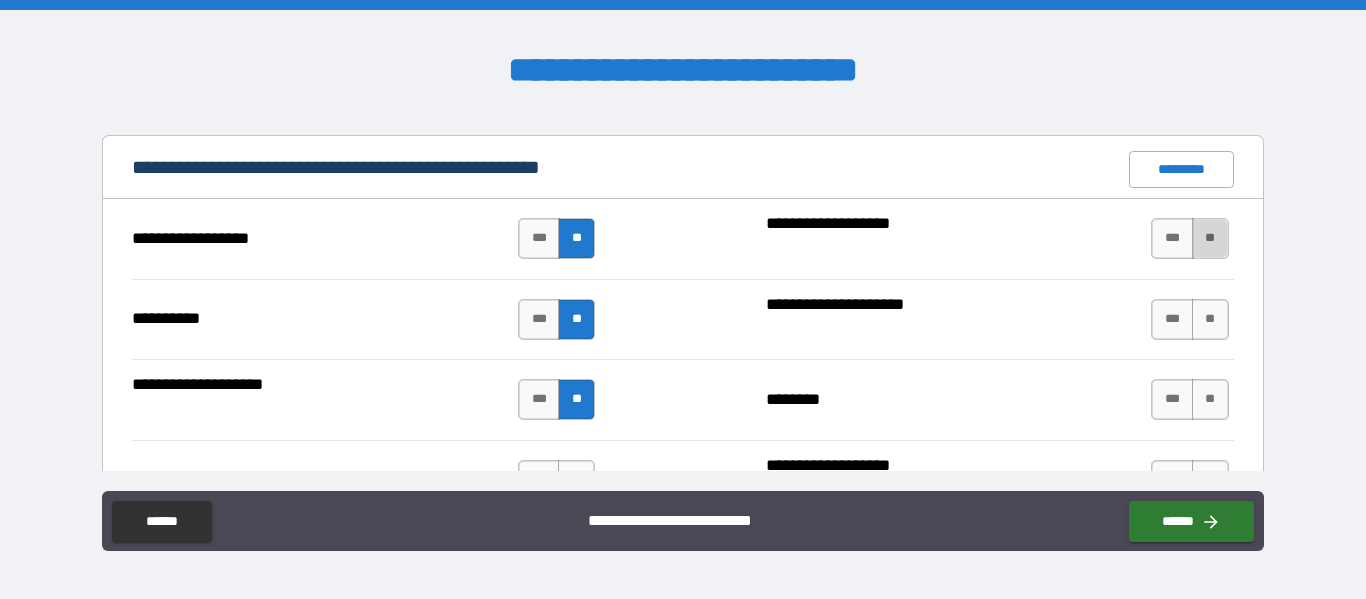 click on "**" at bounding box center [1210, 238] 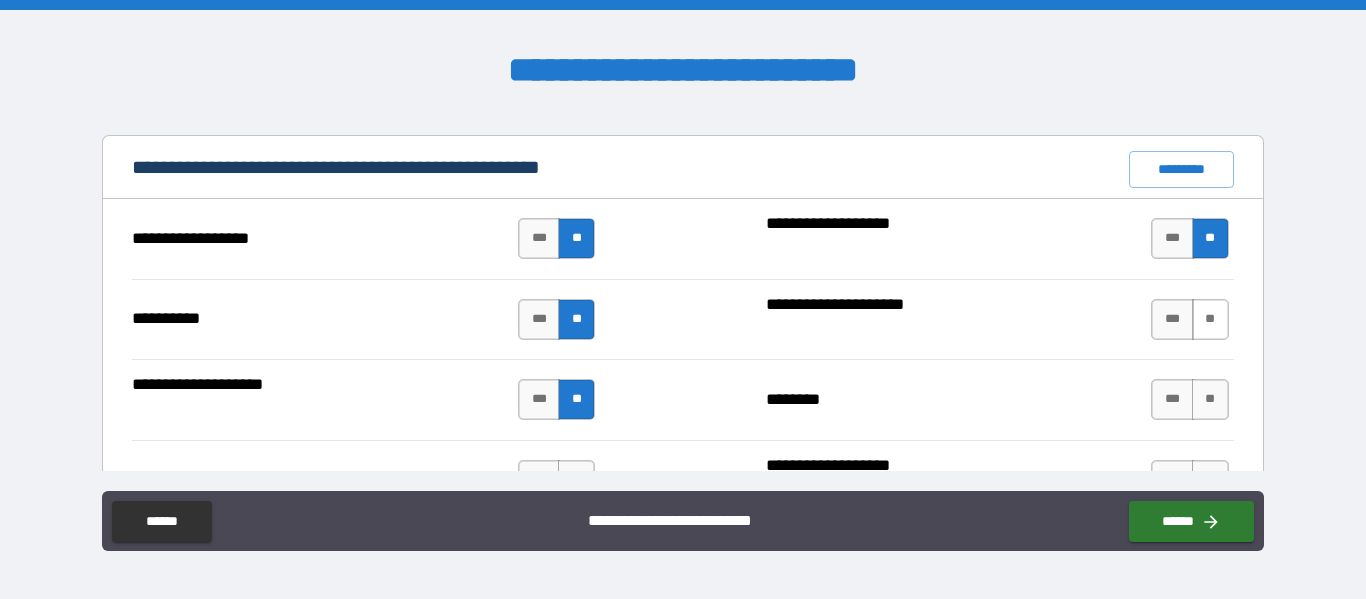click on "**" at bounding box center [1210, 319] 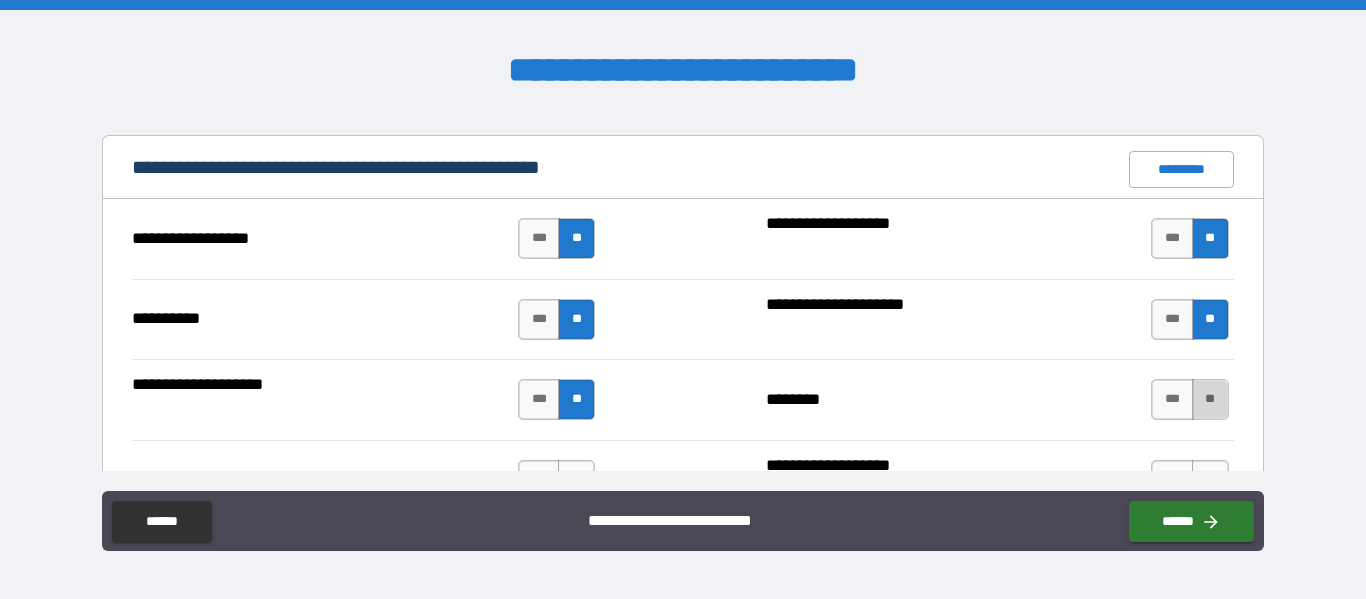 click on "**" at bounding box center [1210, 399] 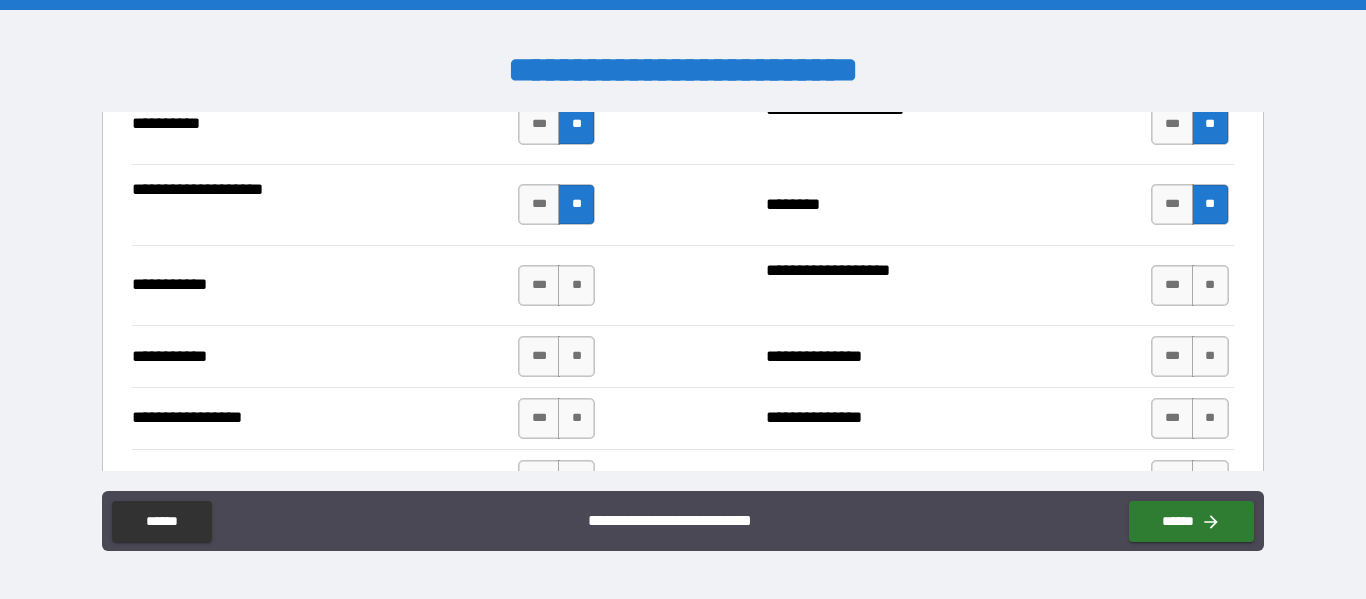 scroll, scrollTop: 2100, scrollLeft: 0, axis: vertical 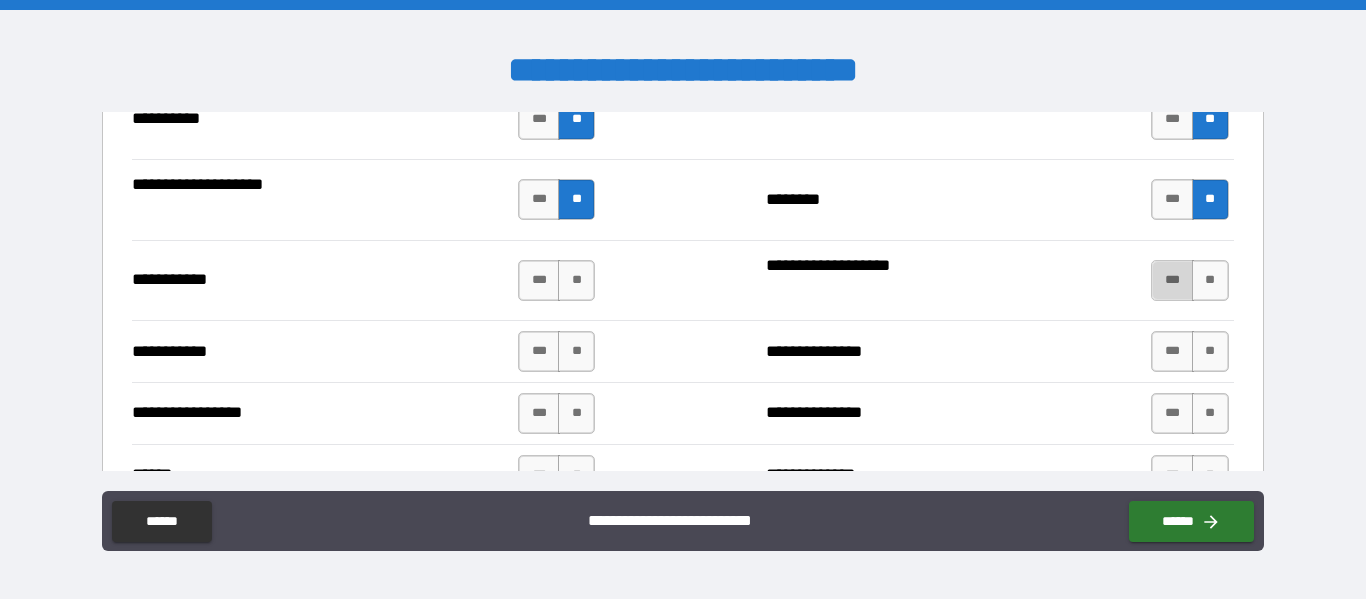 click on "***" at bounding box center [1172, 280] 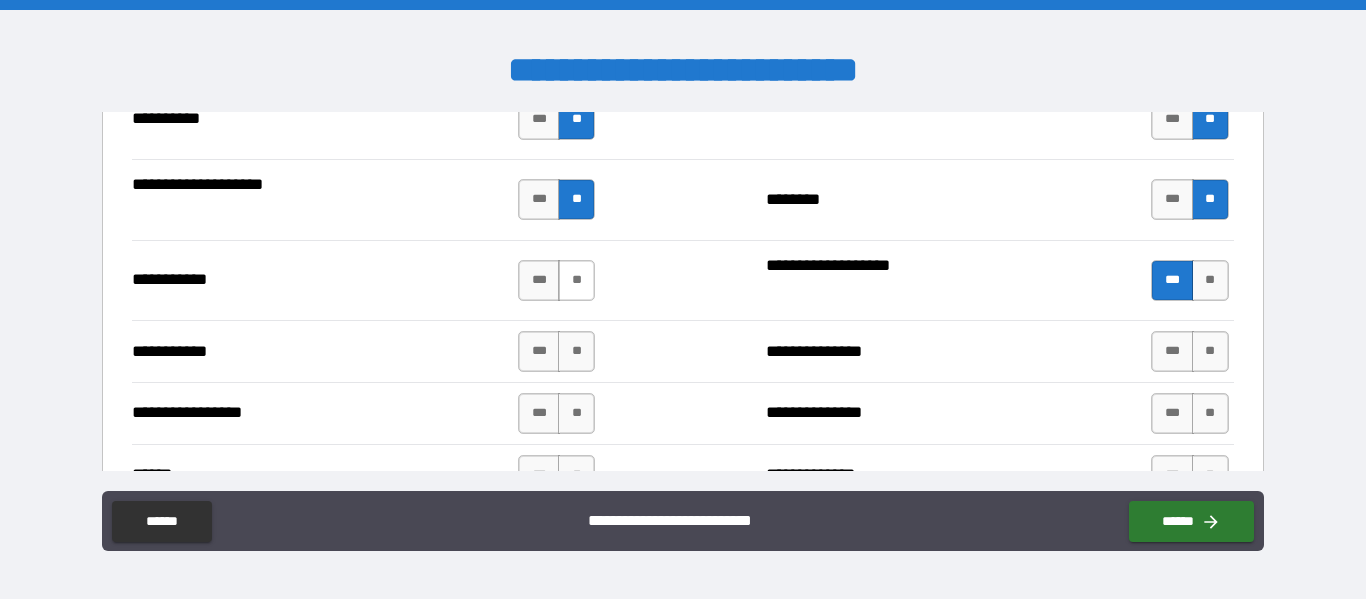click on "**" at bounding box center (576, 280) 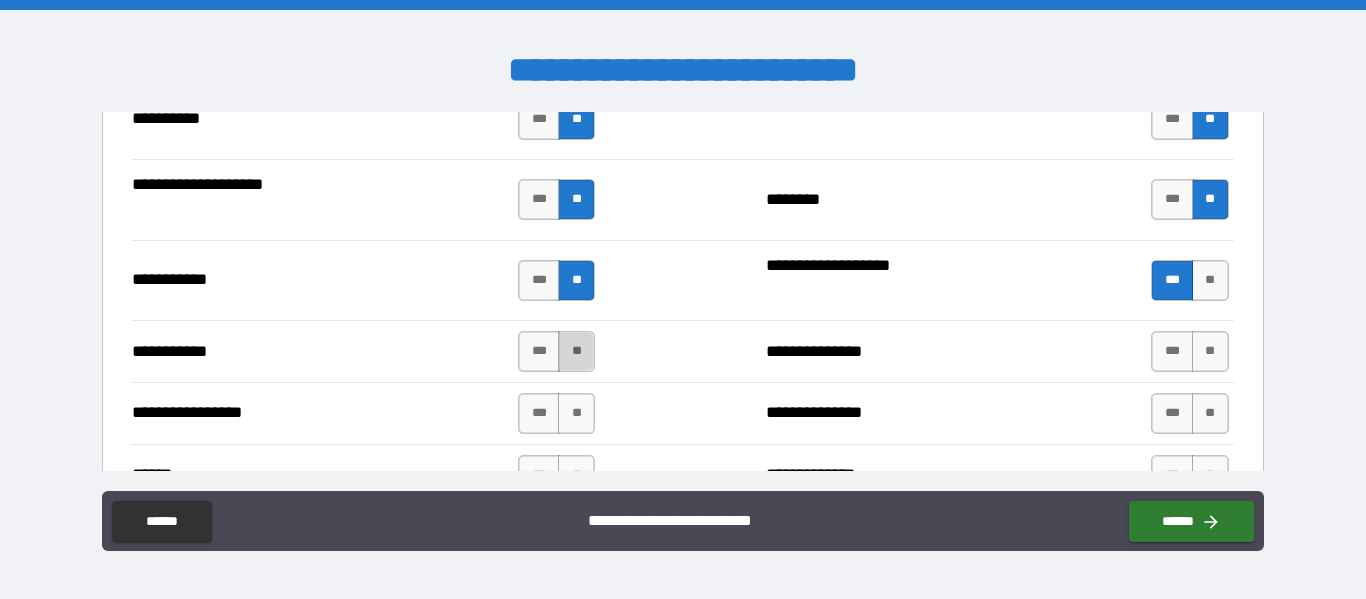 click on "**" at bounding box center (576, 351) 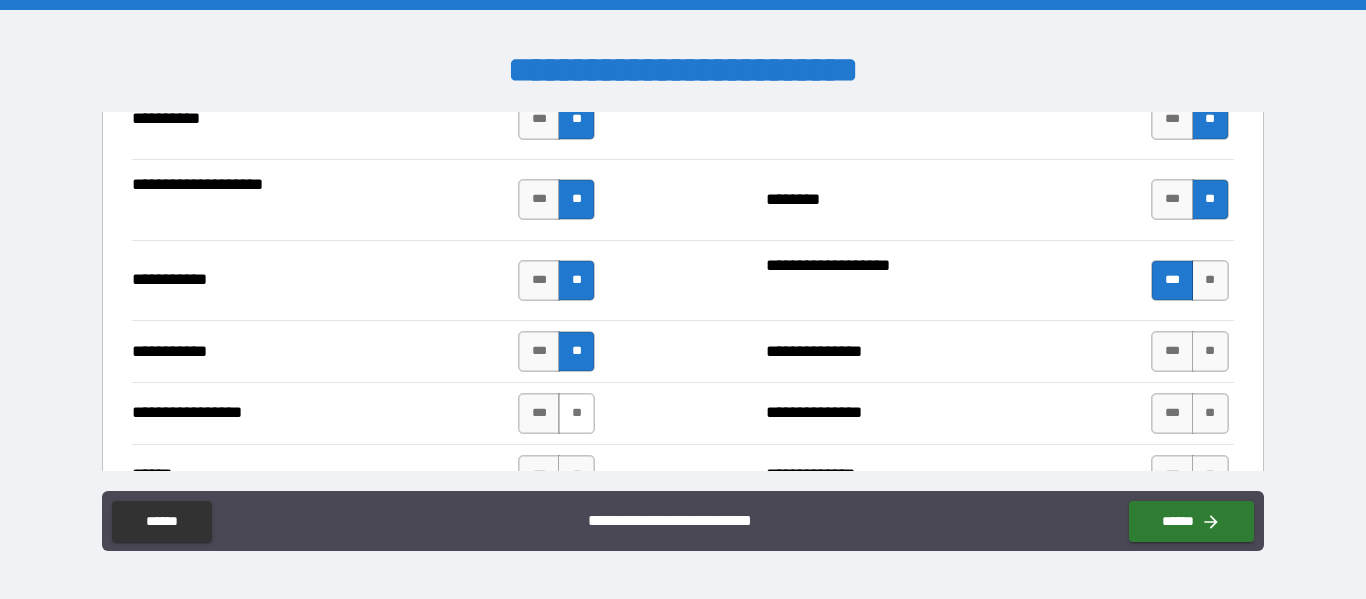 click on "**" at bounding box center [576, 413] 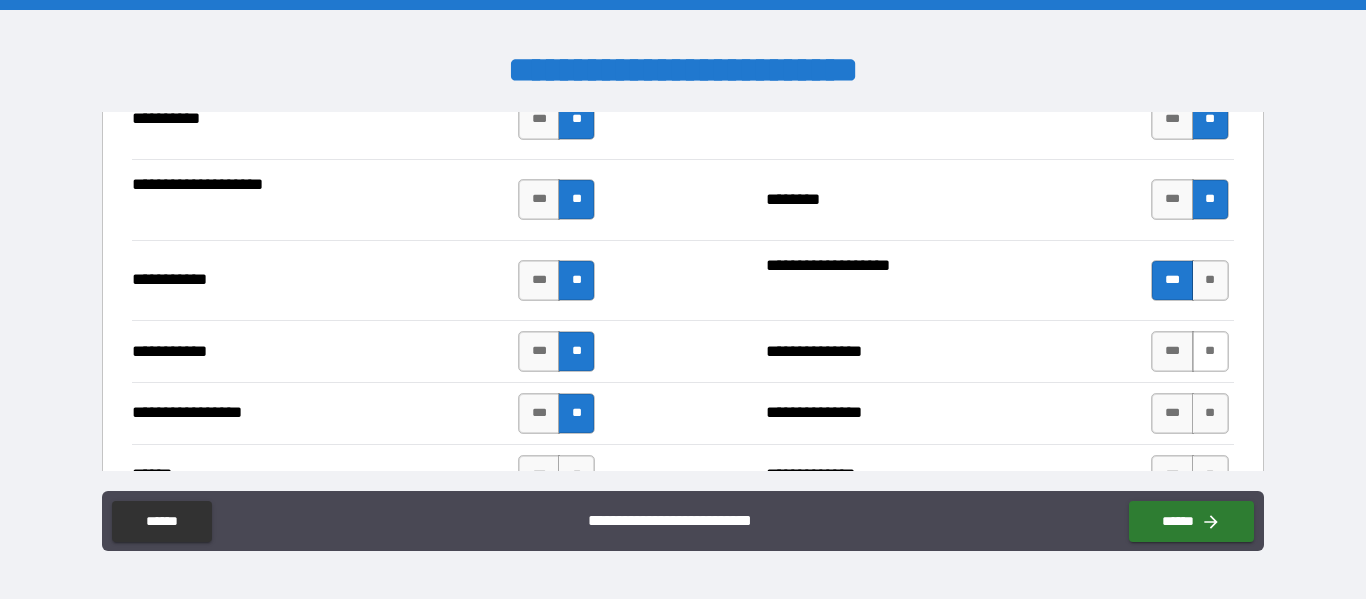 click on "**" at bounding box center [1210, 351] 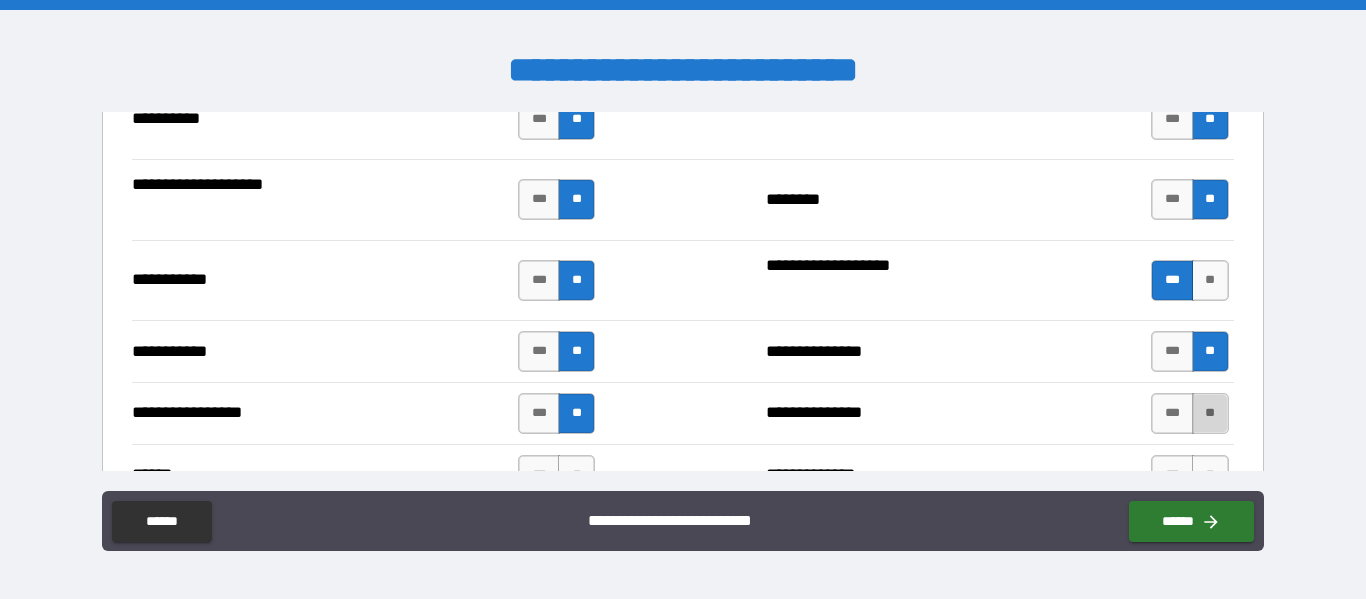 click on "**" at bounding box center [1210, 413] 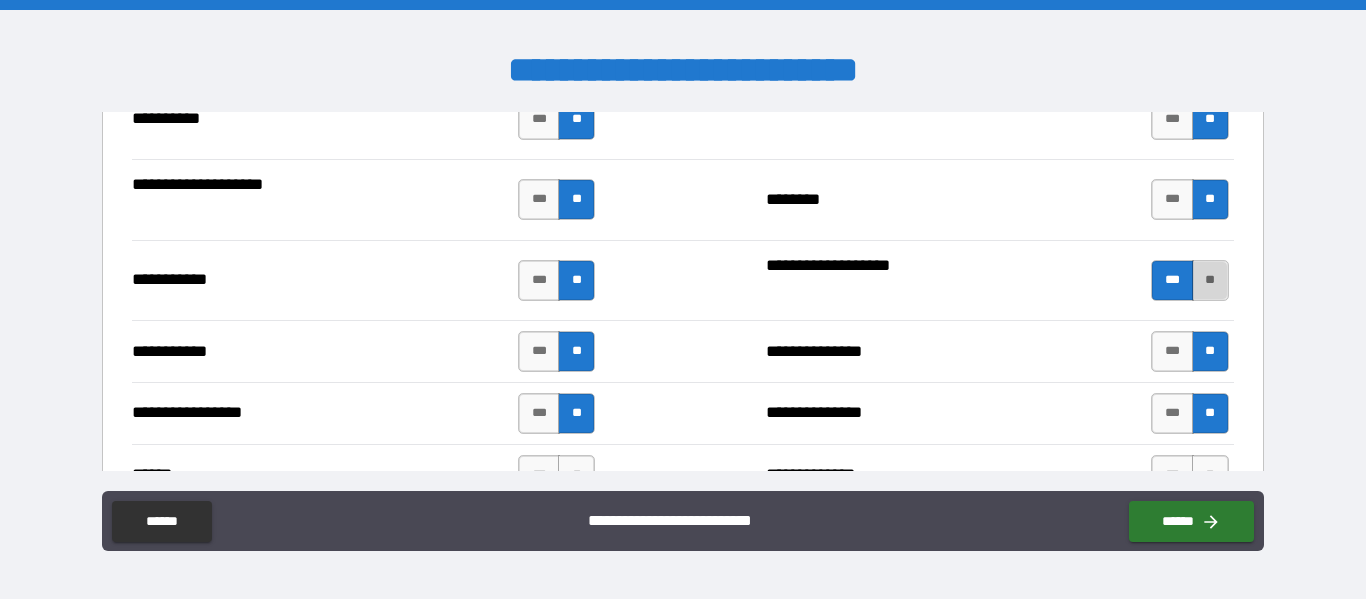 click on "**" at bounding box center [1210, 280] 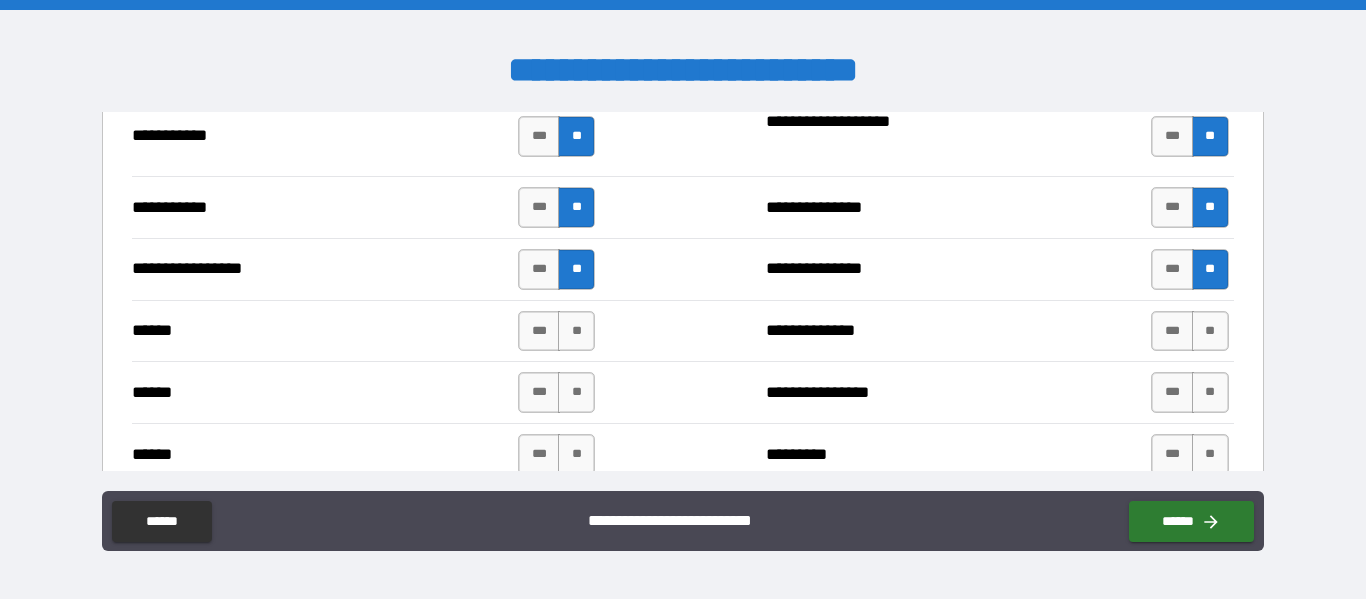 scroll, scrollTop: 2200, scrollLeft: 0, axis: vertical 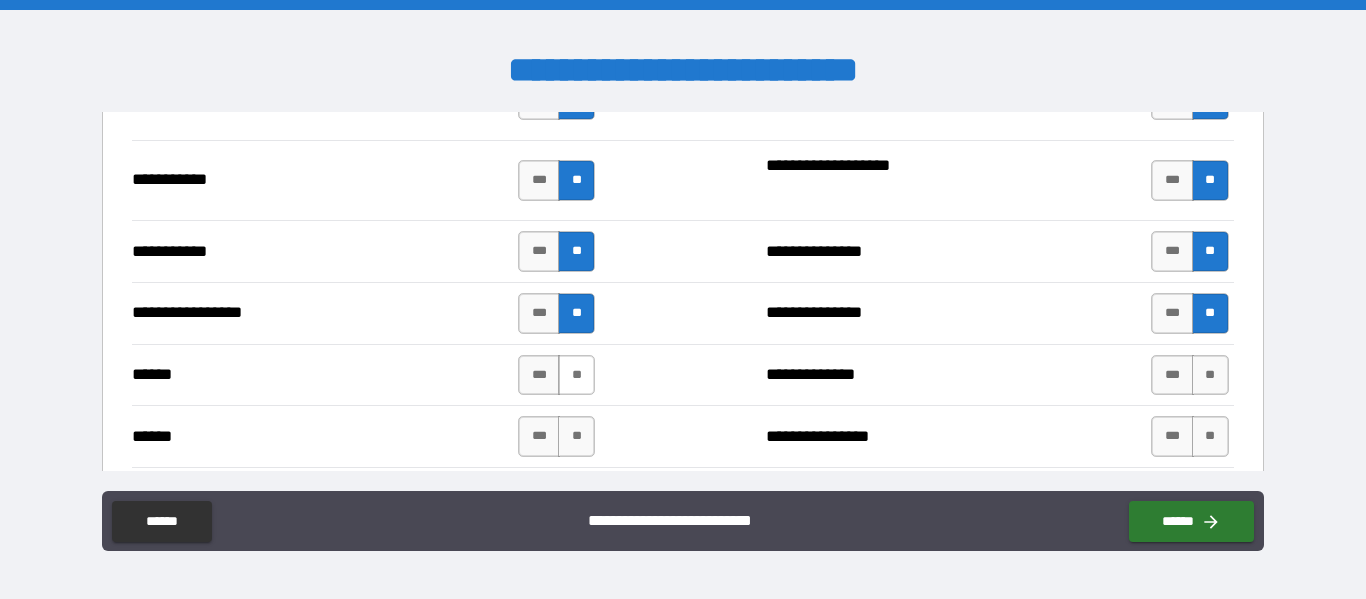 click on "**" at bounding box center (576, 375) 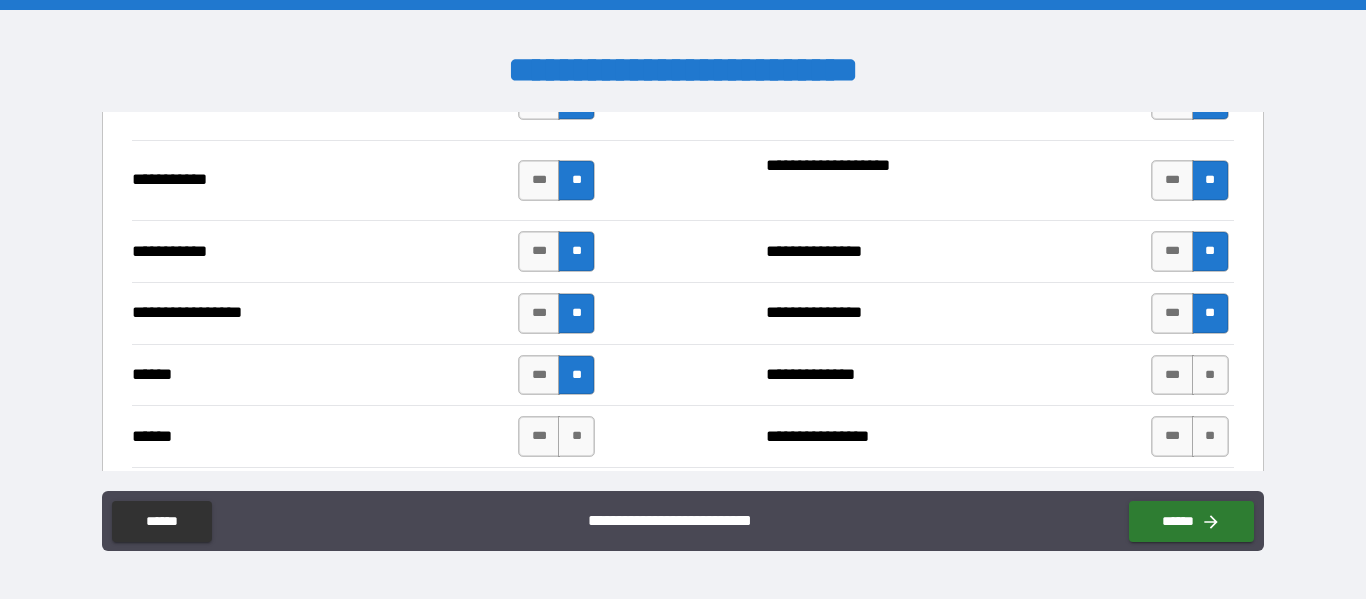 drag, startPoint x: 567, startPoint y: 435, endPoint x: 639, endPoint y: 430, distance: 72.1734 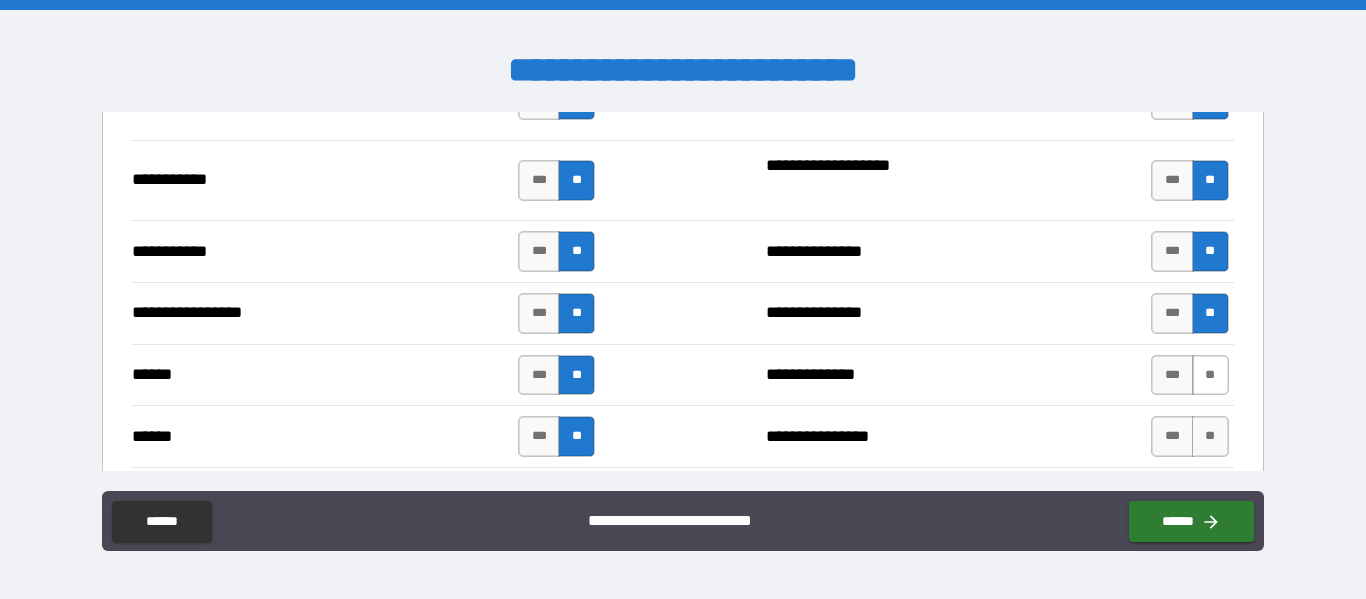 click on "**" at bounding box center [1210, 375] 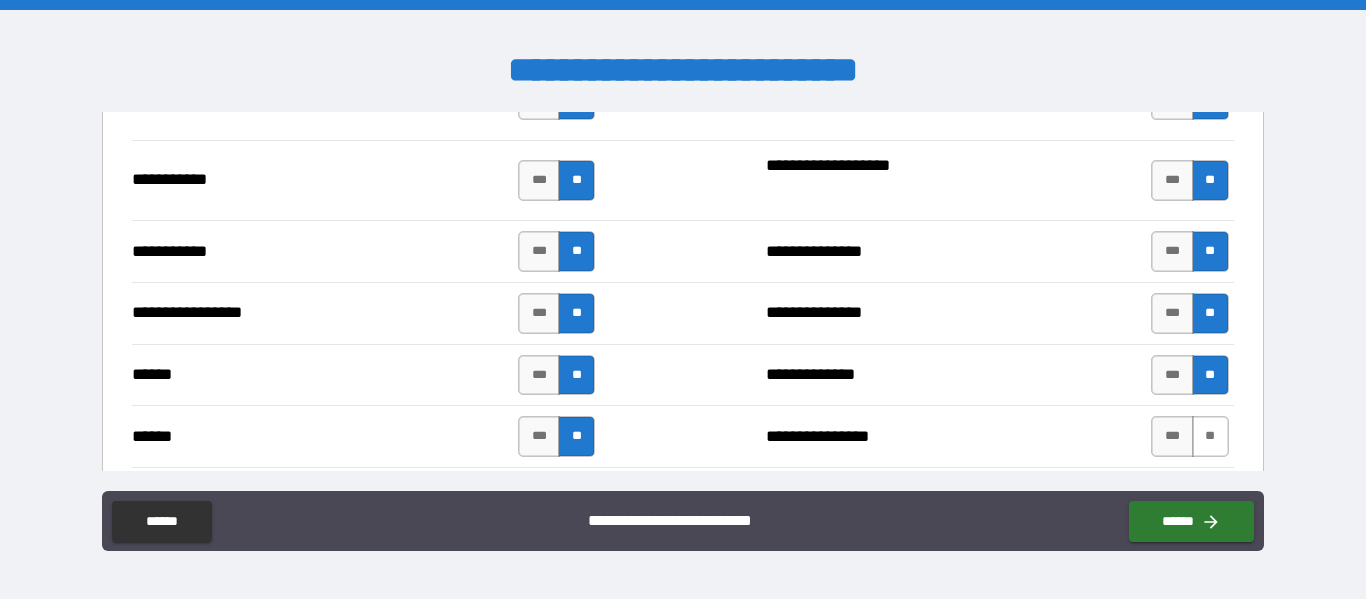 click on "**" at bounding box center (1210, 436) 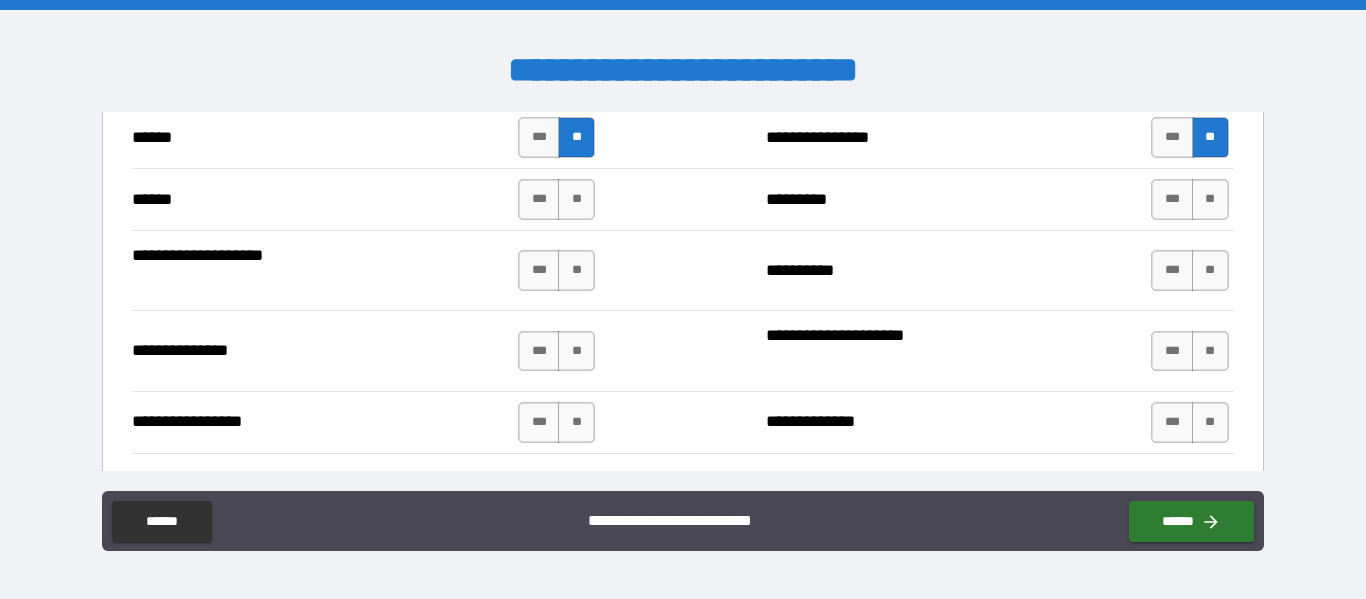 scroll, scrollTop: 2500, scrollLeft: 0, axis: vertical 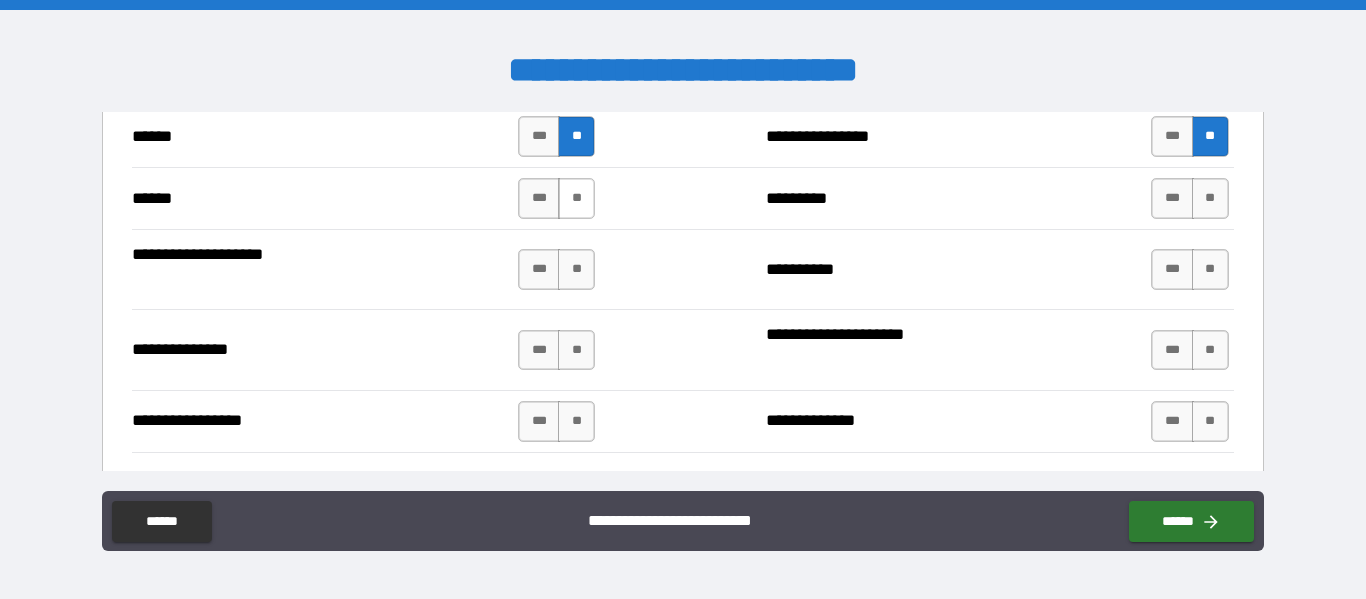 click on "**" at bounding box center (576, 198) 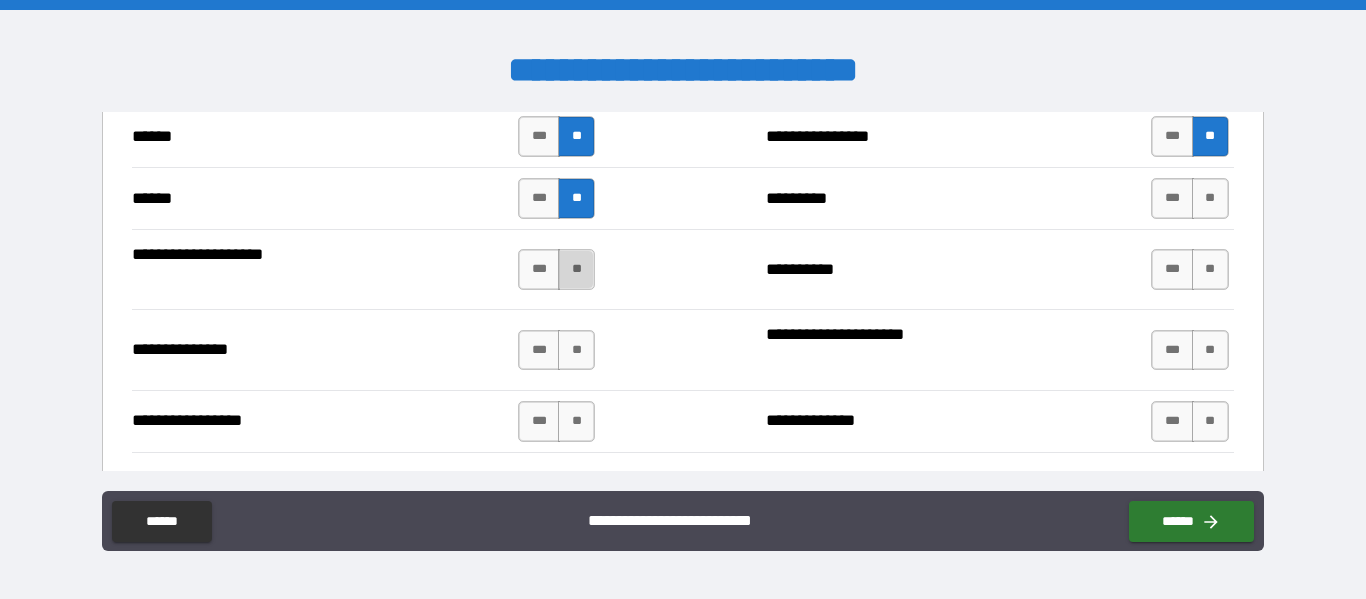 click on "**" at bounding box center [576, 269] 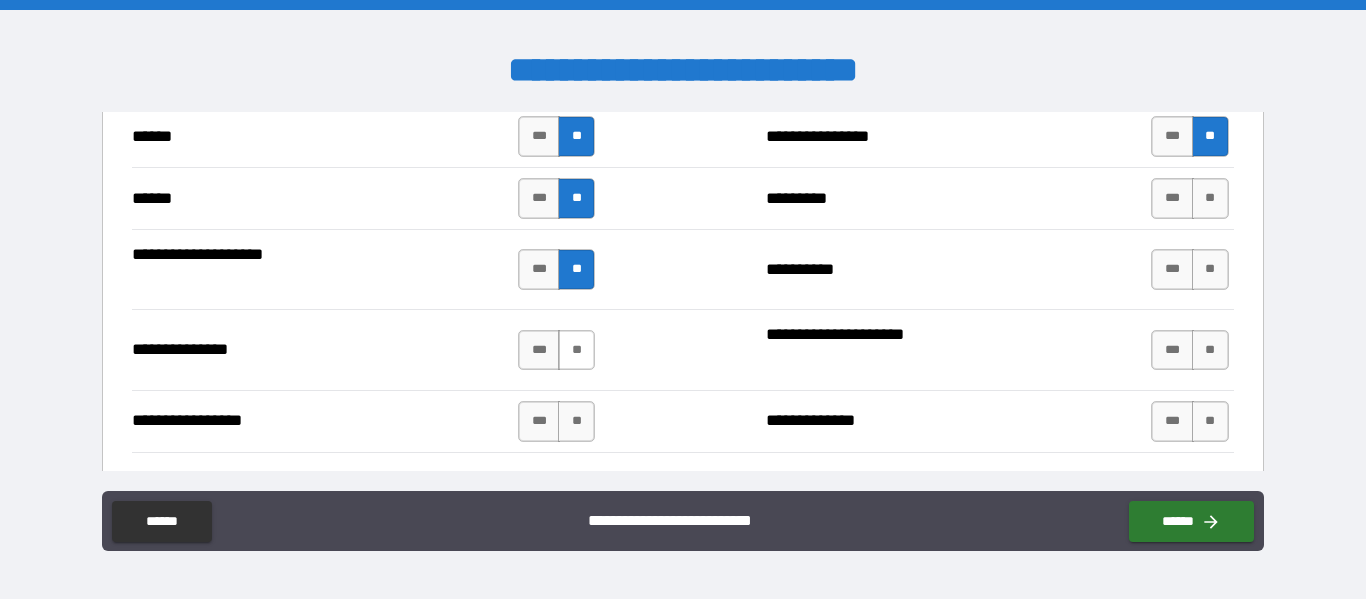 click on "**" at bounding box center (576, 350) 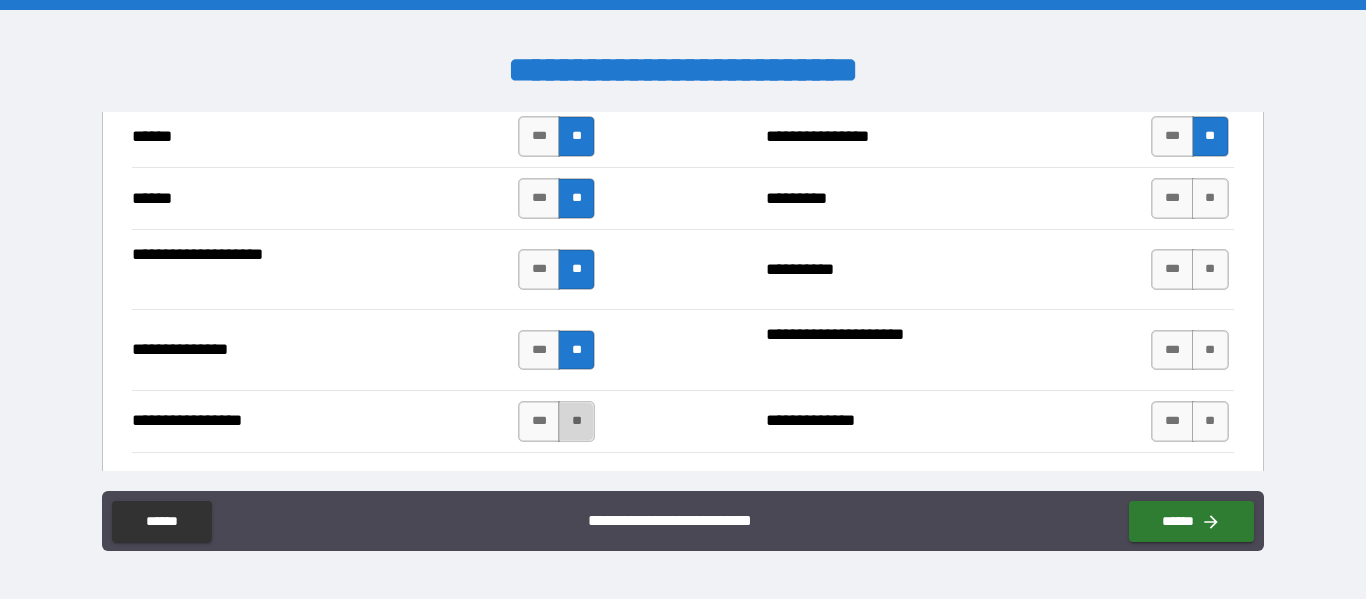 click on "**" at bounding box center (576, 421) 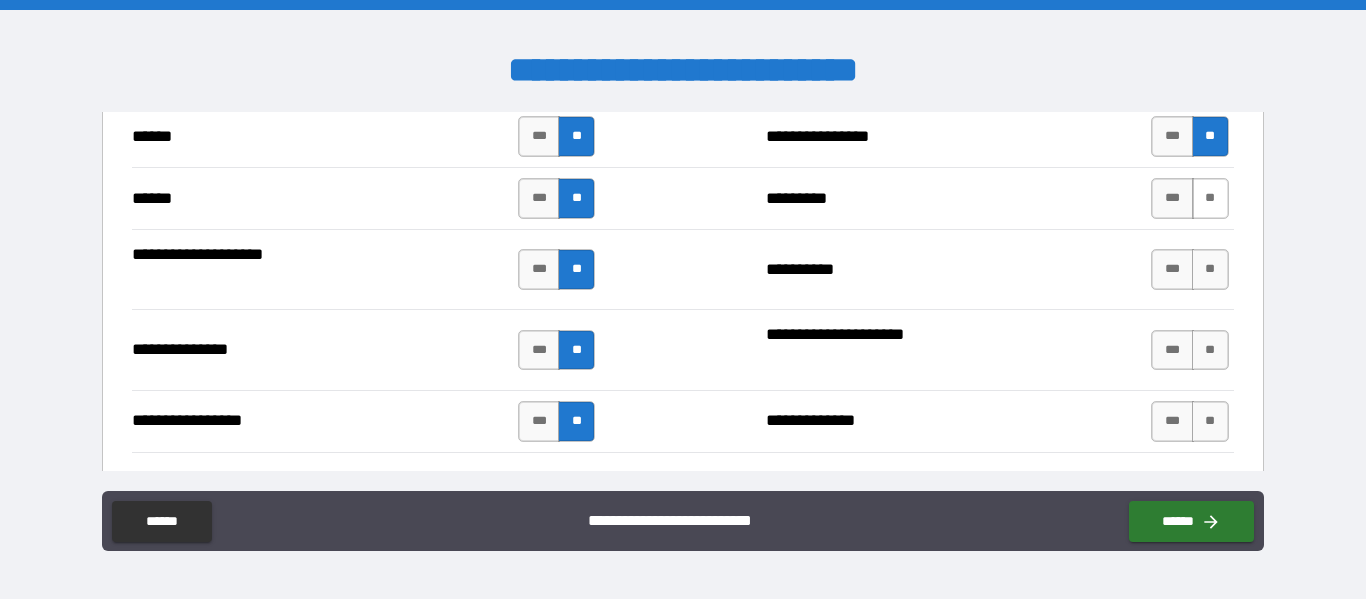 click on "**" at bounding box center (1210, 198) 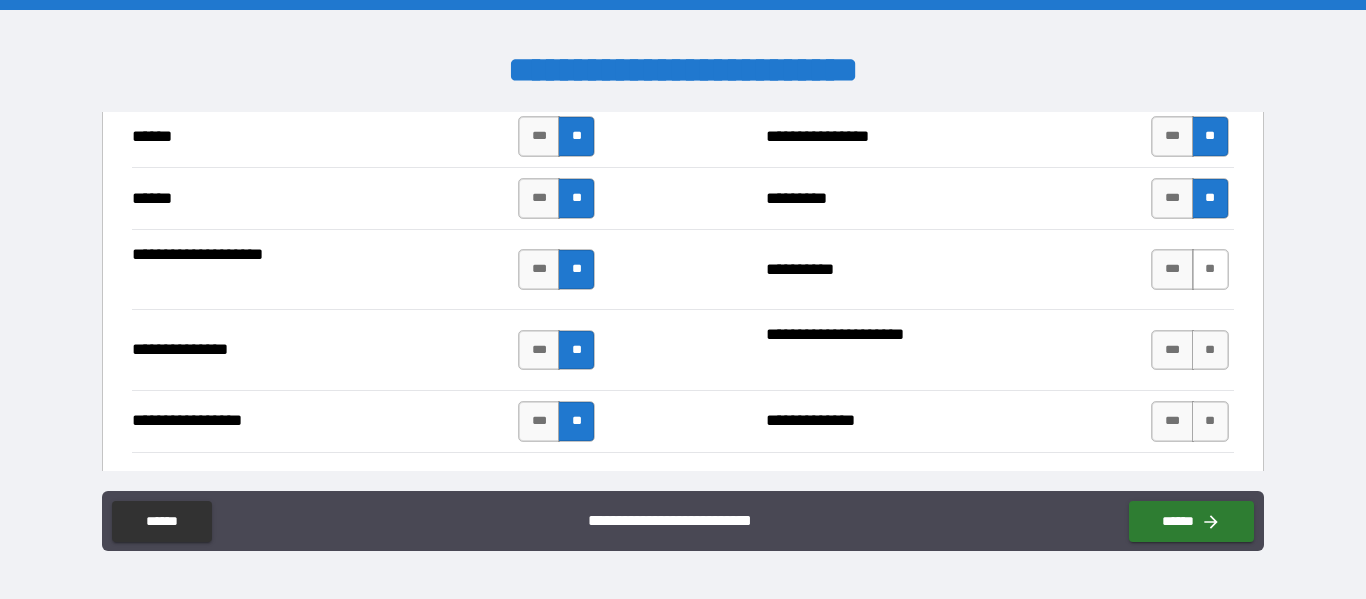 click on "**" at bounding box center (1210, 269) 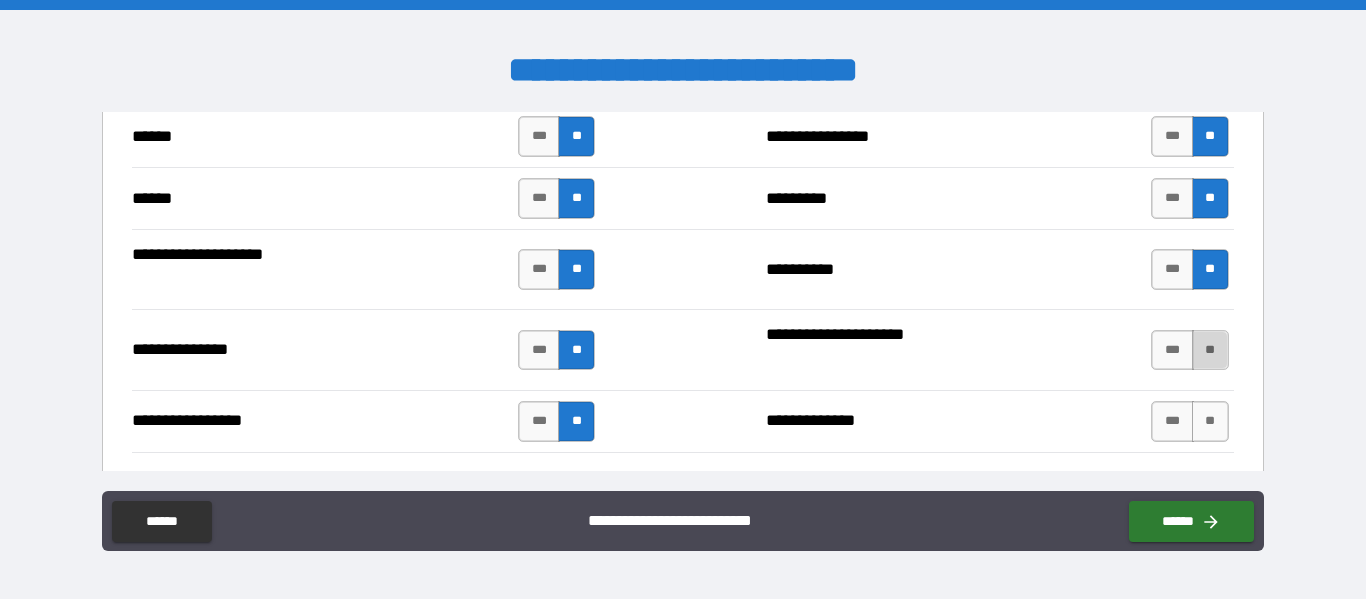 click on "**" at bounding box center (1210, 350) 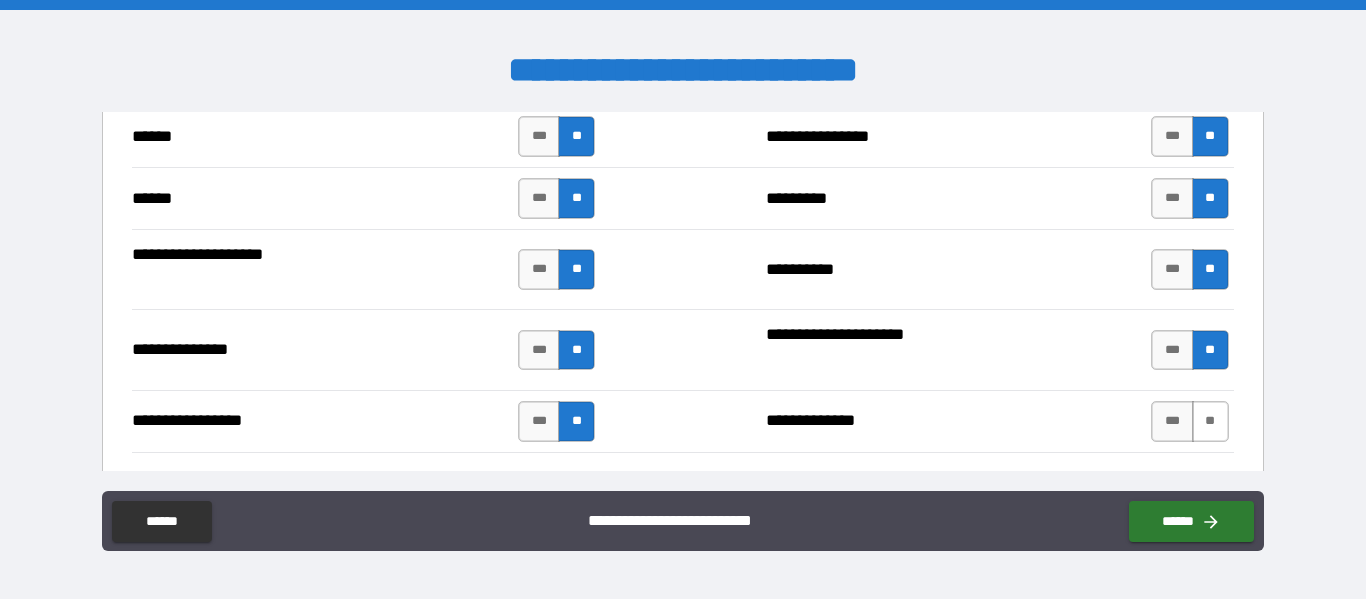 click on "**" at bounding box center (1210, 421) 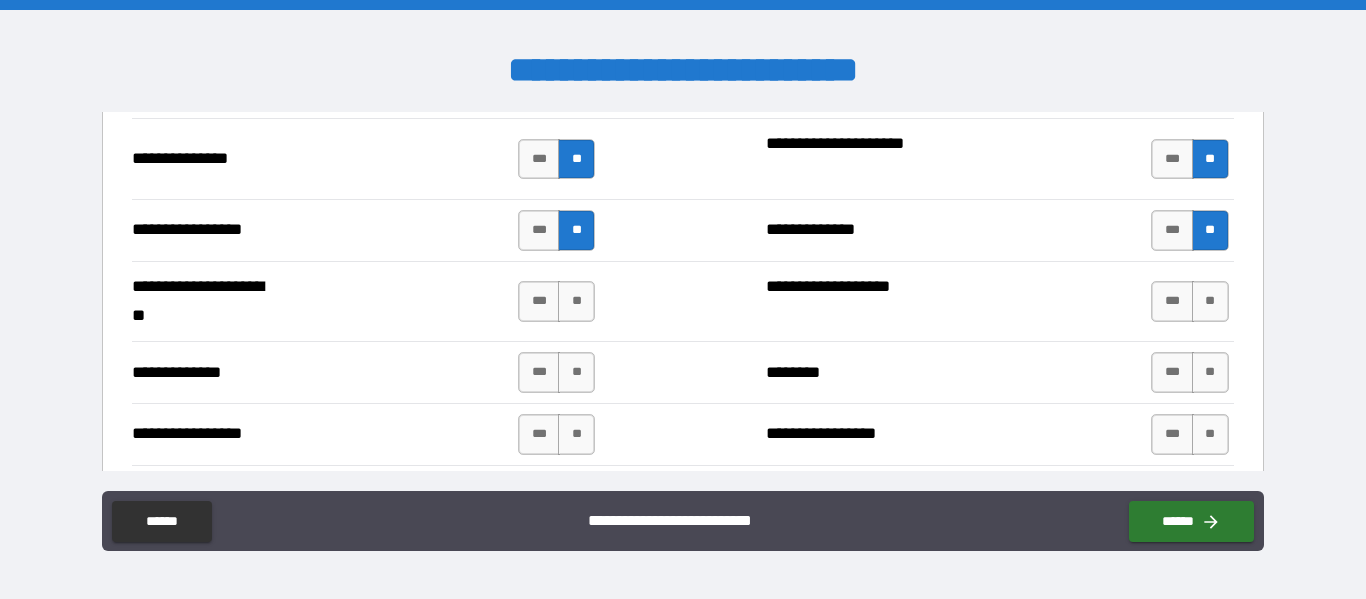 scroll, scrollTop: 2800, scrollLeft: 0, axis: vertical 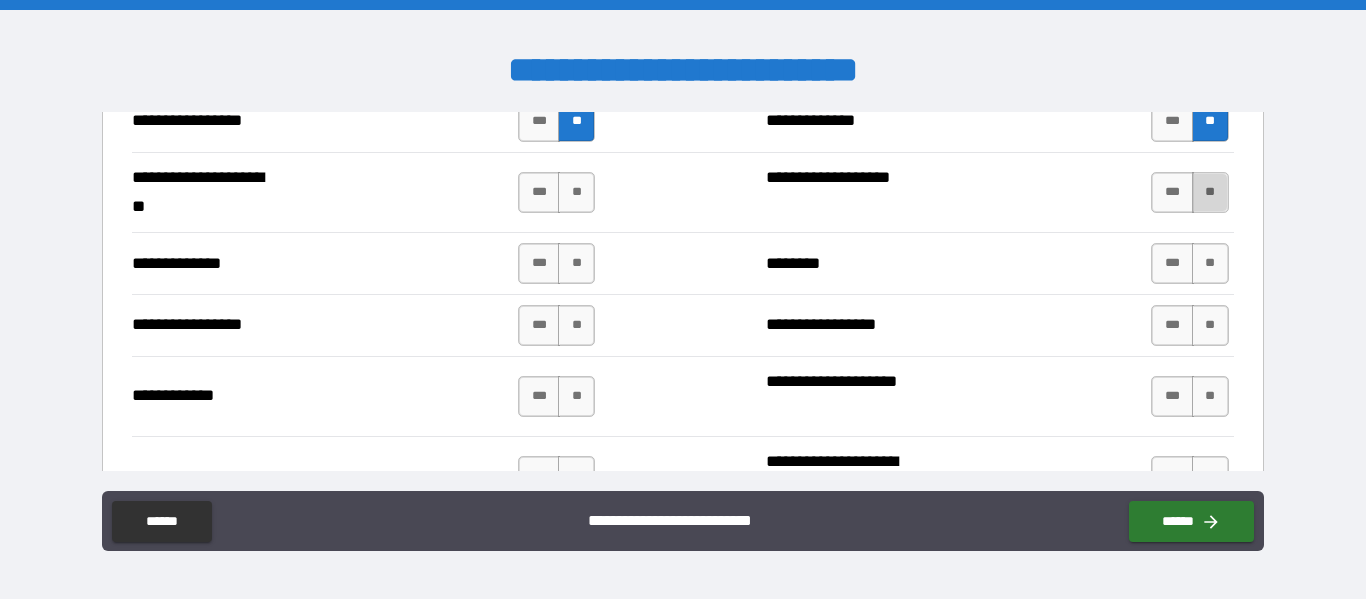 click on "**" at bounding box center (1210, 192) 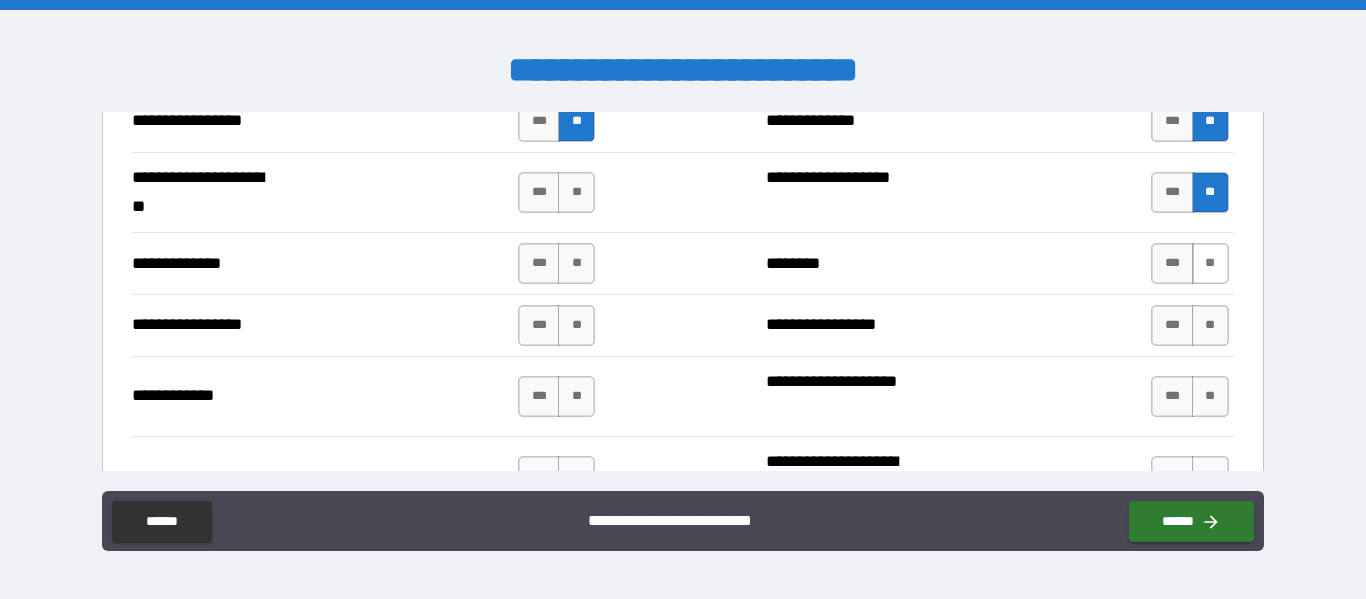 click on "**" at bounding box center (1210, 263) 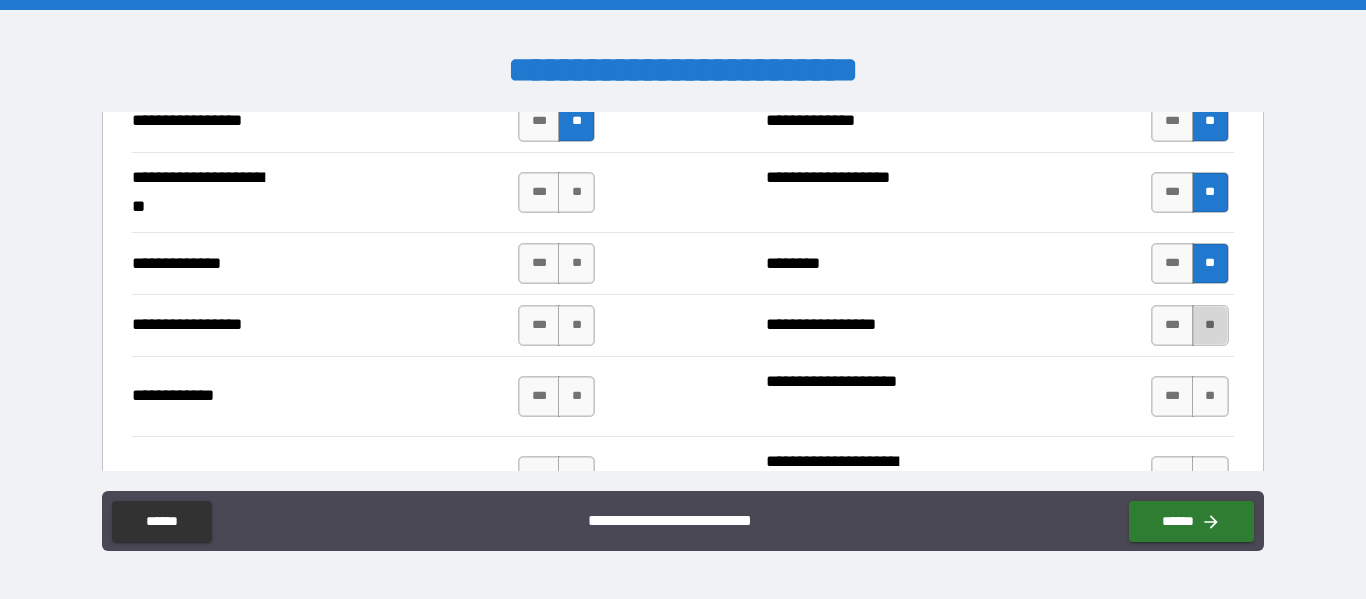 click on "**" at bounding box center (1210, 325) 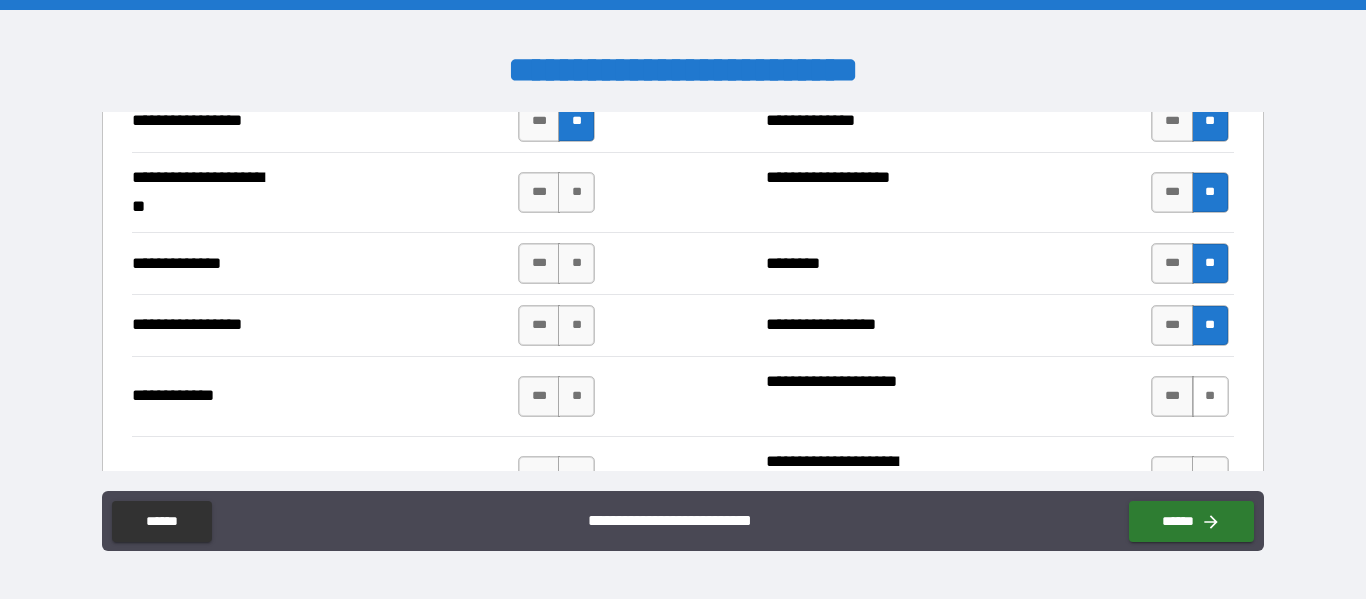 click on "**" at bounding box center (1210, 396) 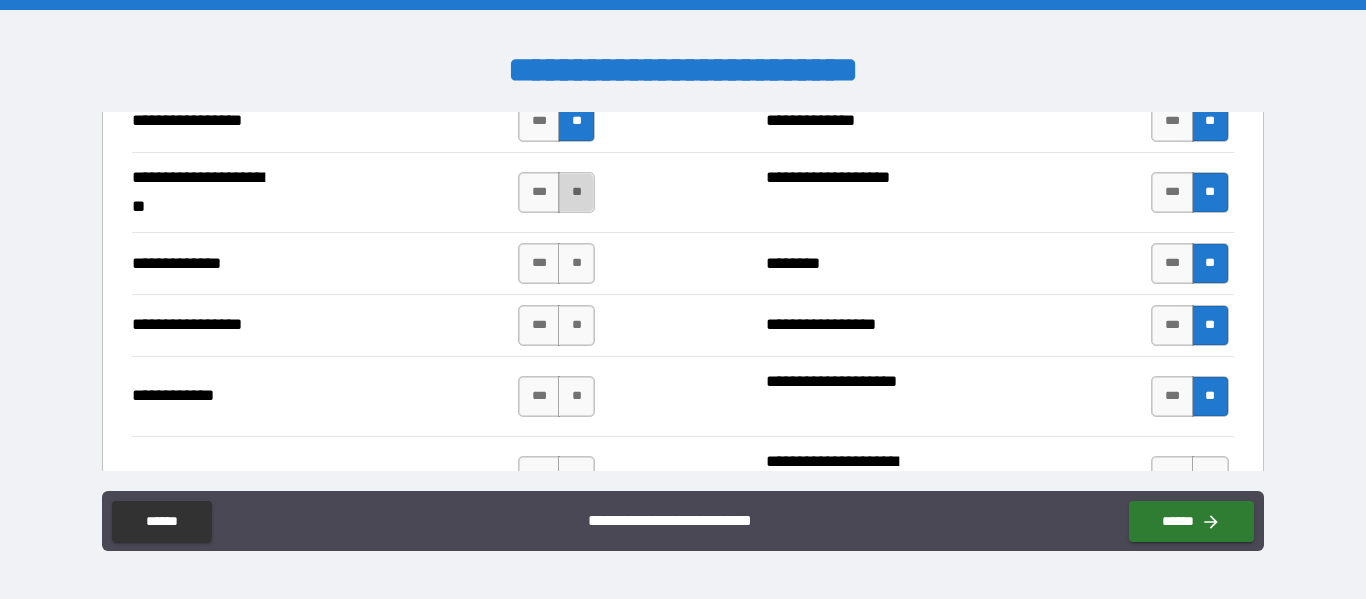 click on "**" at bounding box center [576, 192] 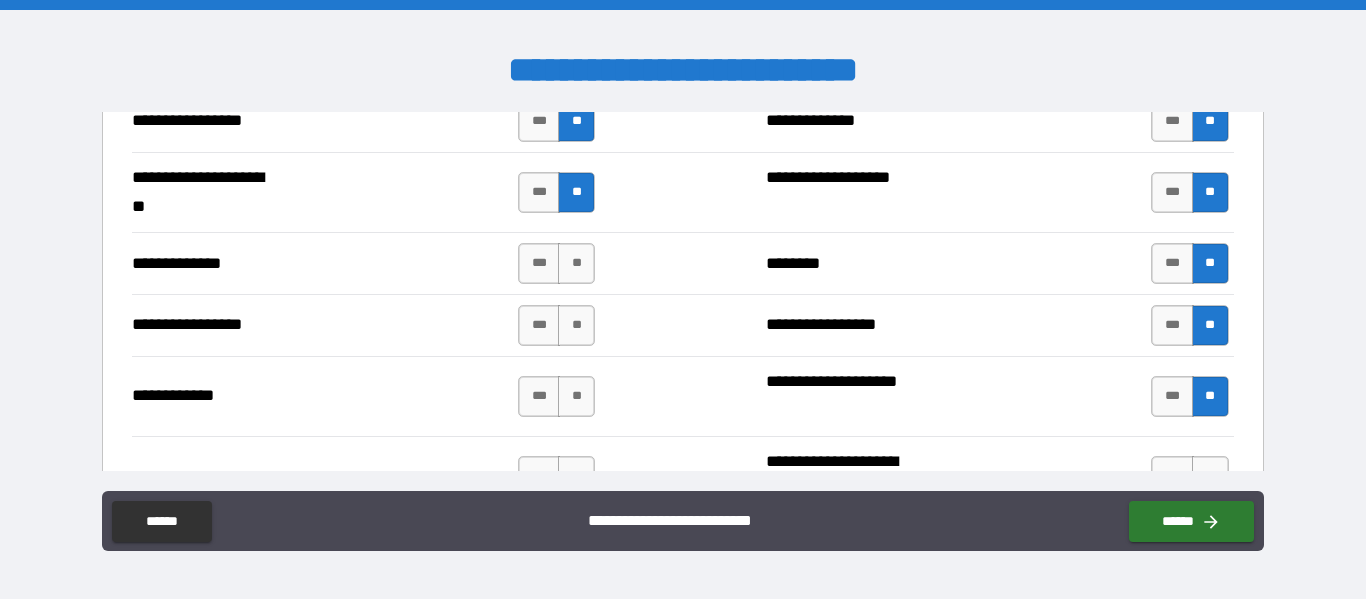 drag, startPoint x: 571, startPoint y: 264, endPoint x: 575, endPoint y: 283, distance: 19.416489 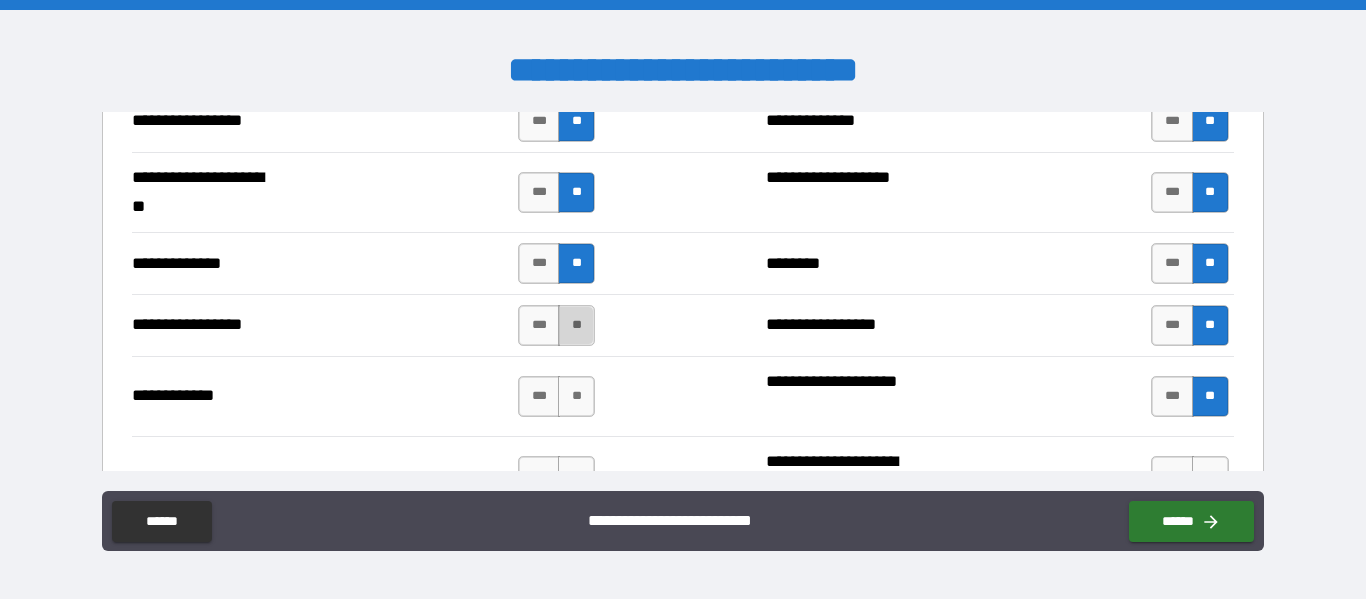 click on "**" at bounding box center [576, 325] 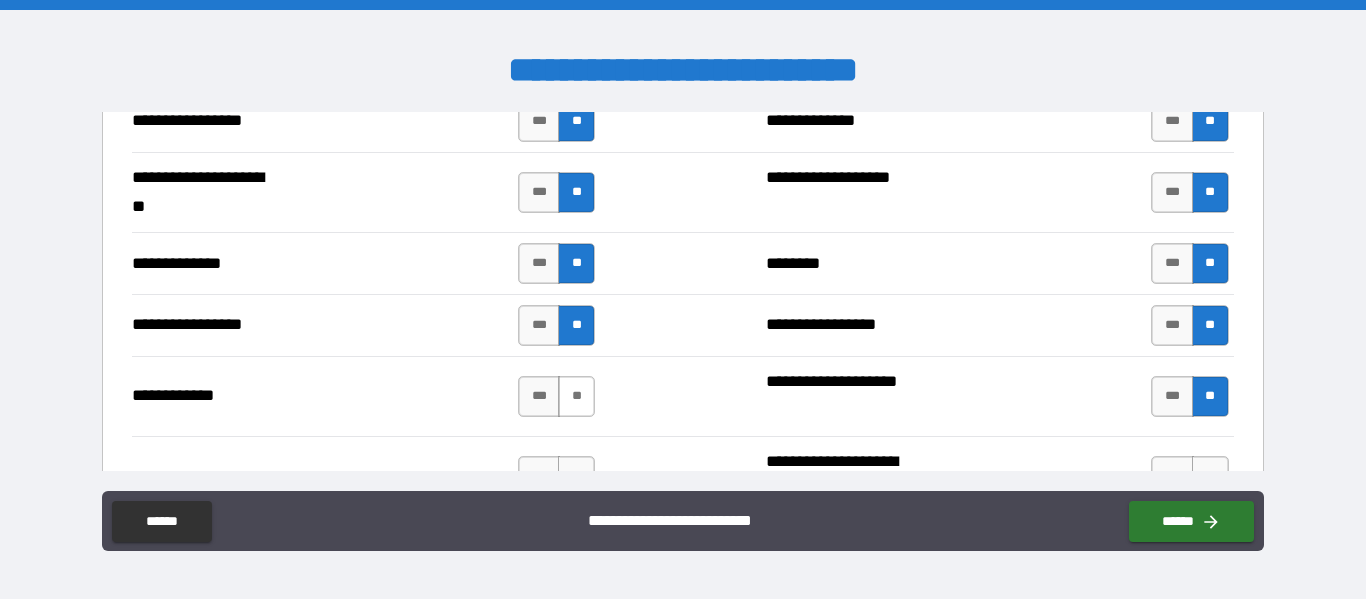 click on "**" at bounding box center [576, 396] 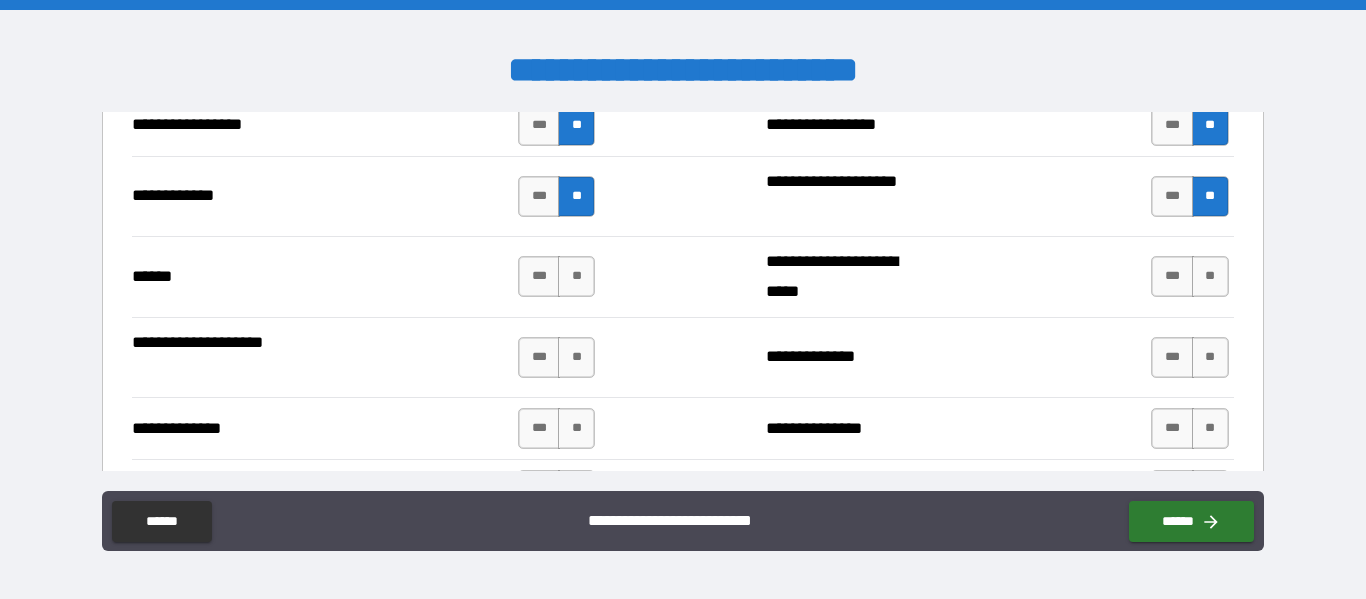 scroll, scrollTop: 3100, scrollLeft: 0, axis: vertical 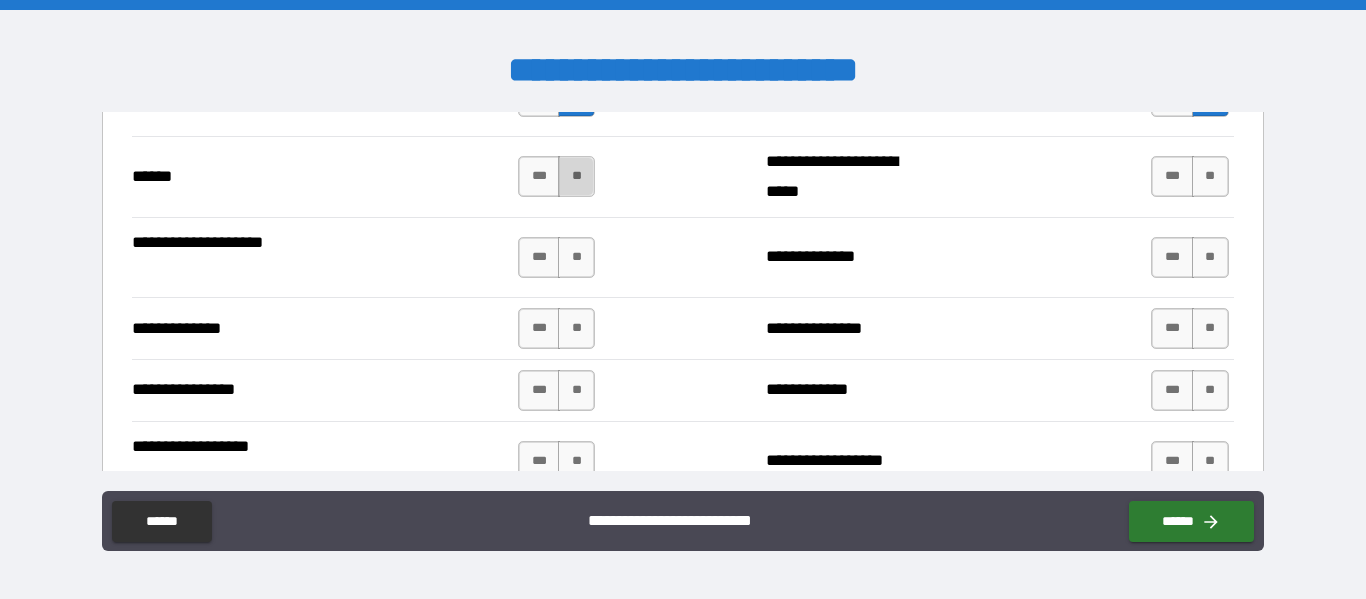 click on "**" at bounding box center [576, 176] 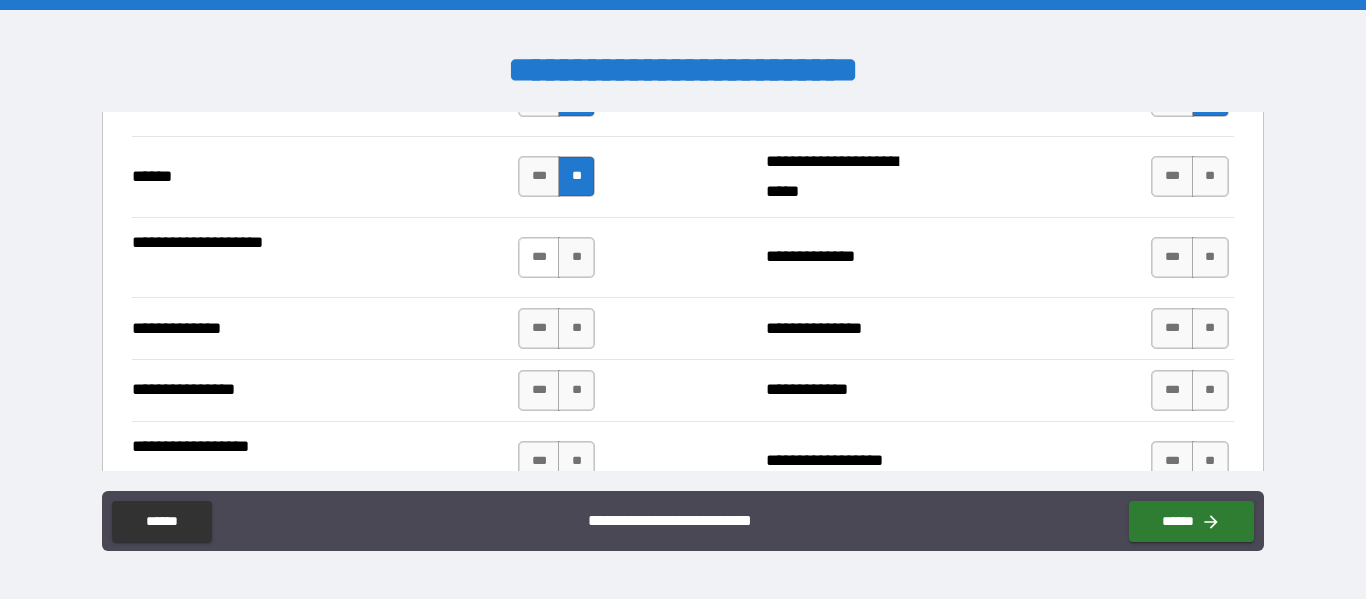 click on "***" at bounding box center [539, 257] 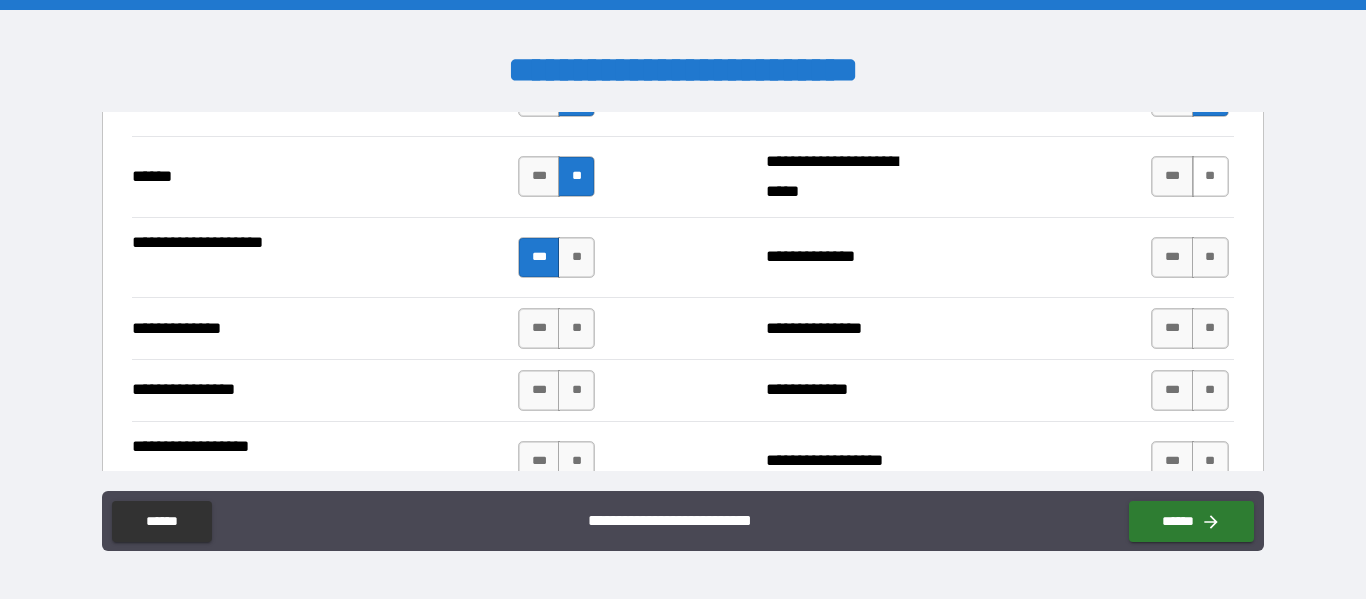 click on "**" at bounding box center [1210, 176] 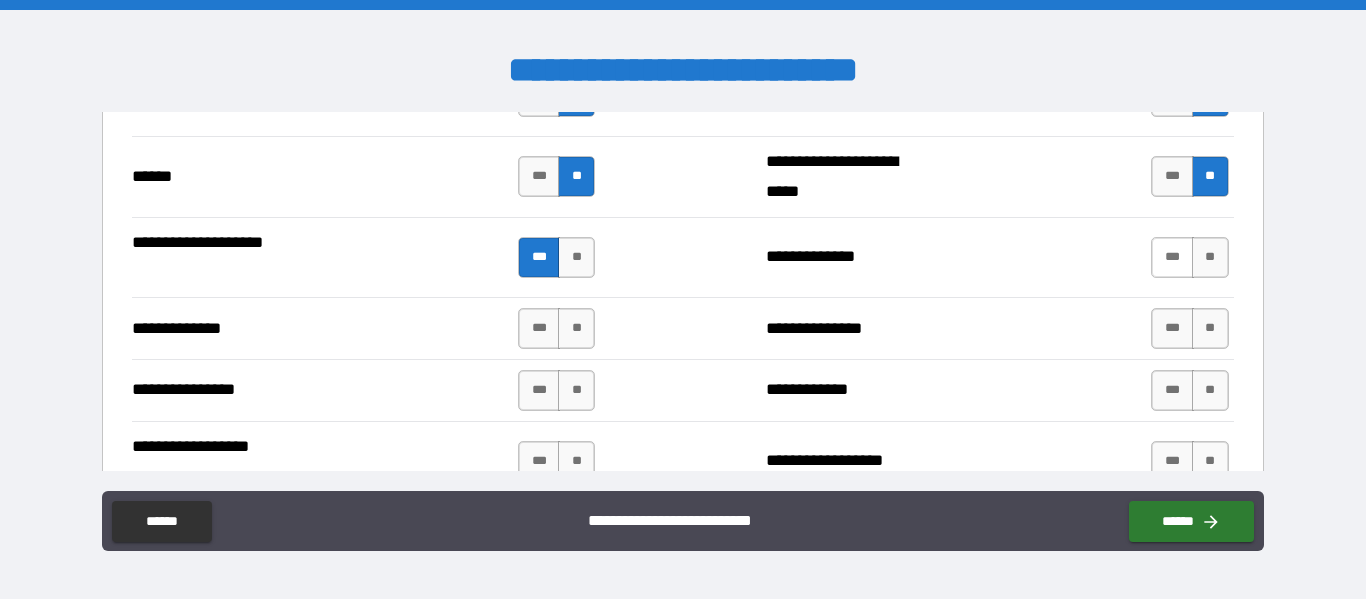 click on "***" at bounding box center [1172, 257] 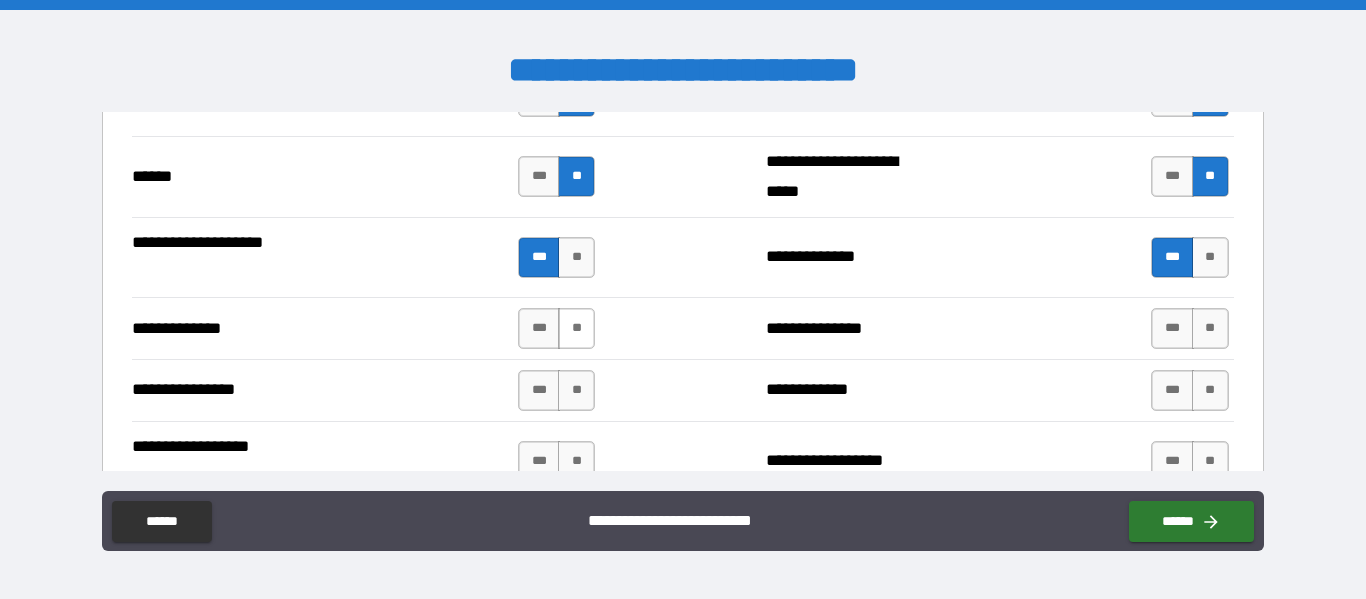 click on "**" at bounding box center [576, 328] 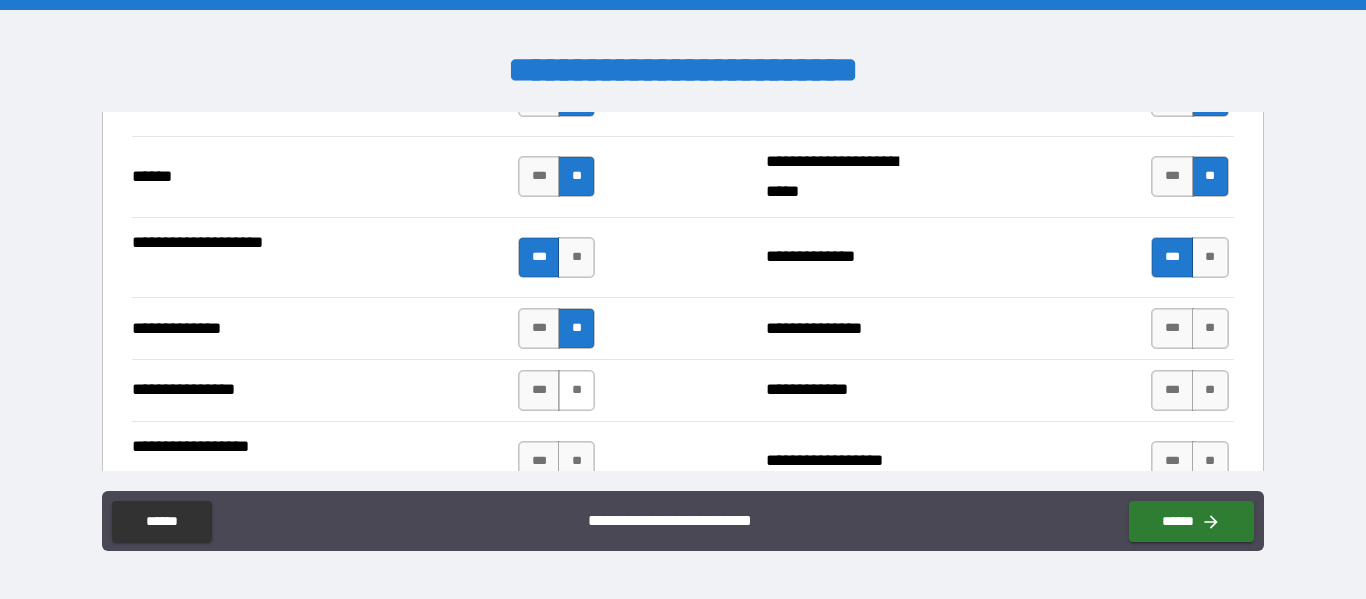 click on "**" at bounding box center (576, 390) 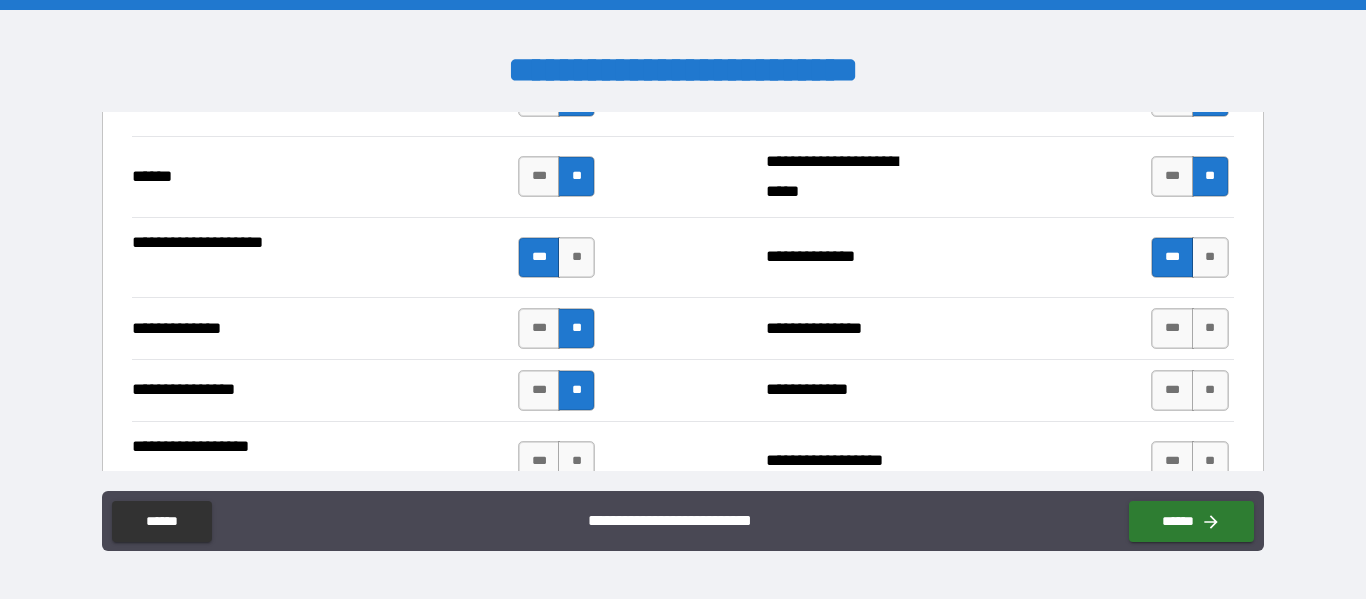 drag, startPoint x: 1203, startPoint y: 315, endPoint x: 1183, endPoint y: 349, distance: 39.446167 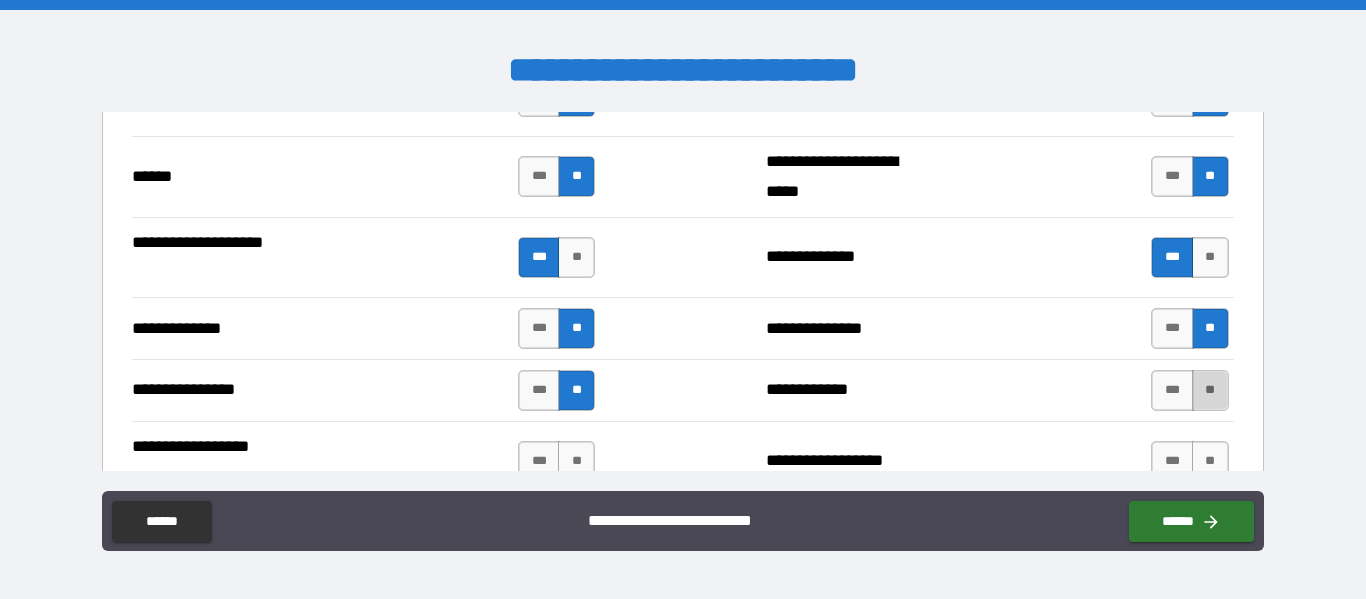 click on "**" at bounding box center [1210, 390] 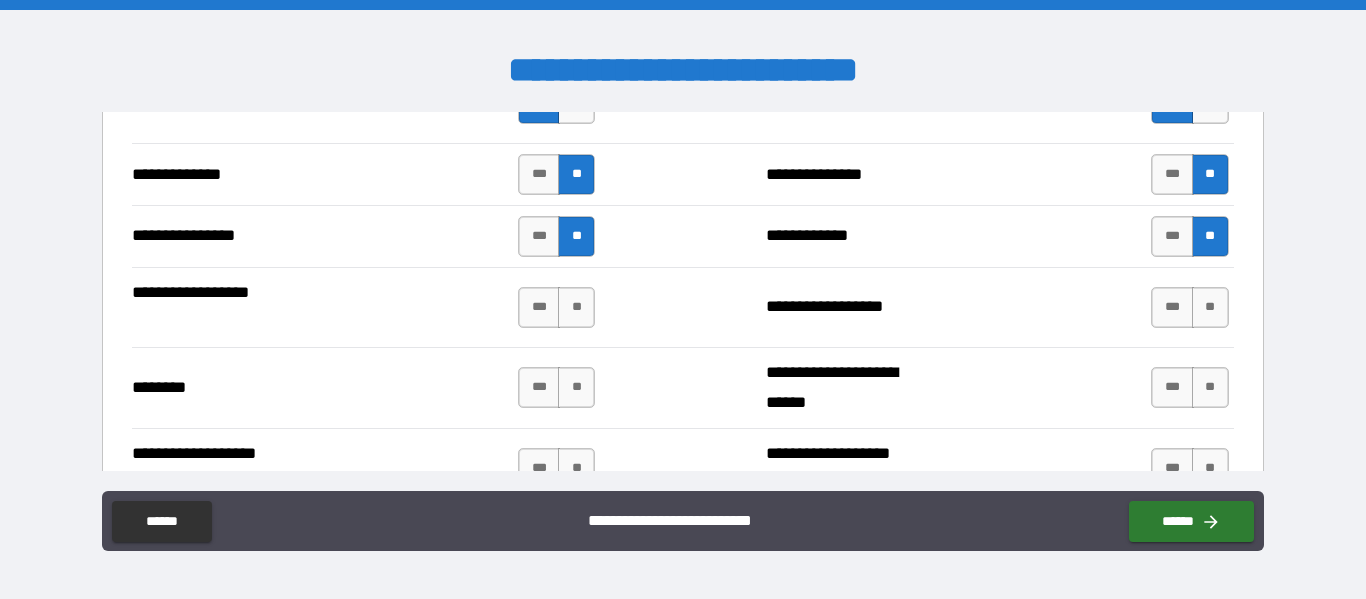 scroll, scrollTop: 3300, scrollLeft: 0, axis: vertical 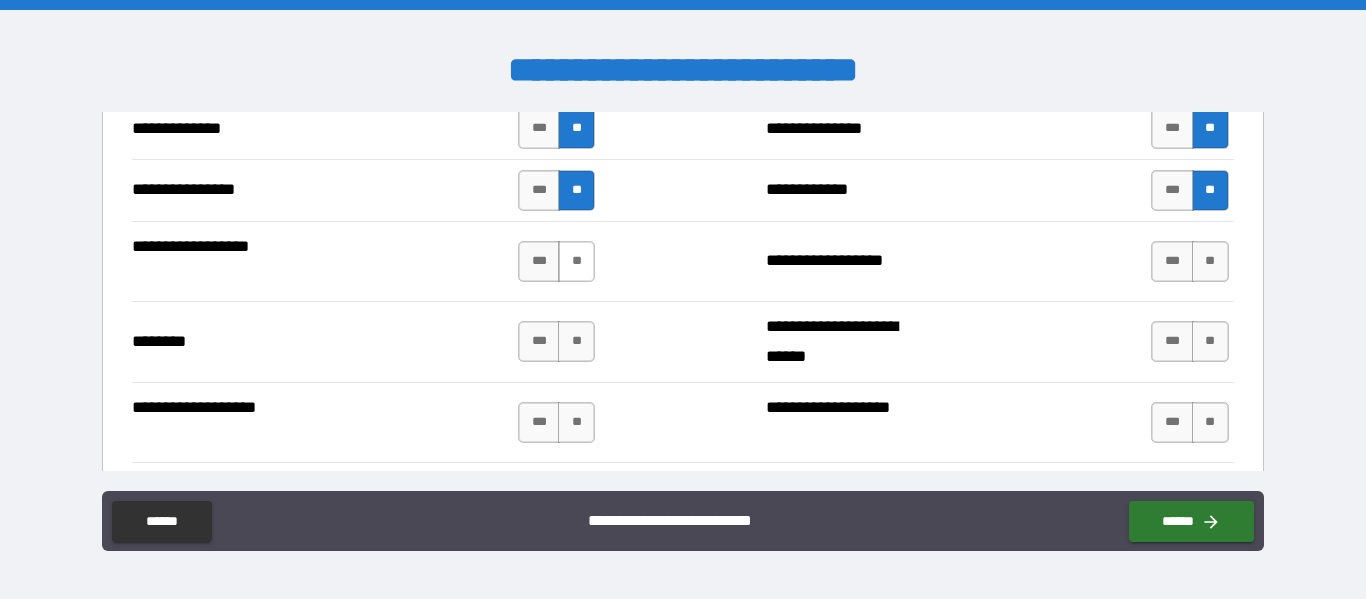 click on "**" at bounding box center (576, 261) 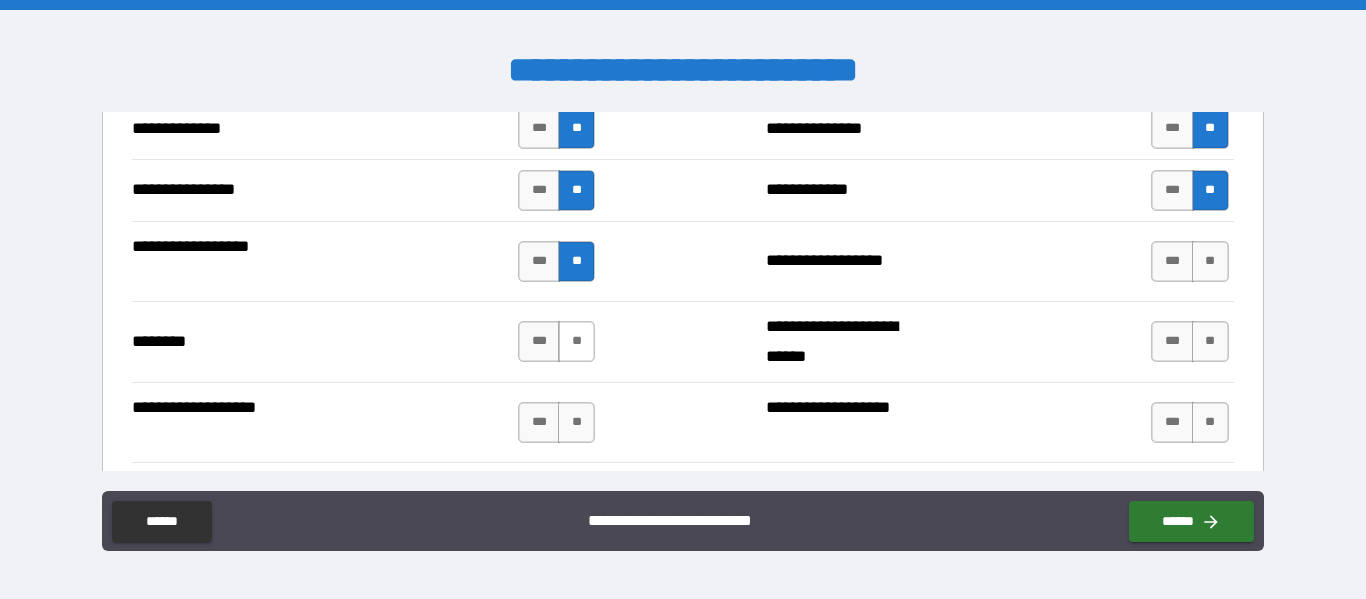 click on "**" at bounding box center [576, 341] 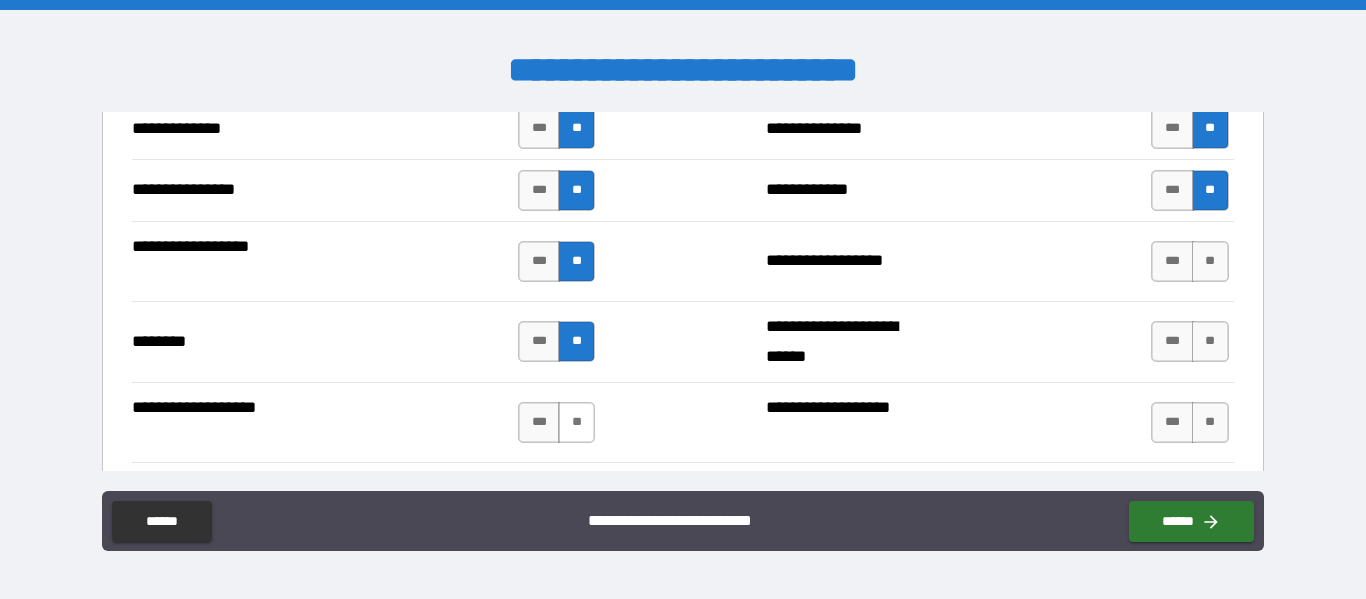 click on "**" at bounding box center [576, 422] 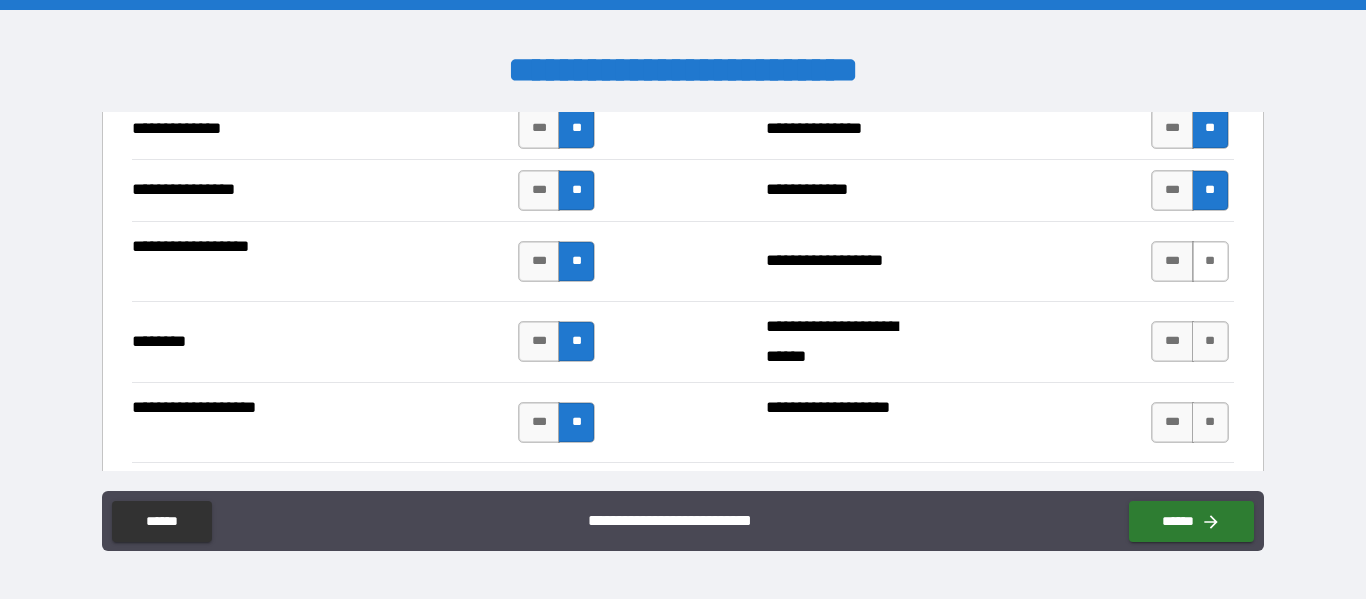 click on "**" at bounding box center (1210, 261) 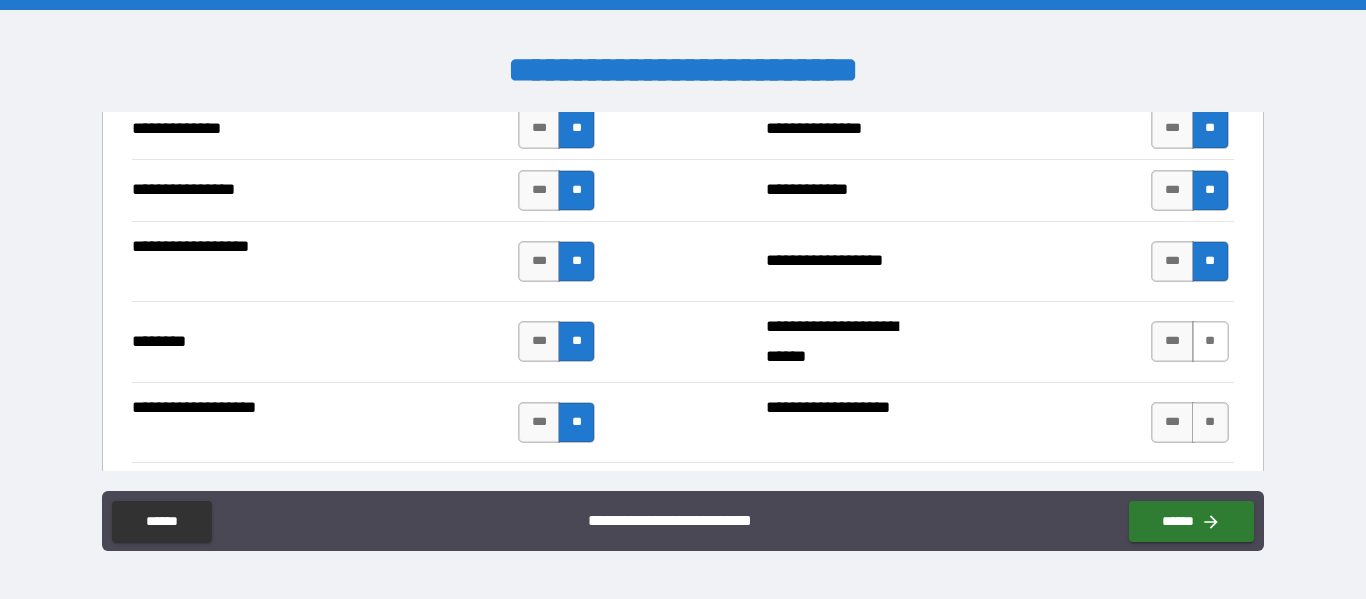 click on "**" at bounding box center (1210, 341) 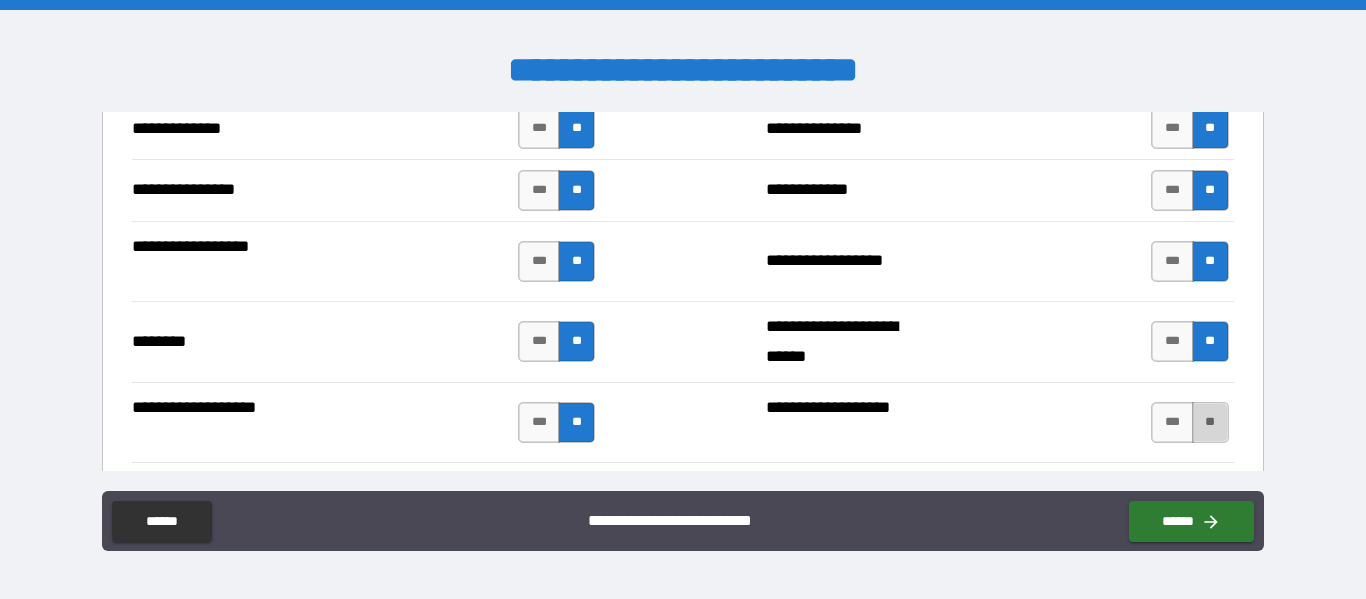 click on "**" at bounding box center (1210, 422) 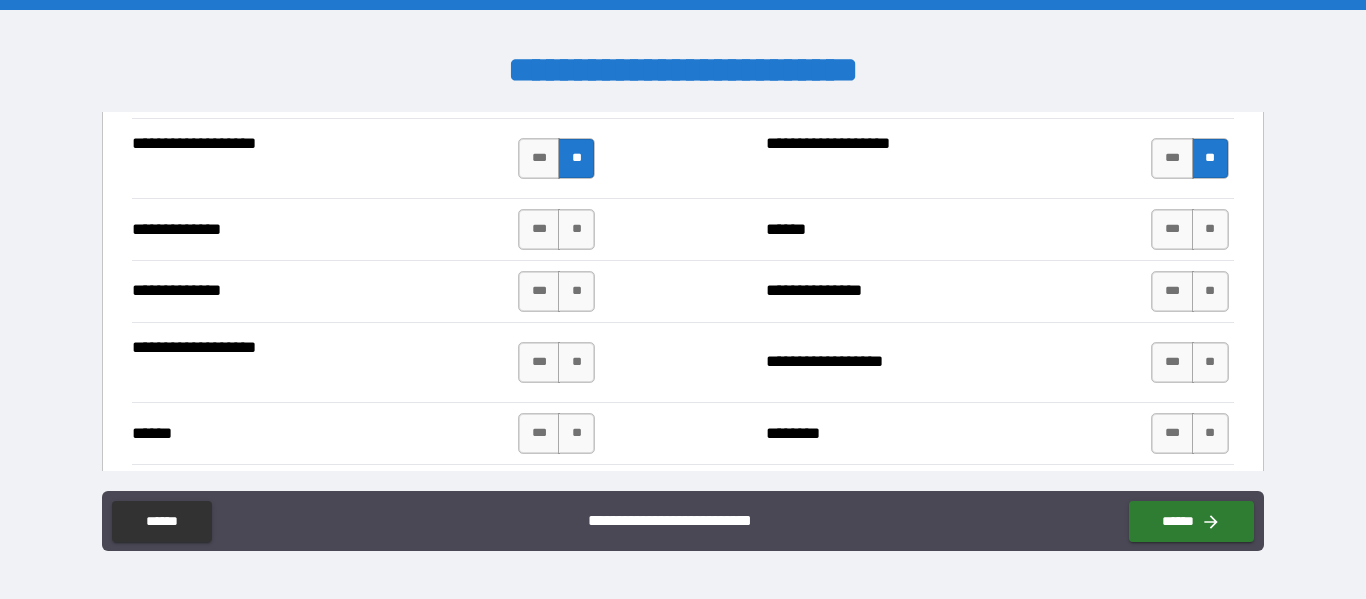 scroll, scrollTop: 3600, scrollLeft: 0, axis: vertical 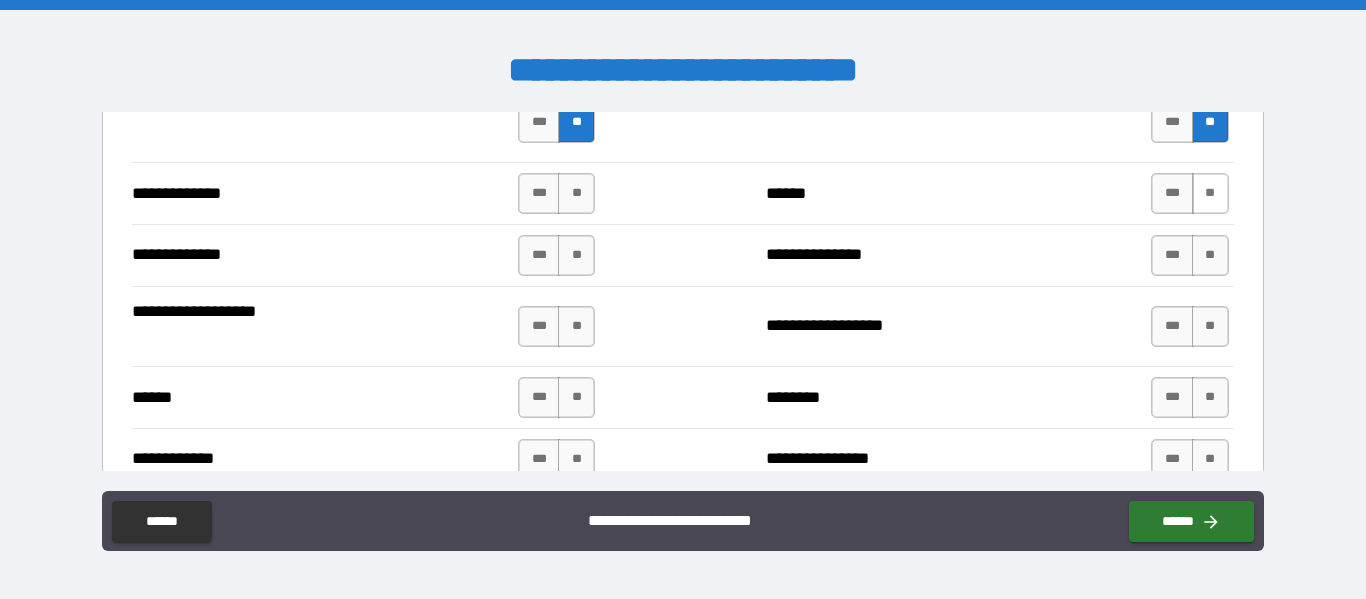 click on "**" at bounding box center [1210, 193] 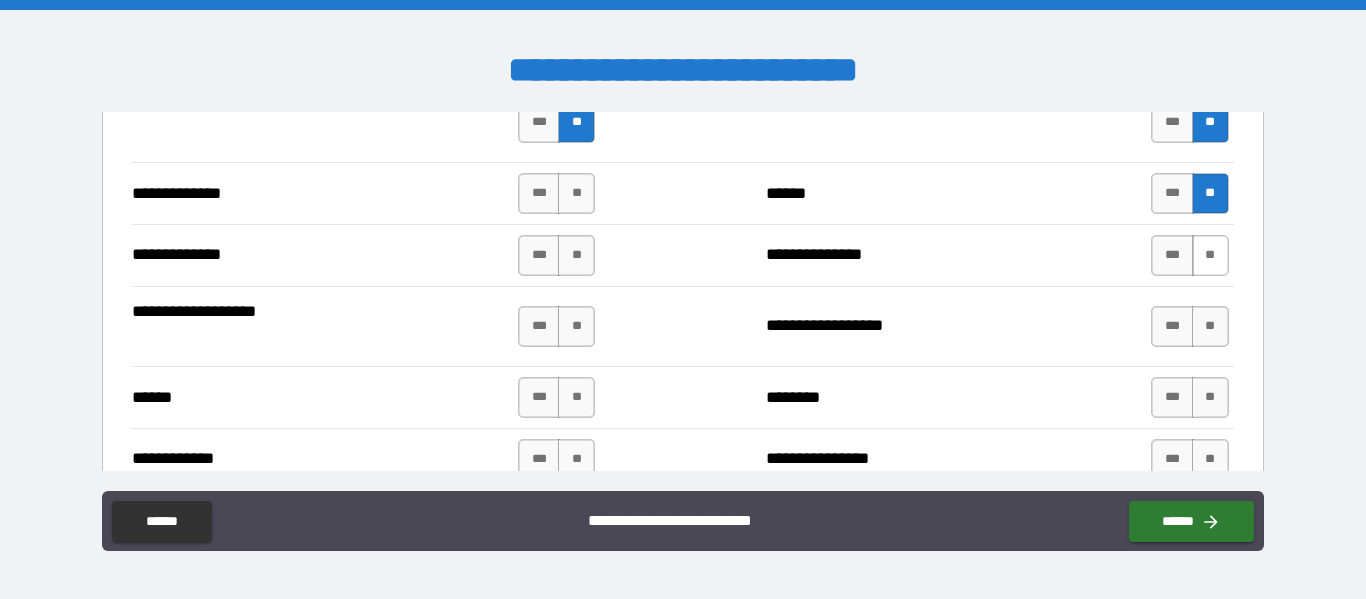 click on "**" at bounding box center [1210, 255] 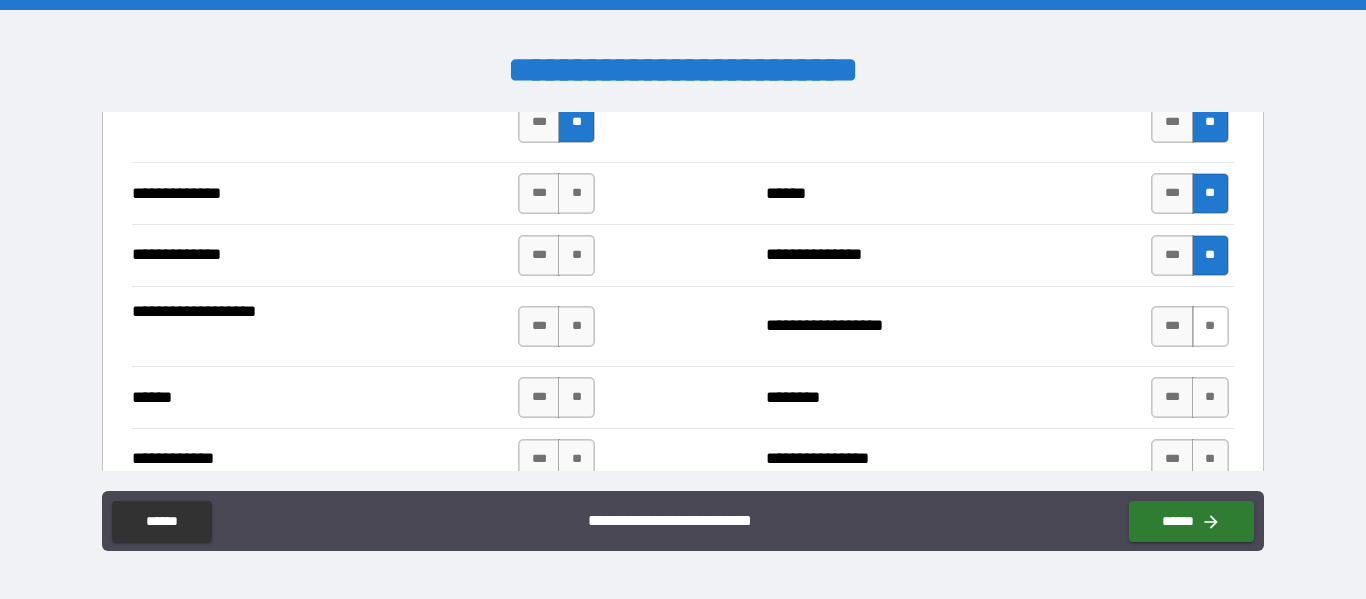 click on "**" at bounding box center (1210, 326) 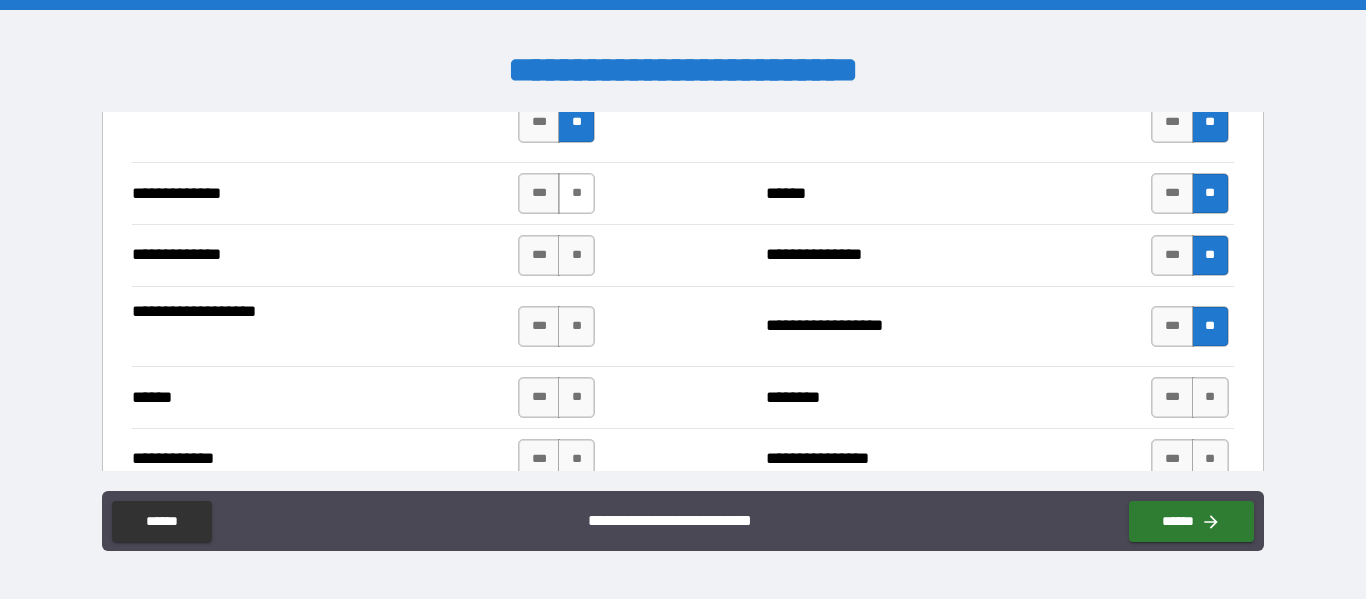 click on "**" at bounding box center [576, 193] 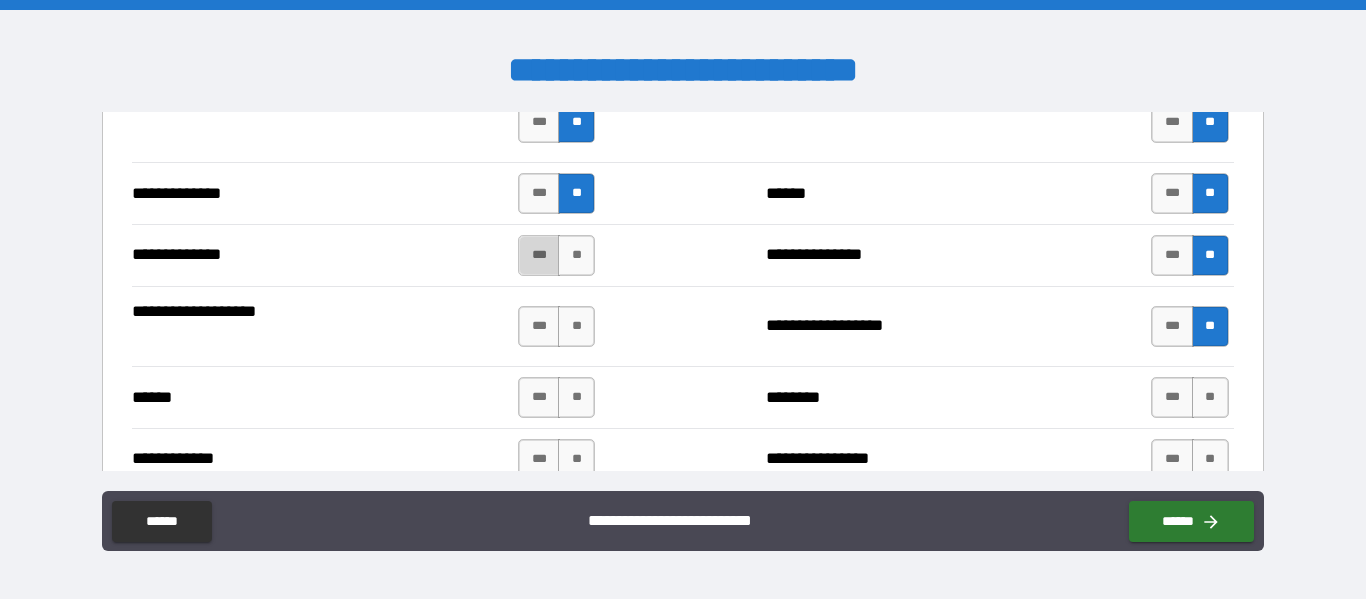 click on "***" at bounding box center (539, 255) 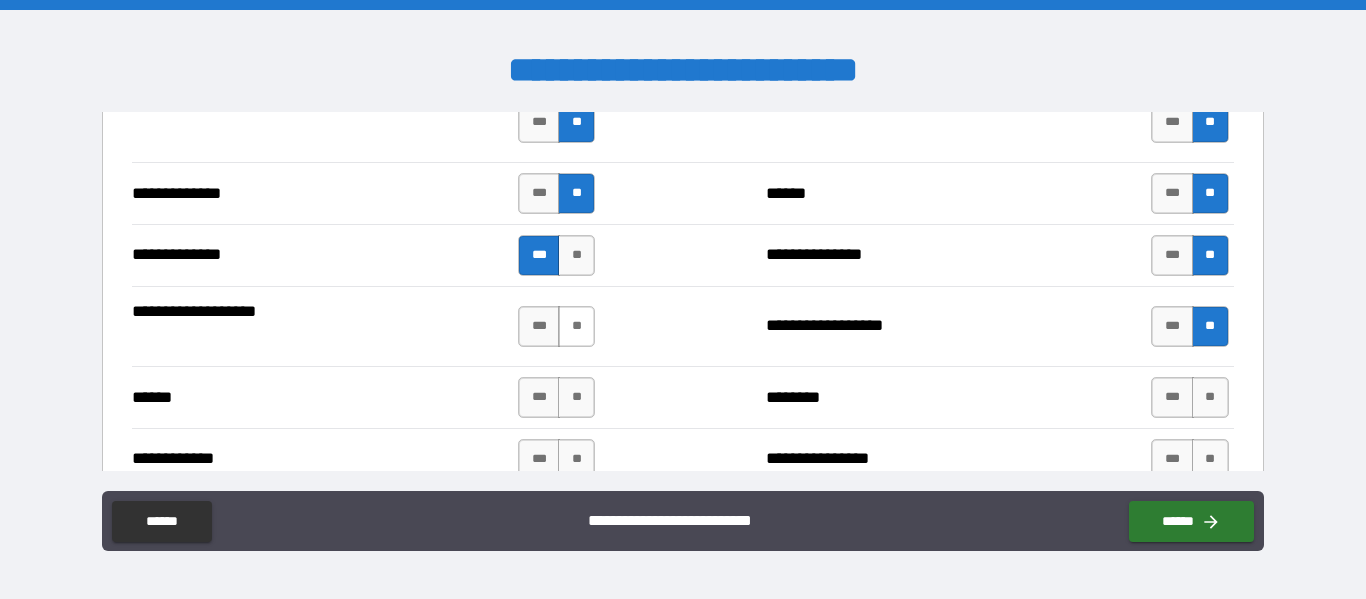 click on "**" at bounding box center (576, 326) 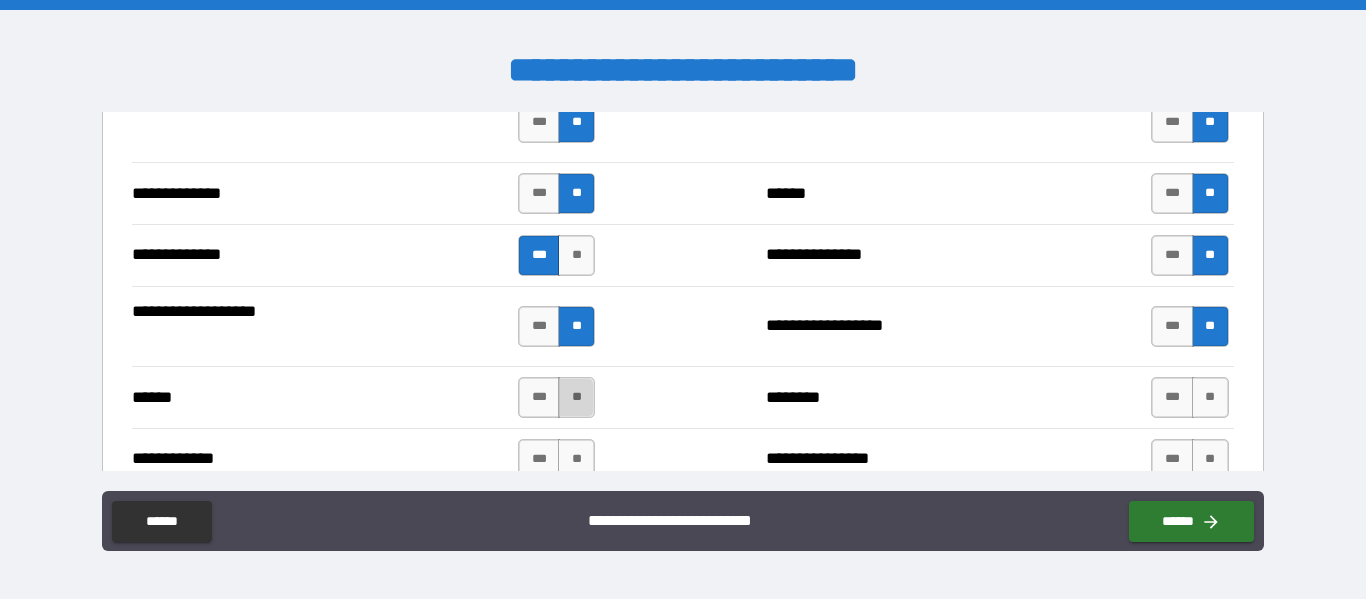 drag, startPoint x: 559, startPoint y: 392, endPoint x: 562, endPoint y: 405, distance: 13.341664 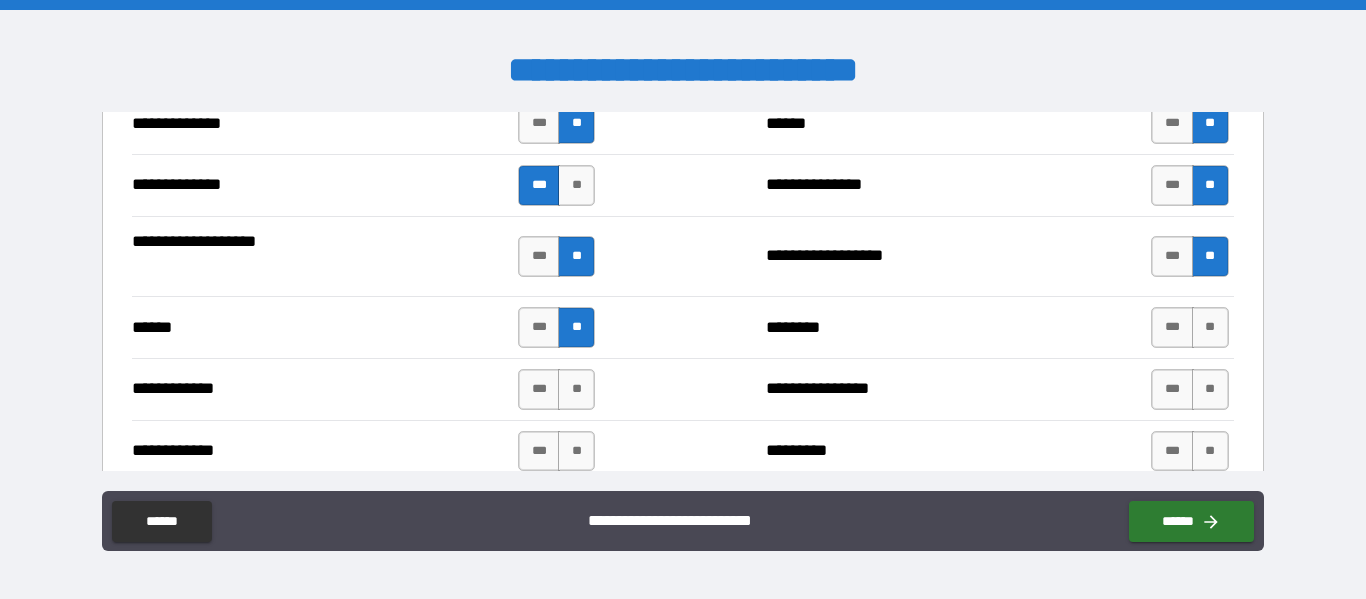 scroll, scrollTop: 3700, scrollLeft: 0, axis: vertical 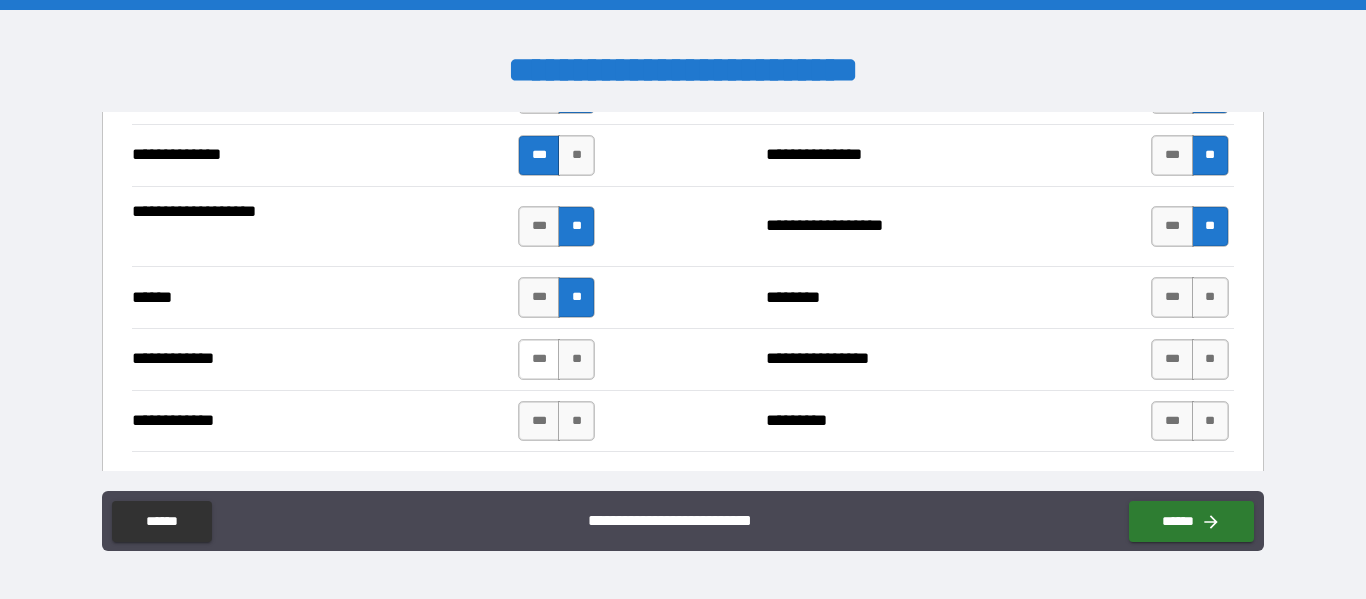 drag, startPoint x: 526, startPoint y: 354, endPoint x: 537, endPoint y: 352, distance: 11.18034 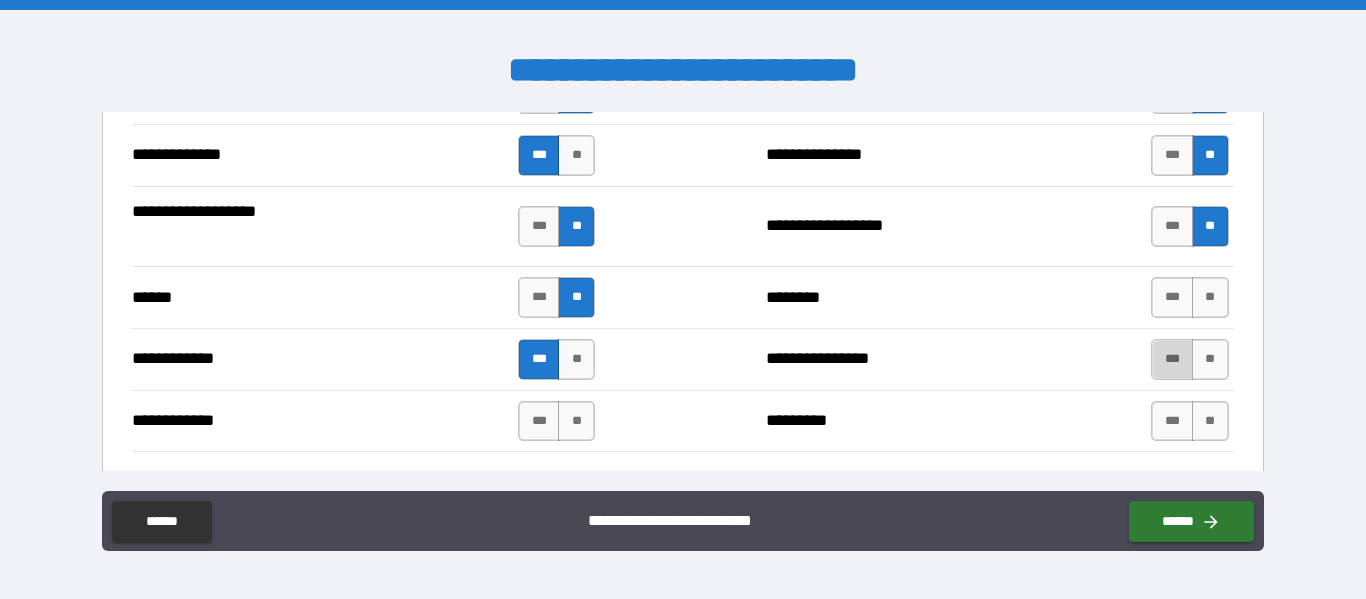 click on "***" at bounding box center (1172, 359) 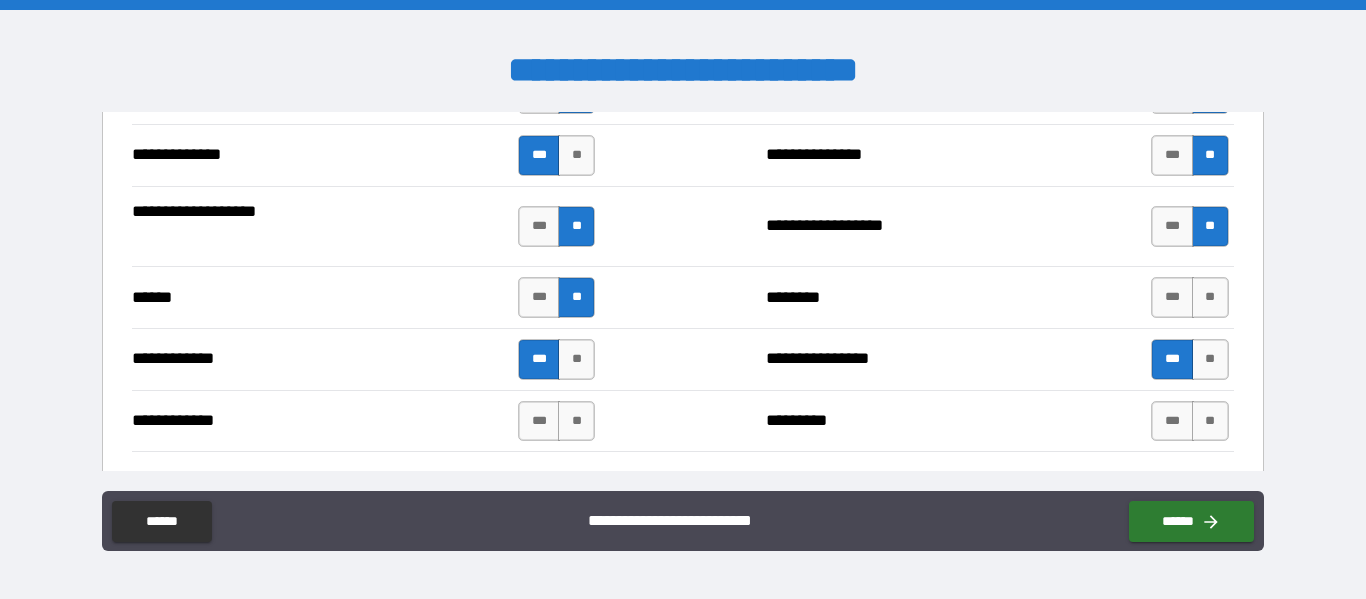 drag, startPoint x: 1197, startPoint y: 283, endPoint x: 1133, endPoint y: 295, distance: 65.11528 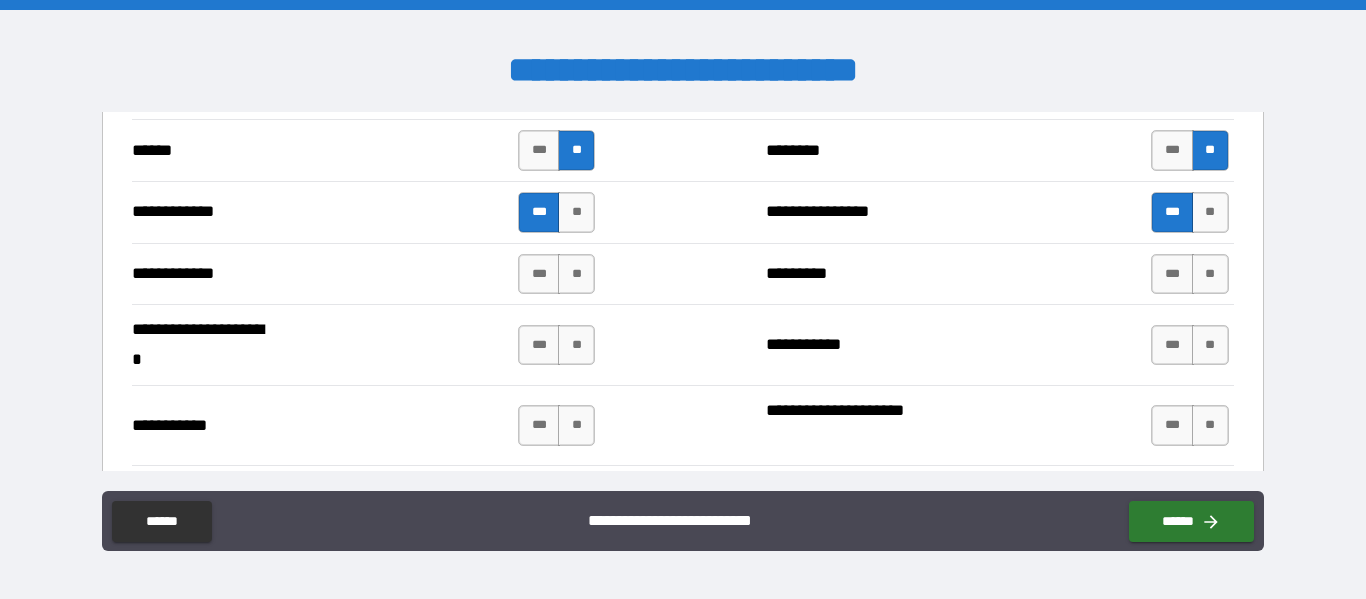 scroll, scrollTop: 3900, scrollLeft: 0, axis: vertical 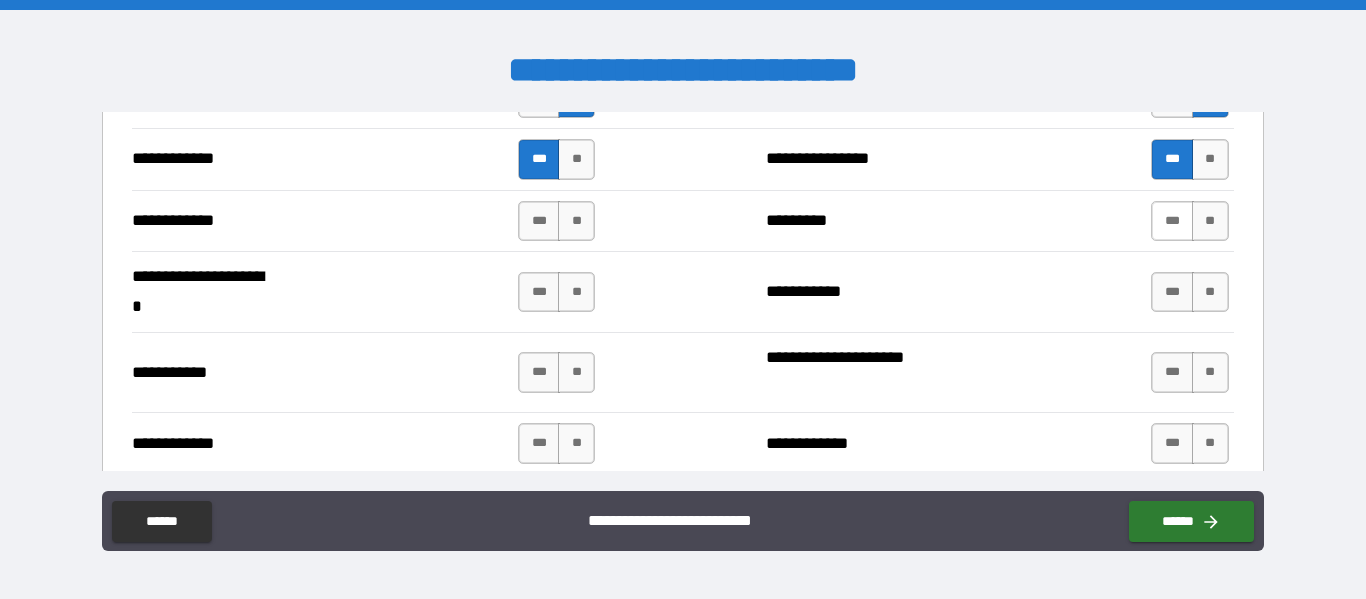 click on "***" at bounding box center [1172, 221] 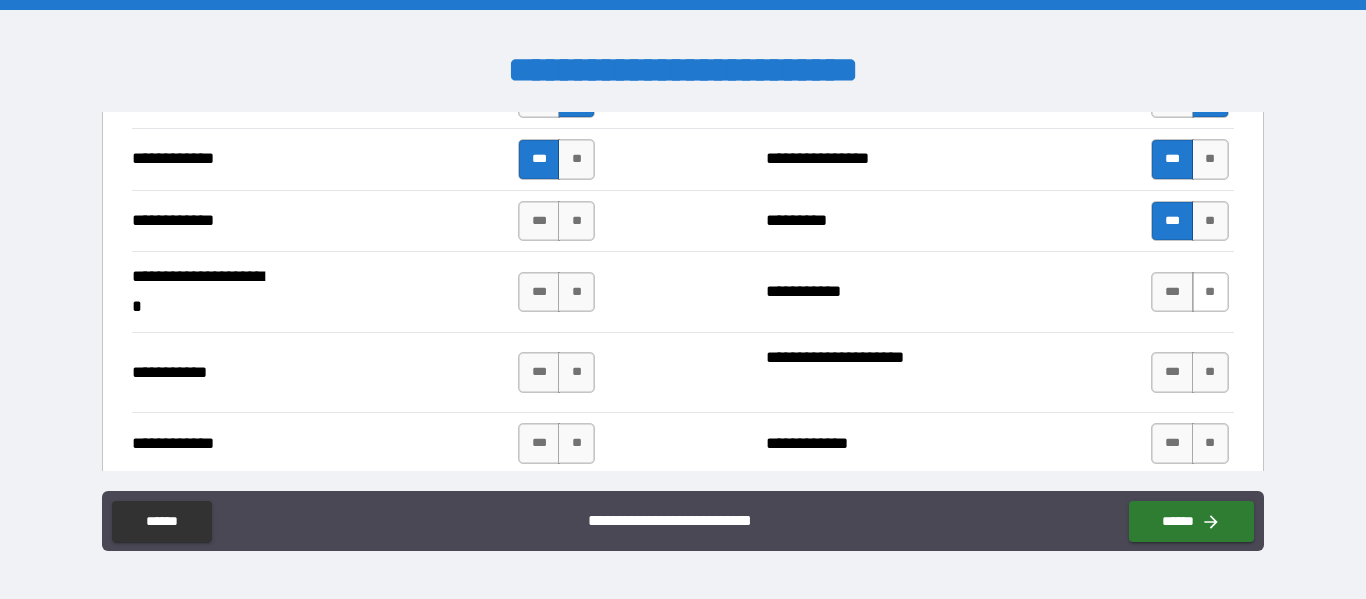 click on "**" at bounding box center [1210, 292] 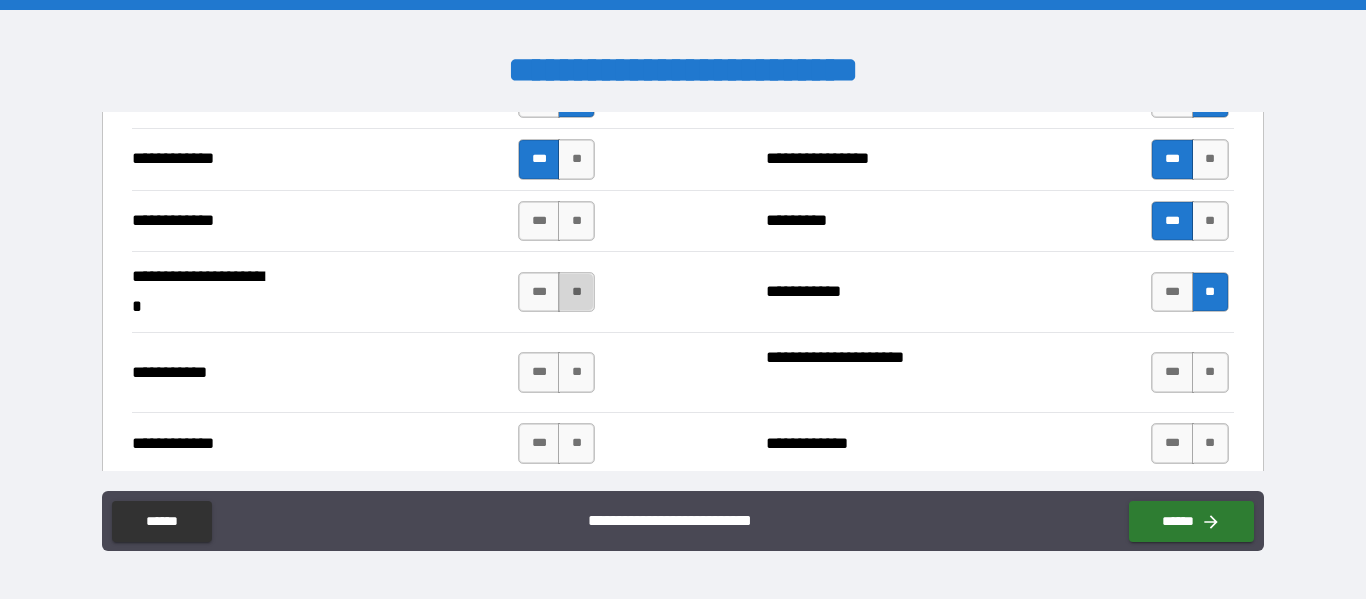 click on "**" at bounding box center [576, 292] 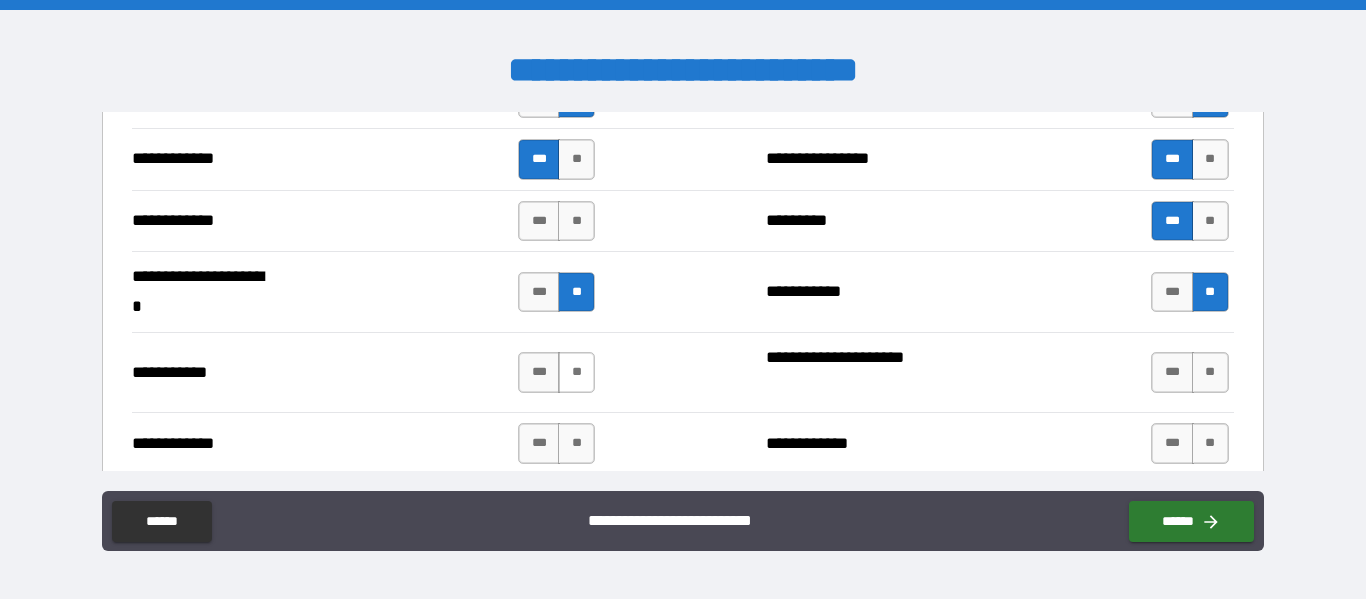 click on "**" at bounding box center [576, 372] 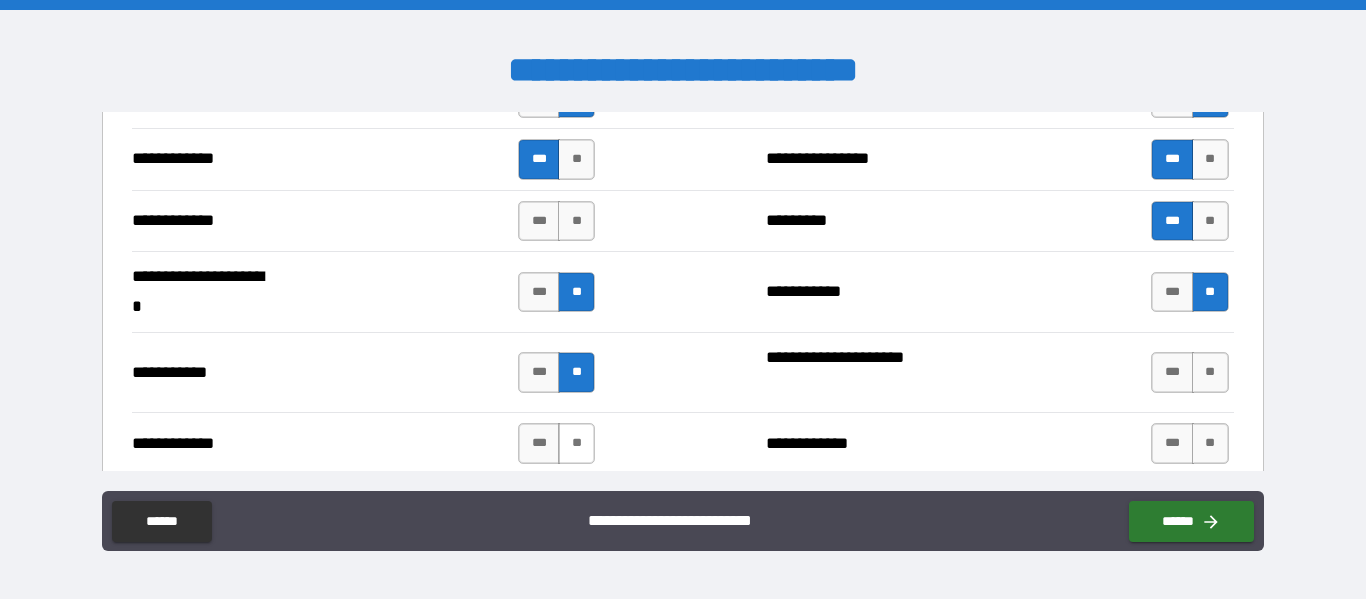 click on "**" at bounding box center [576, 443] 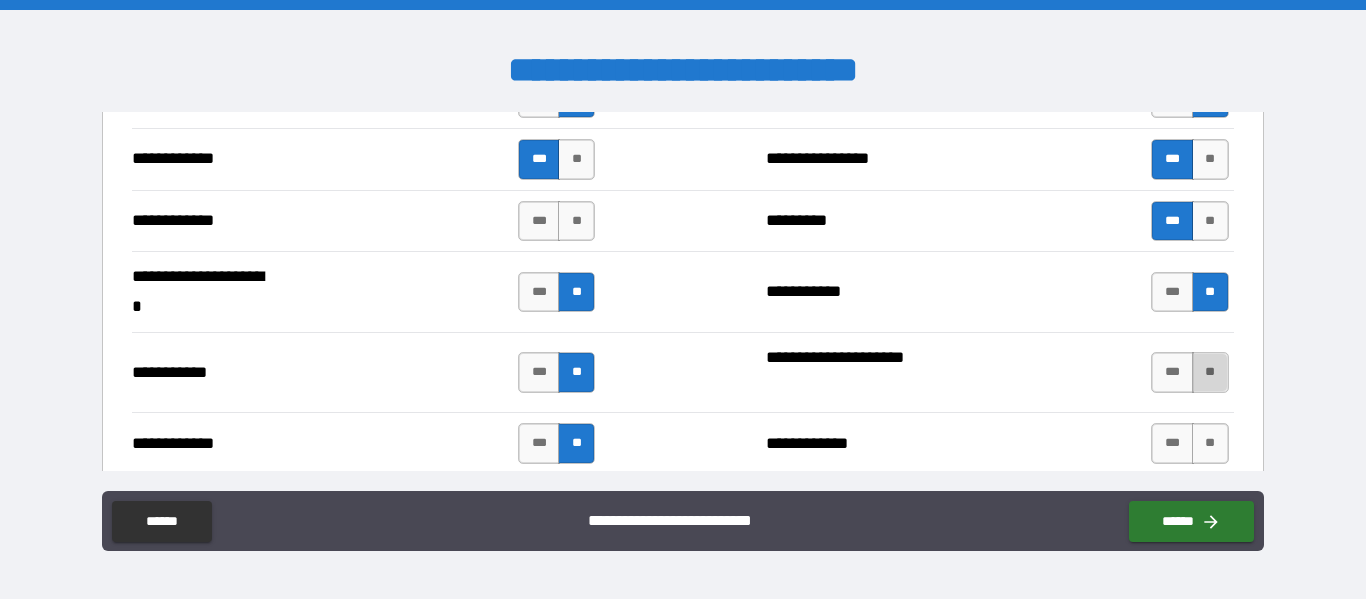 click on "**" at bounding box center (1210, 372) 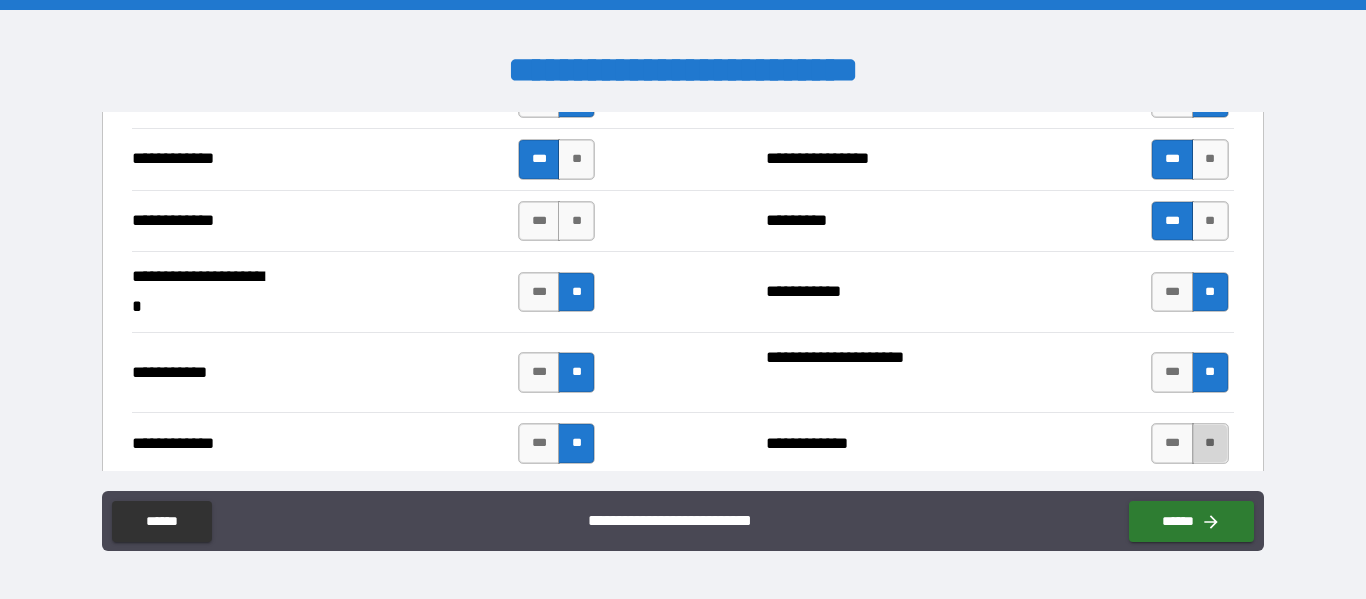 click on "**" at bounding box center [1210, 443] 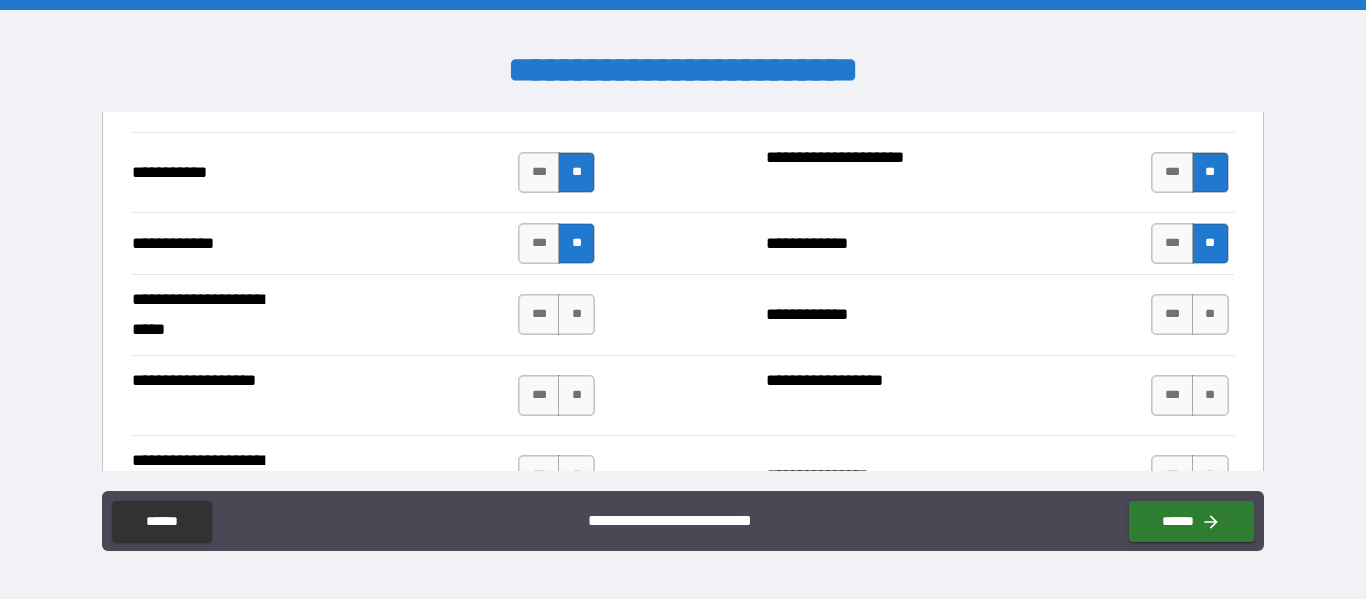scroll, scrollTop: 4200, scrollLeft: 0, axis: vertical 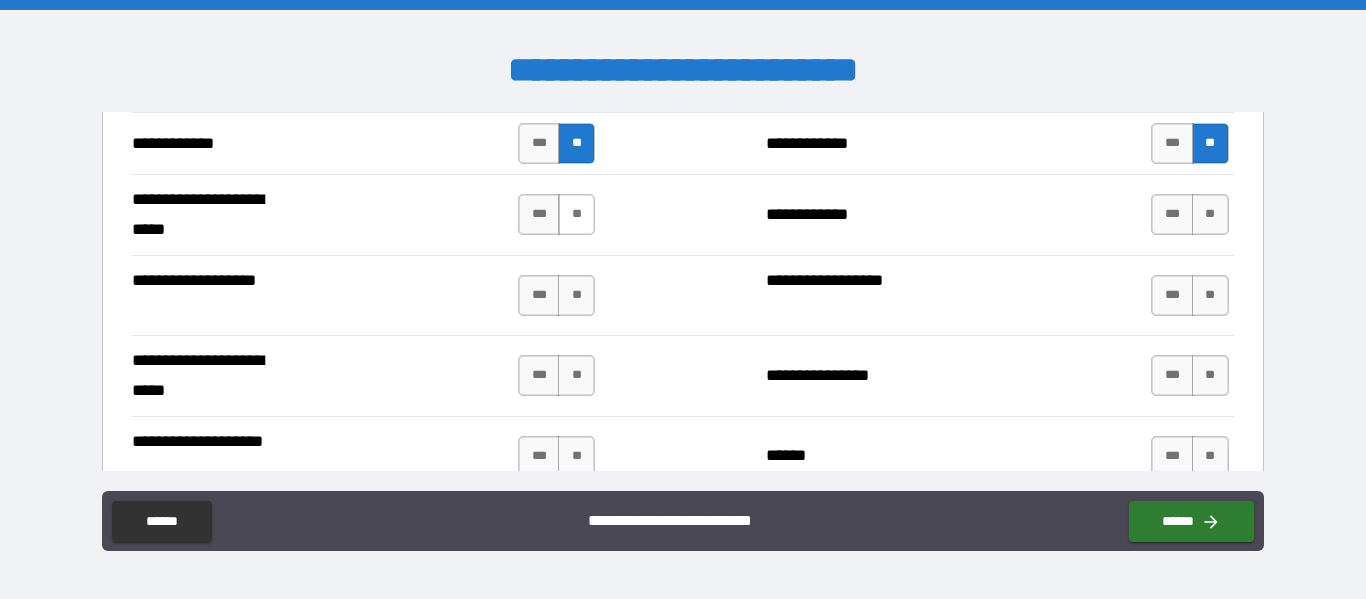 click on "**" at bounding box center (576, 214) 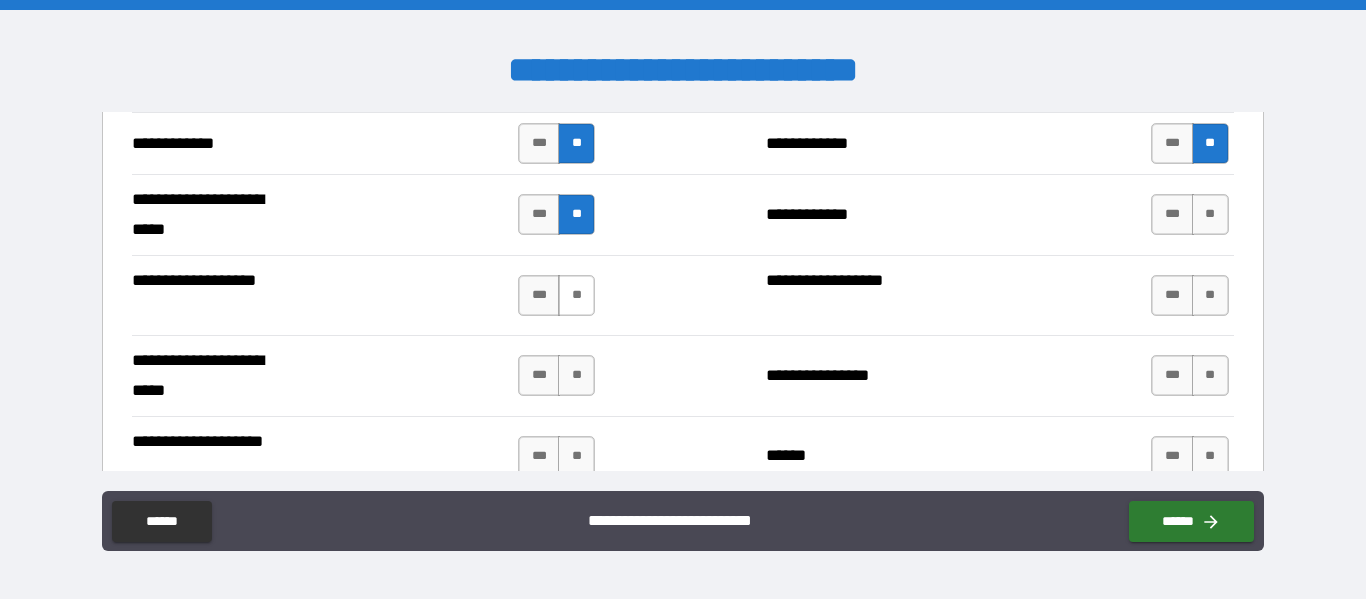 click on "**" at bounding box center (576, 295) 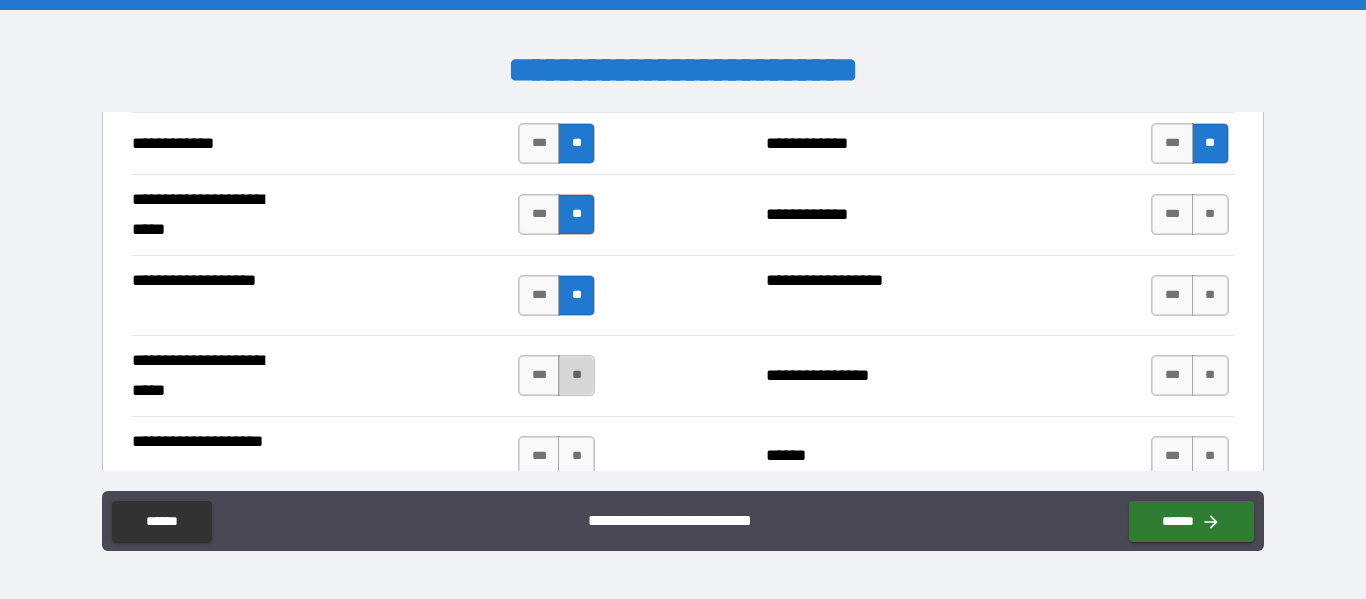 click on "**" at bounding box center [576, 375] 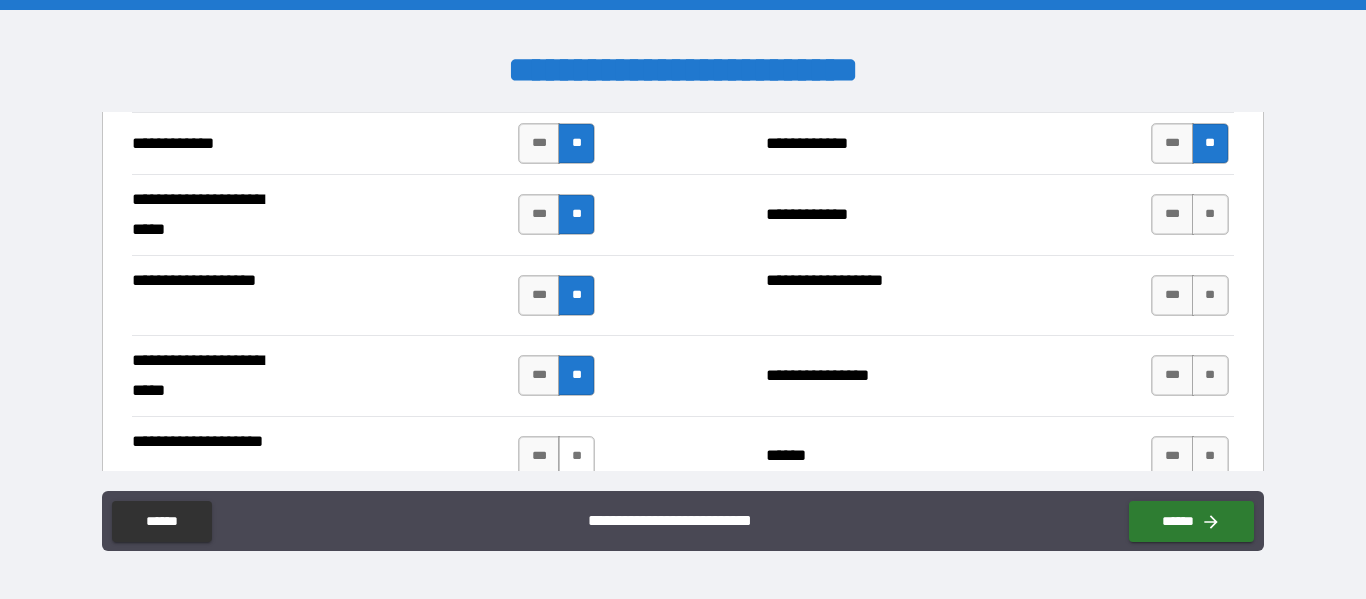 click on "**" at bounding box center (576, 456) 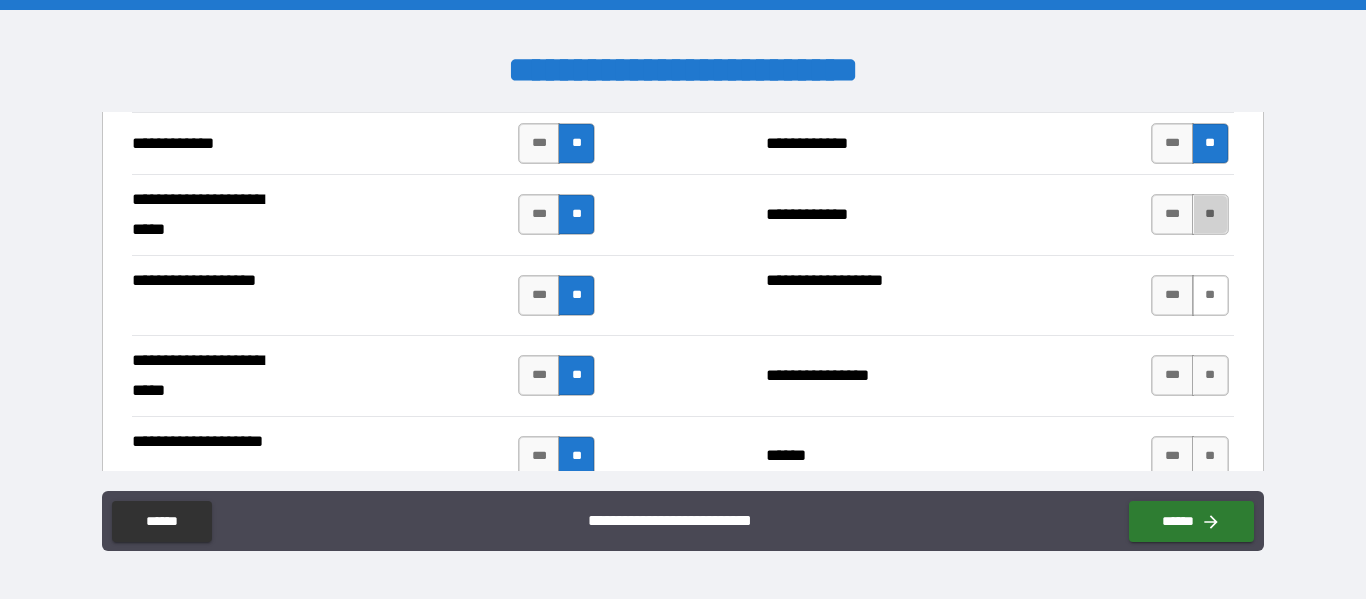 drag, startPoint x: 1203, startPoint y: 213, endPoint x: 1205, endPoint y: 284, distance: 71.02816 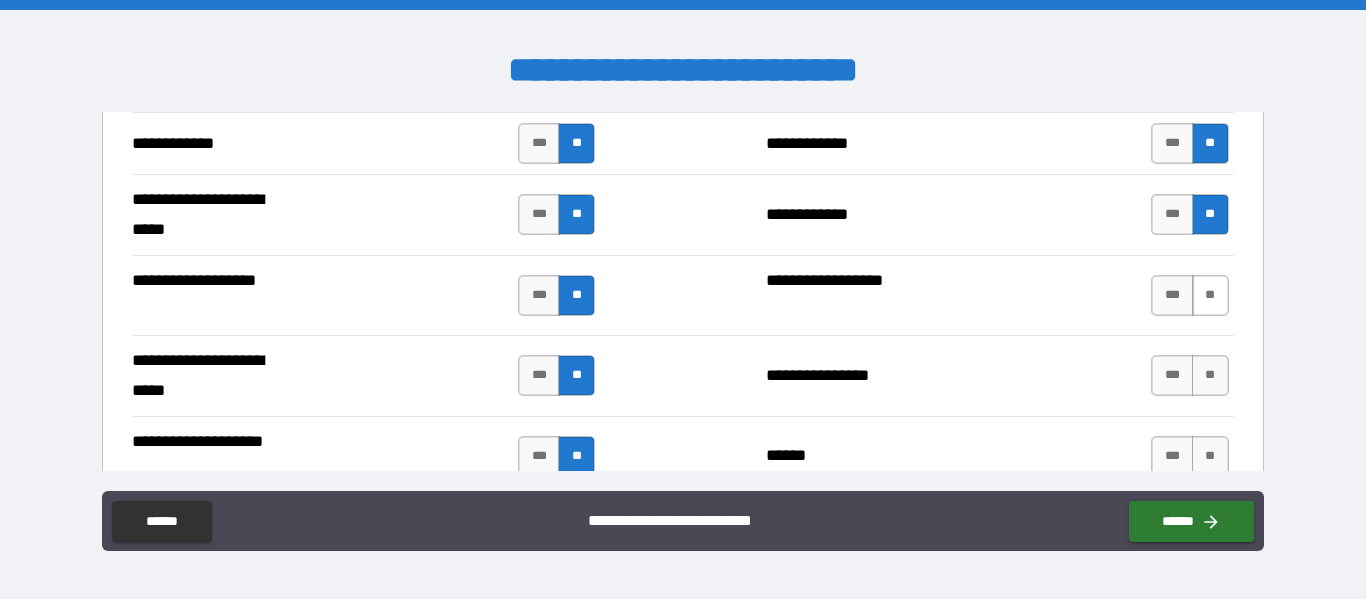 click on "**" at bounding box center [1210, 295] 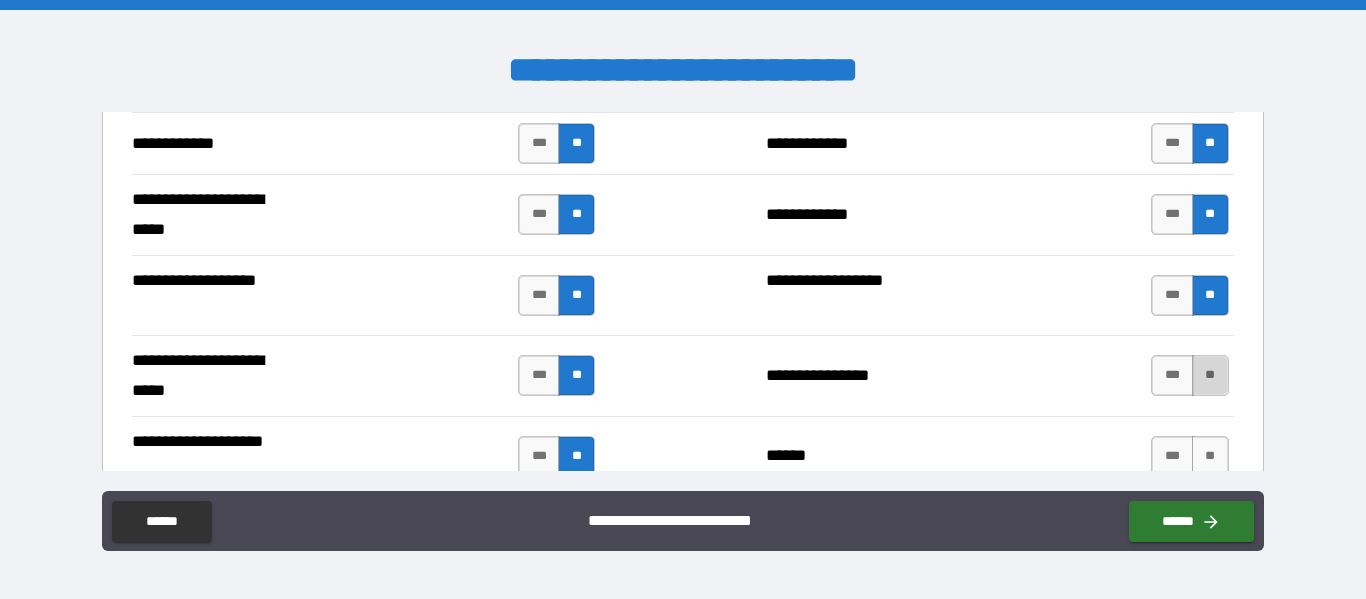 click on "**" at bounding box center [1210, 375] 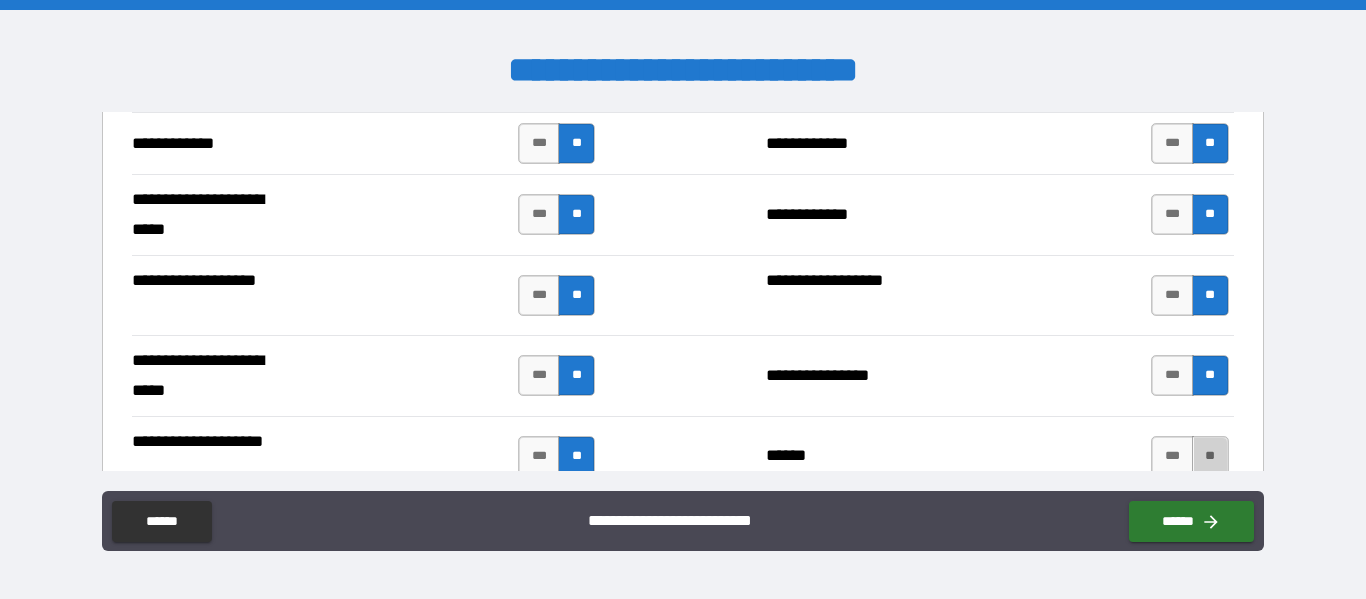 drag, startPoint x: 1198, startPoint y: 446, endPoint x: 1100, endPoint y: 368, distance: 125.25175 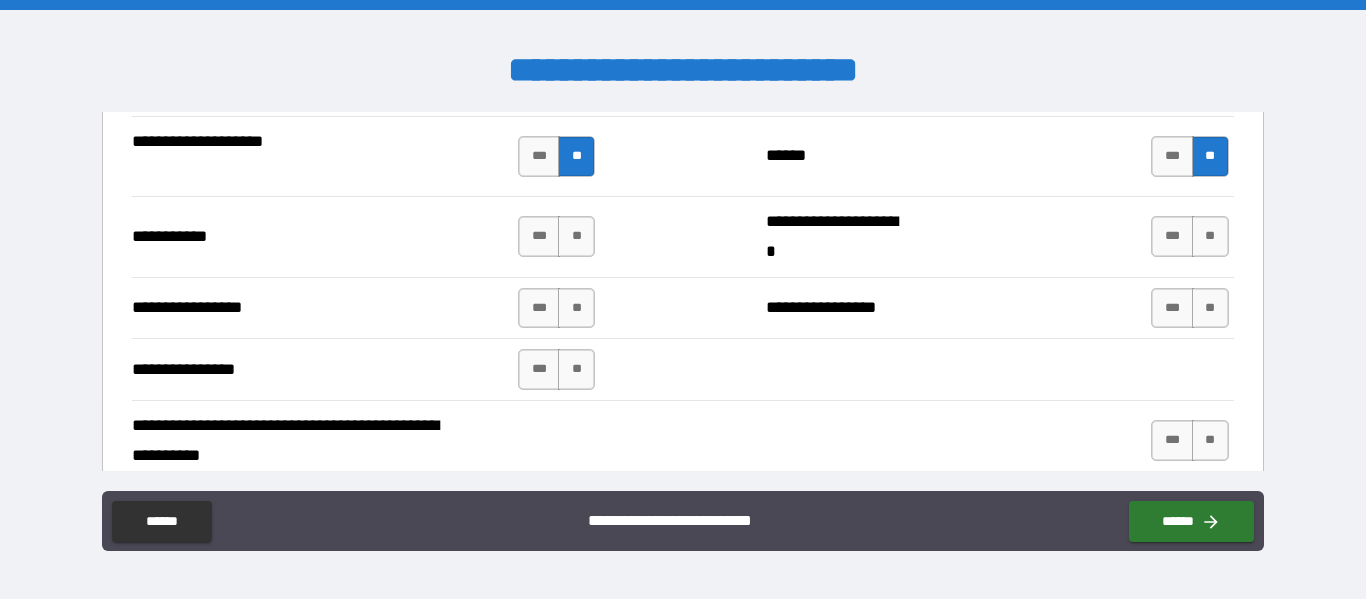 scroll, scrollTop: 4600, scrollLeft: 0, axis: vertical 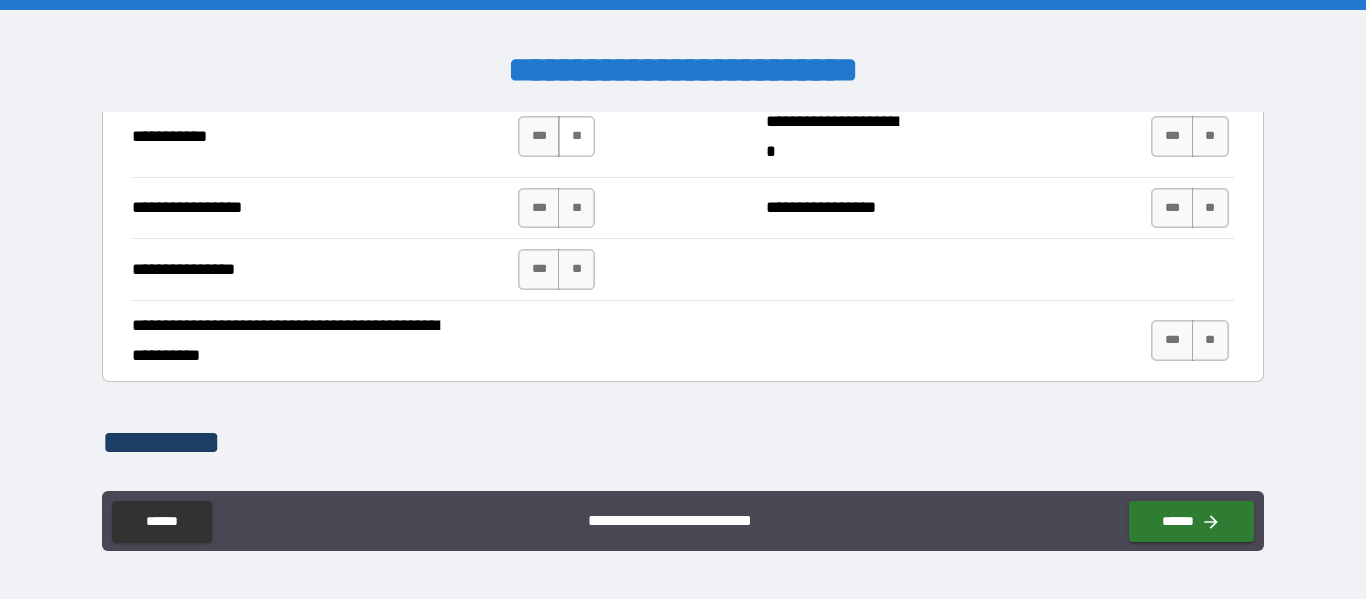 click on "**" at bounding box center (576, 136) 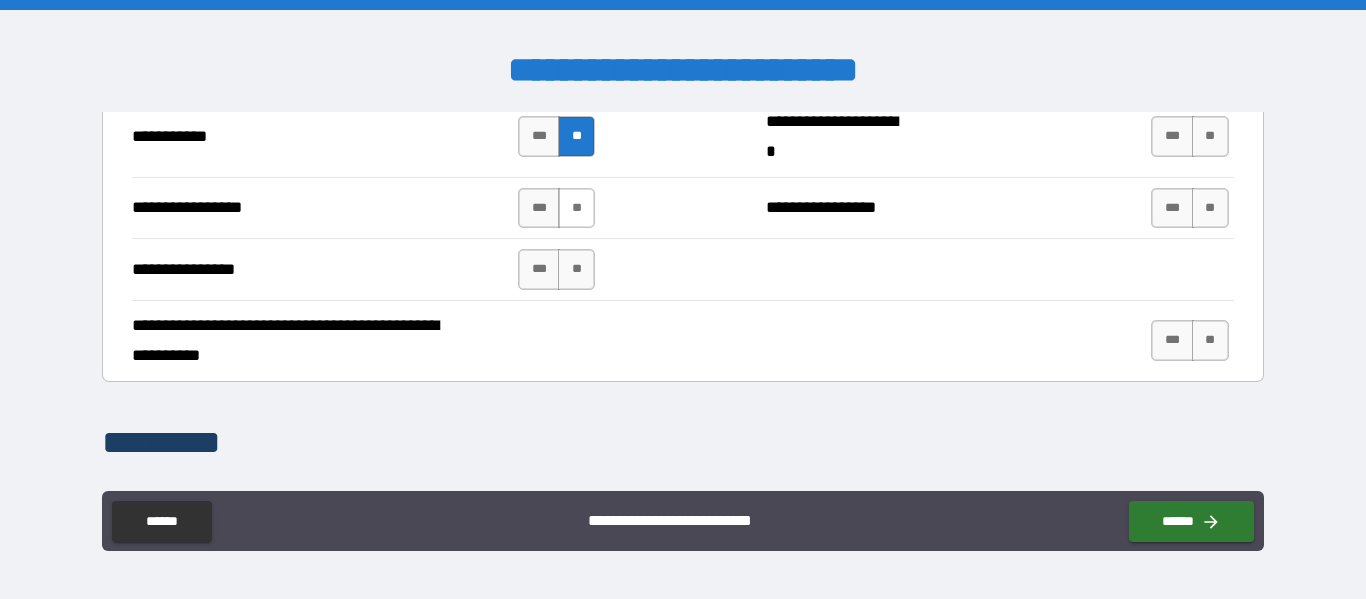 click on "**" at bounding box center [576, 208] 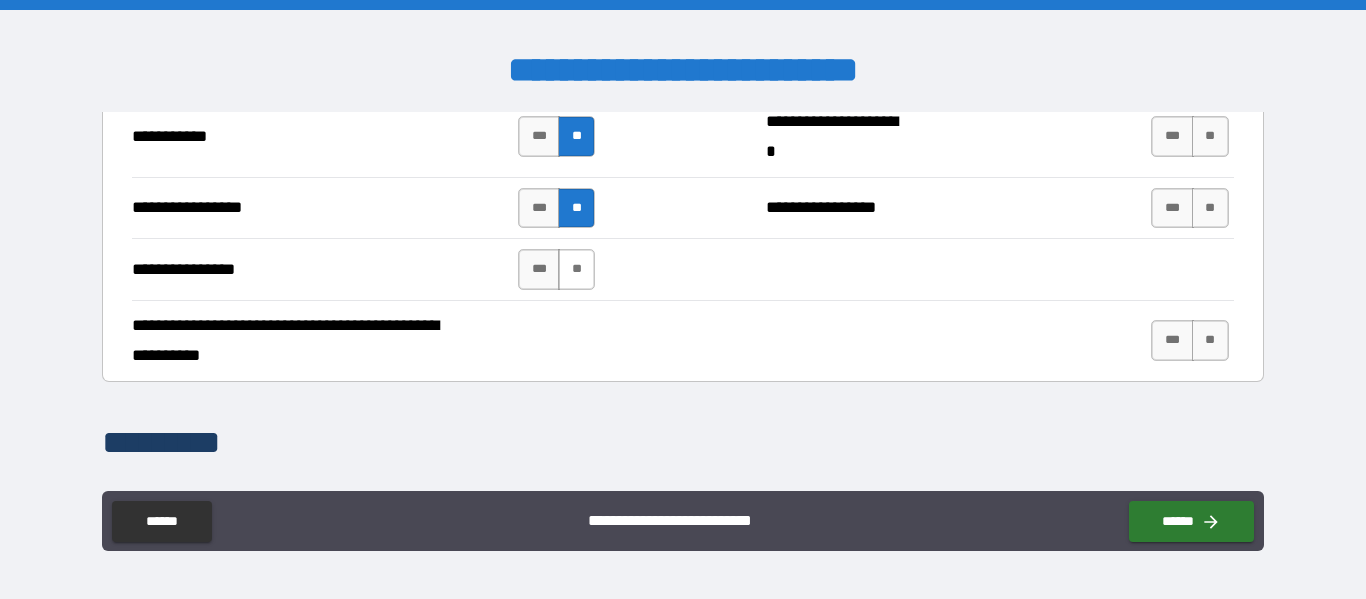 click on "**" at bounding box center [576, 269] 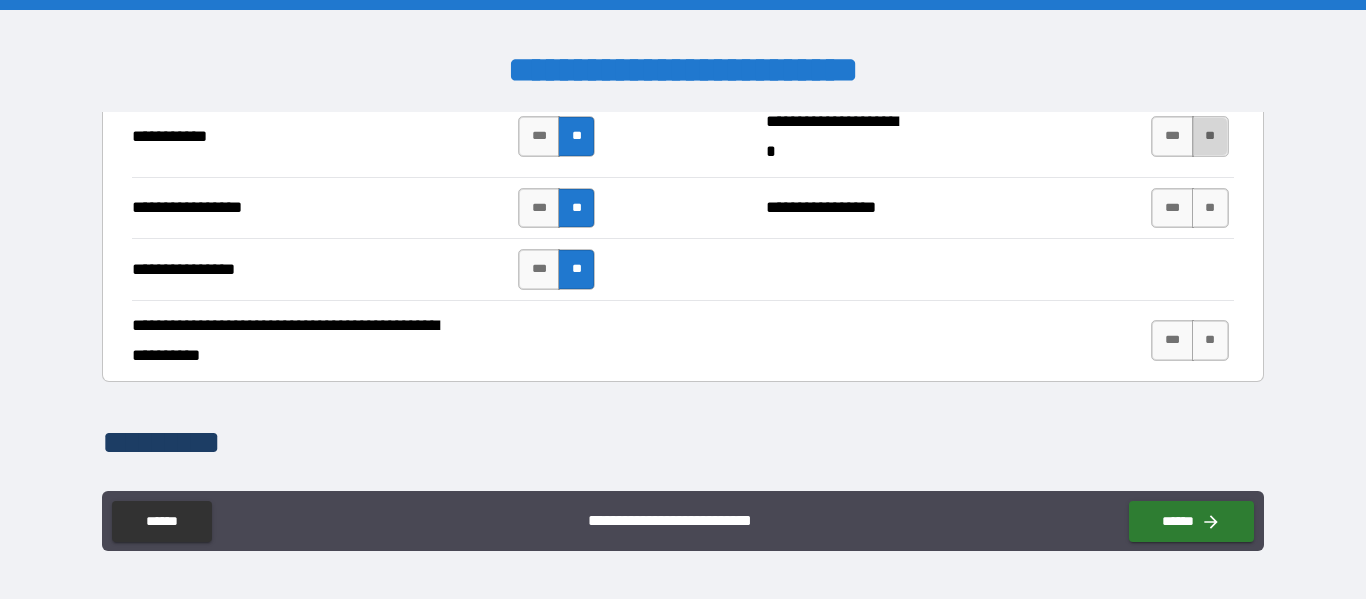 click on "**" at bounding box center [1210, 136] 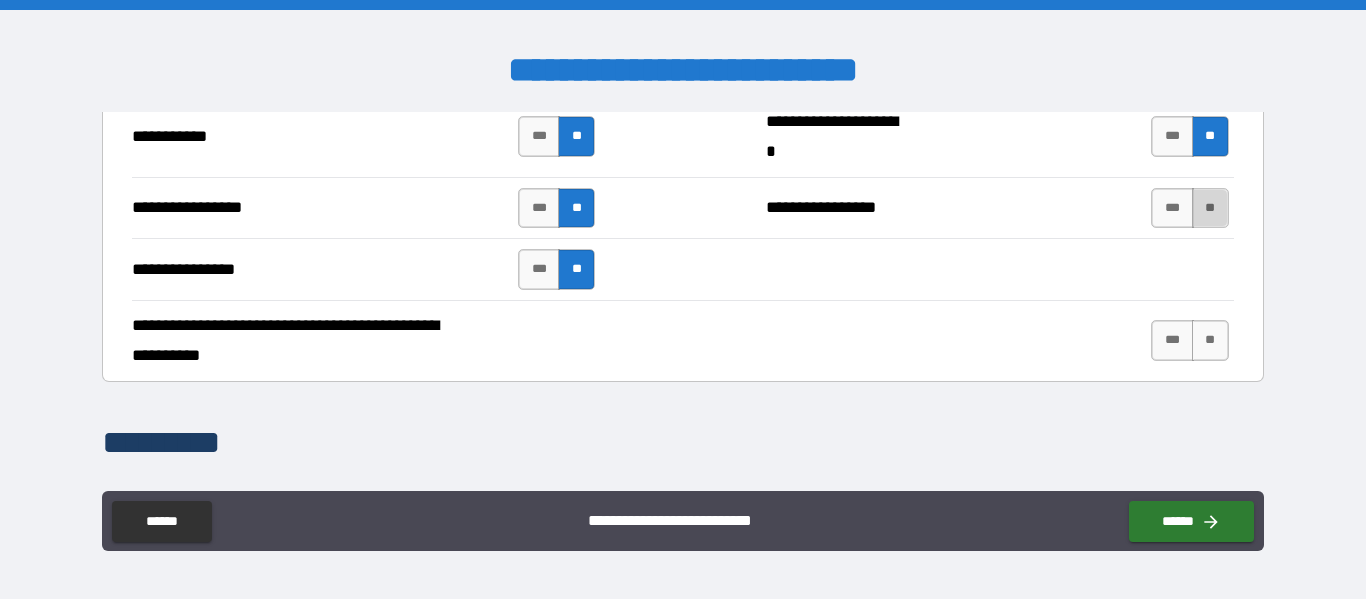 click on "**" at bounding box center [1210, 208] 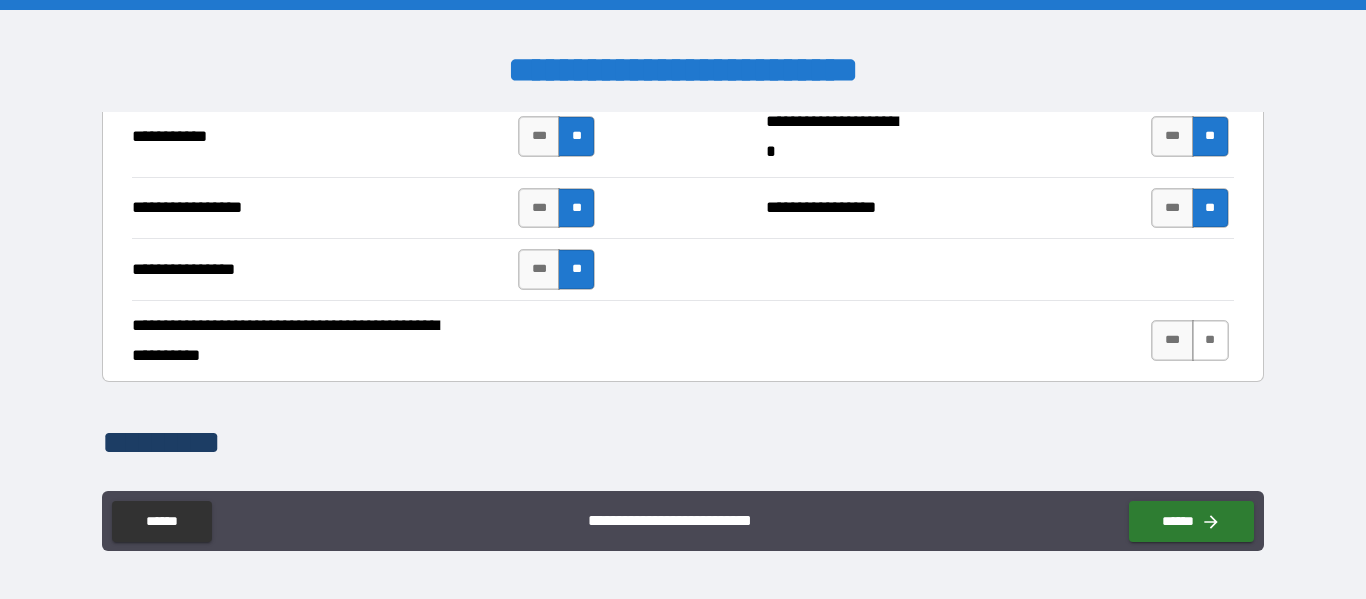 click on "**" at bounding box center (1210, 340) 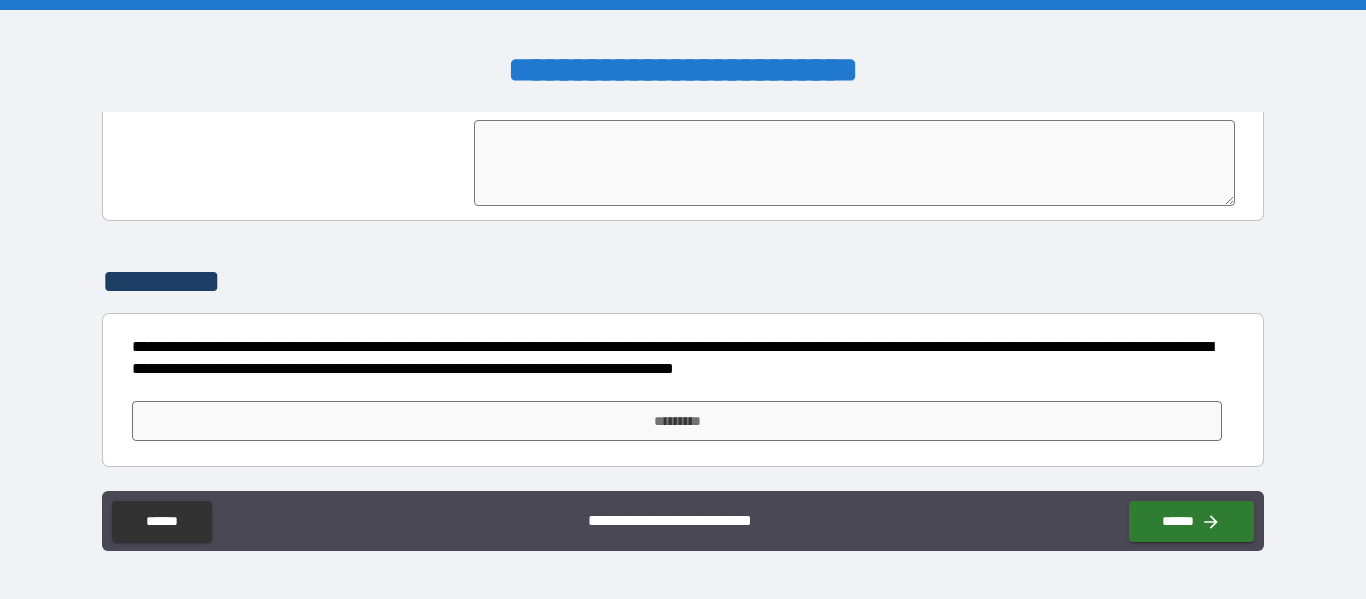 scroll, scrollTop: 4971, scrollLeft: 0, axis: vertical 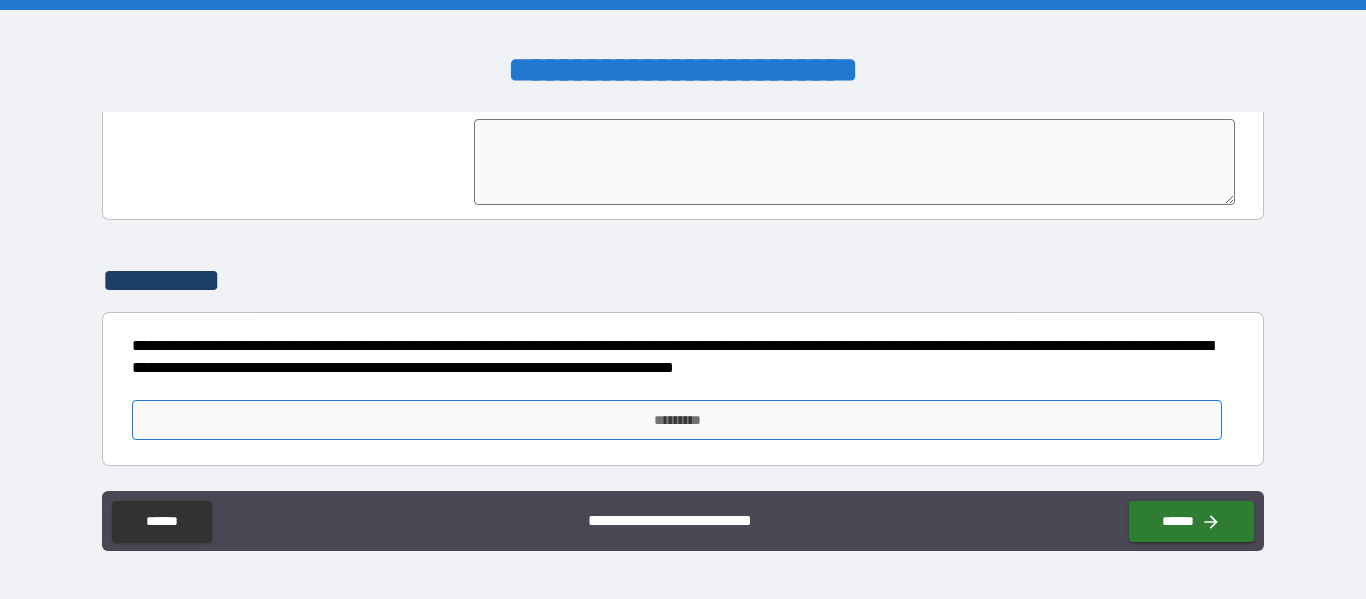 drag, startPoint x: 369, startPoint y: 415, endPoint x: 381, endPoint y: 415, distance: 12 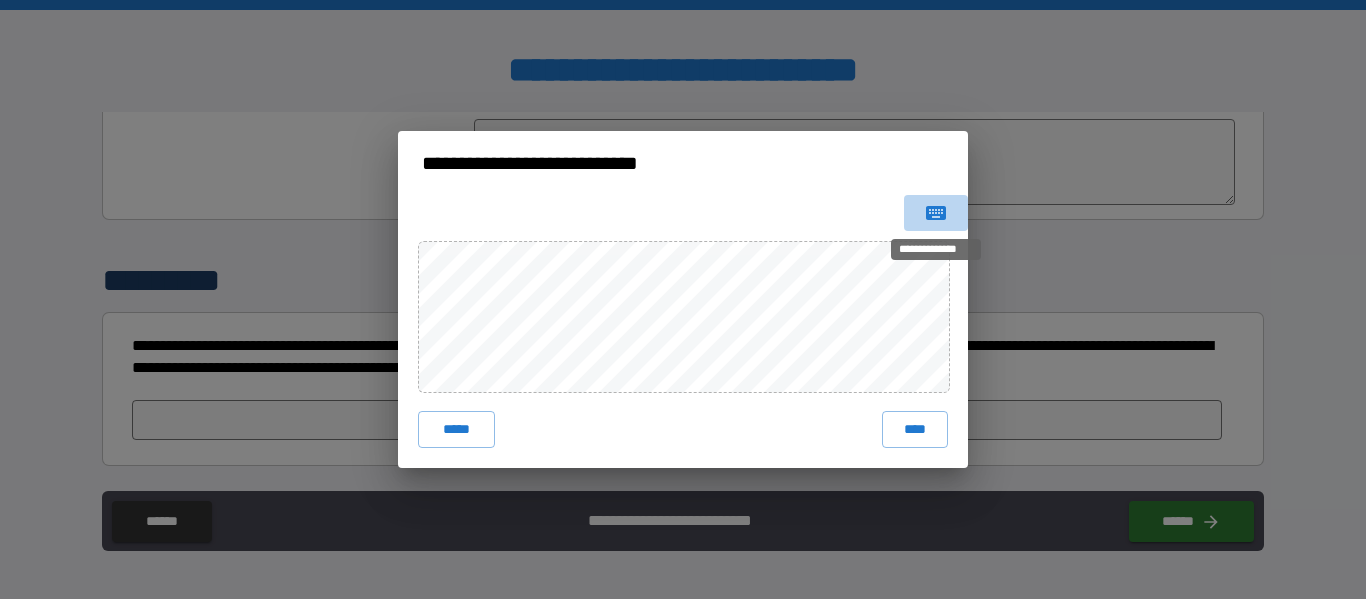 click 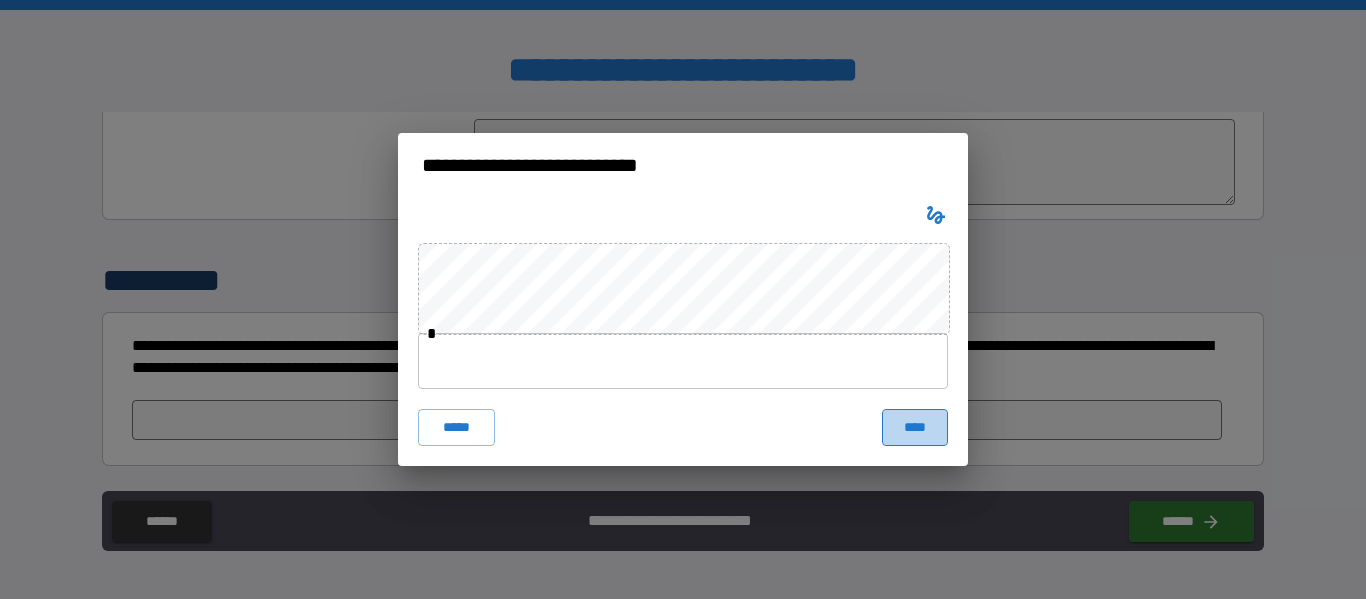 click on "****" at bounding box center (915, 427) 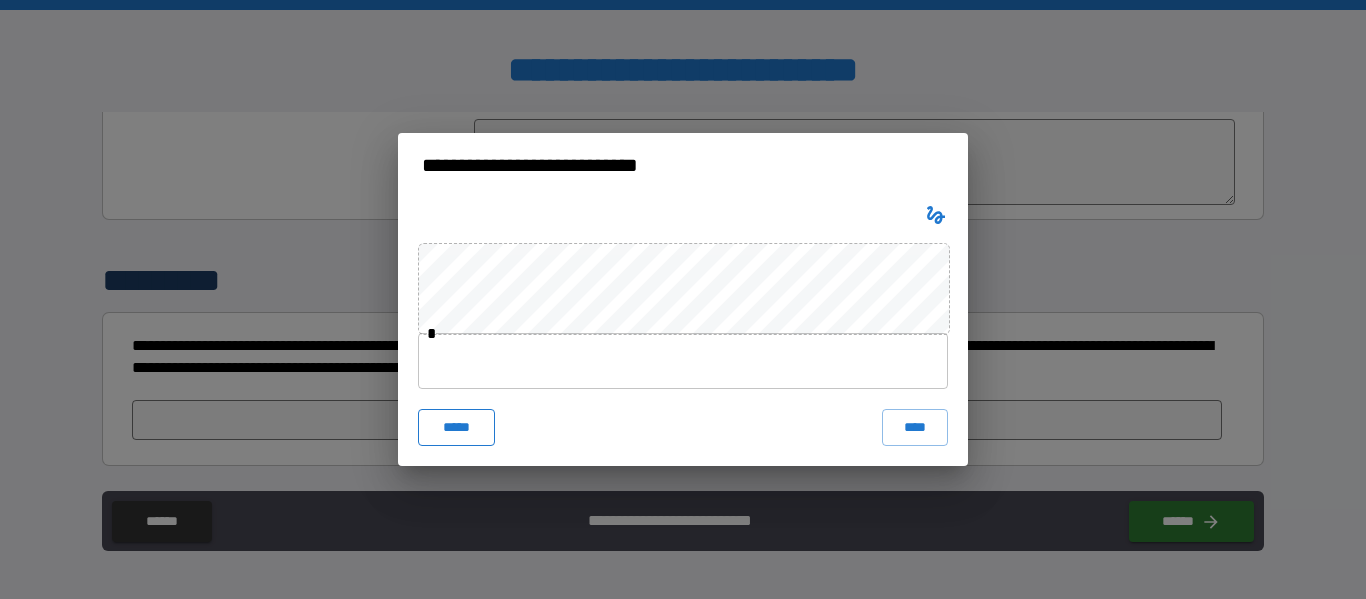 click on "*****" at bounding box center (456, 427) 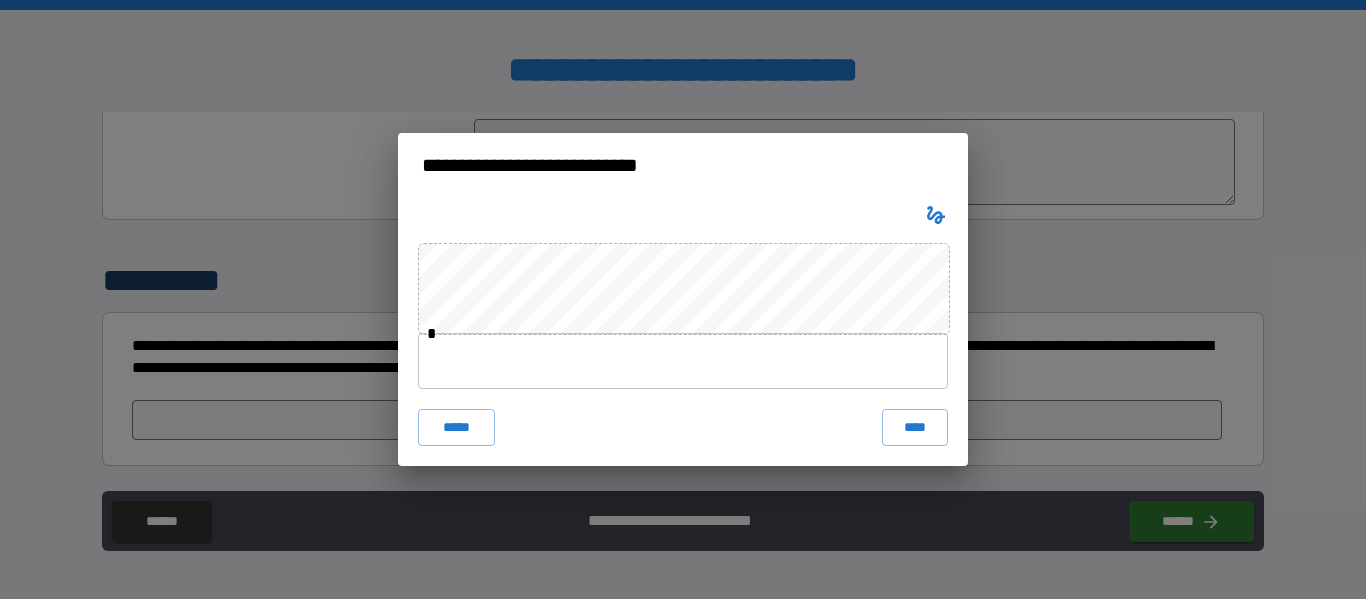 click on "**********" at bounding box center [683, 299] 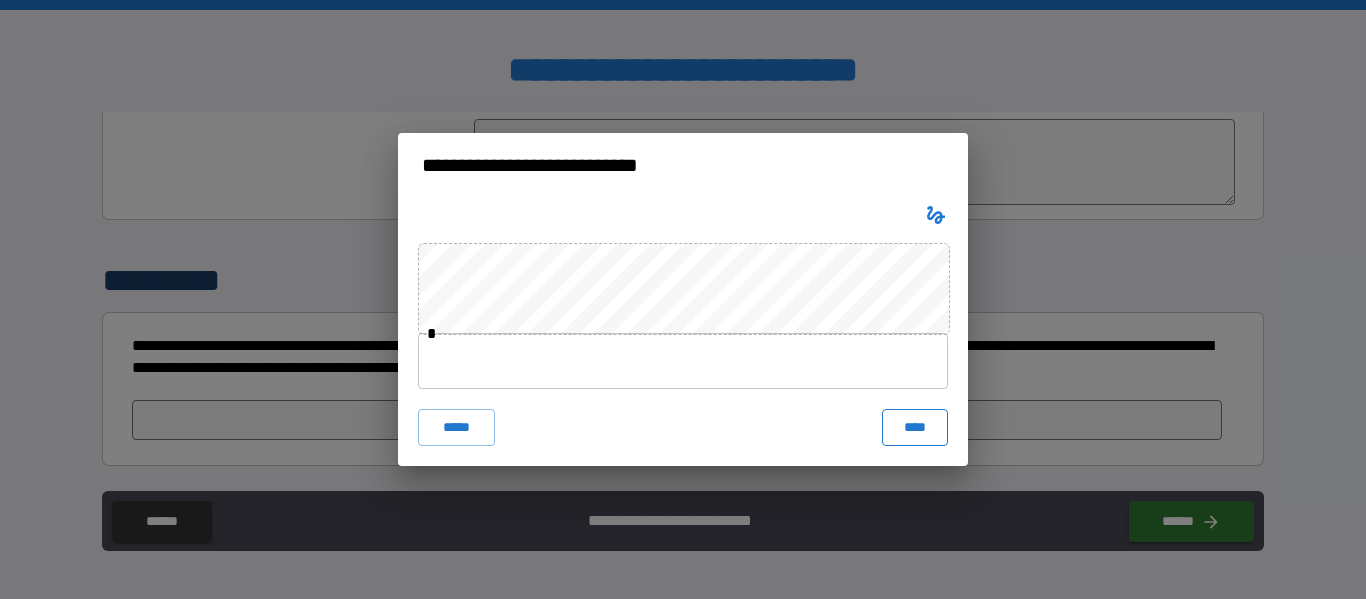 click on "****" at bounding box center [915, 427] 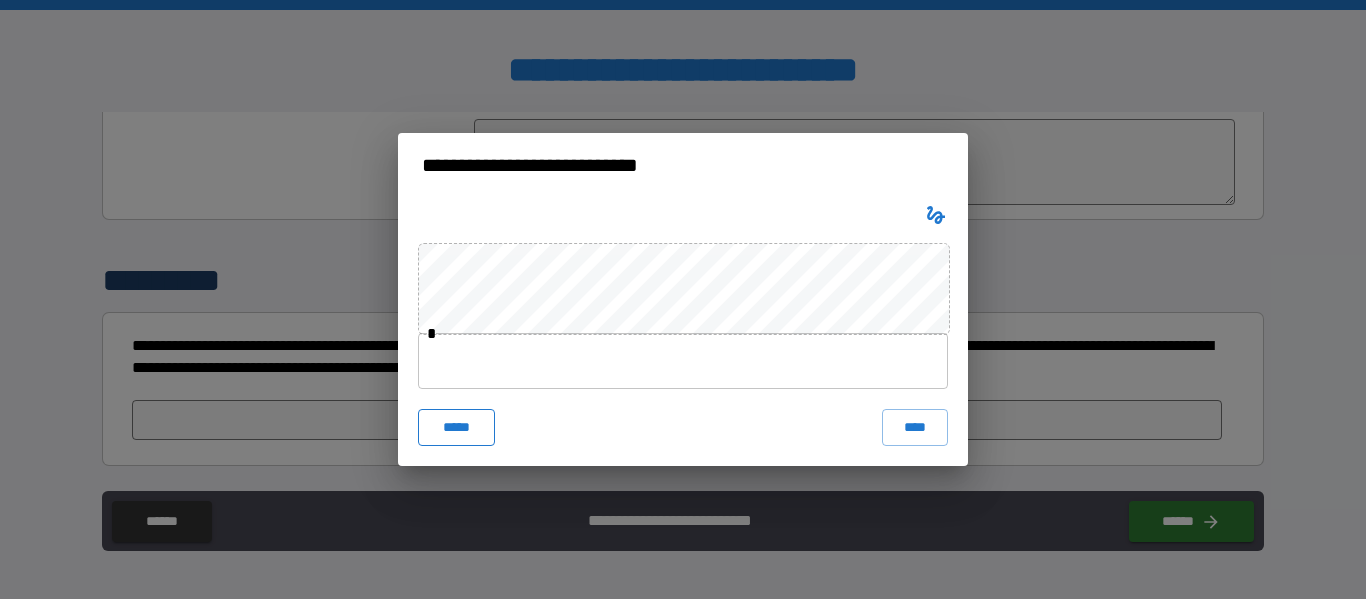 click on "*****" at bounding box center (456, 427) 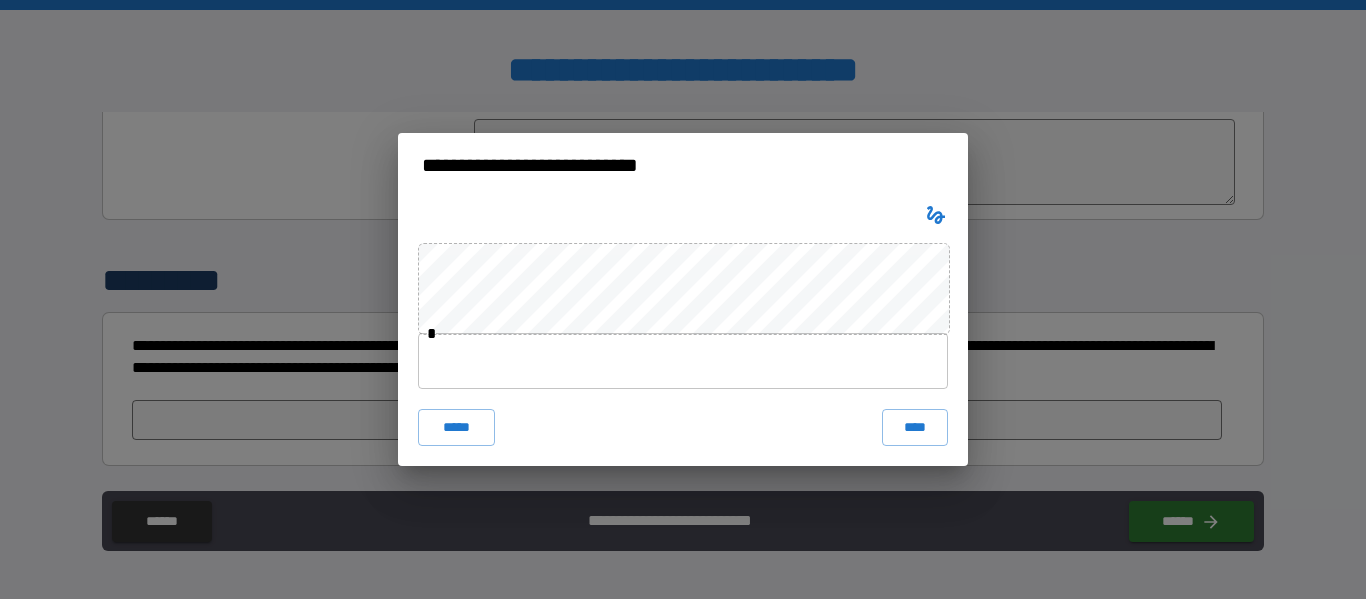 click at bounding box center [683, 361] 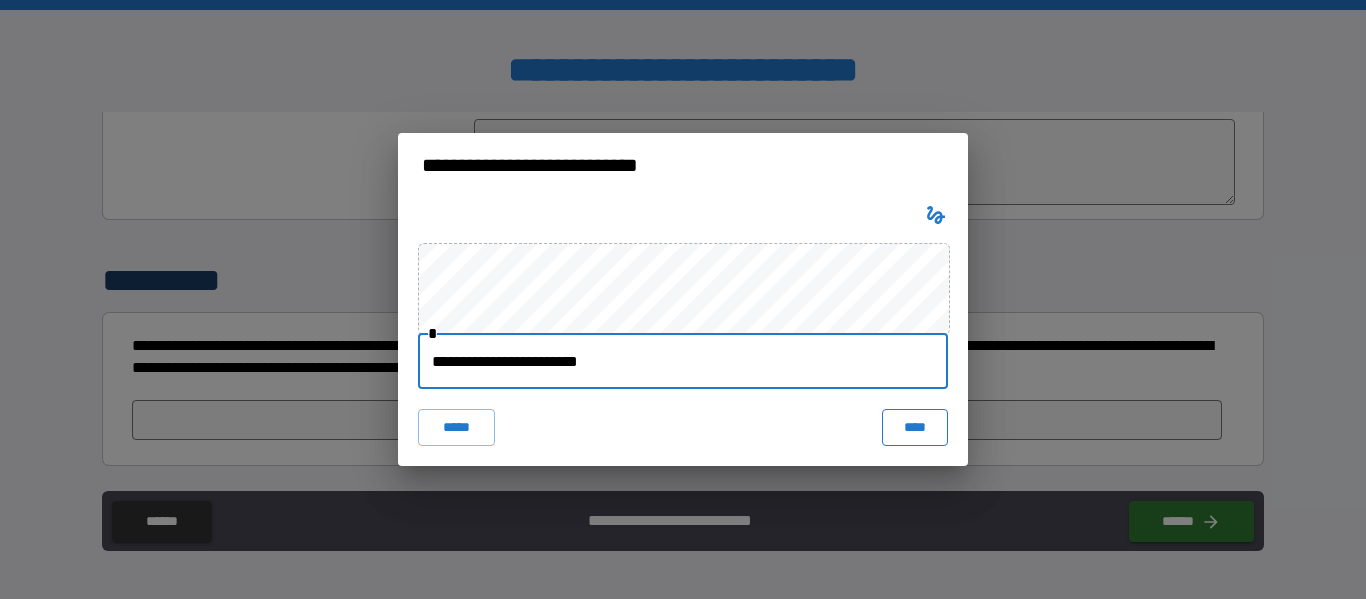 type on "**********" 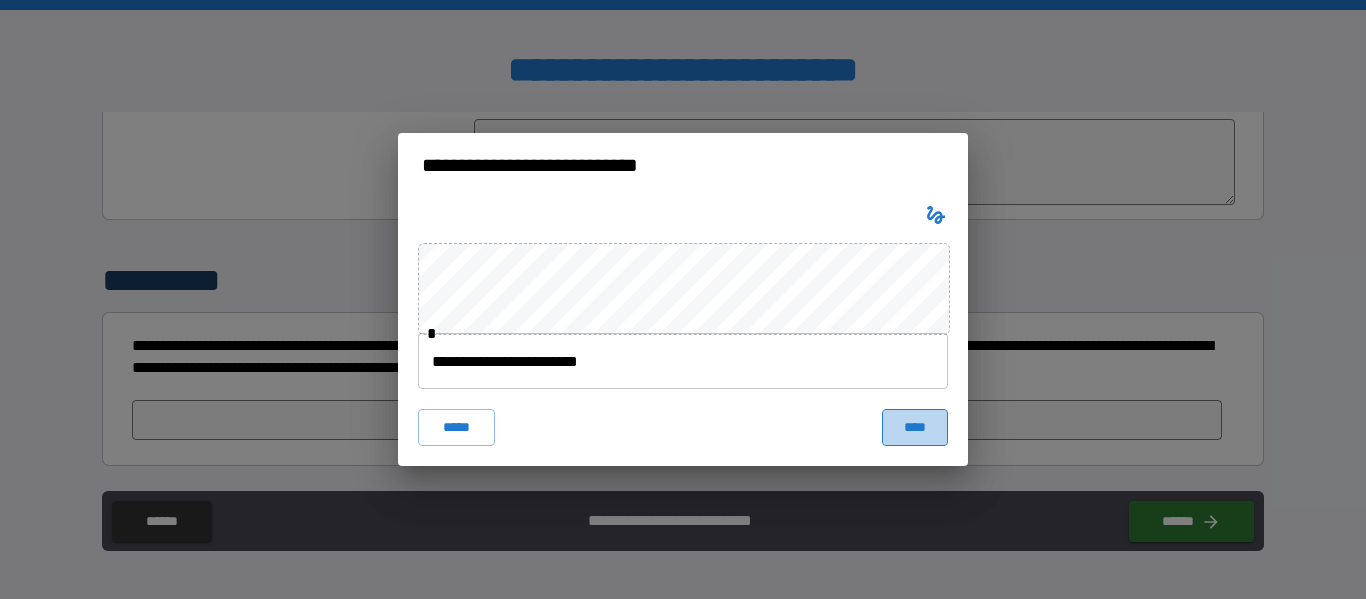 click on "****" at bounding box center (915, 427) 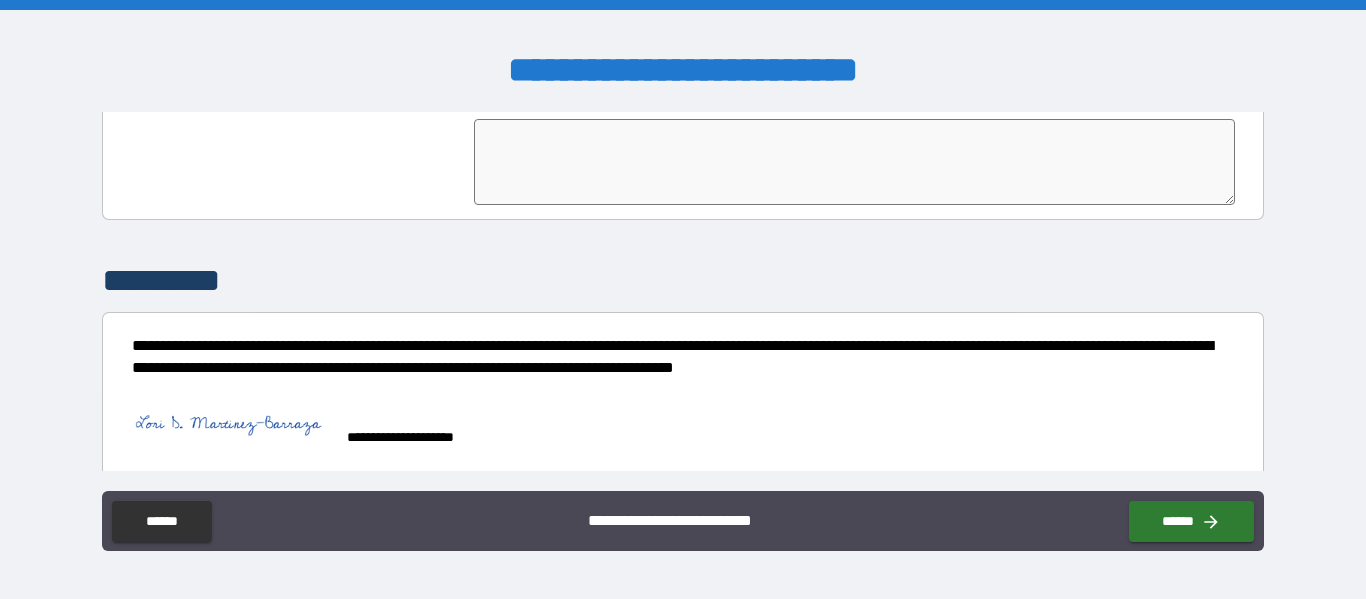 scroll, scrollTop: 4988, scrollLeft: 0, axis: vertical 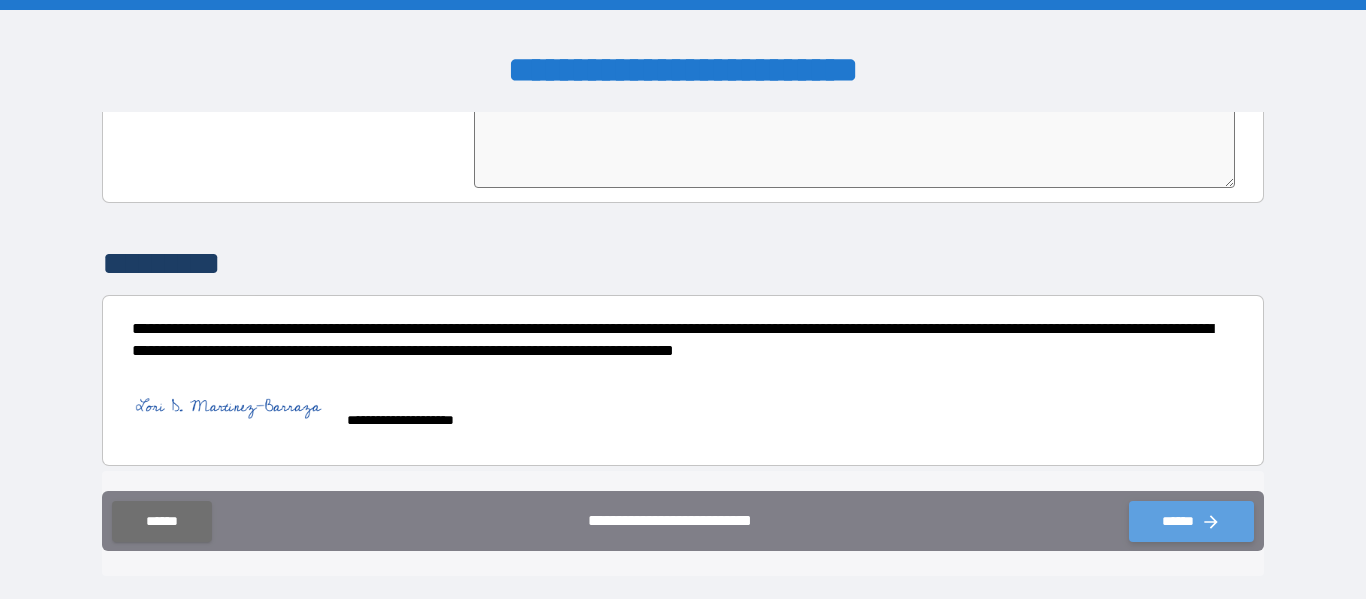 click on "******" at bounding box center [1191, 521] 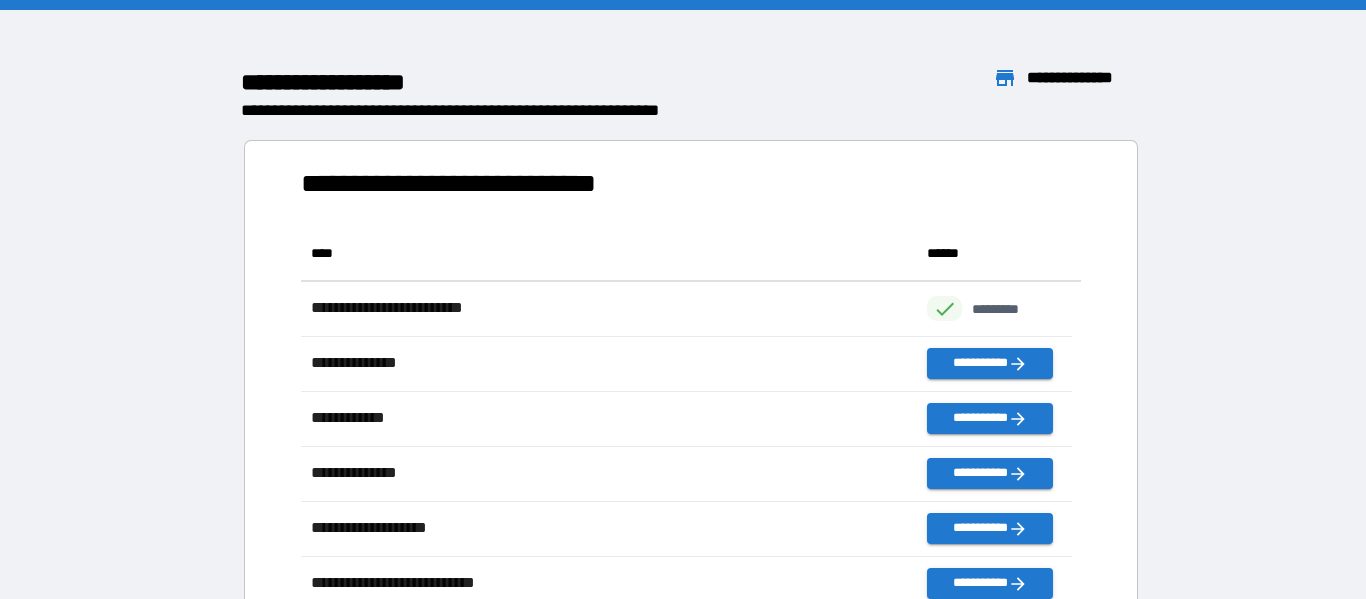 scroll, scrollTop: 16, scrollLeft: 16, axis: both 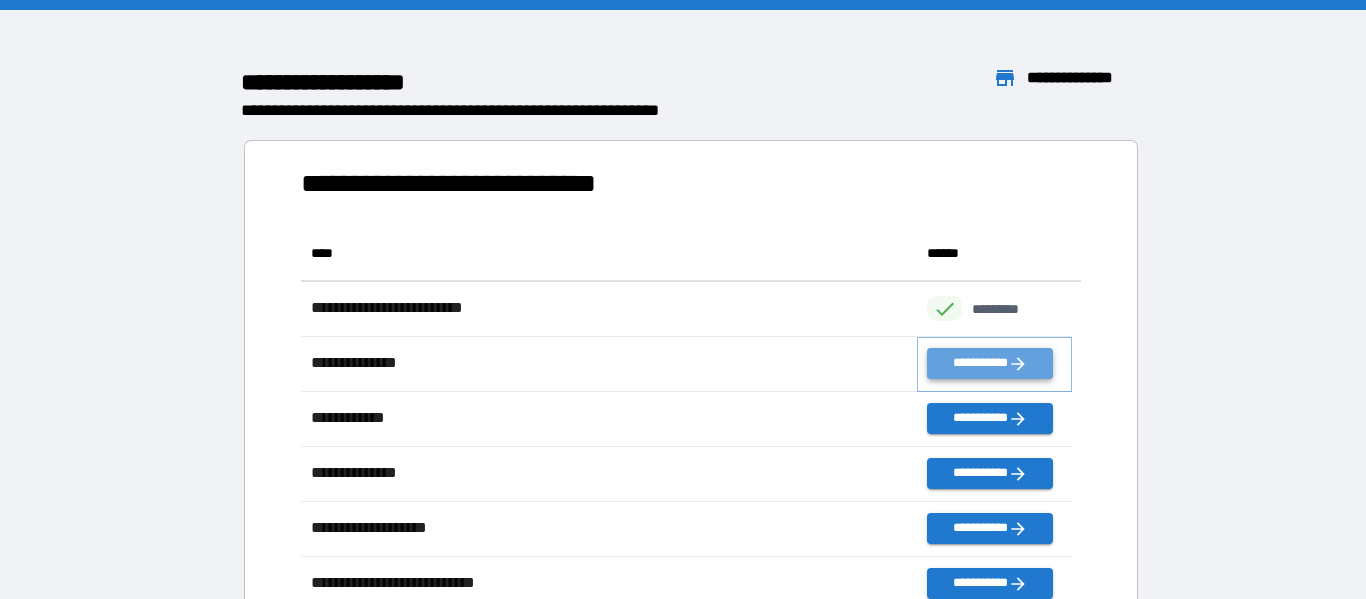 click on "**********" at bounding box center [989, 363] 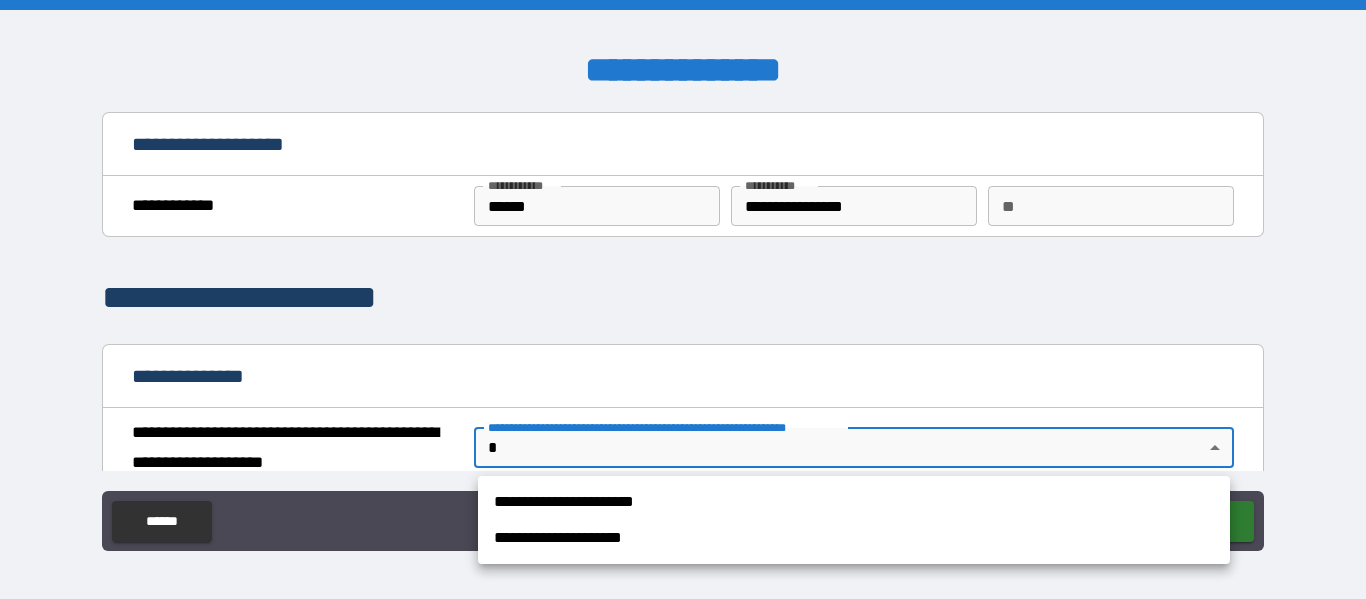 click on "**********" at bounding box center [683, 299] 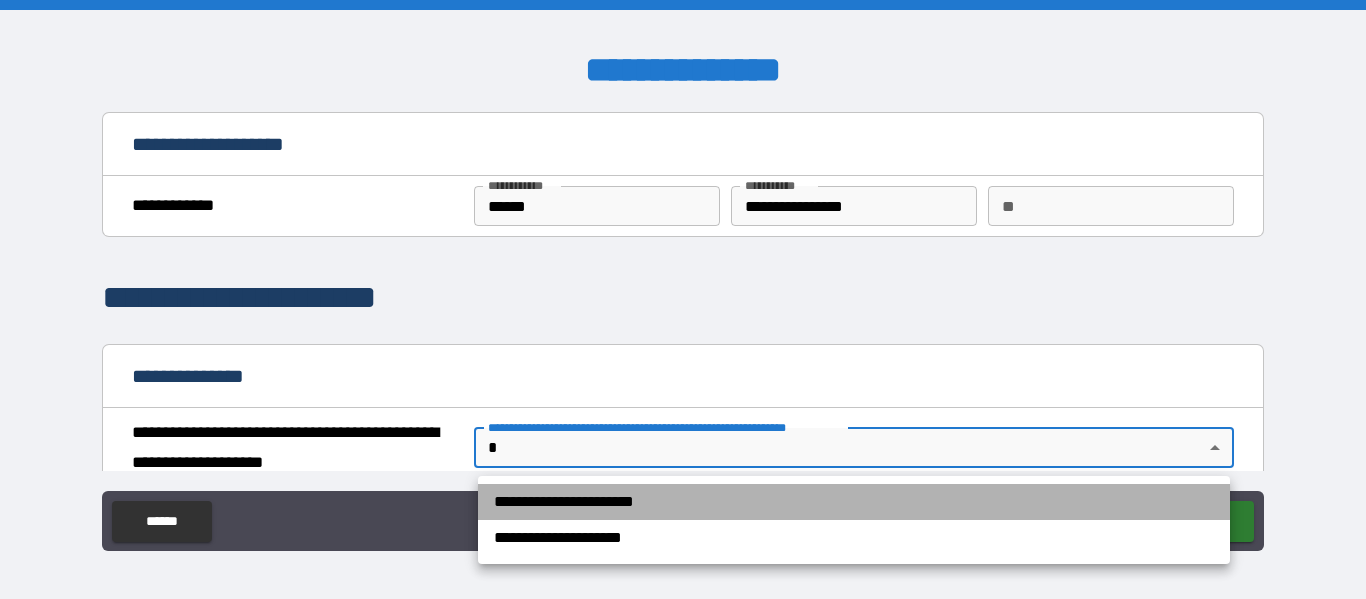 click on "**********" at bounding box center (854, 502) 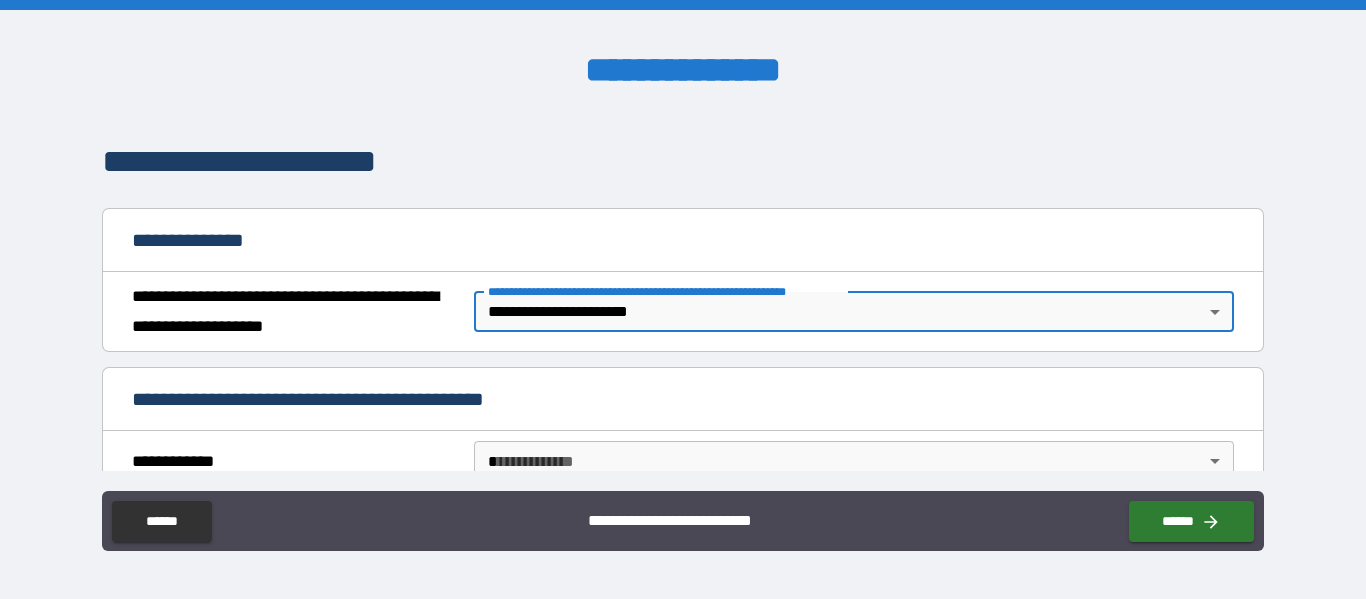 scroll, scrollTop: 200, scrollLeft: 0, axis: vertical 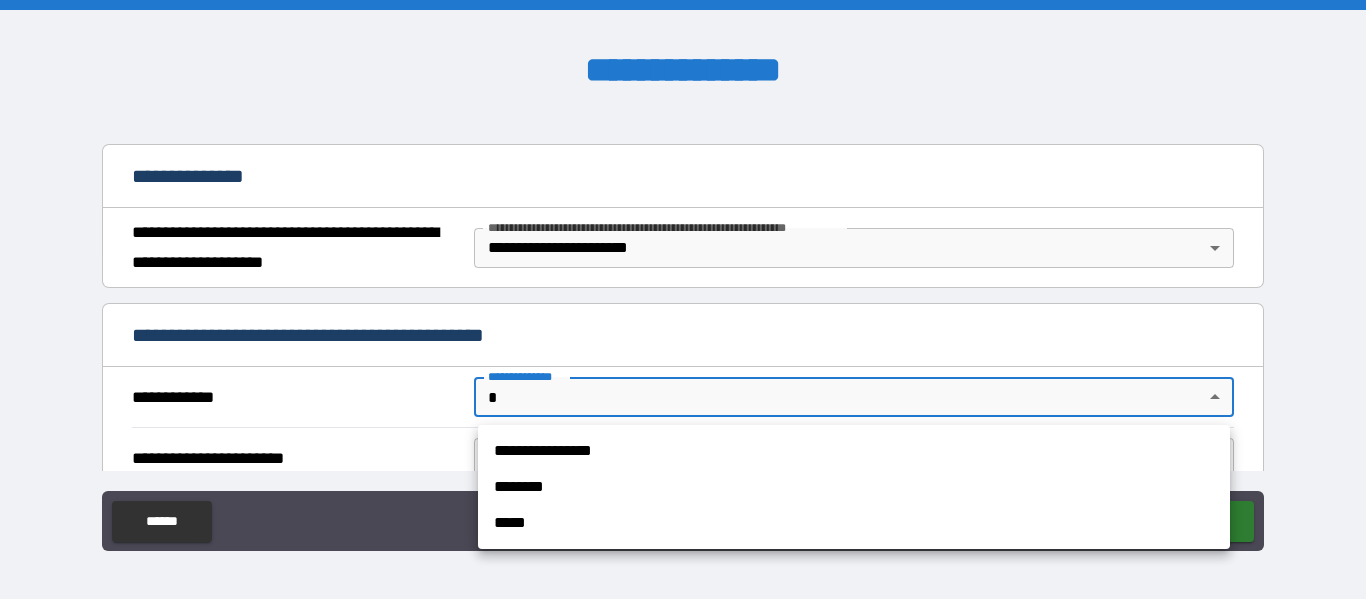 click on "**********" at bounding box center (683, 299) 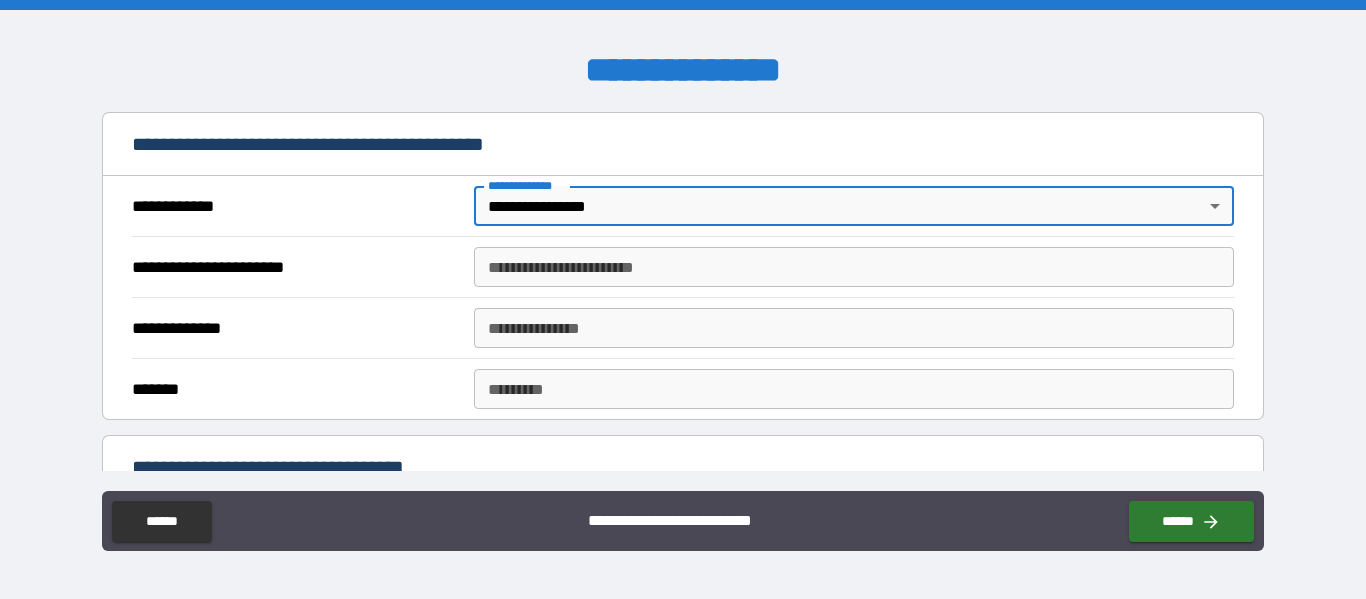 scroll, scrollTop: 400, scrollLeft: 0, axis: vertical 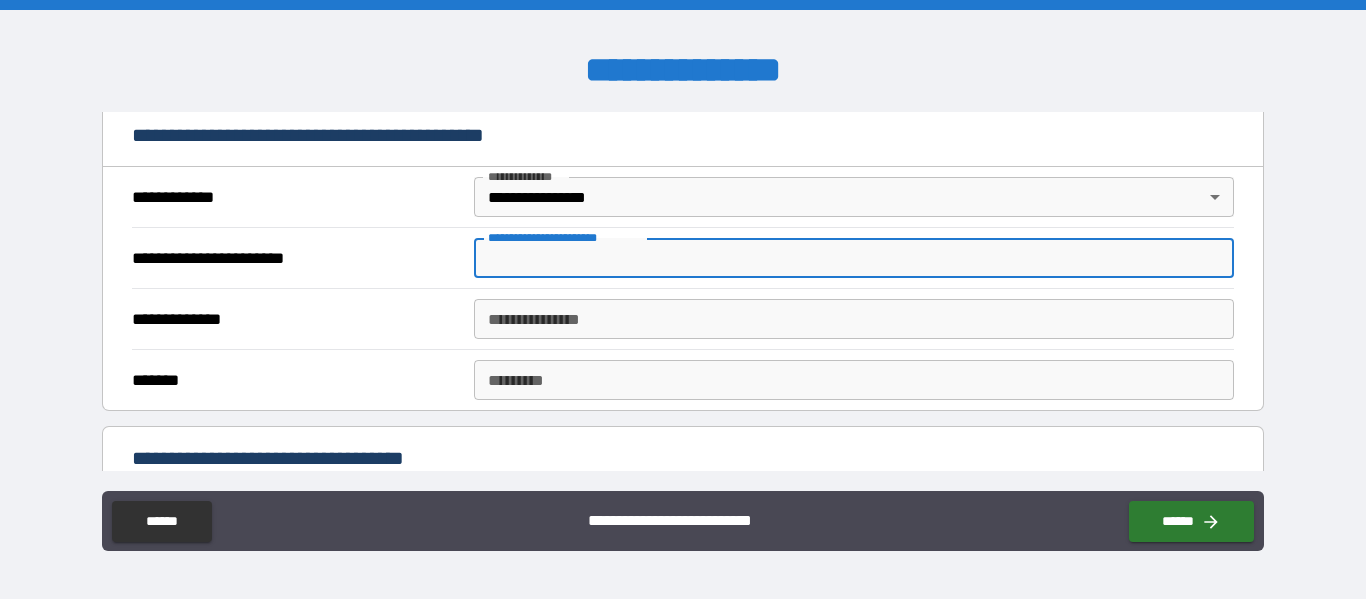 click on "**********" at bounding box center (854, 258) 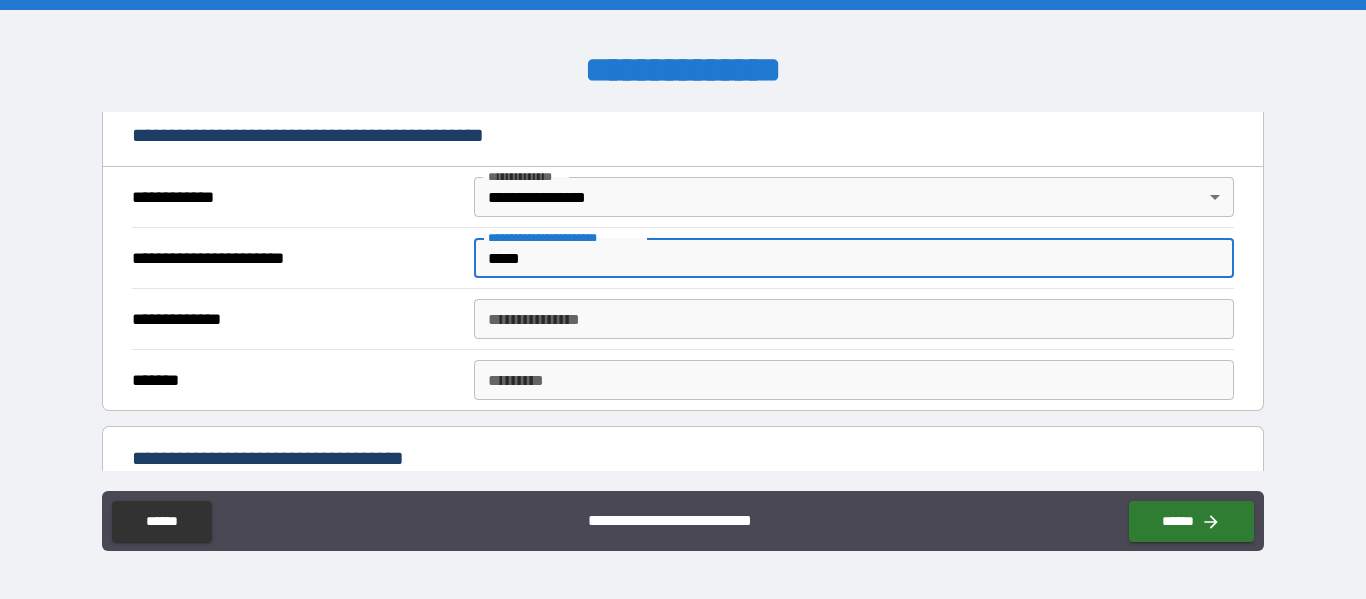 type on "*****" 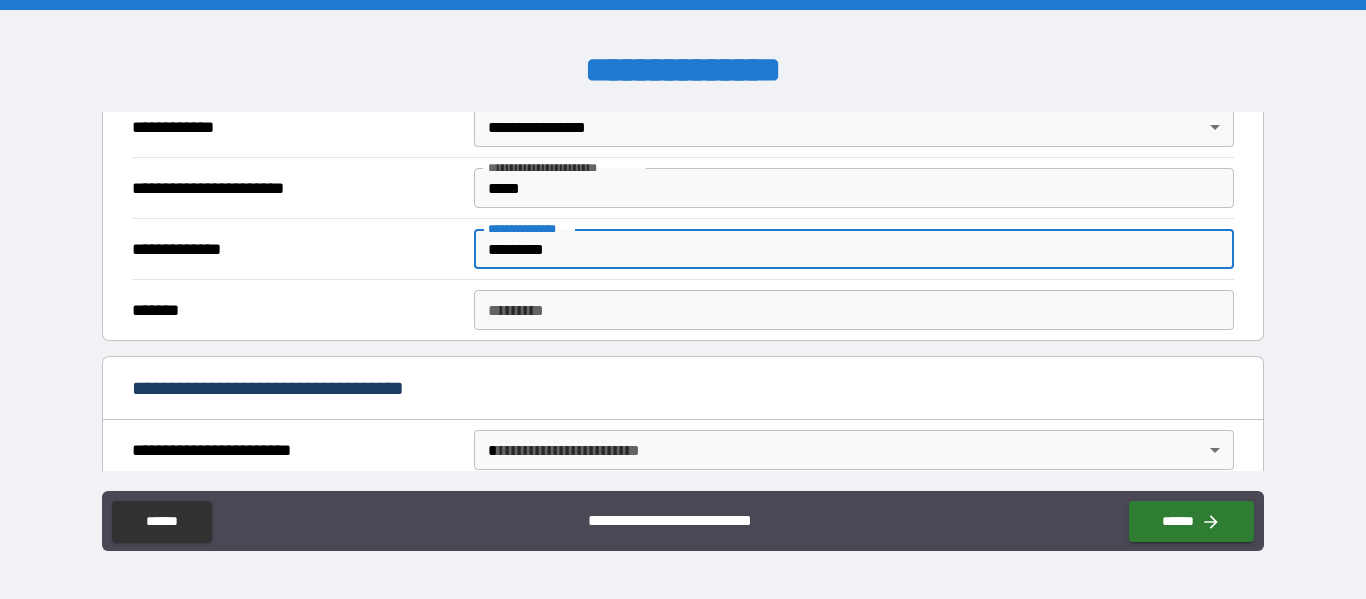 scroll, scrollTop: 500, scrollLeft: 0, axis: vertical 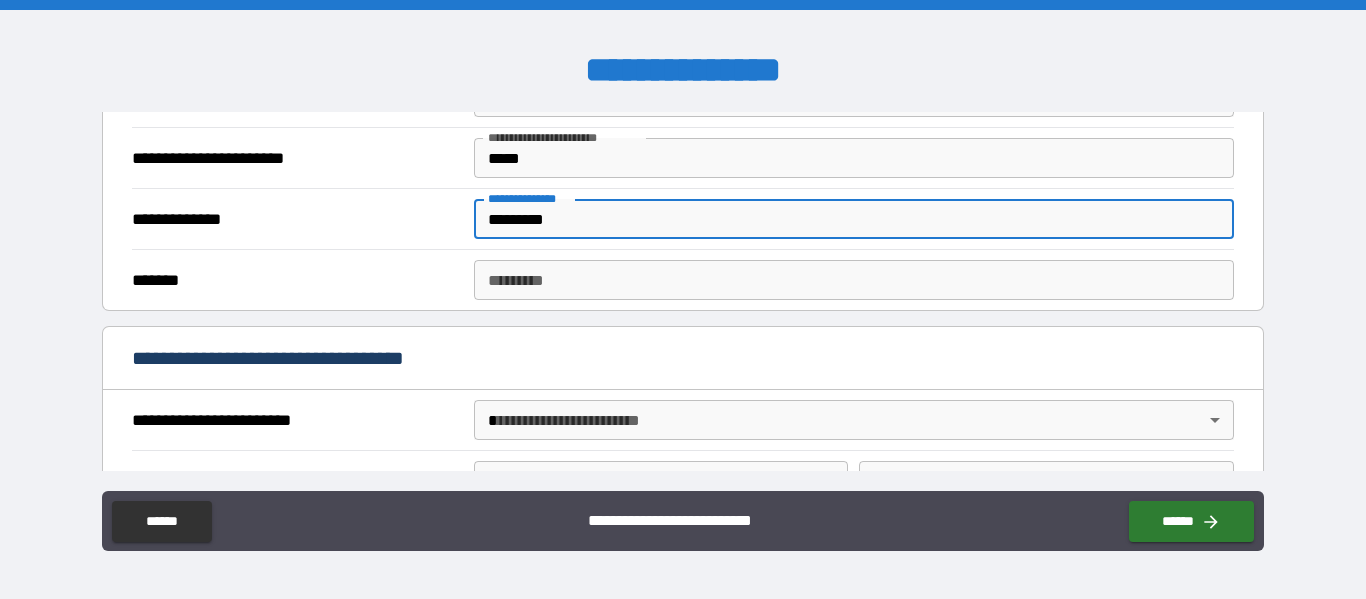 type on "*********" 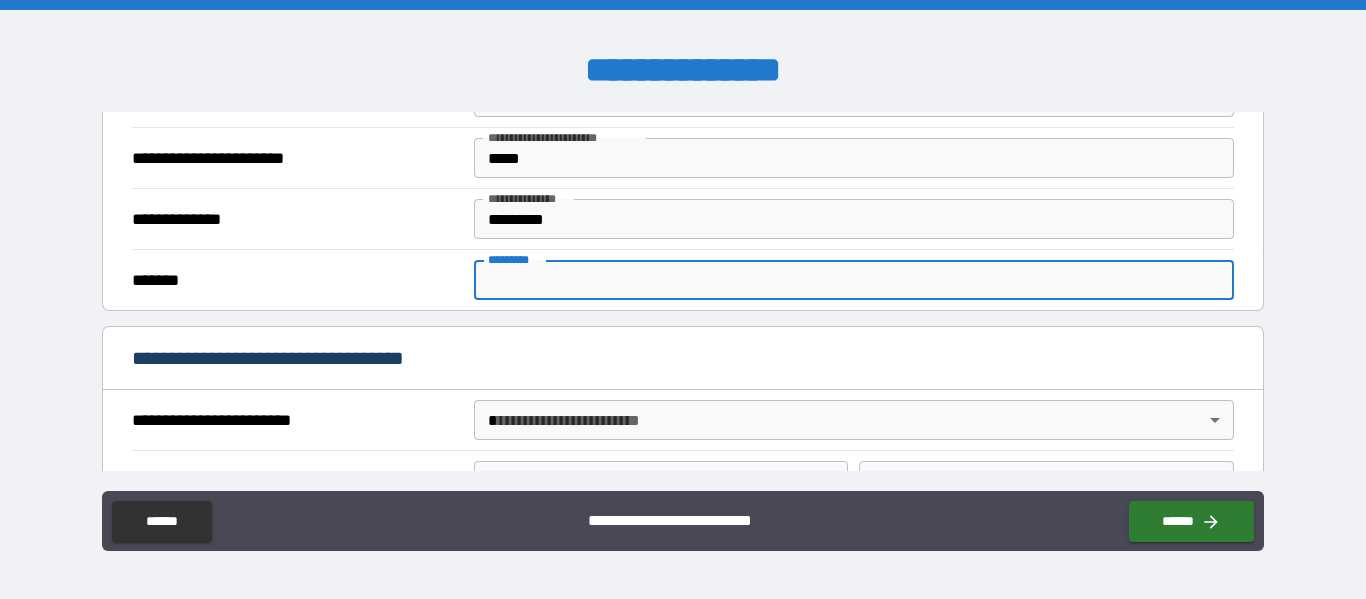 click on "*******   *" at bounding box center (854, 280) 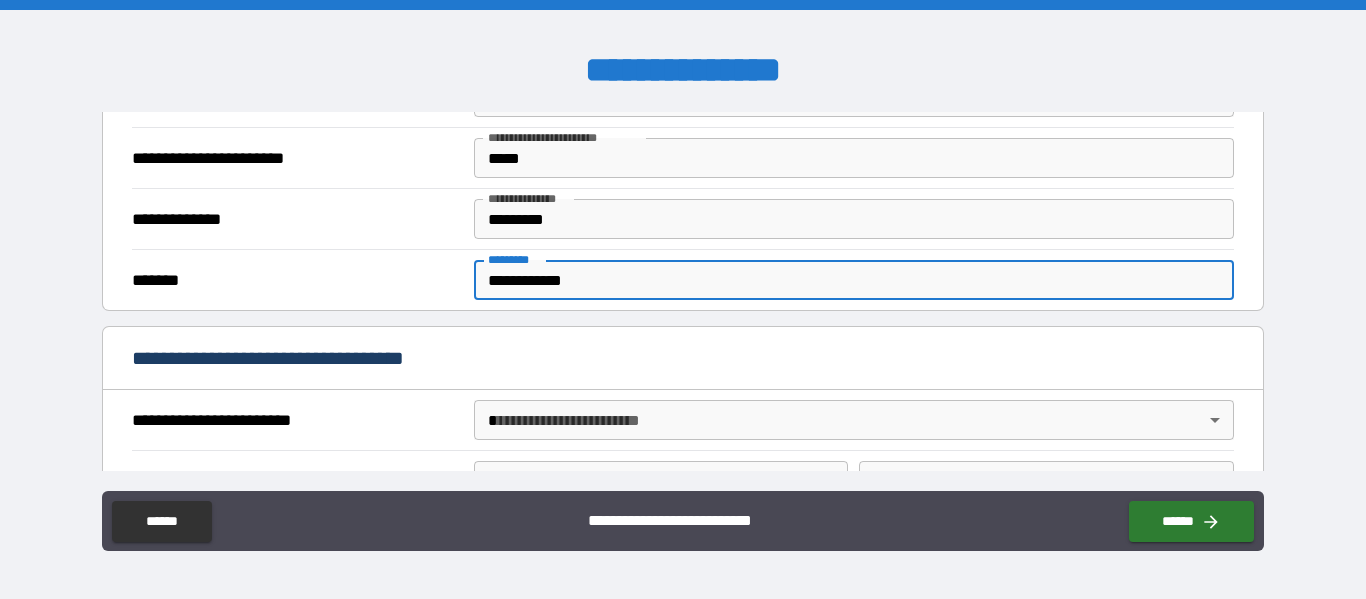 type on "**********" 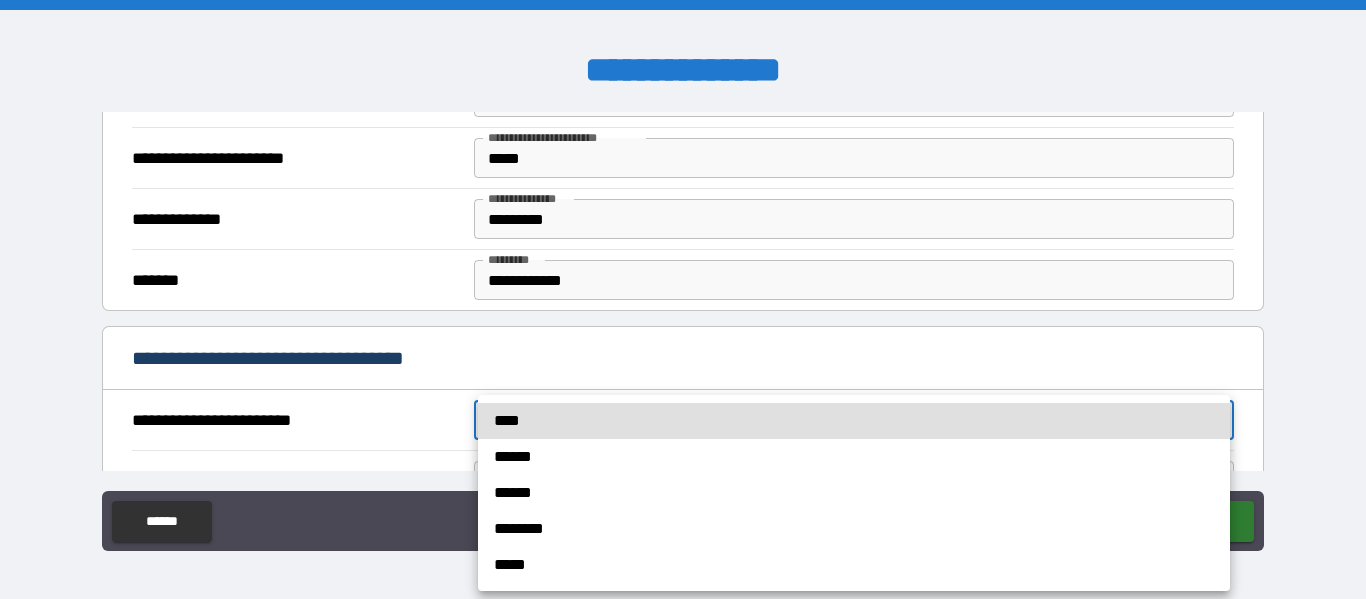 click on "**********" at bounding box center (683, 299) 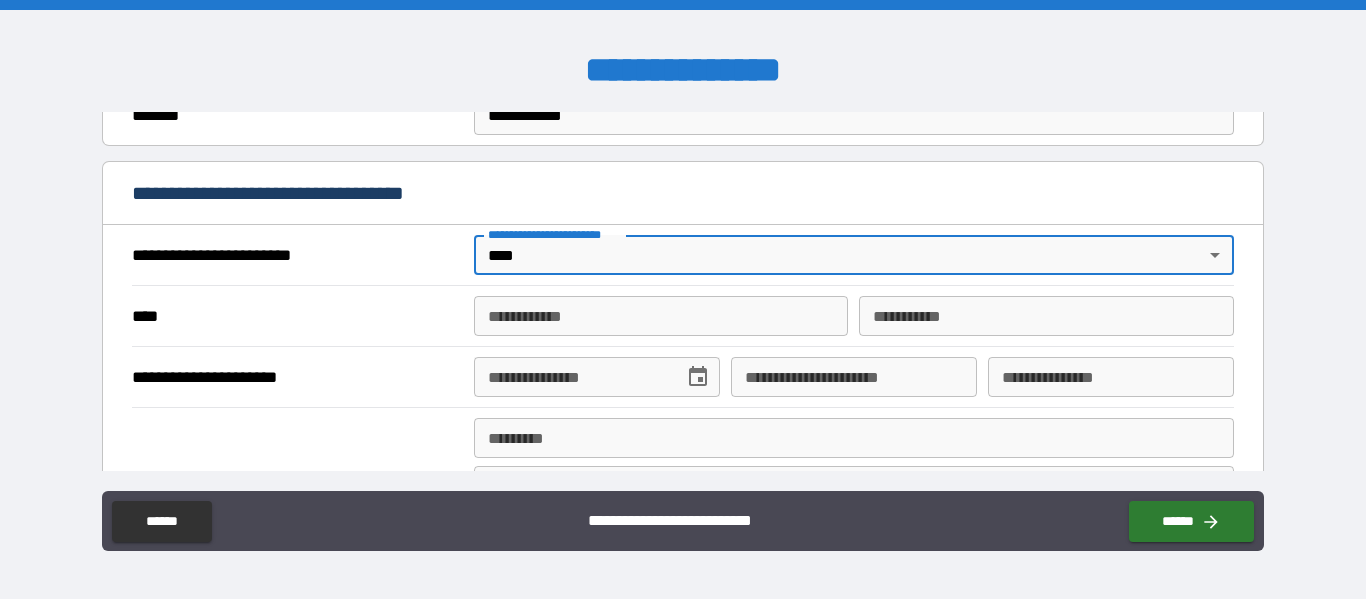 scroll, scrollTop: 700, scrollLeft: 0, axis: vertical 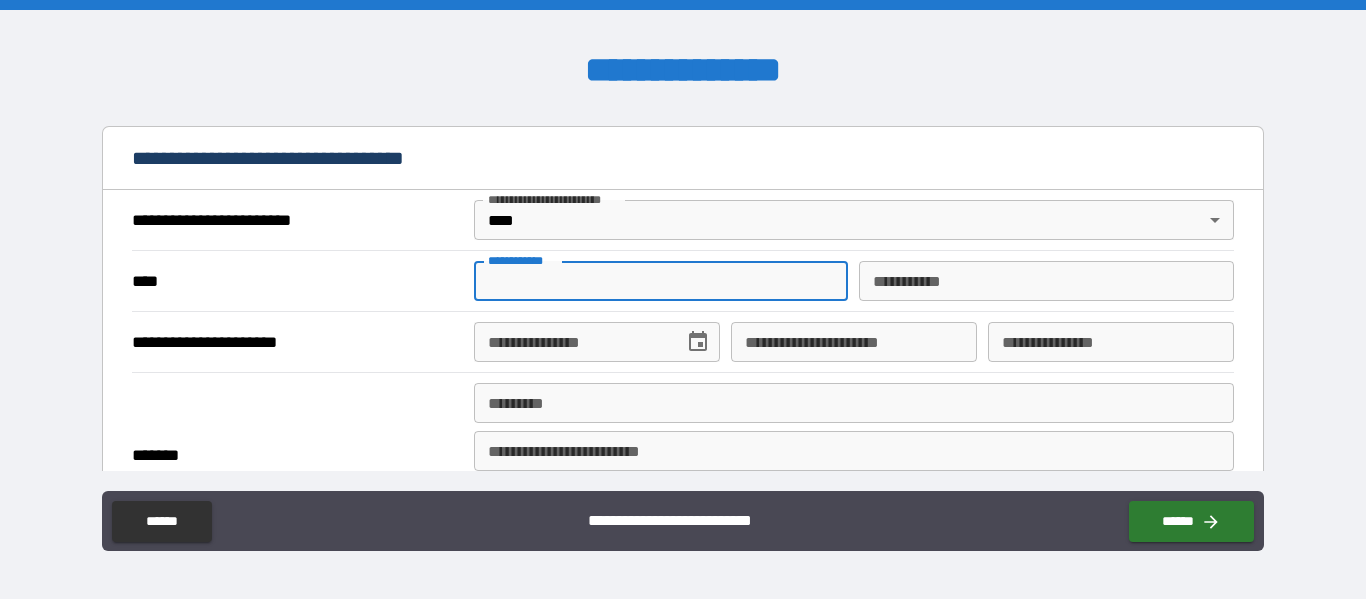 click on "**********" at bounding box center (661, 281) 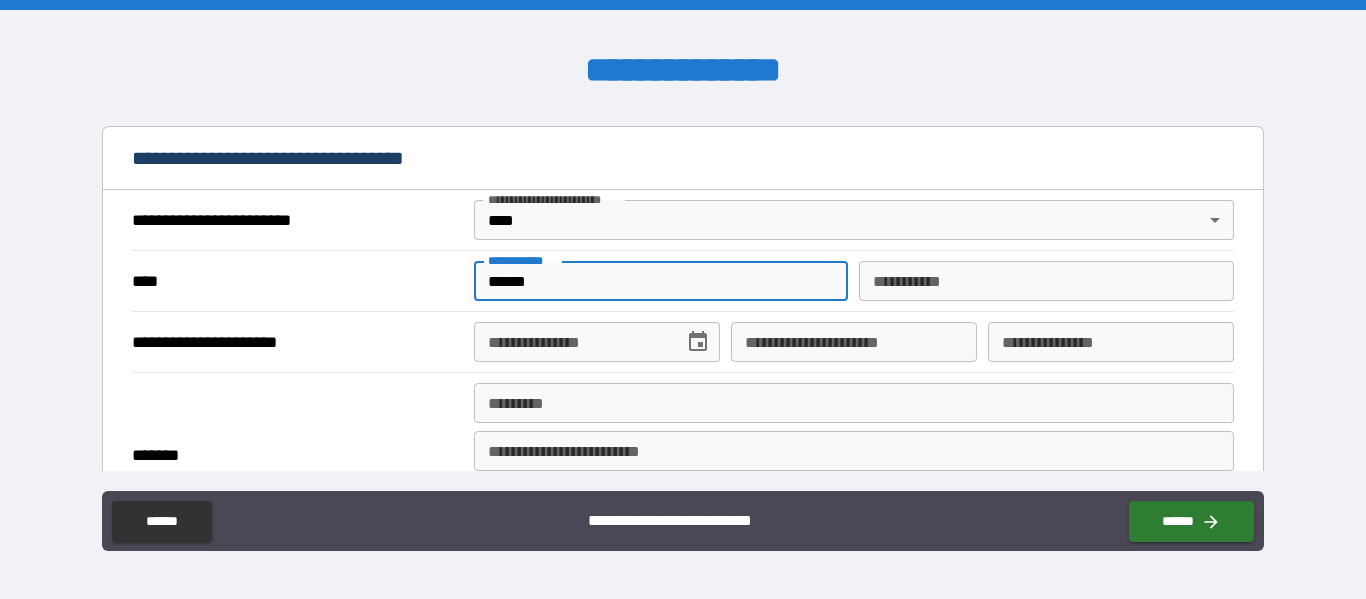 type on "**********" 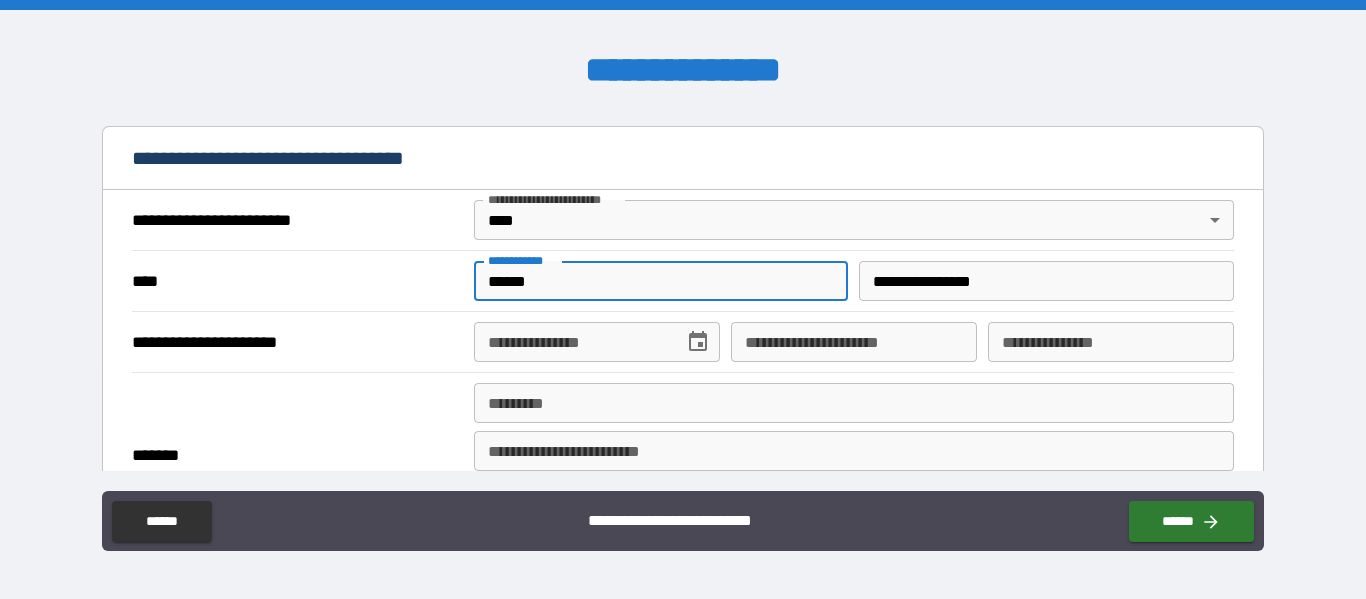 type on "**********" 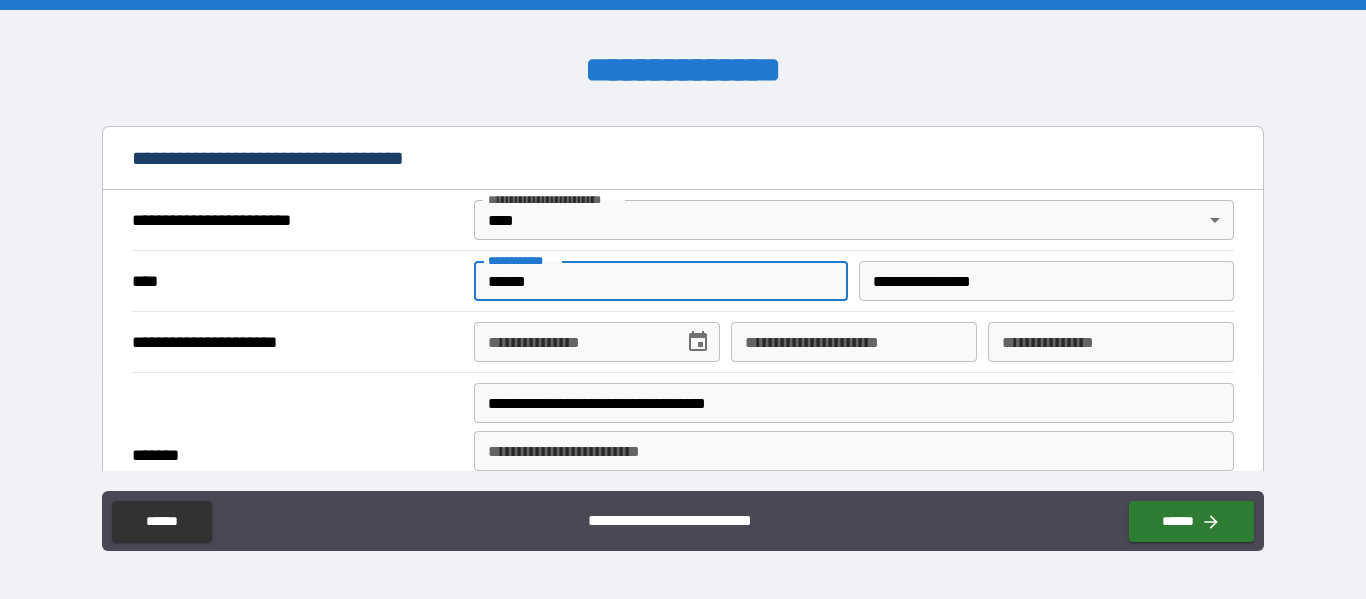 type on "*********" 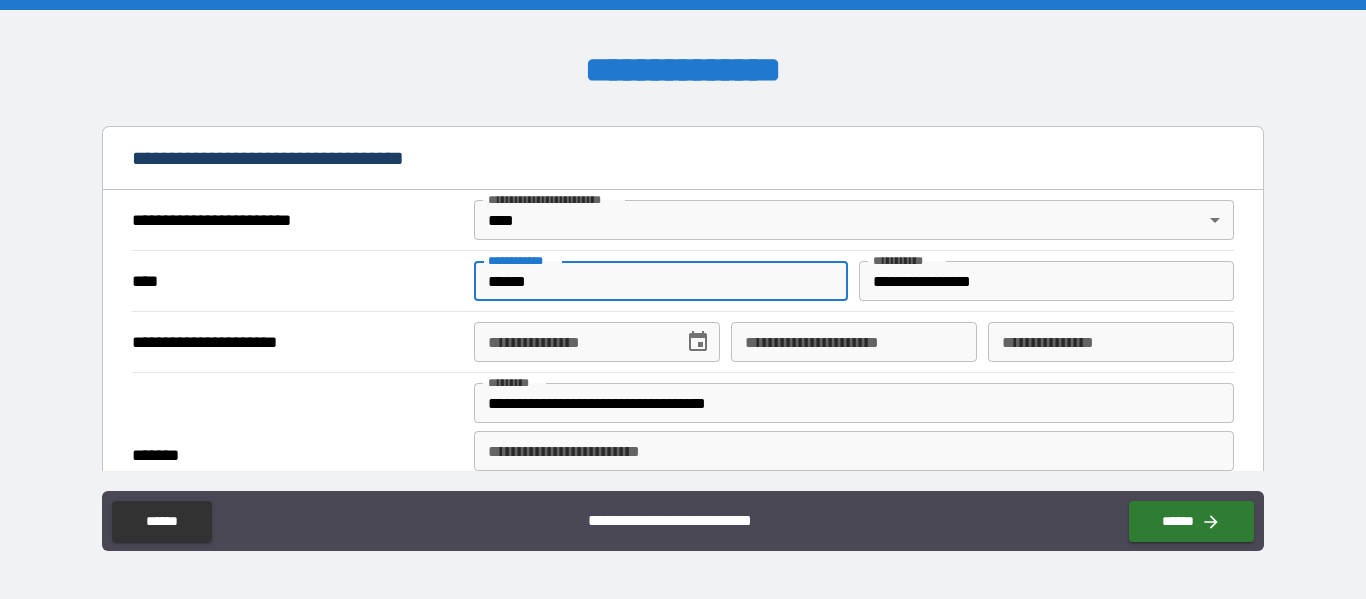 click on "**********" at bounding box center [597, 342] 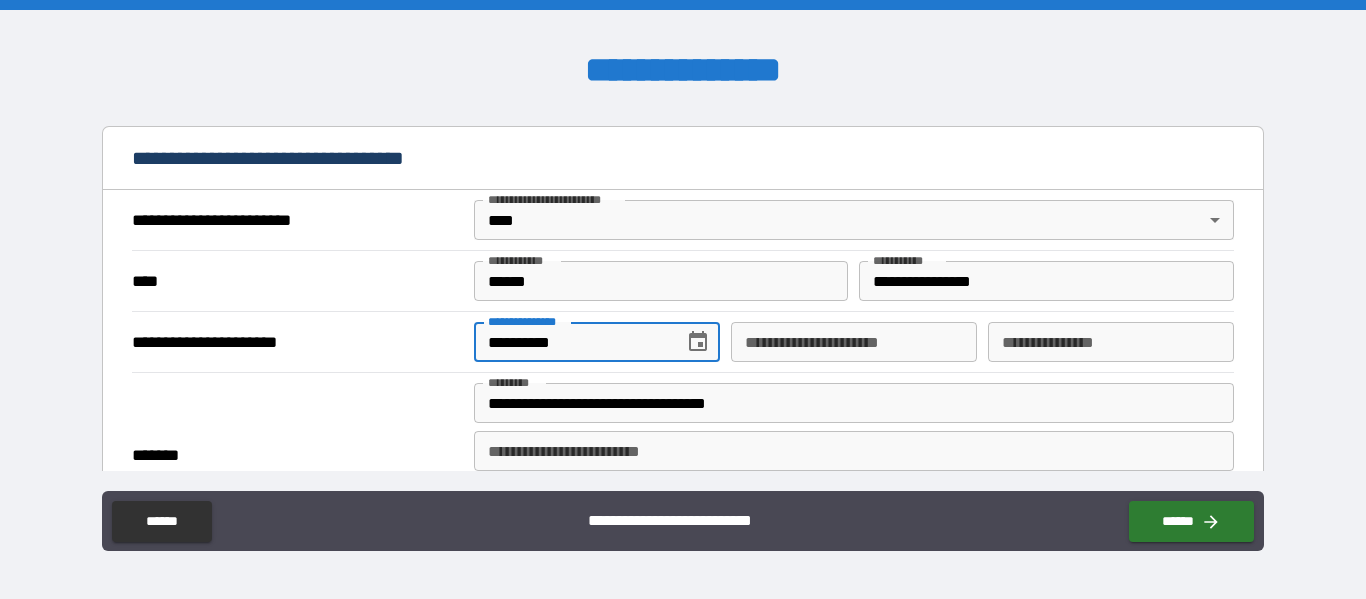 type on "**********" 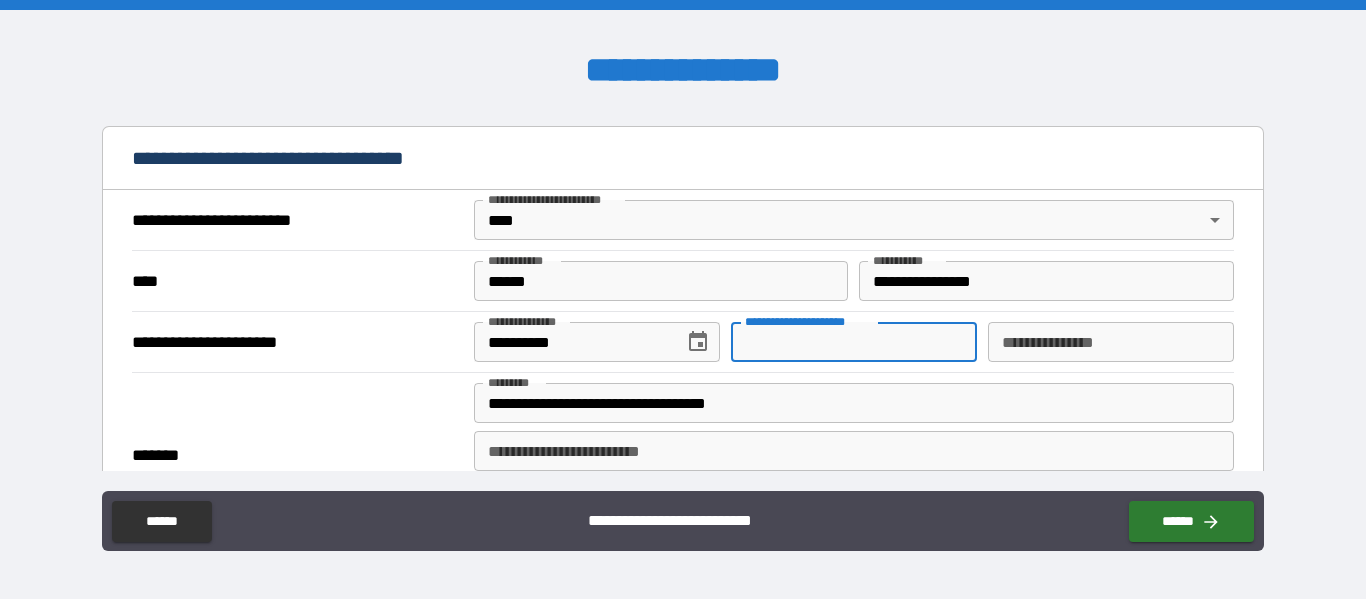 click on "**********" at bounding box center [854, 342] 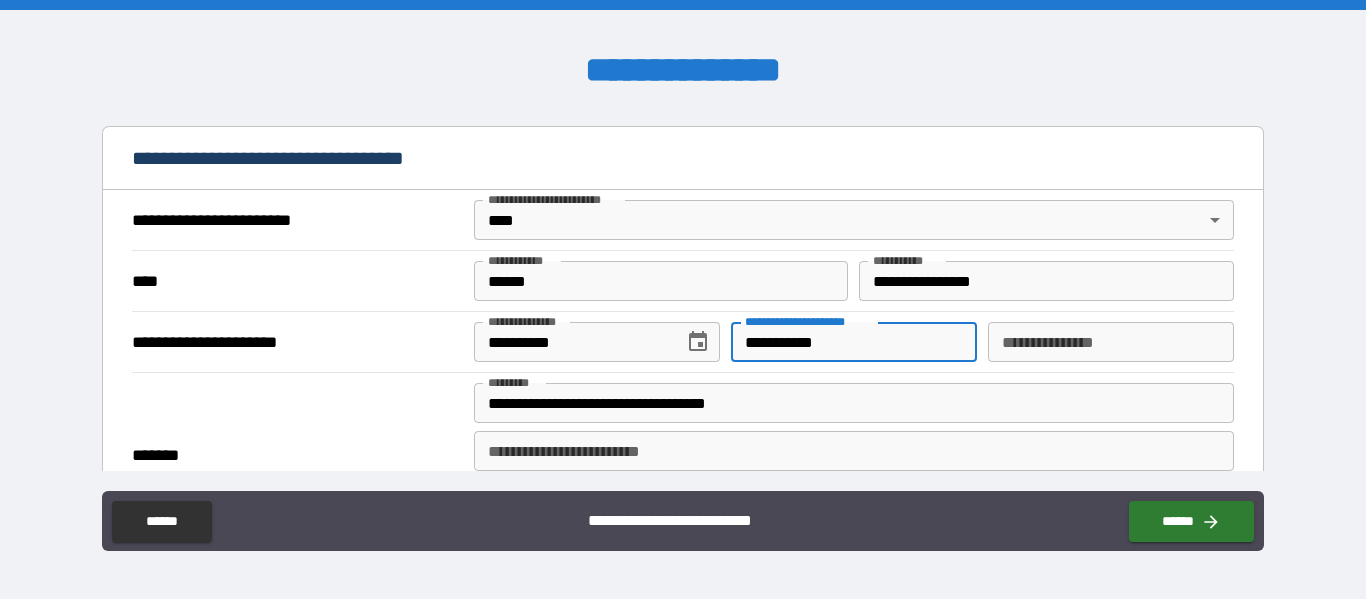 type on "**********" 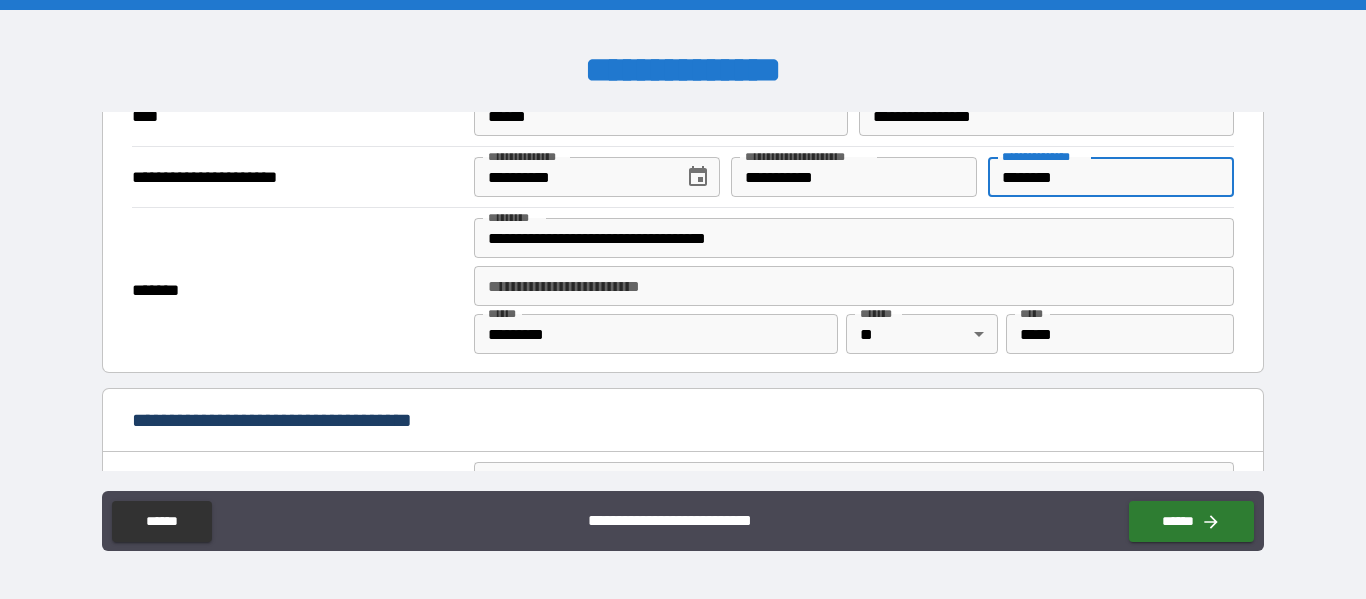 scroll, scrollTop: 900, scrollLeft: 0, axis: vertical 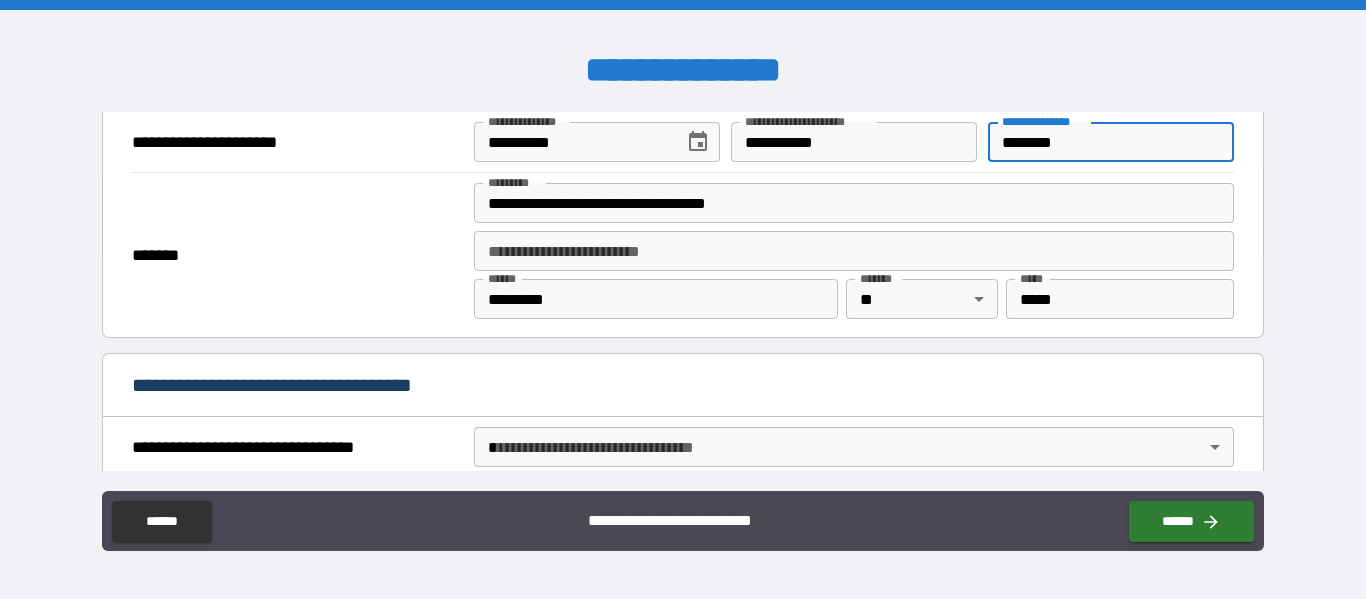 type on "********" 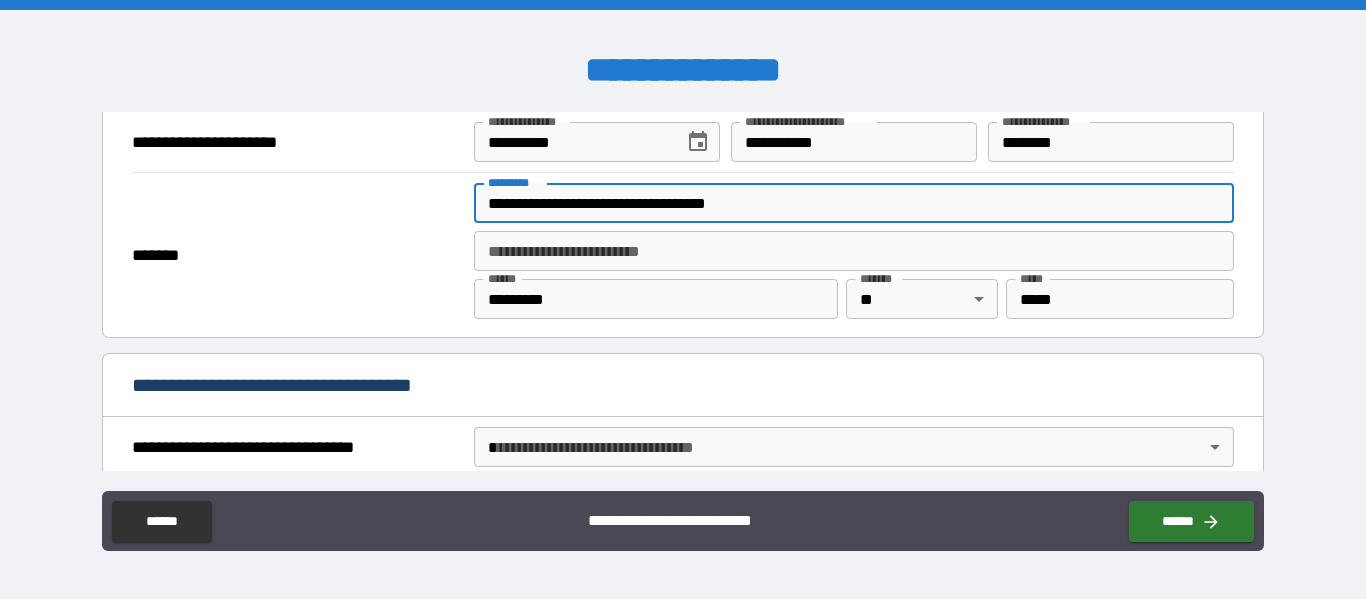 drag, startPoint x: 603, startPoint y: 203, endPoint x: 768, endPoint y: 212, distance: 165.24527 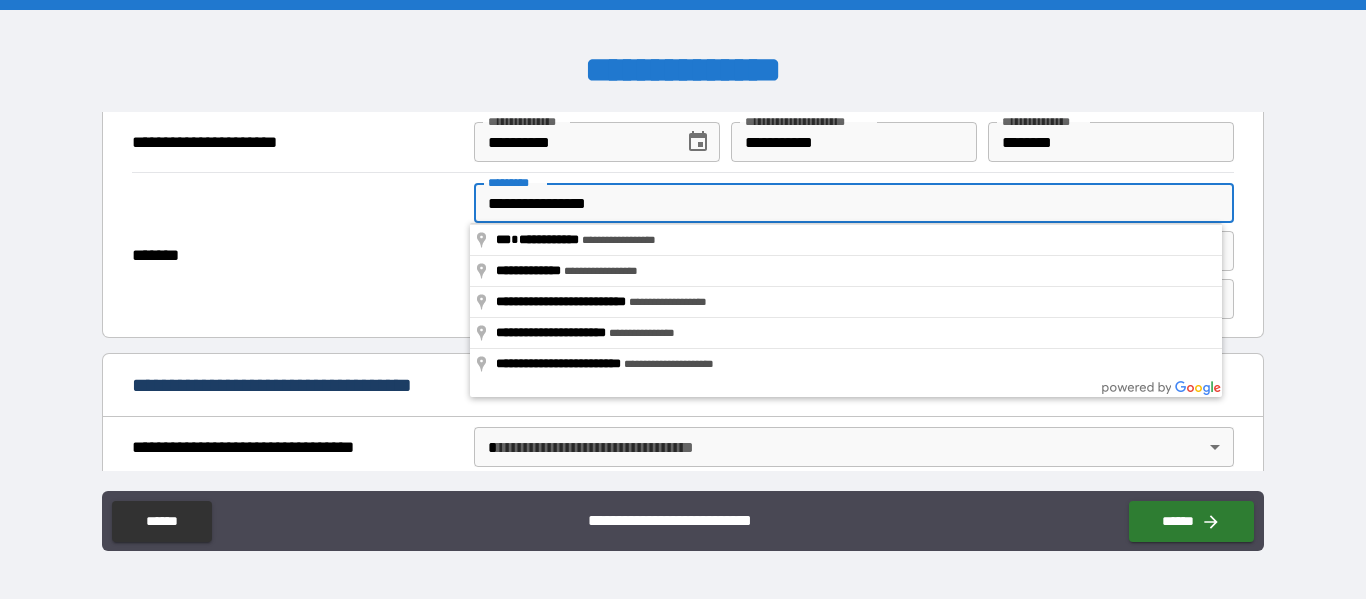 type on "**********" 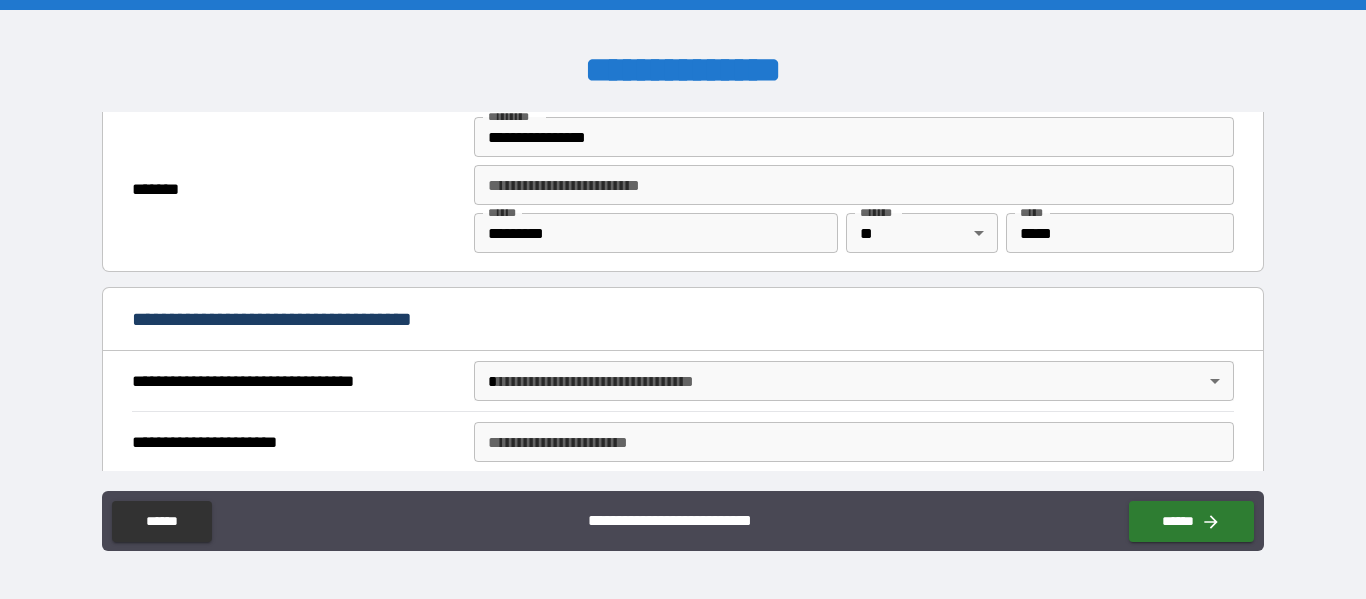 scroll, scrollTop: 1000, scrollLeft: 0, axis: vertical 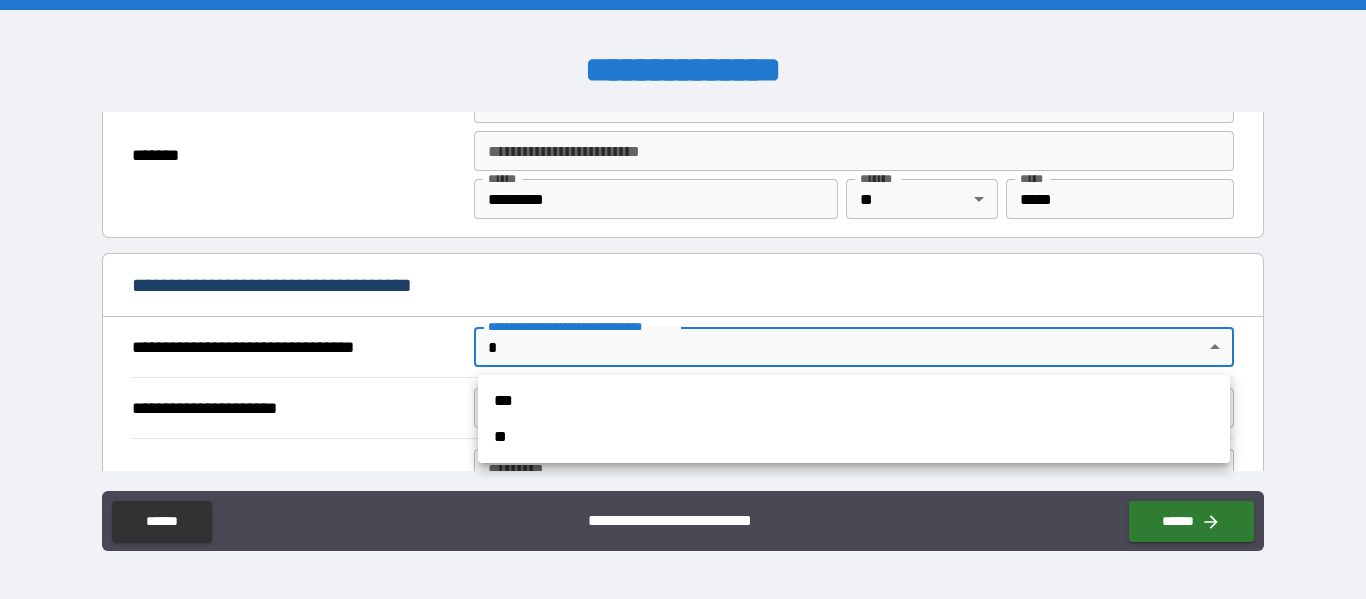 click on "**********" at bounding box center [683, 299] 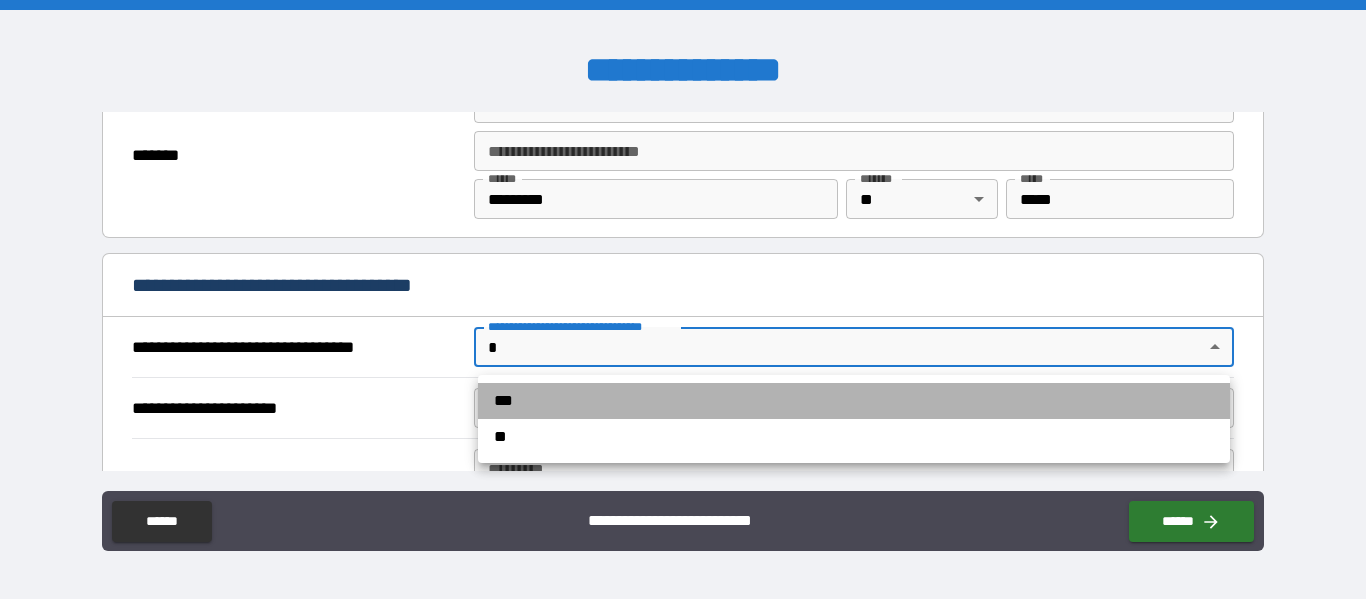 click on "***" at bounding box center [854, 401] 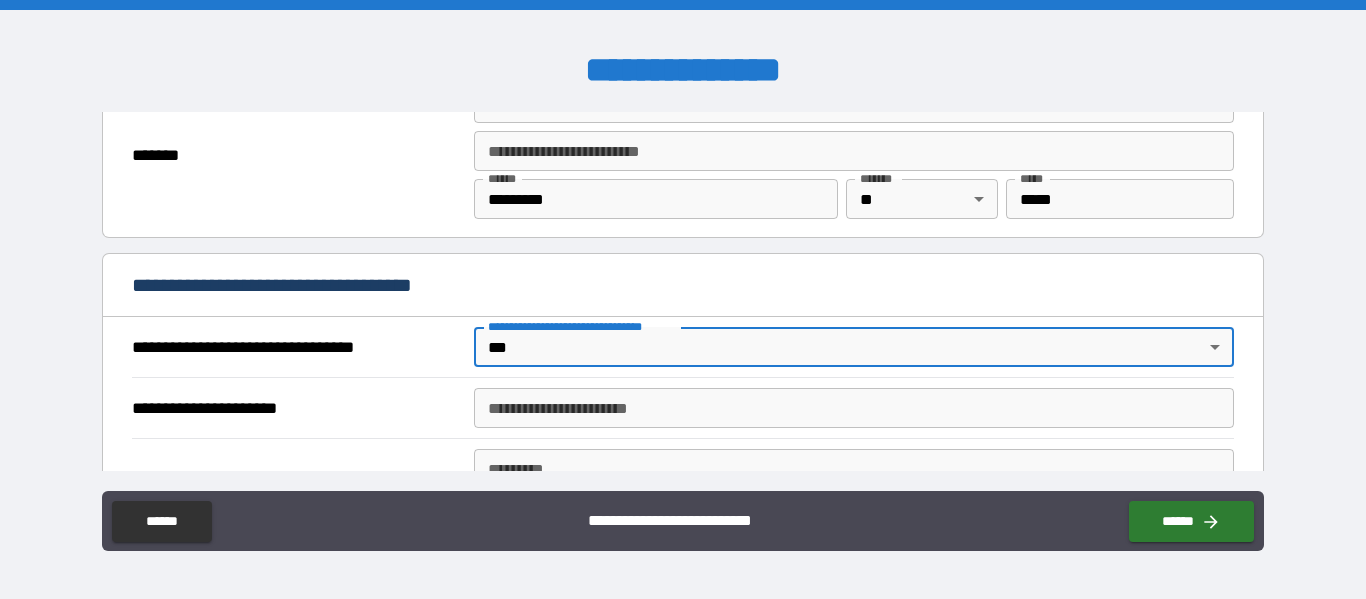 click on "**********" at bounding box center [854, 408] 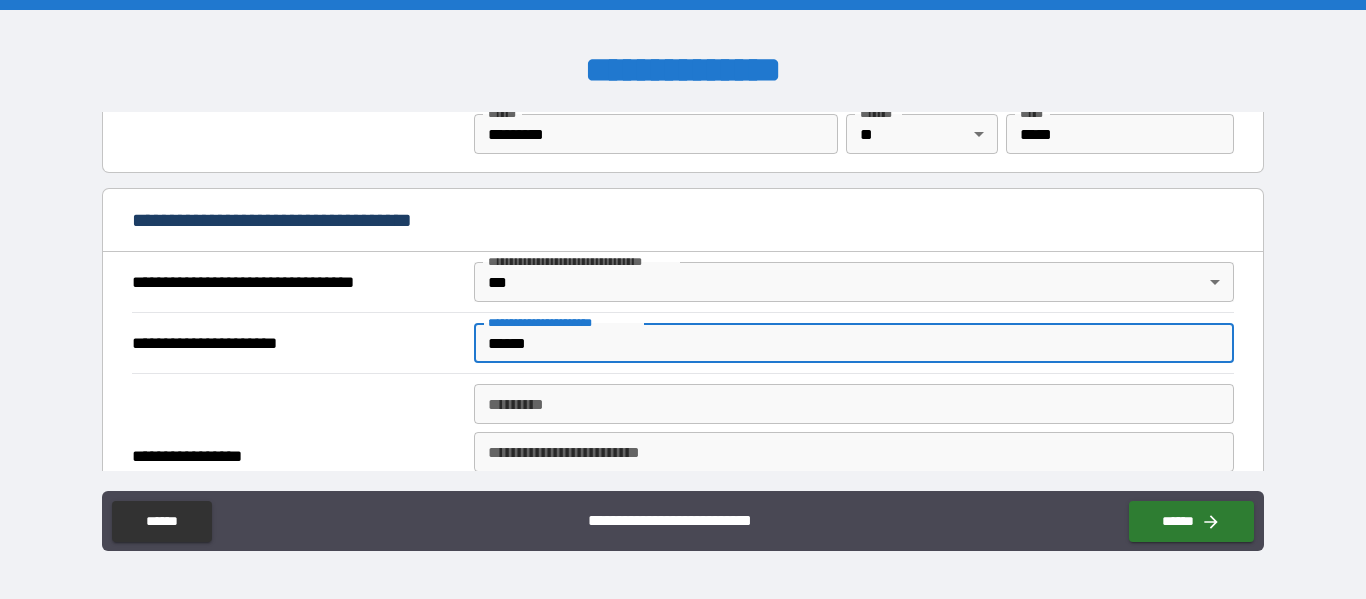 scroll, scrollTop: 1100, scrollLeft: 0, axis: vertical 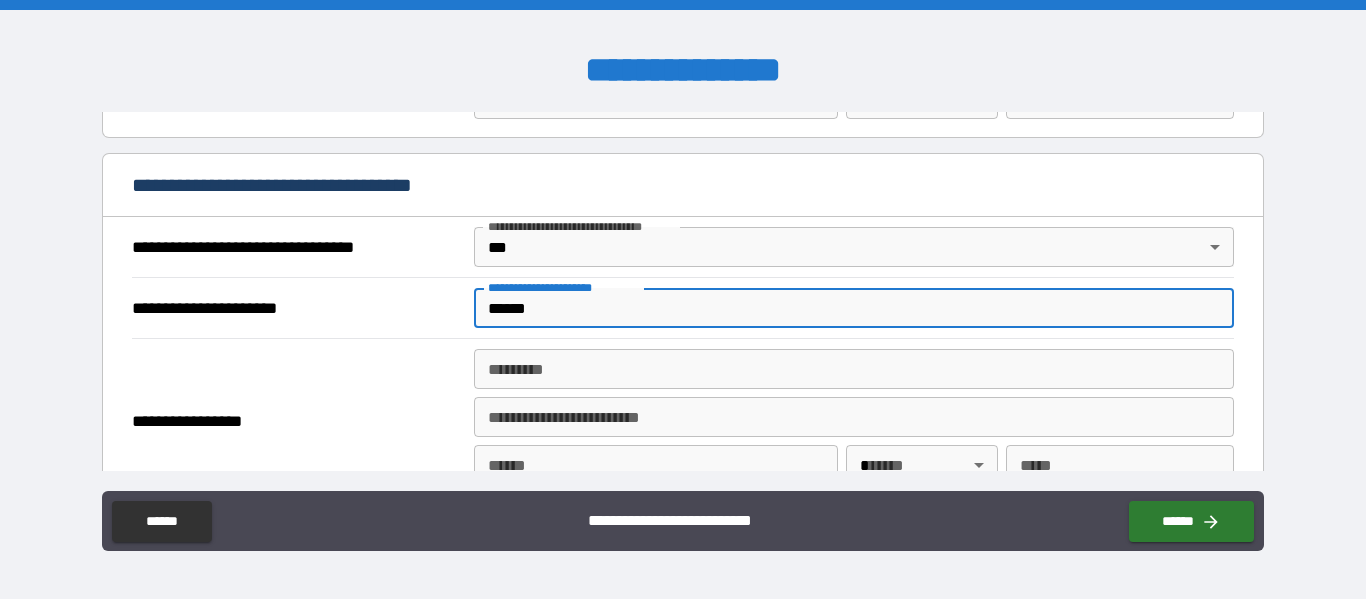 type on "******" 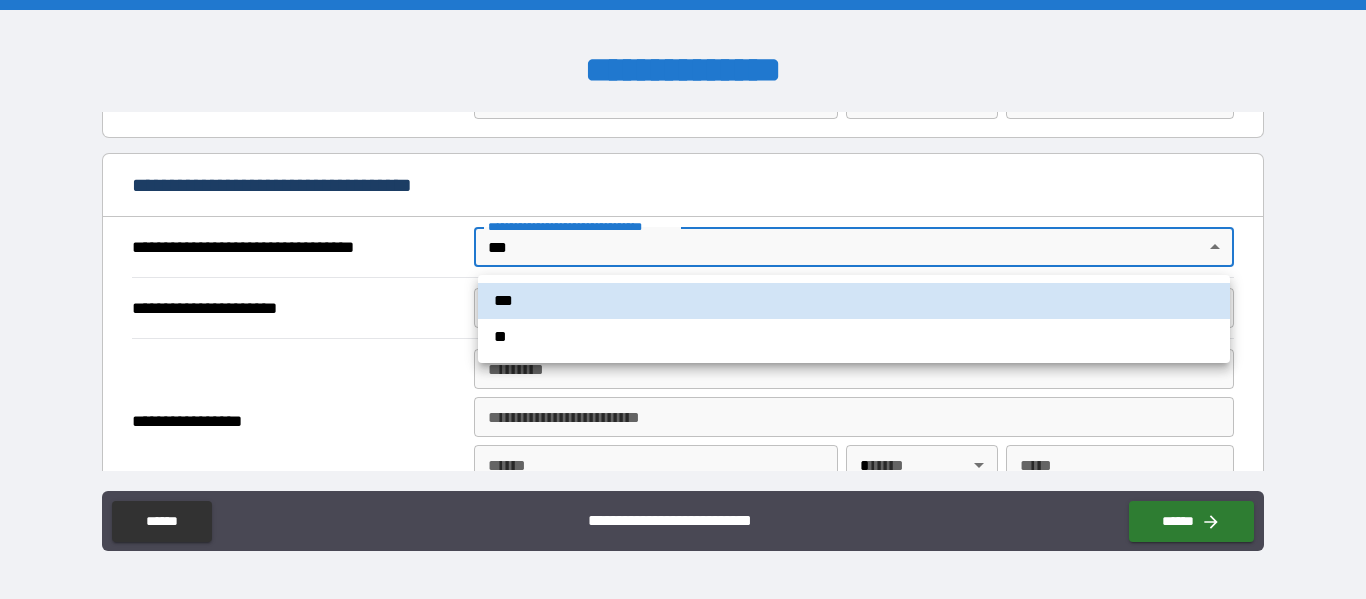 click on "**********" at bounding box center (683, 299) 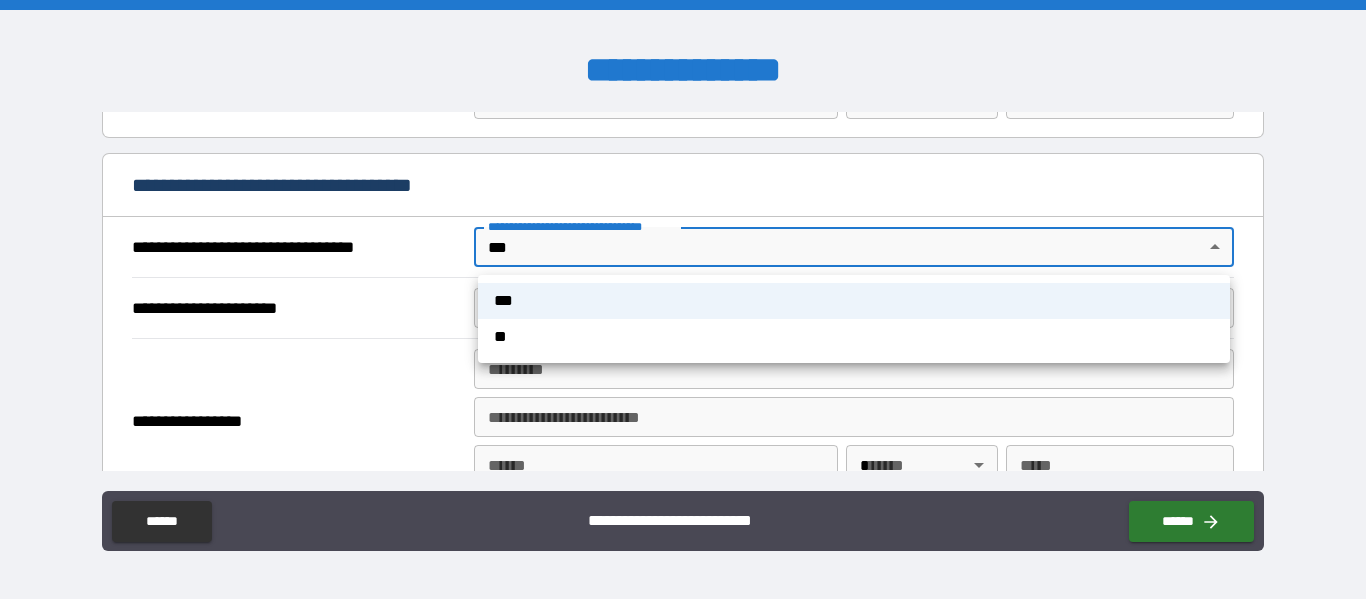 click at bounding box center [683, 299] 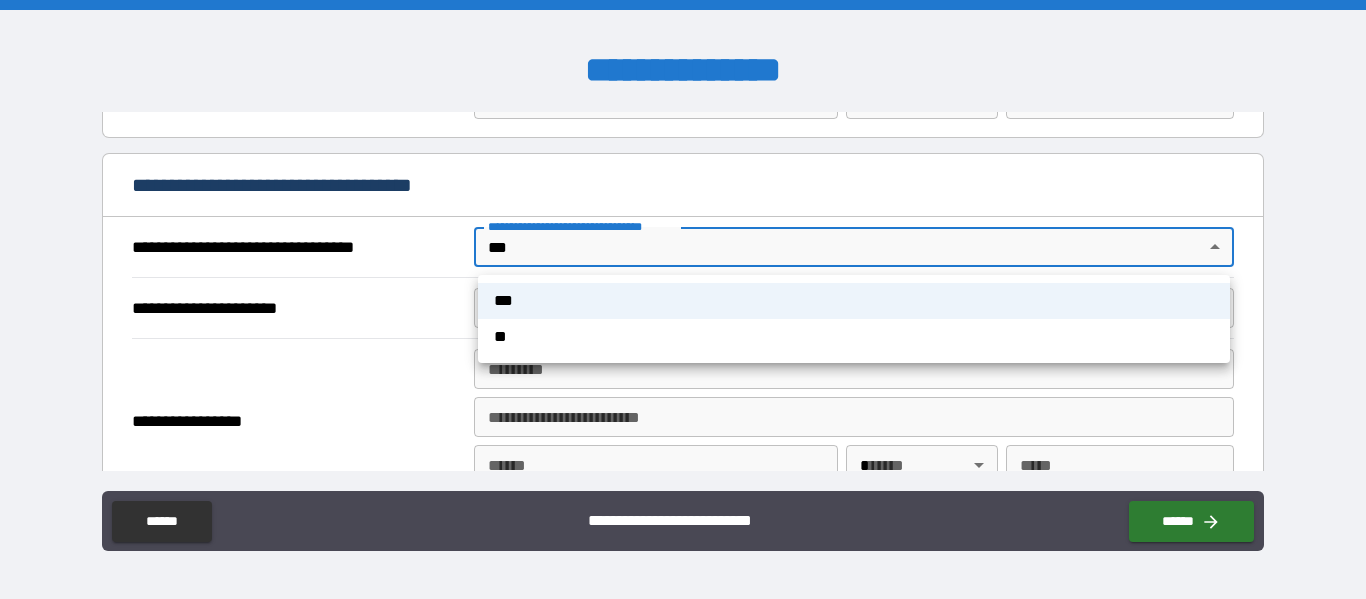 click on "**********" at bounding box center (683, 299) 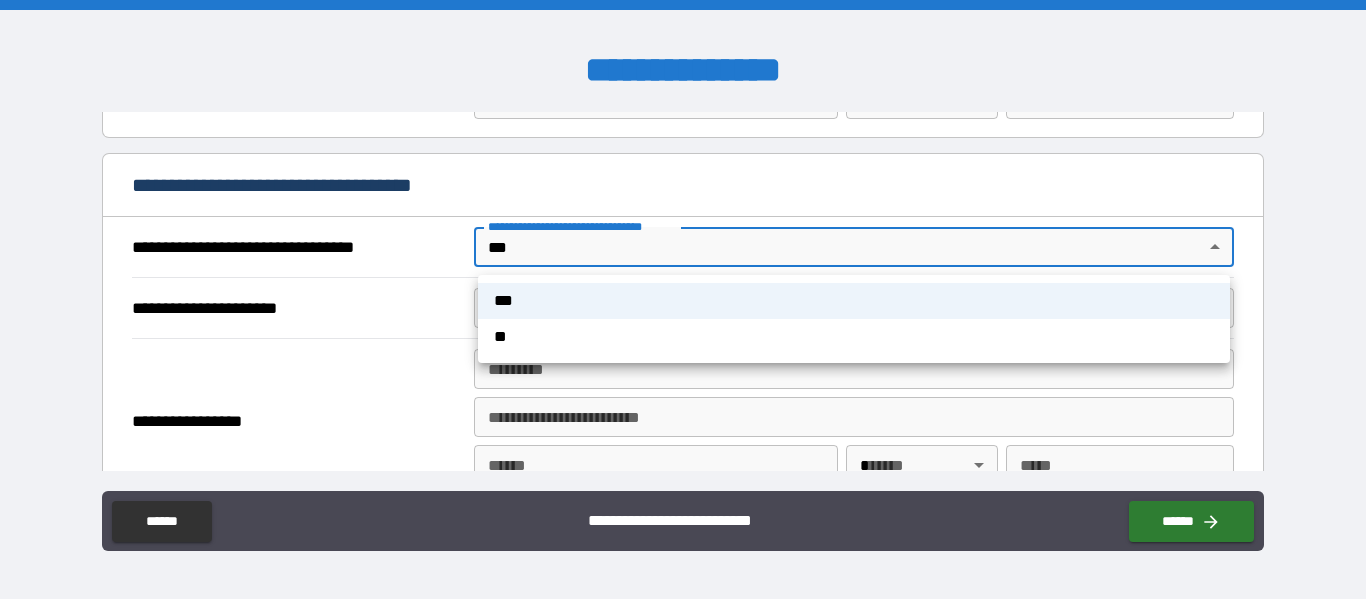 click on "**" at bounding box center (854, 337) 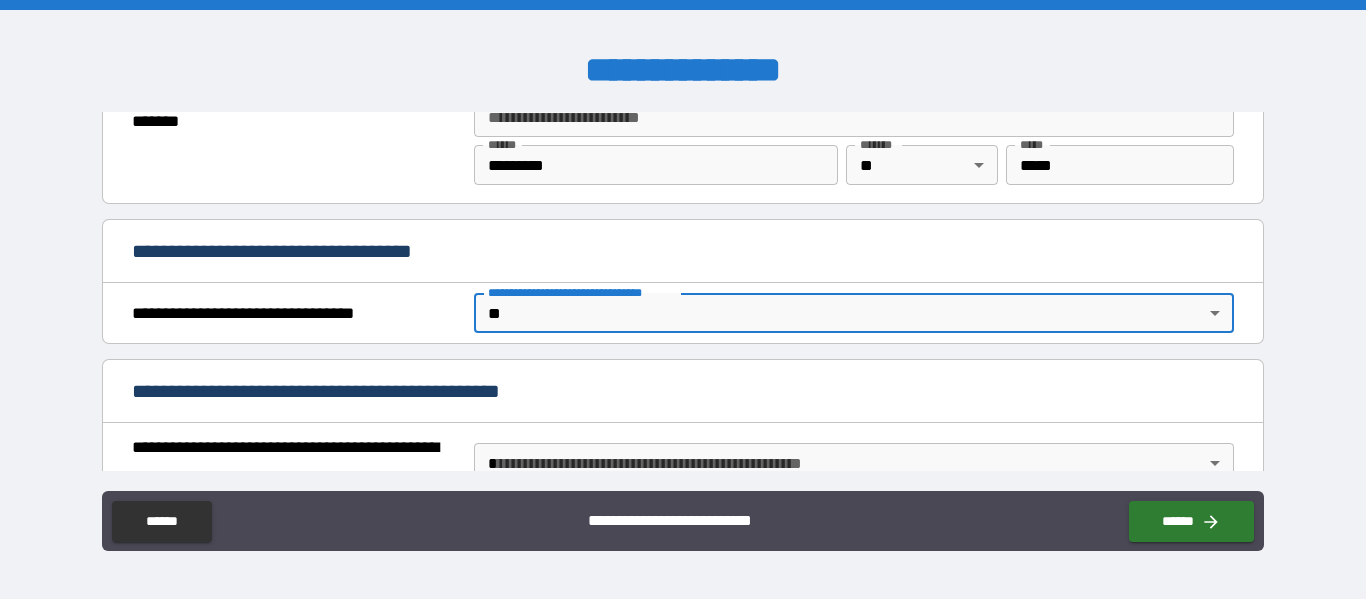 scroll, scrollTop: 1000, scrollLeft: 0, axis: vertical 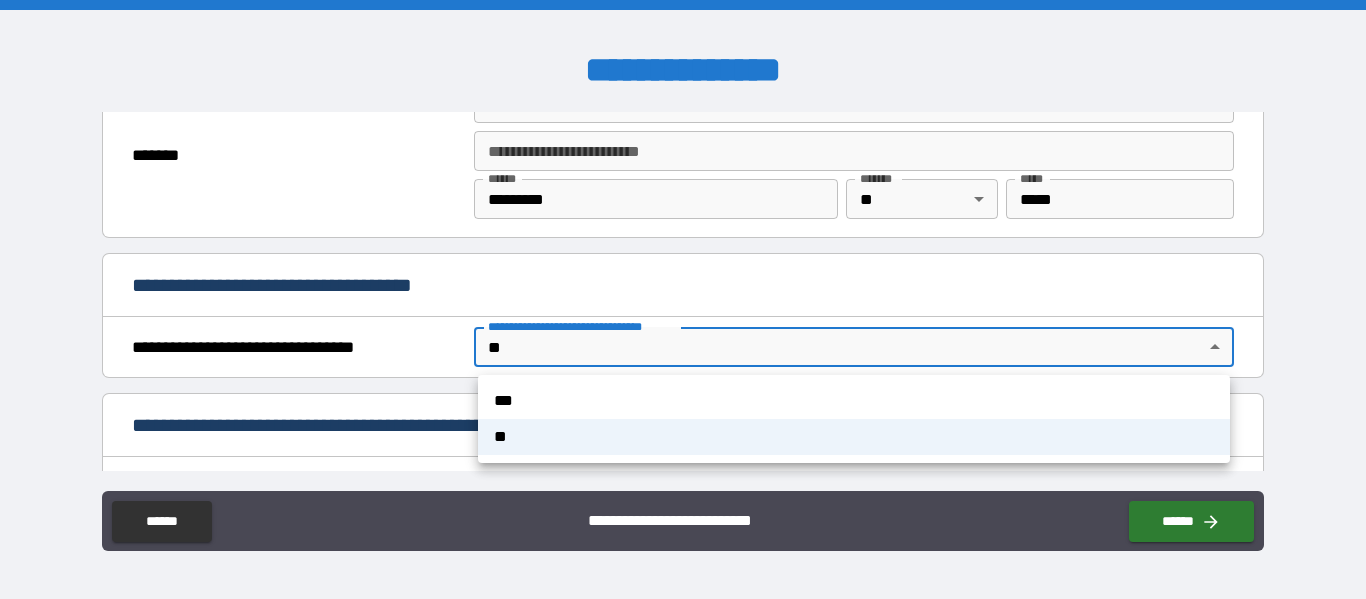 click on "**********" at bounding box center [683, 299] 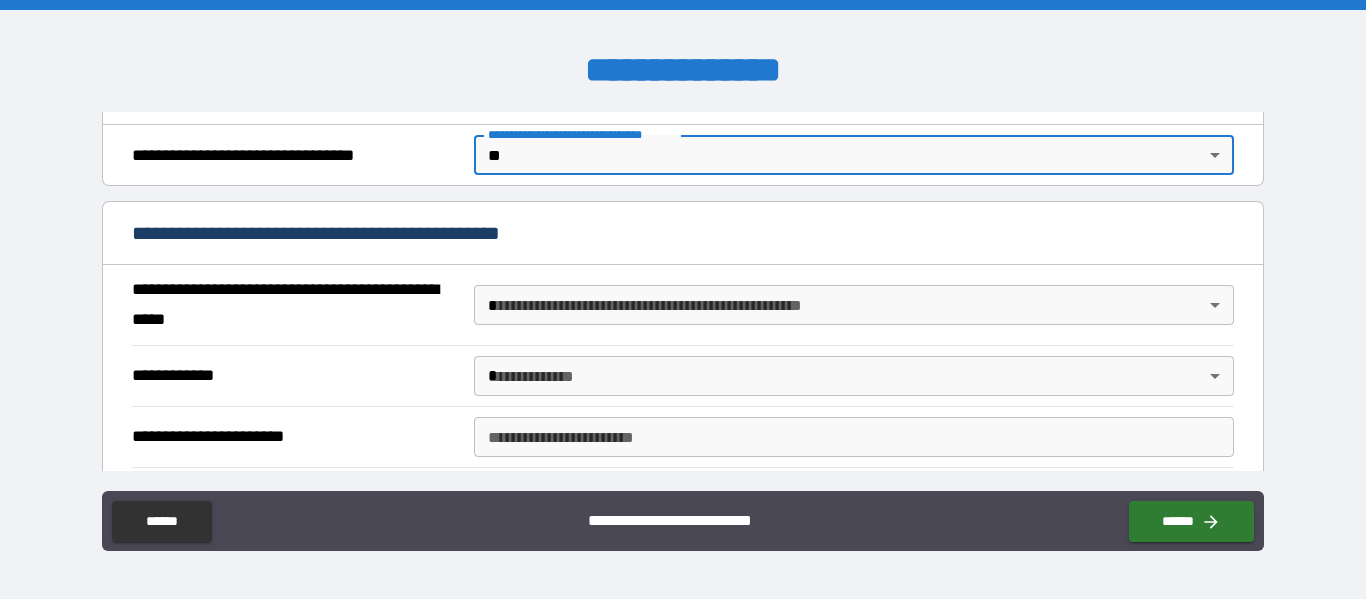 scroll, scrollTop: 1200, scrollLeft: 0, axis: vertical 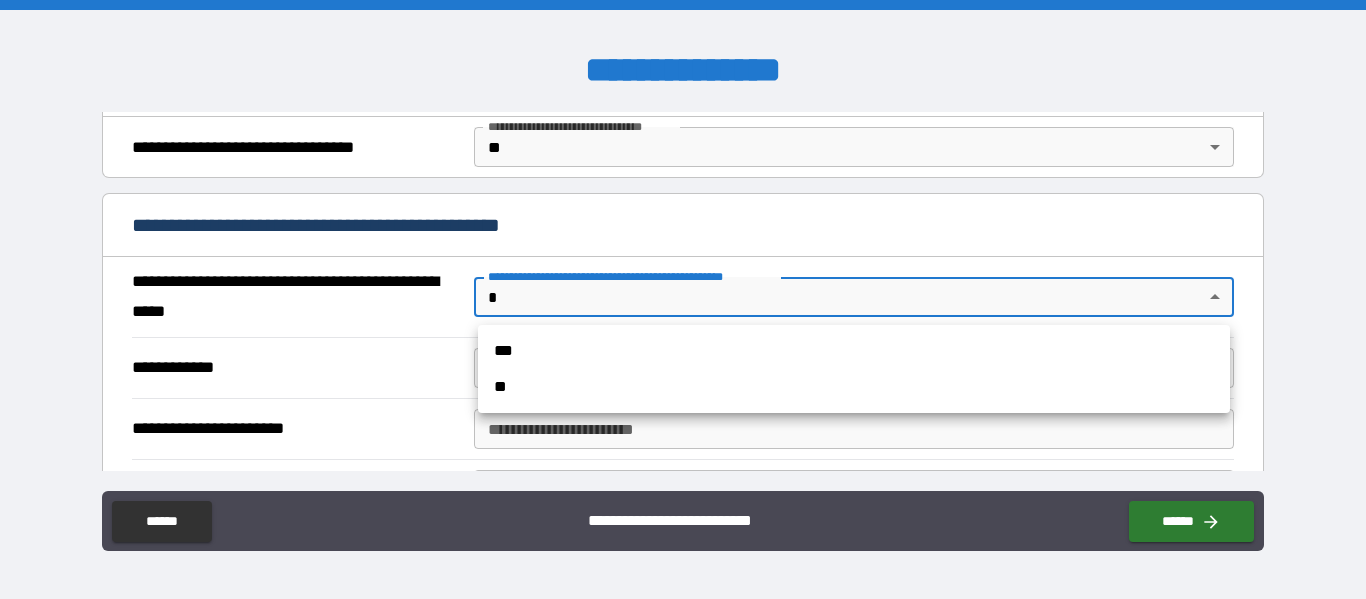 click on "**********" at bounding box center (683, 299) 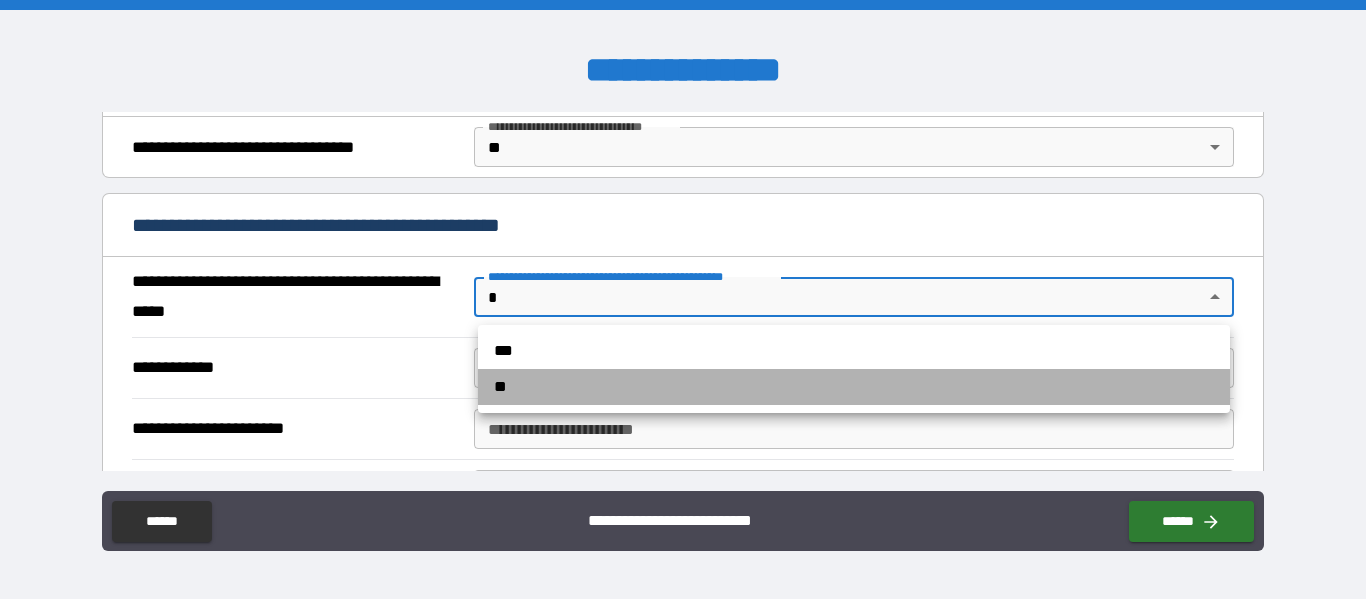click on "**" at bounding box center (854, 387) 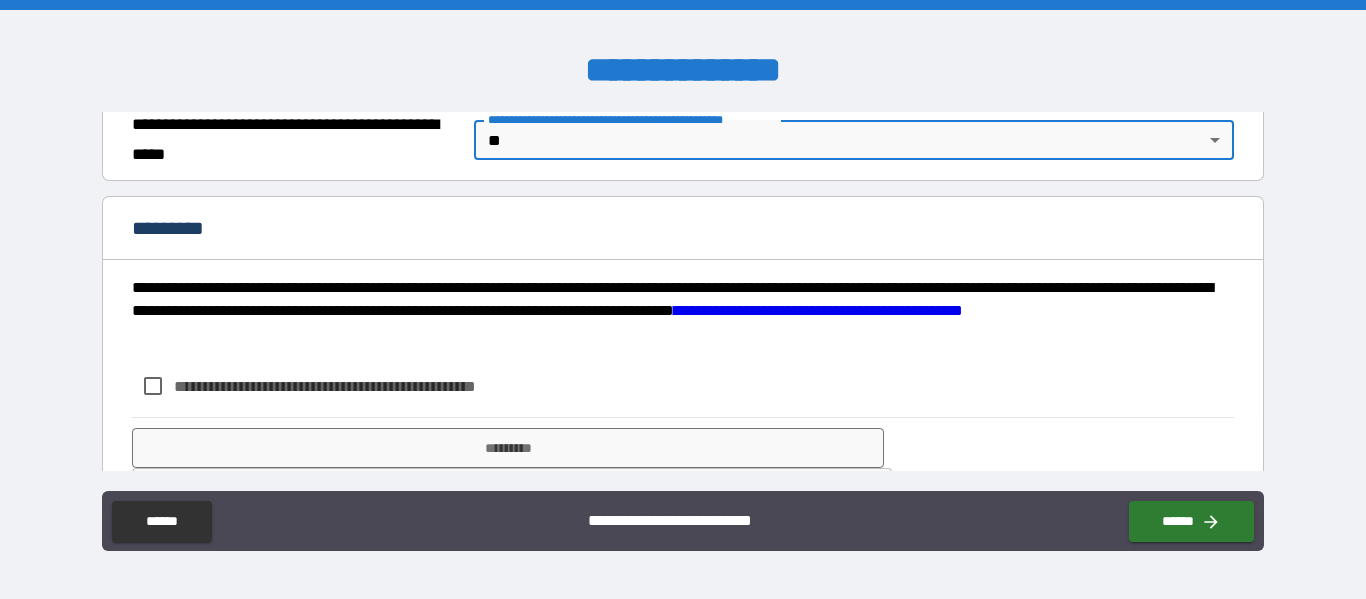 scroll, scrollTop: 1400, scrollLeft: 0, axis: vertical 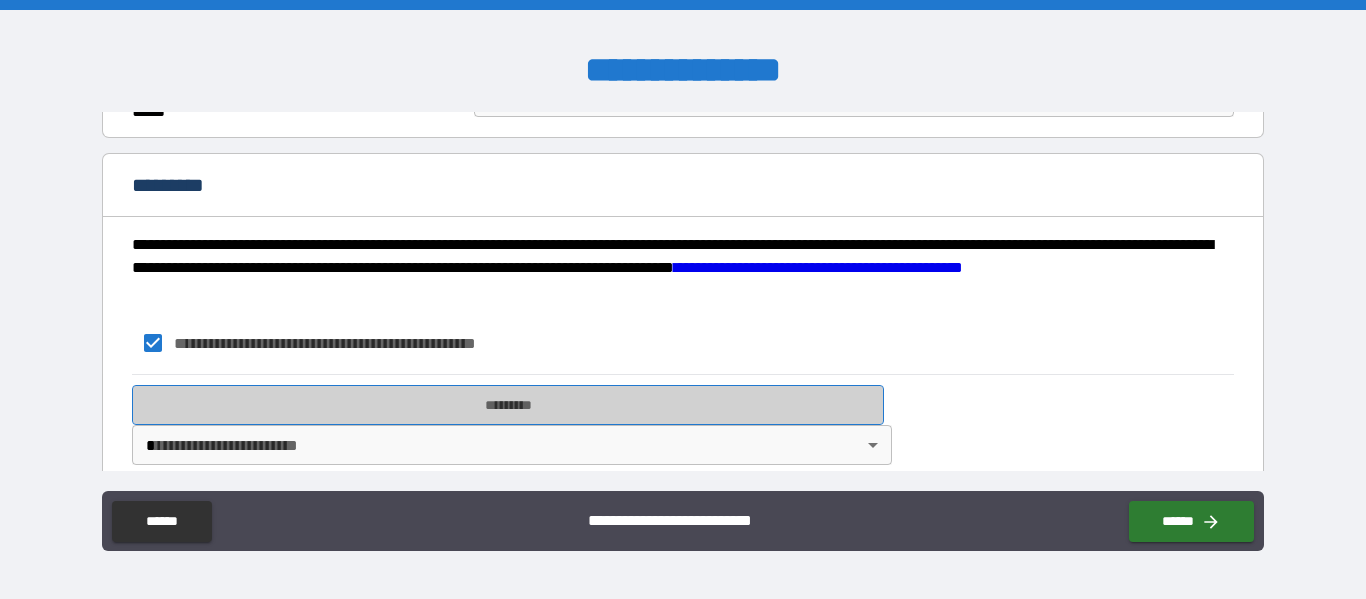 click on "*********" at bounding box center [508, 405] 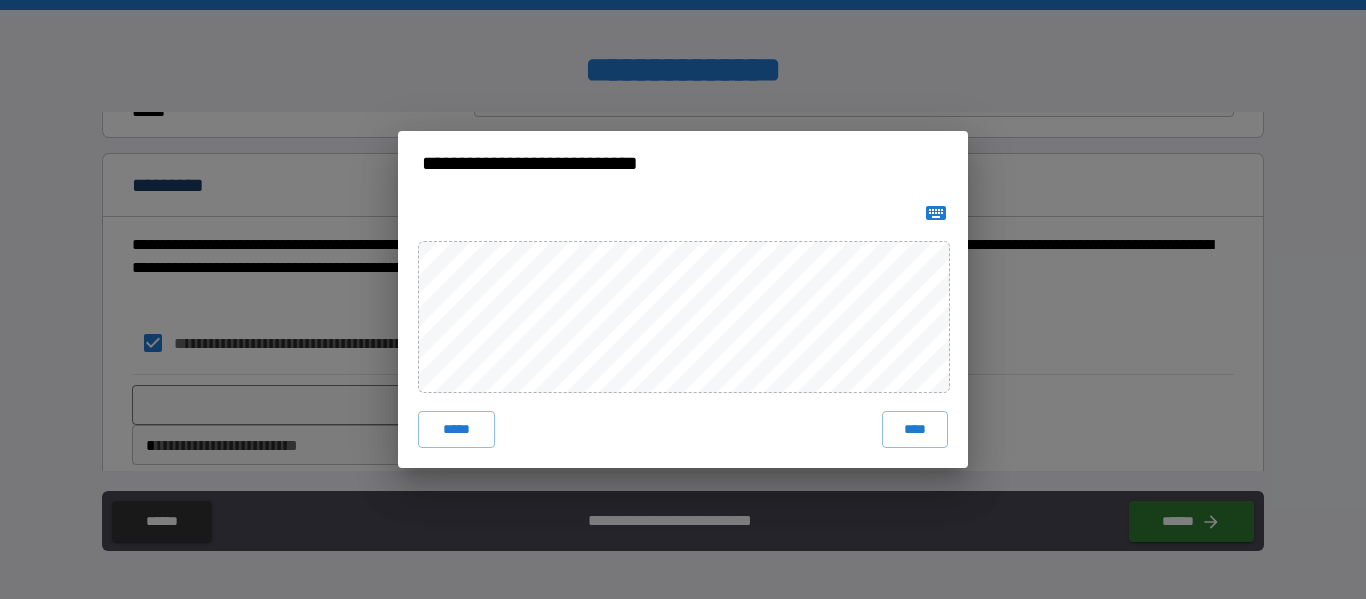 click on "**********" at bounding box center [683, 299] 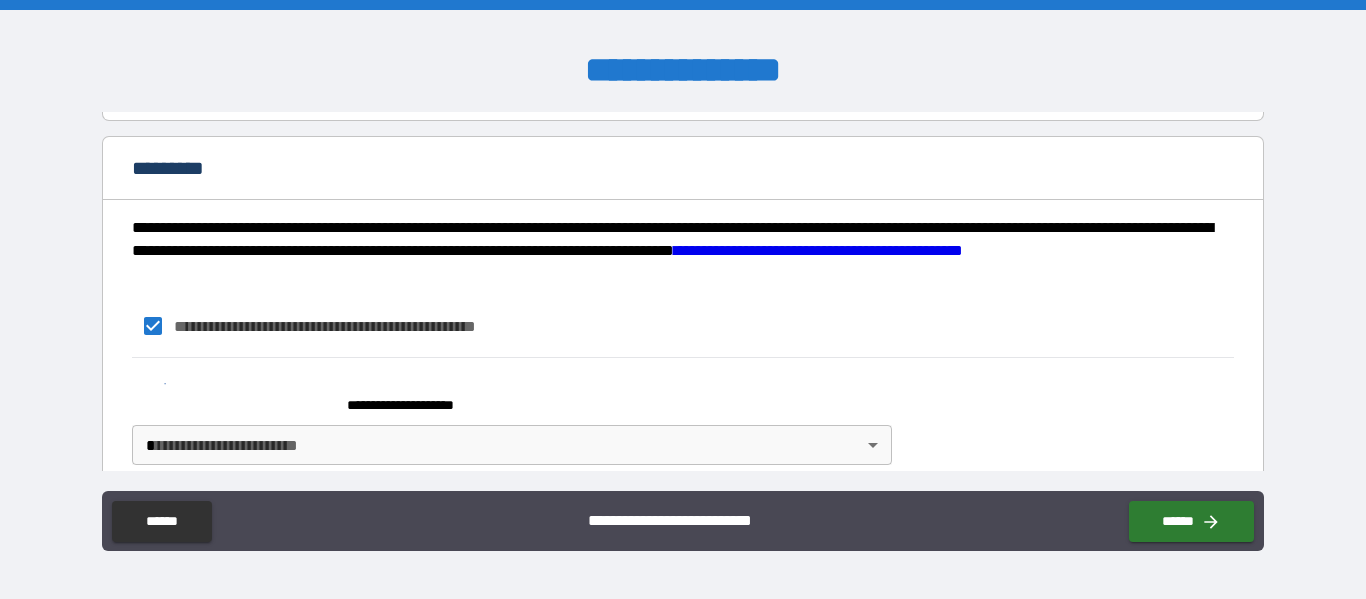 scroll, scrollTop: 1442, scrollLeft: 0, axis: vertical 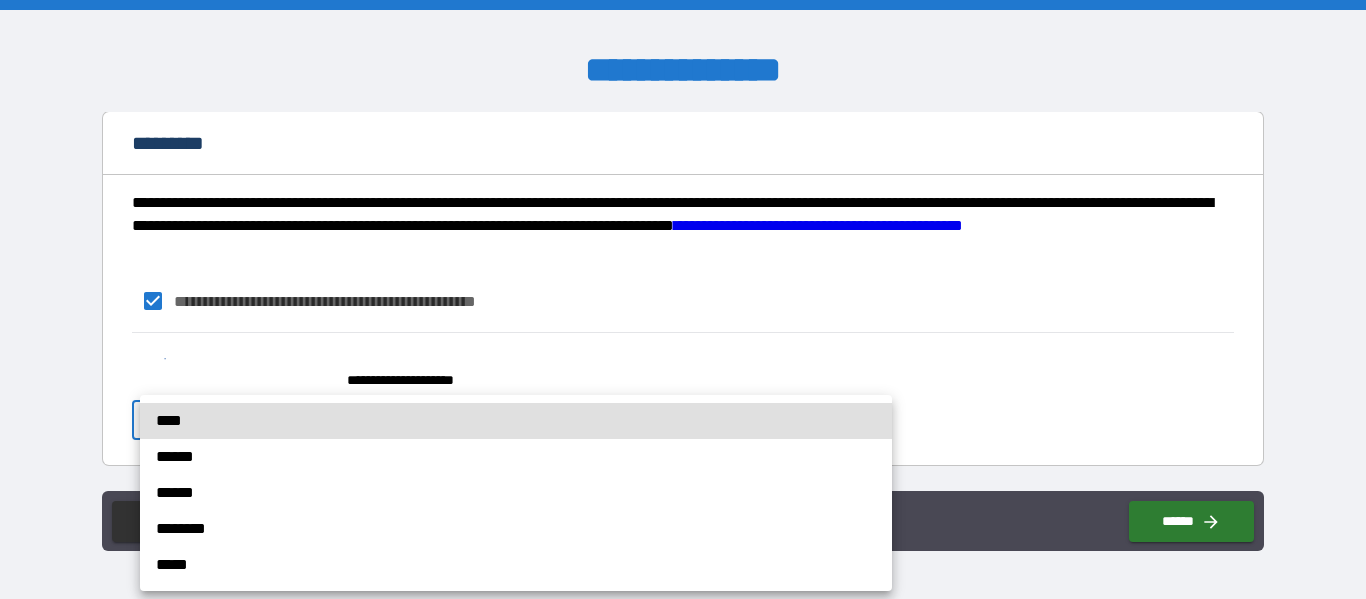 click on "**********" at bounding box center [683, 299] 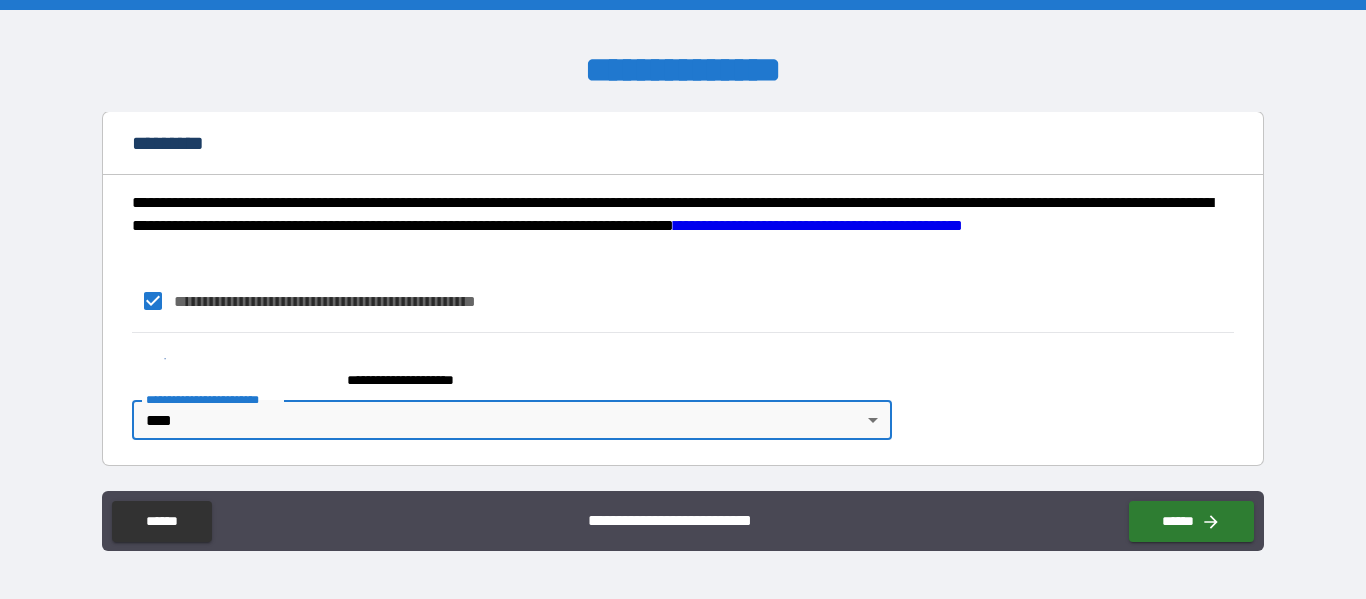 click on "**********" at bounding box center [666, 517] 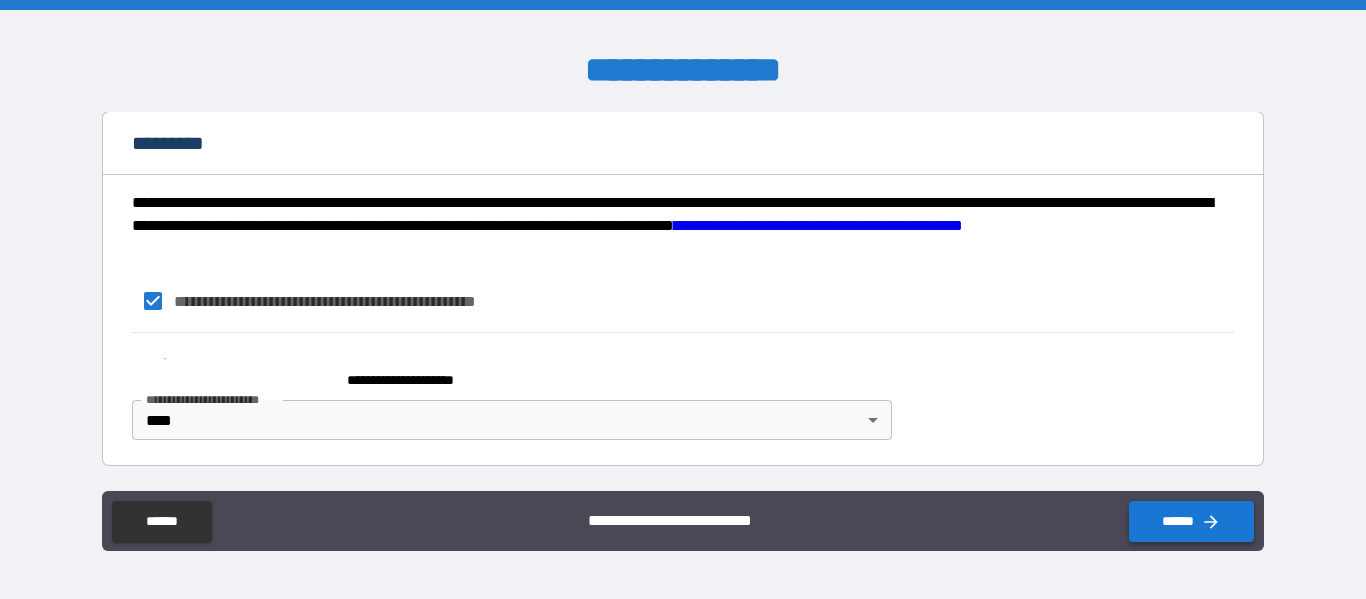 click on "******" at bounding box center [1191, 521] 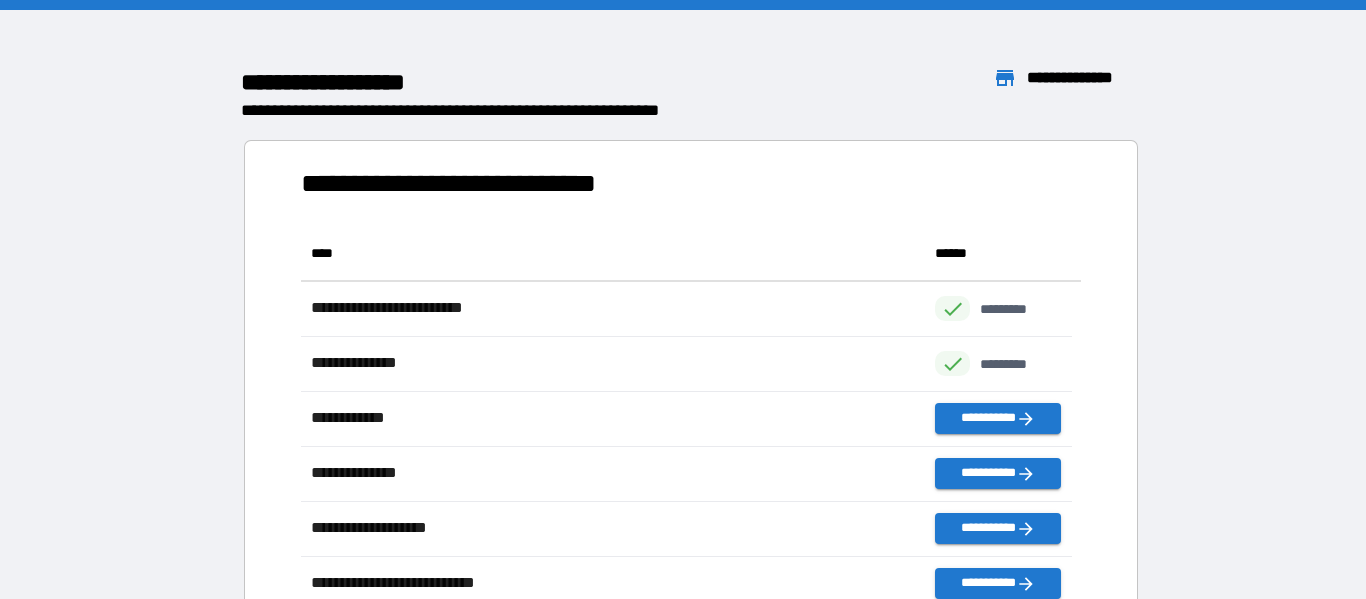 scroll, scrollTop: 16, scrollLeft: 16, axis: both 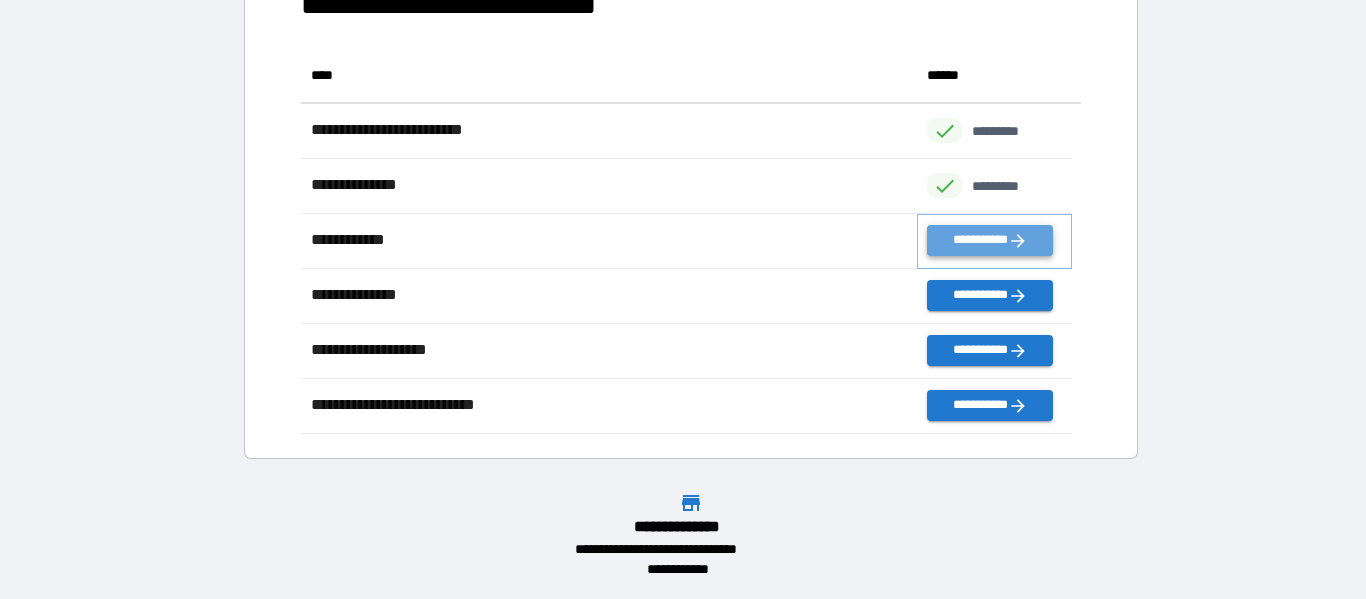 click on "**********" at bounding box center (989, 240) 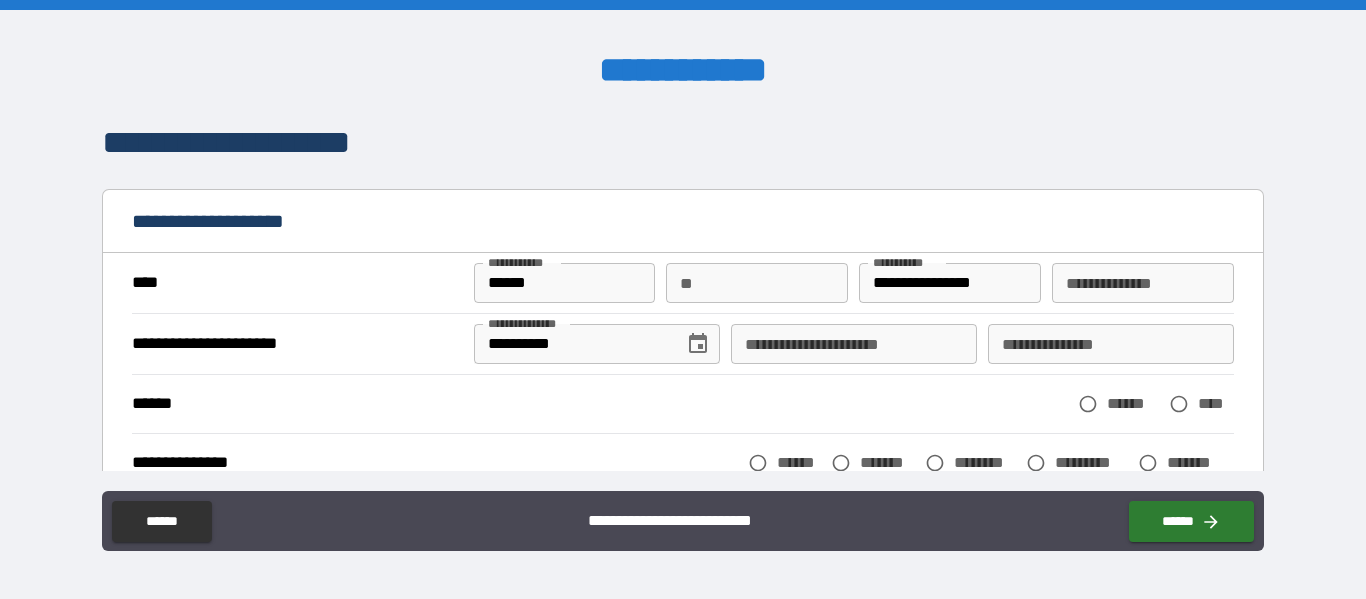 scroll, scrollTop: 100, scrollLeft: 0, axis: vertical 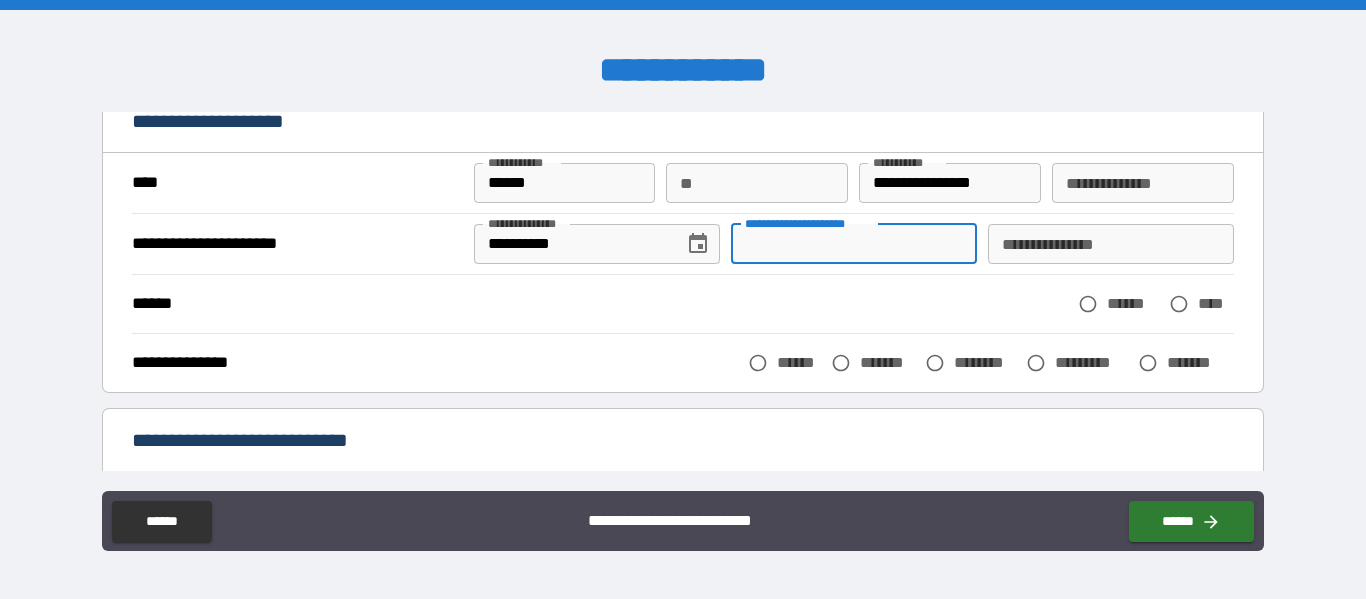 click on "**********" at bounding box center (854, 244) 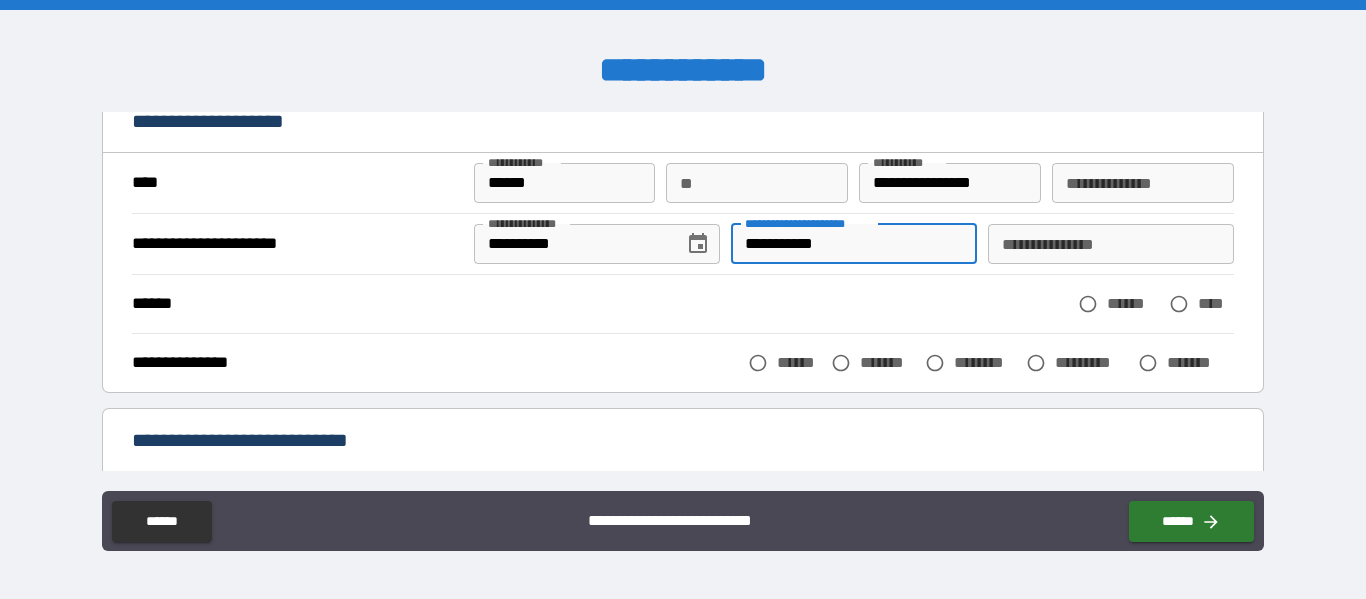 type on "**********" 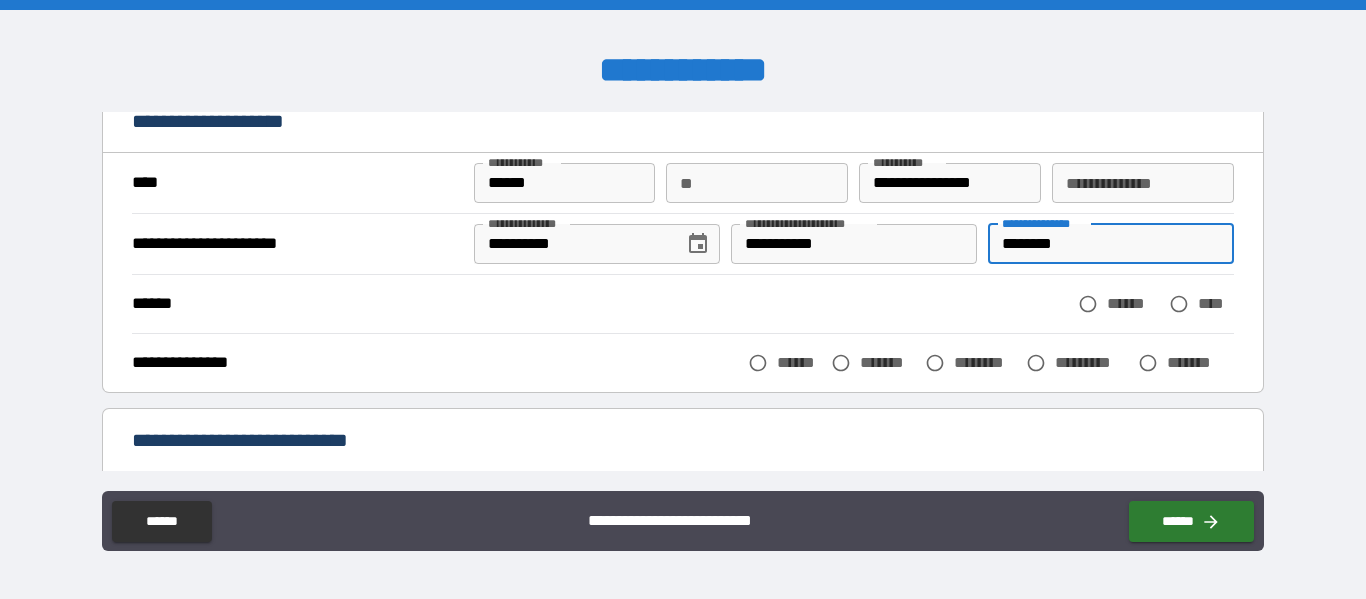 click on "********" at bounding box center (1111, 244) 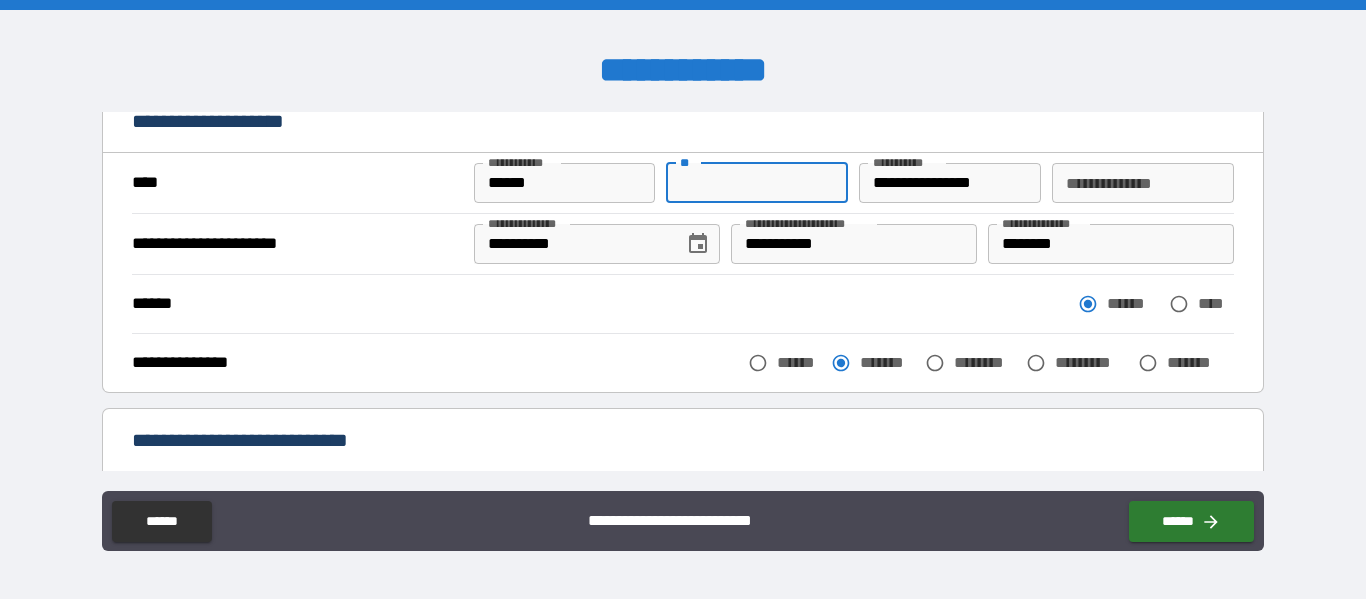 click on "**" at bounding box center [757, 183] 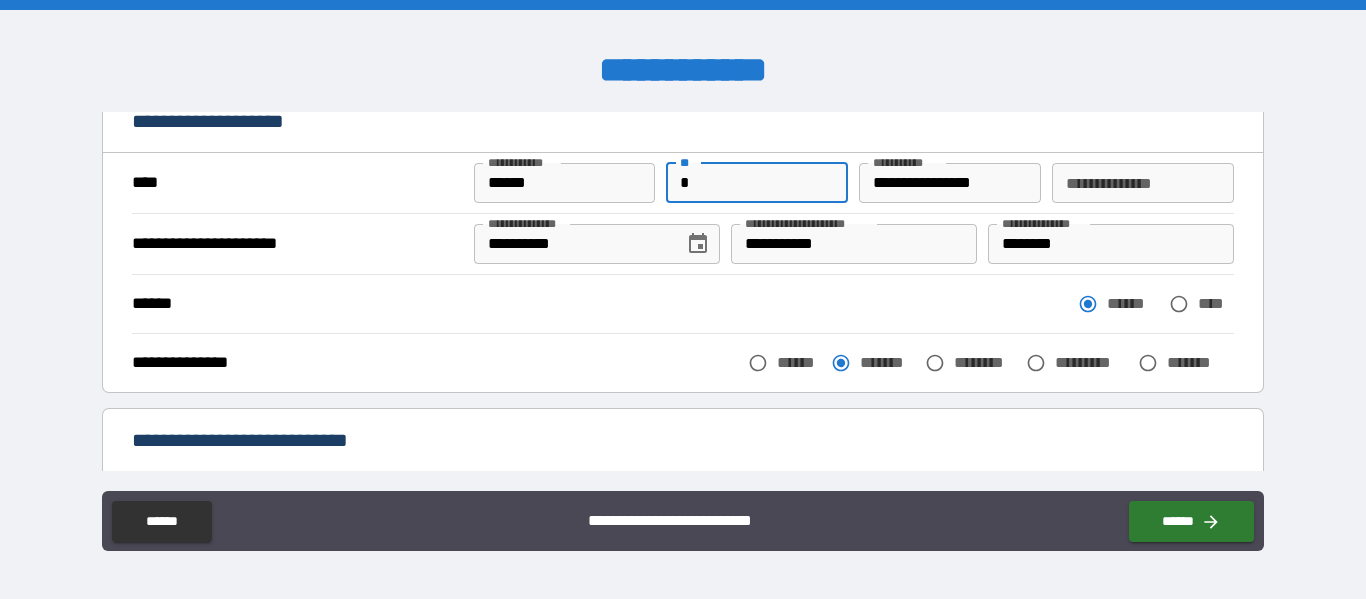 type on "****" 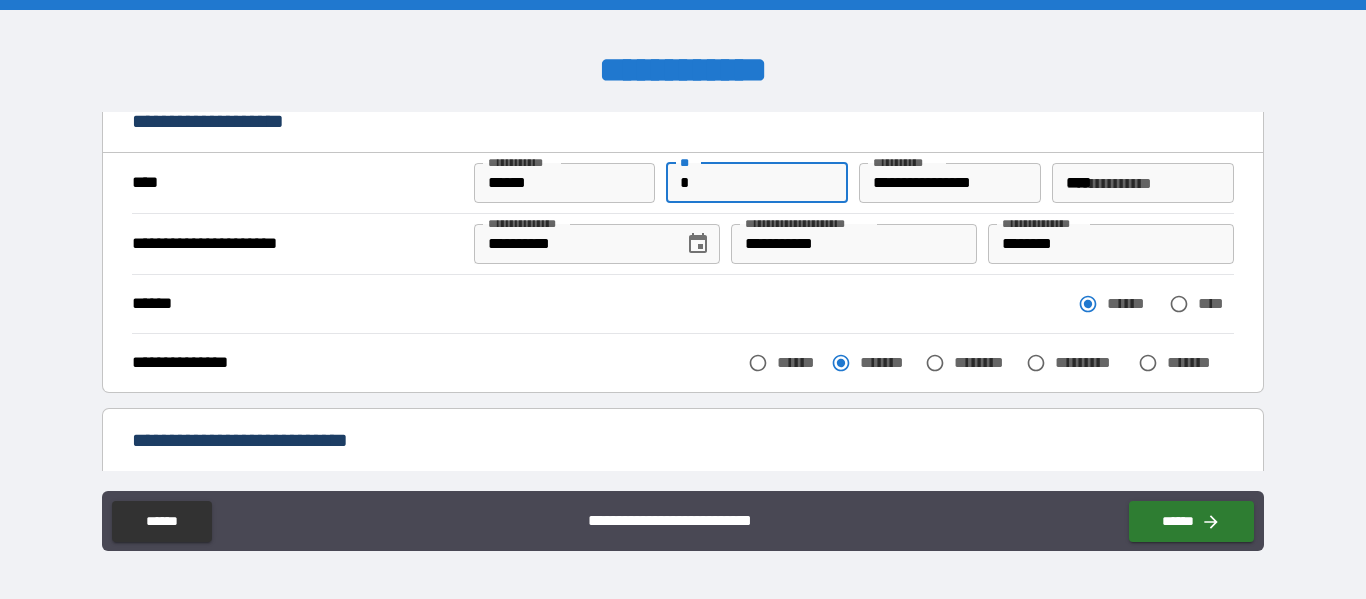 type on "**********" 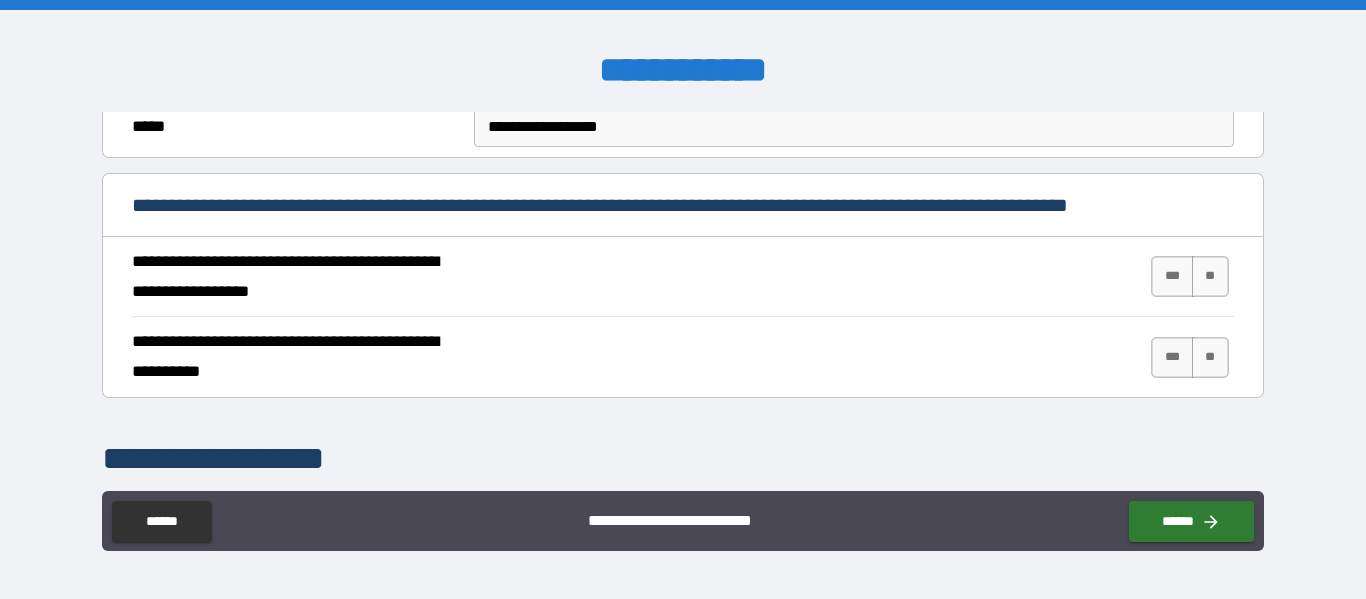 scroll, scrollTop: 700, scrollLeft: 0, axis: vertical 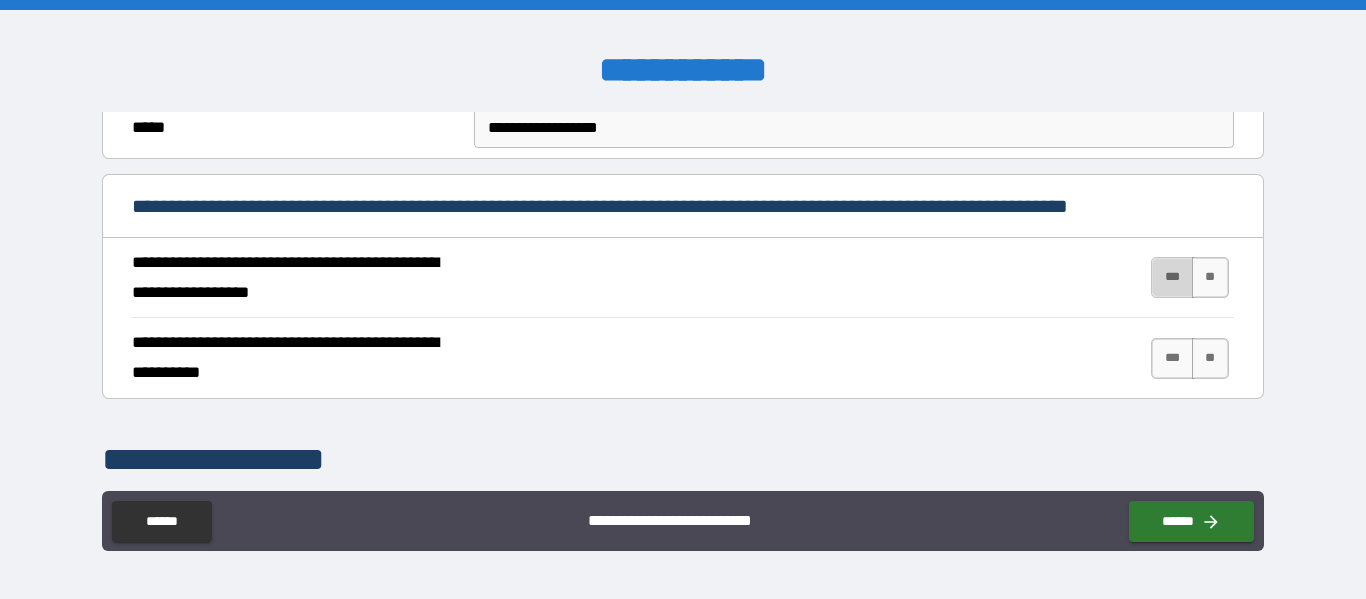 click on "***" at bounding box center [1172, 277] 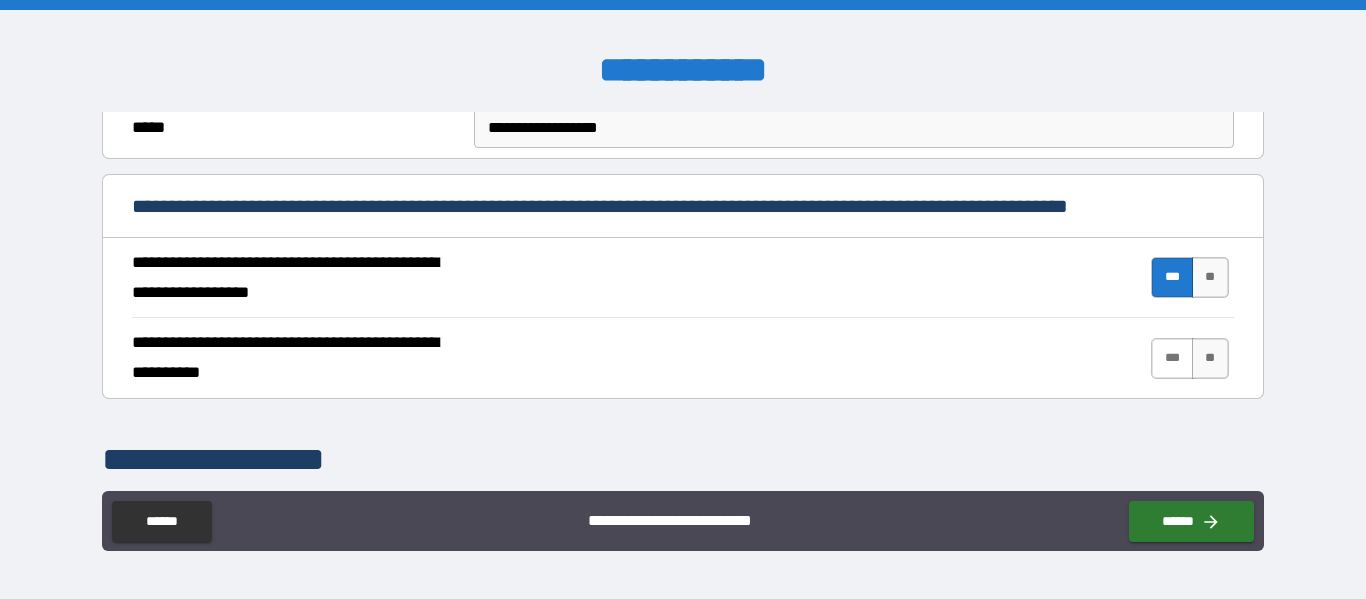 click on "***" at bounding box center (1172, 358) 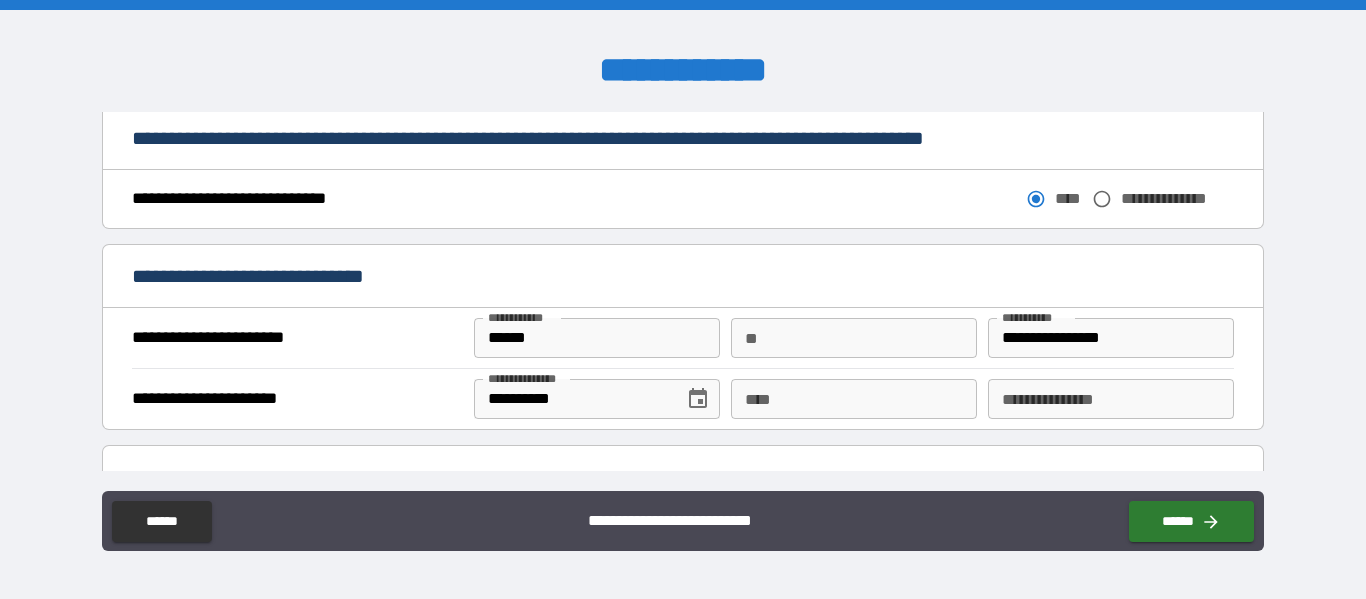 scroll, scrollTop: 1200, scrollLeft: 0, axis: vertical 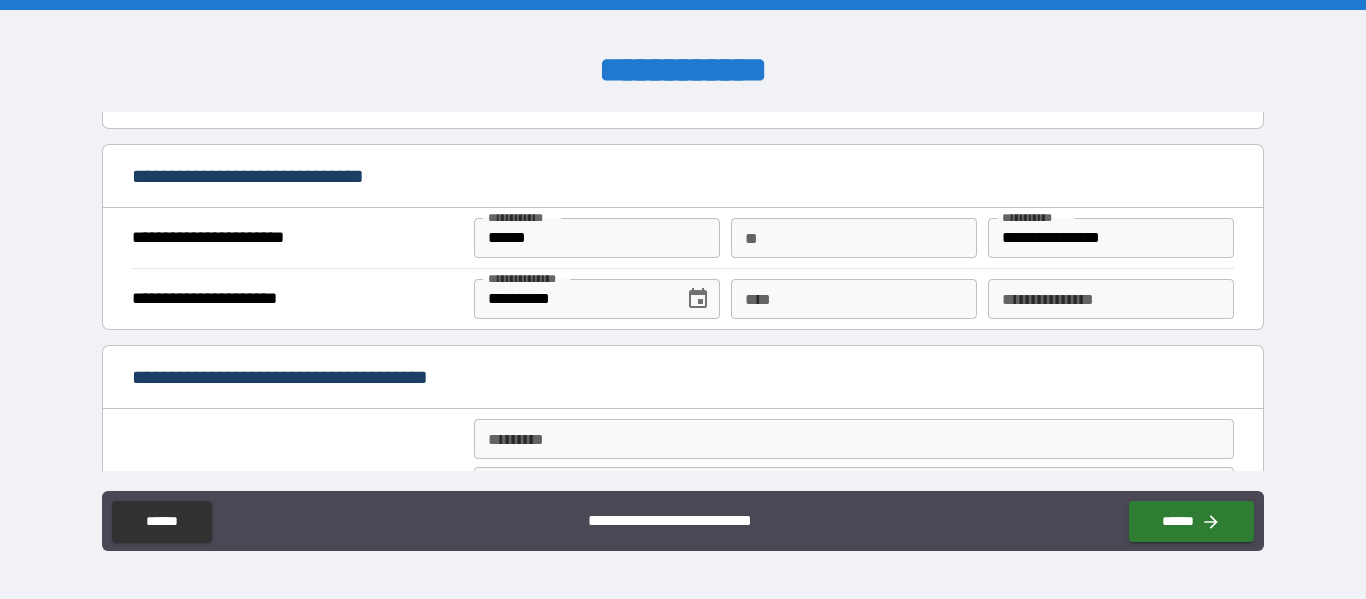click on "******" at bounding box center [597, 238] 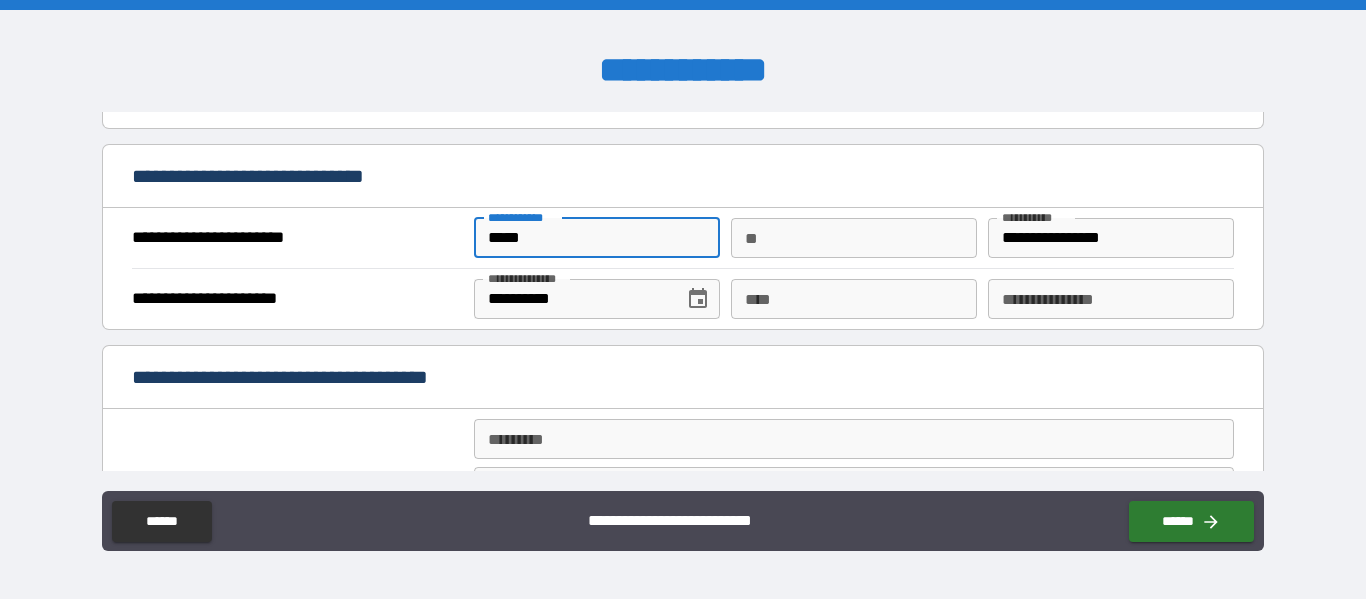 type on "****" 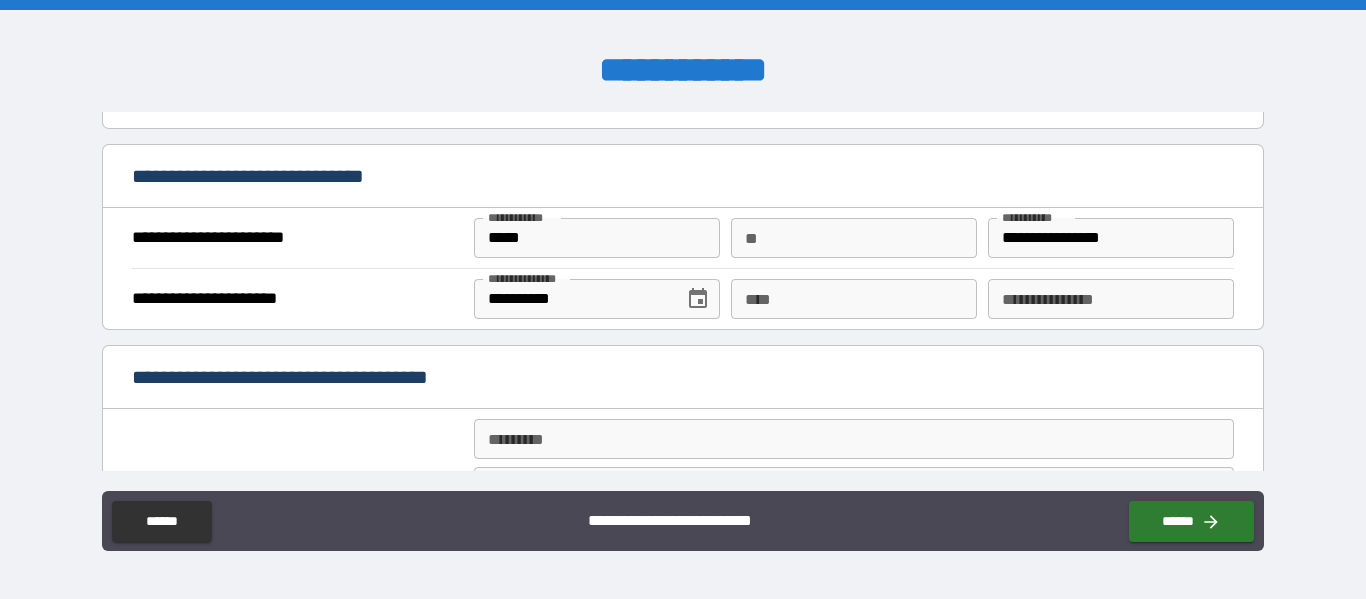 click on "**" at bounding box center (854, 238) 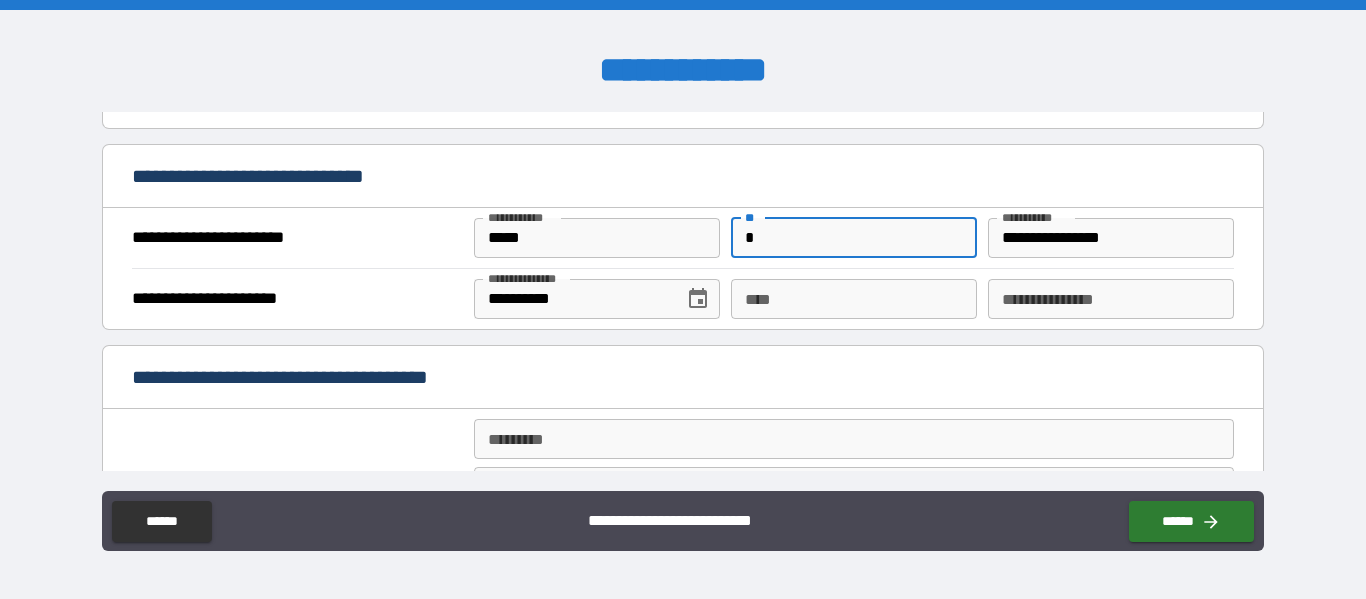 type on "*" 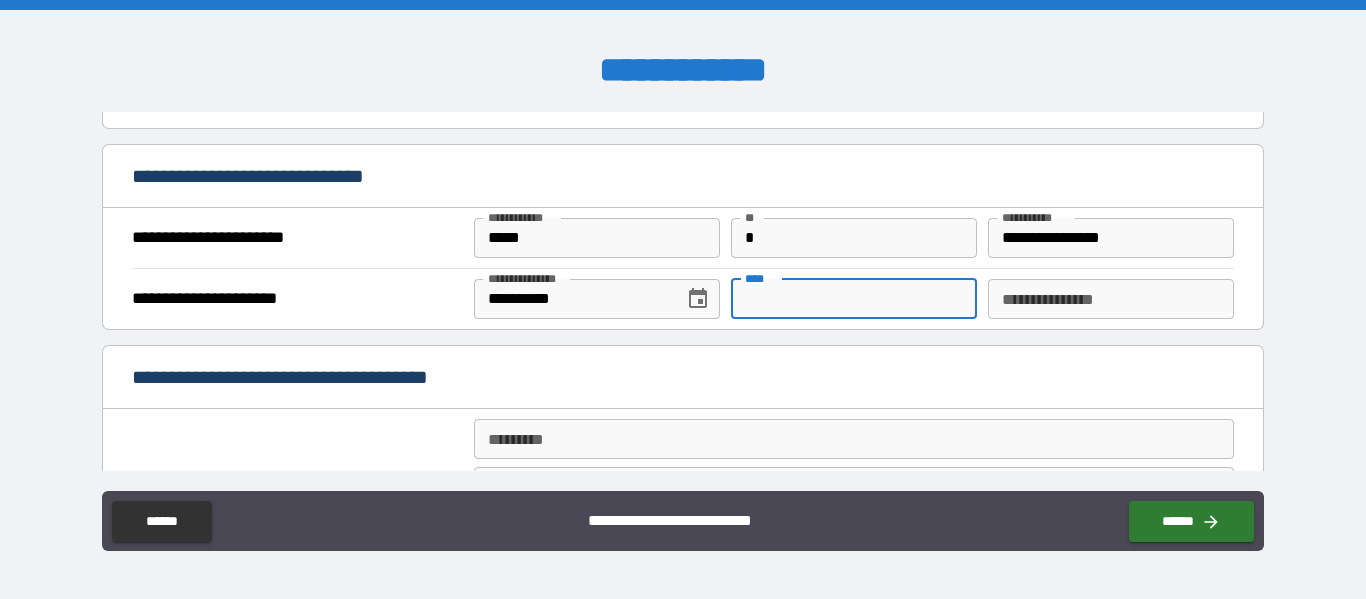 click on "****" at bounding box center (854, 299) 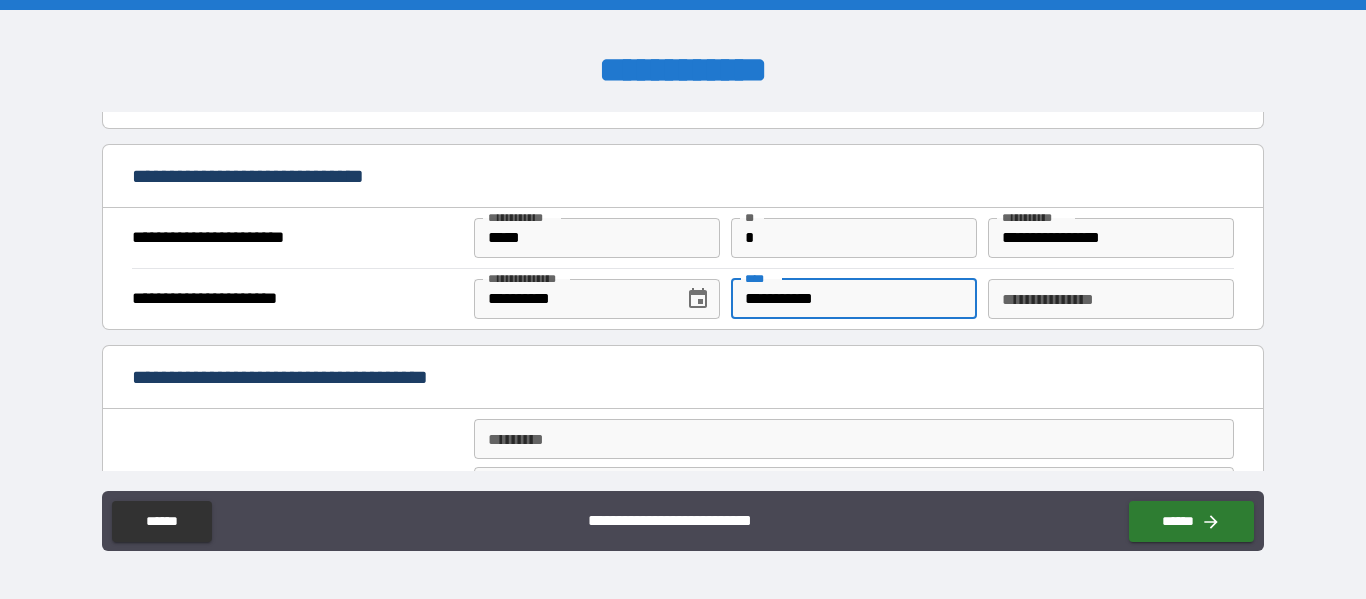 type on "**********" 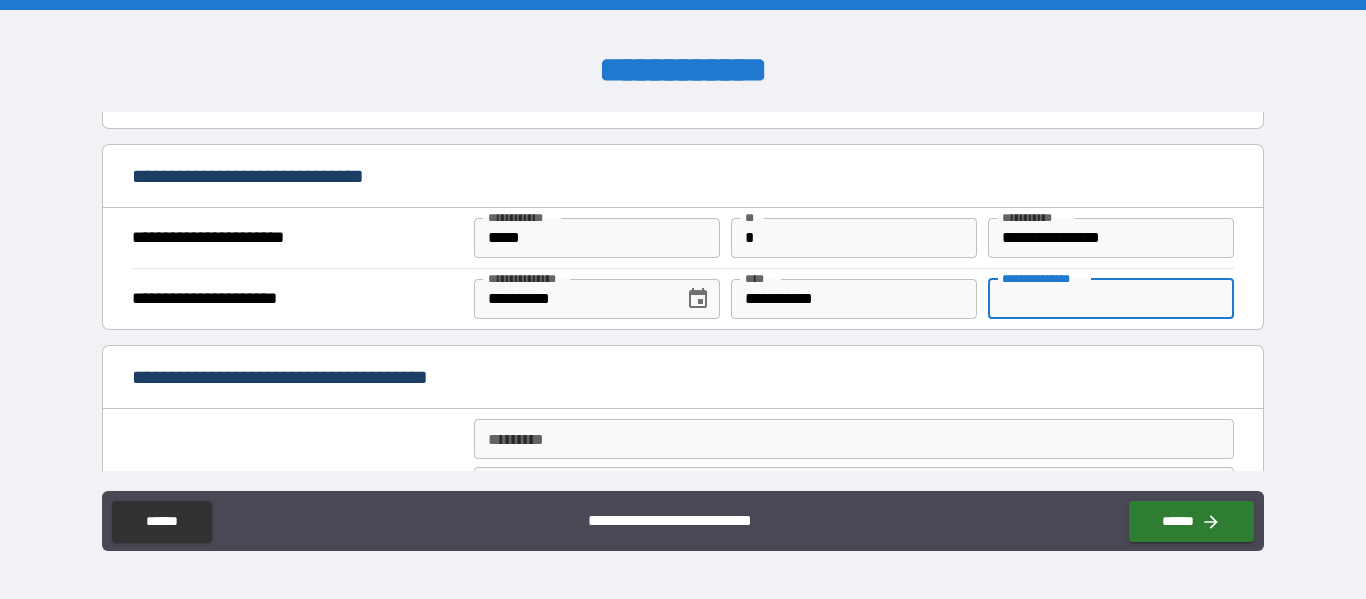 click on "**********" at bounding box center [1111, 299] 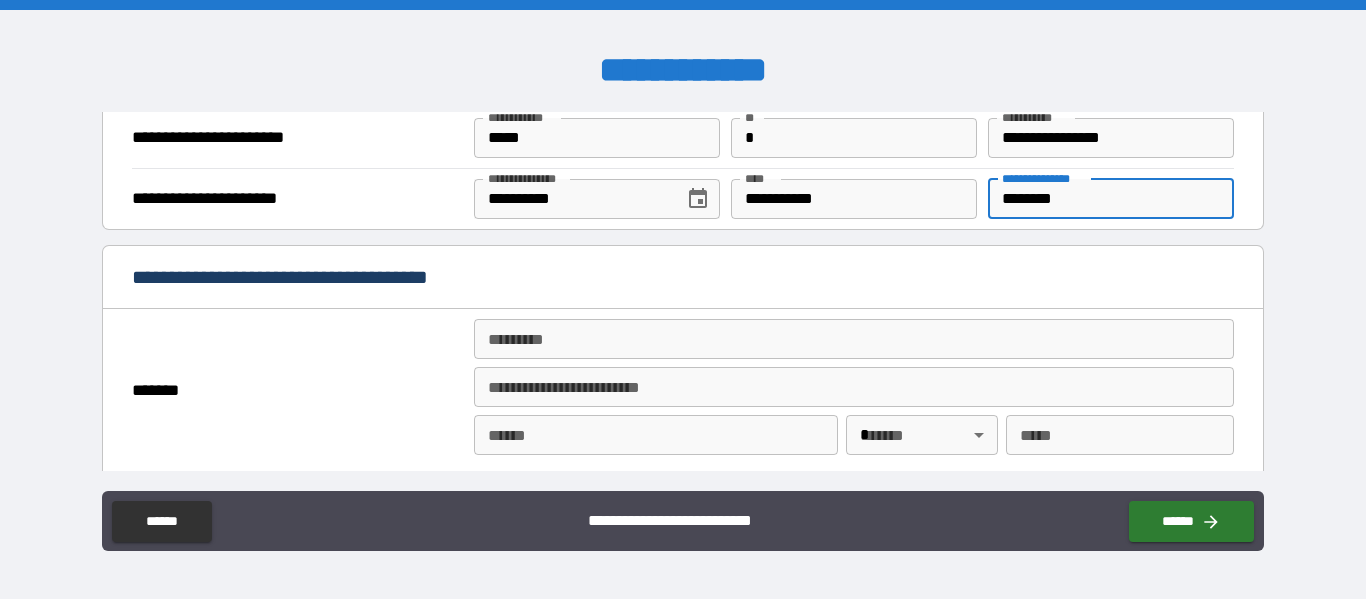 scroll, scrollTop: 1400, scrollLeft: 0, axis: vertical 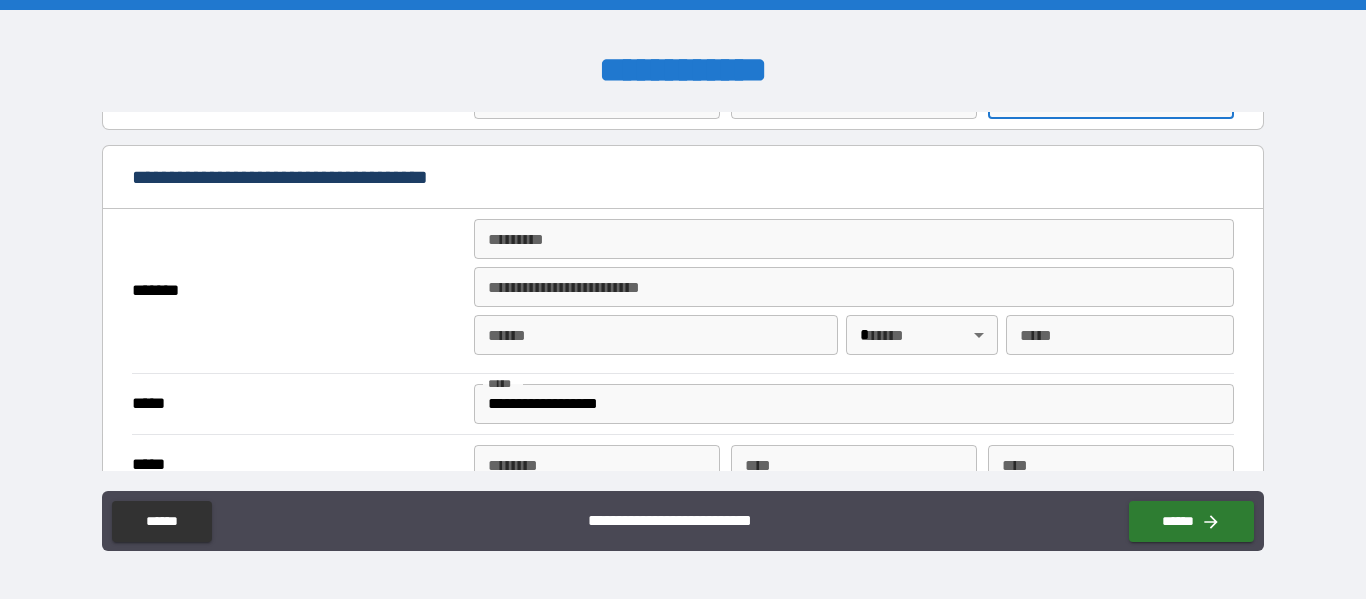 type on "********" 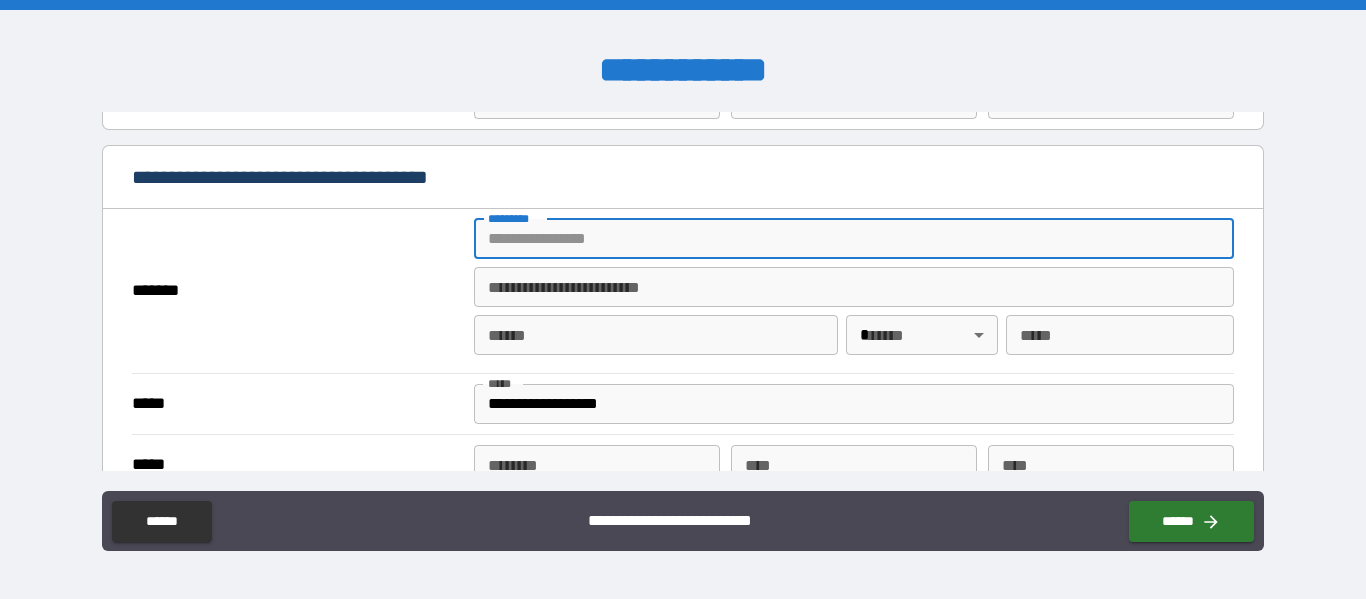 type on "**********" 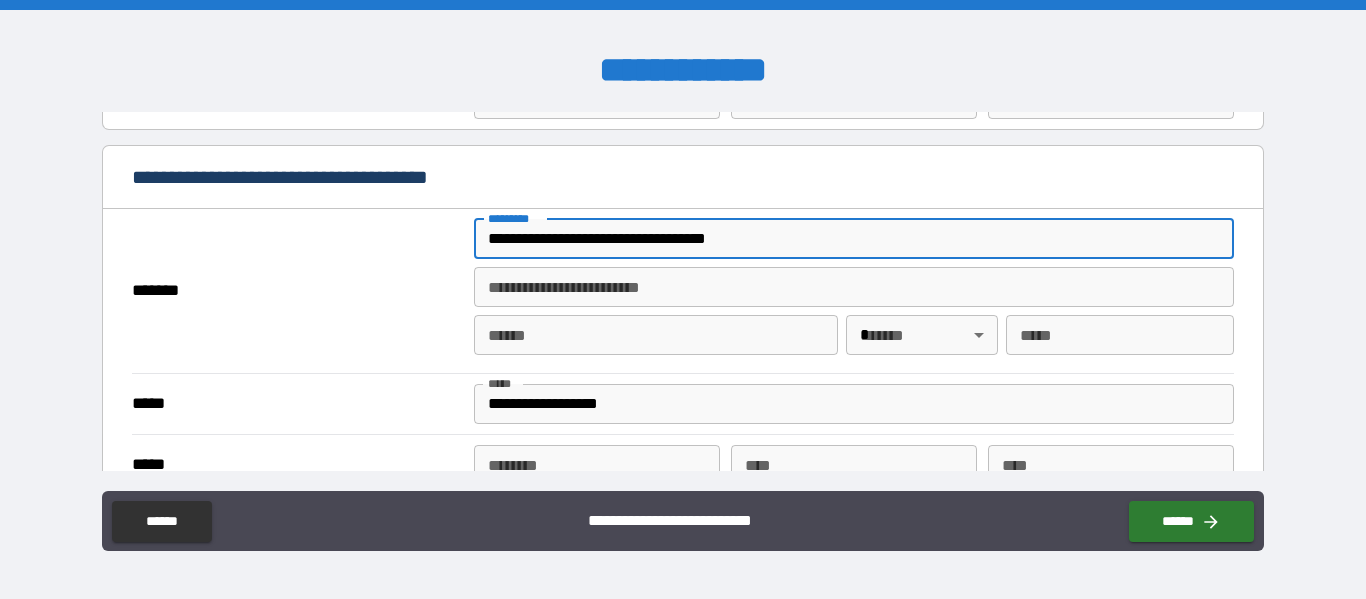 type on "*********" 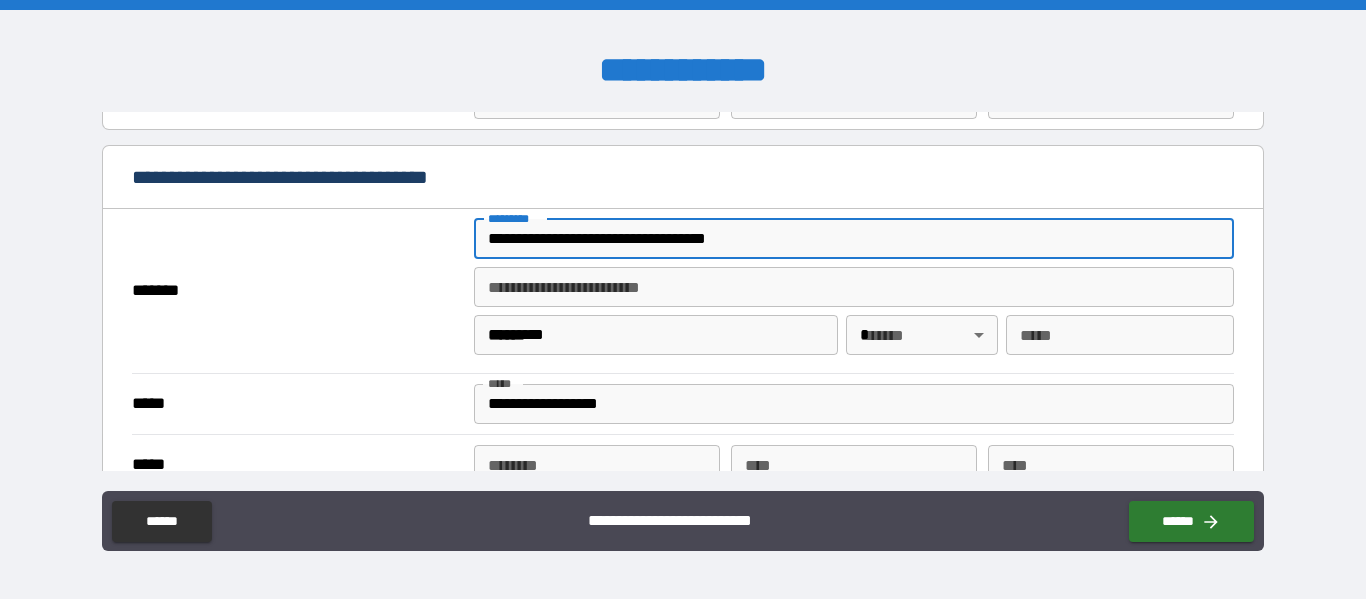 type on "**" 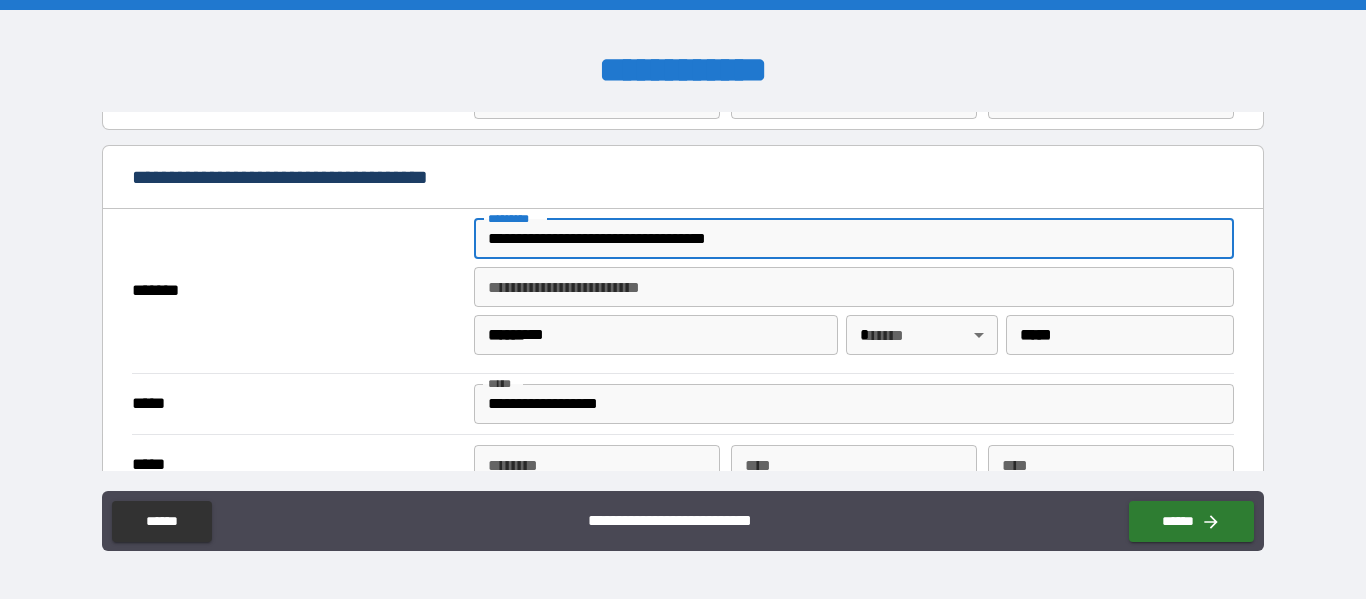 type on "**********" 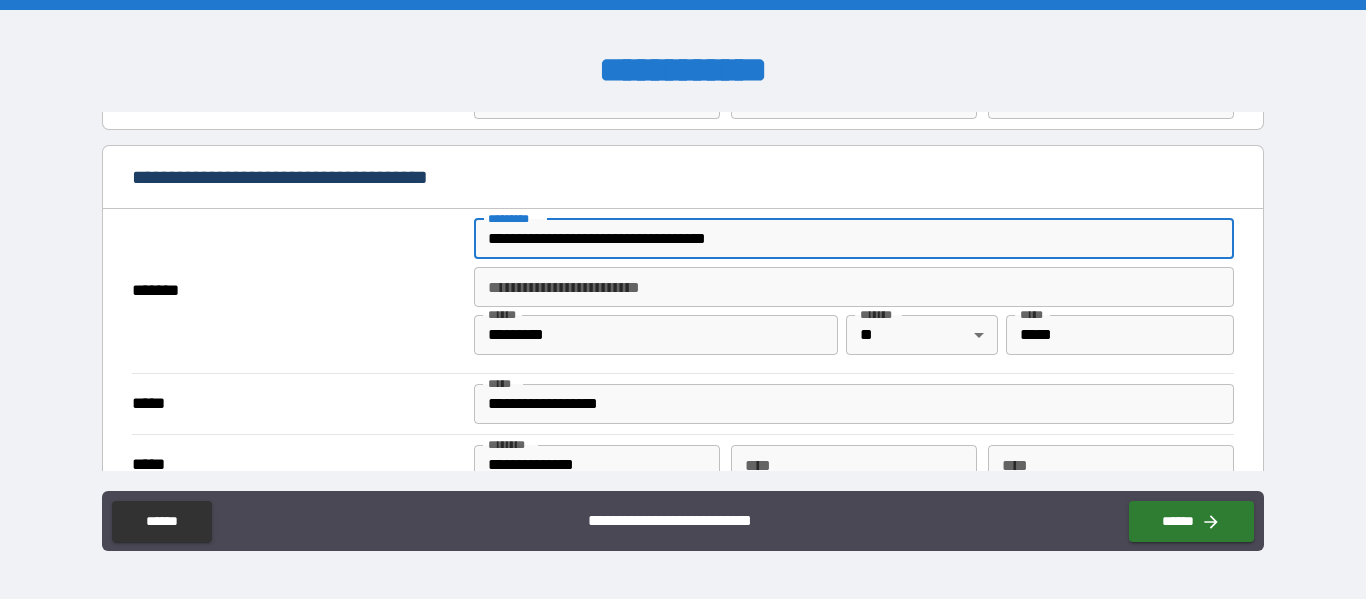 drag, startPoint x: 605, startPoint y: 237, endPoint x: 867, endPoint y: 228, distance: 262.15454 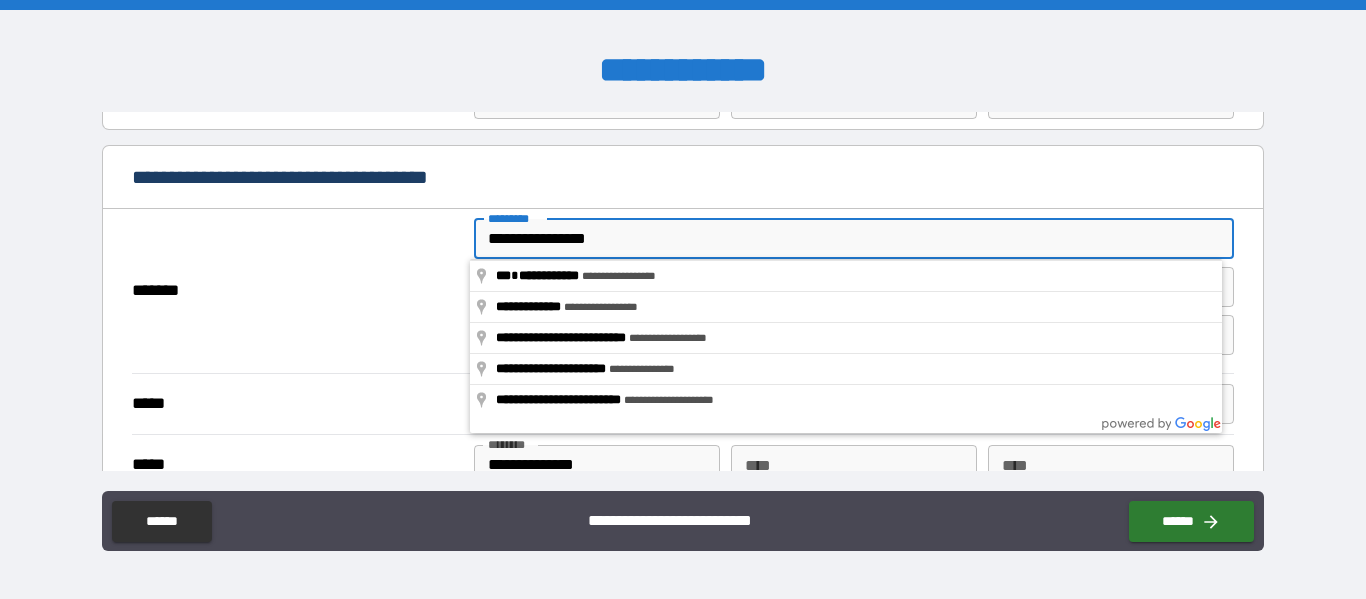 type on "**********" 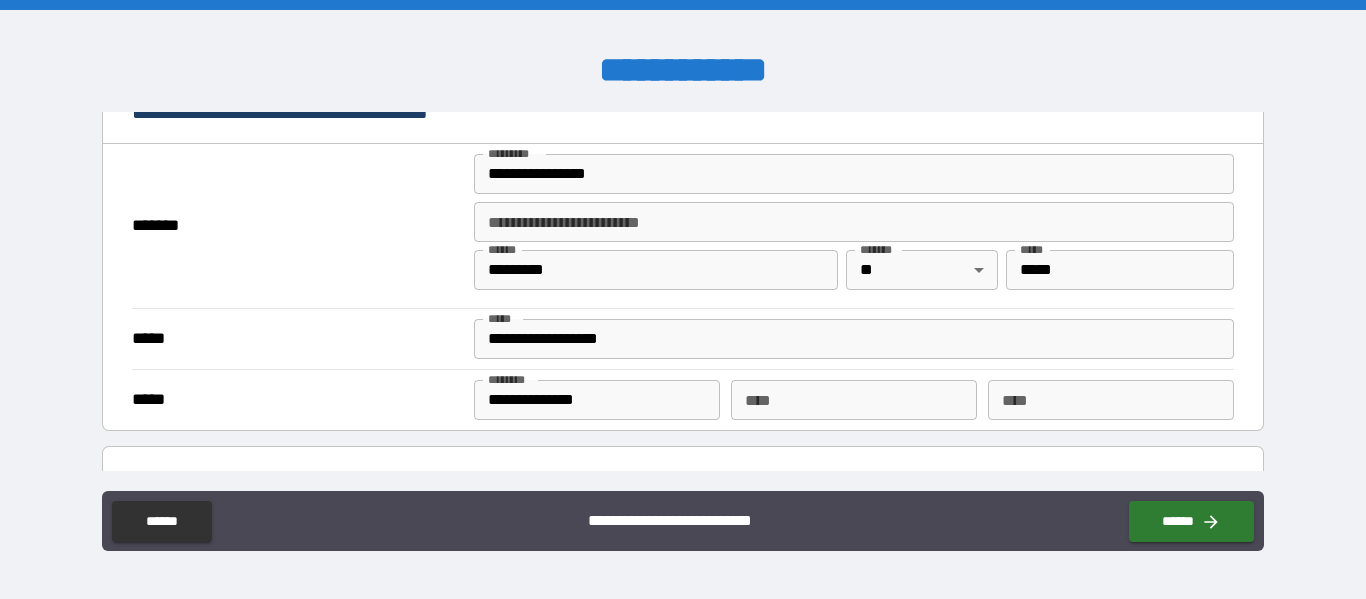 scroll, scrollTop: 1500, scrollLeft: 0, axis: vertical 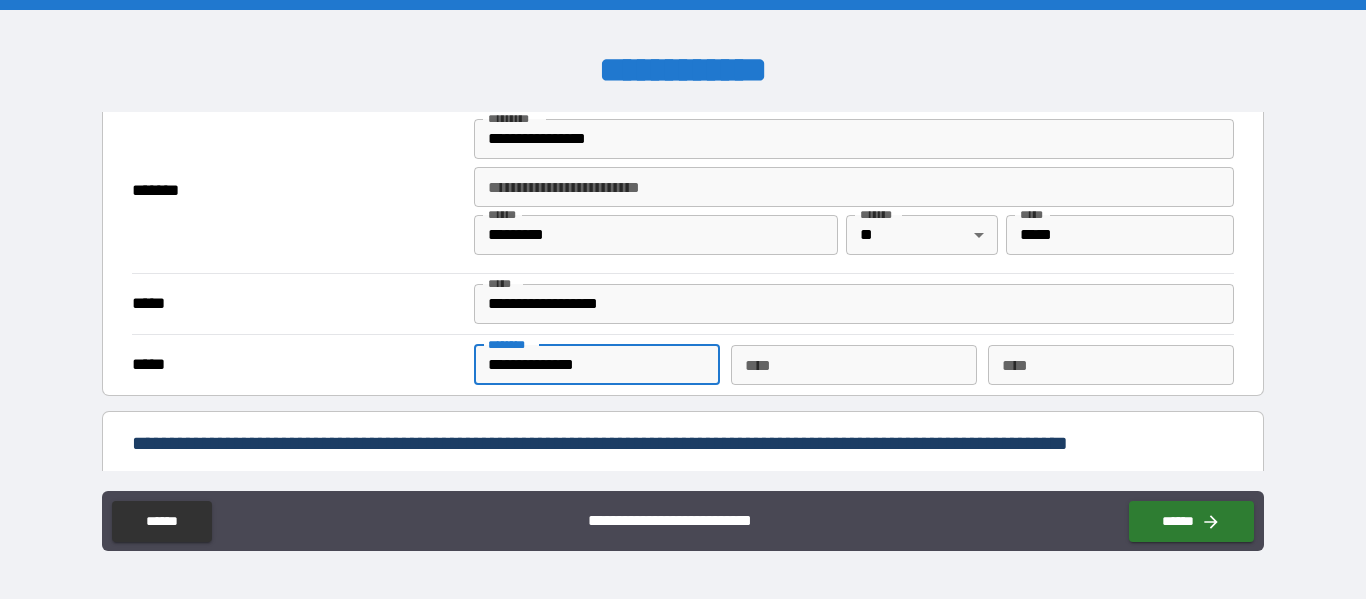 drag, startPoint x: 526, startPoint y: 358, endPoint x: 646, endPoint y: 372, distance: 120.8139 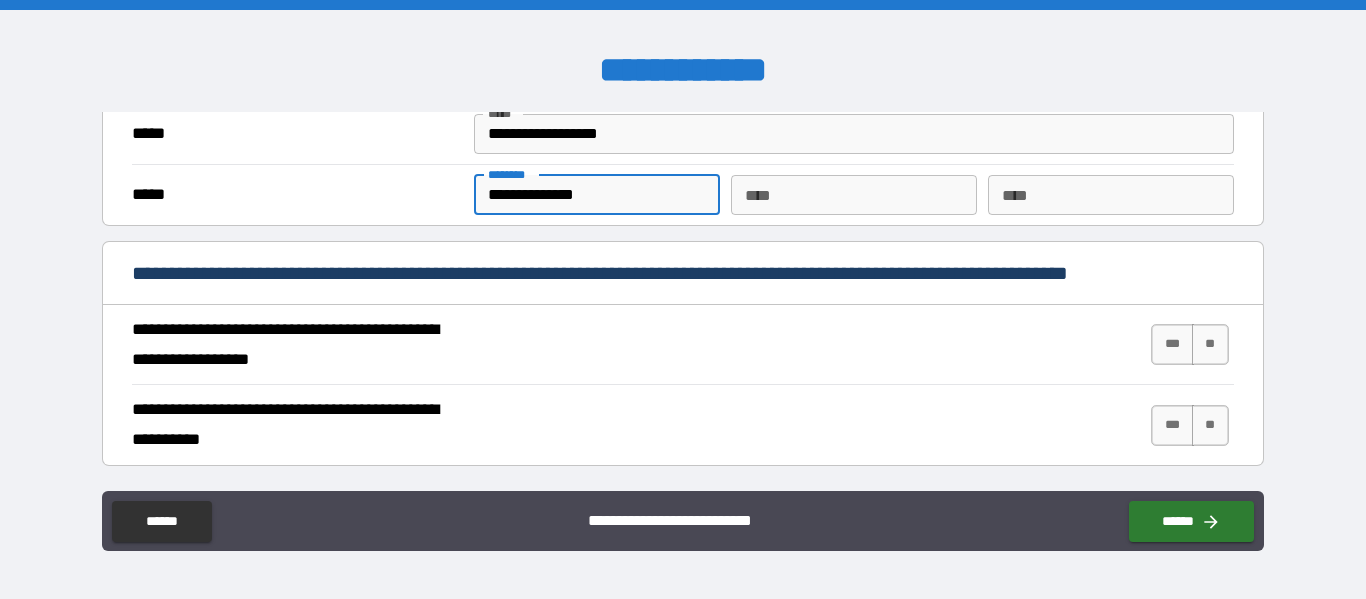 scroll, scrollTop: 1700, scrollLeft: 0, axis: vertical 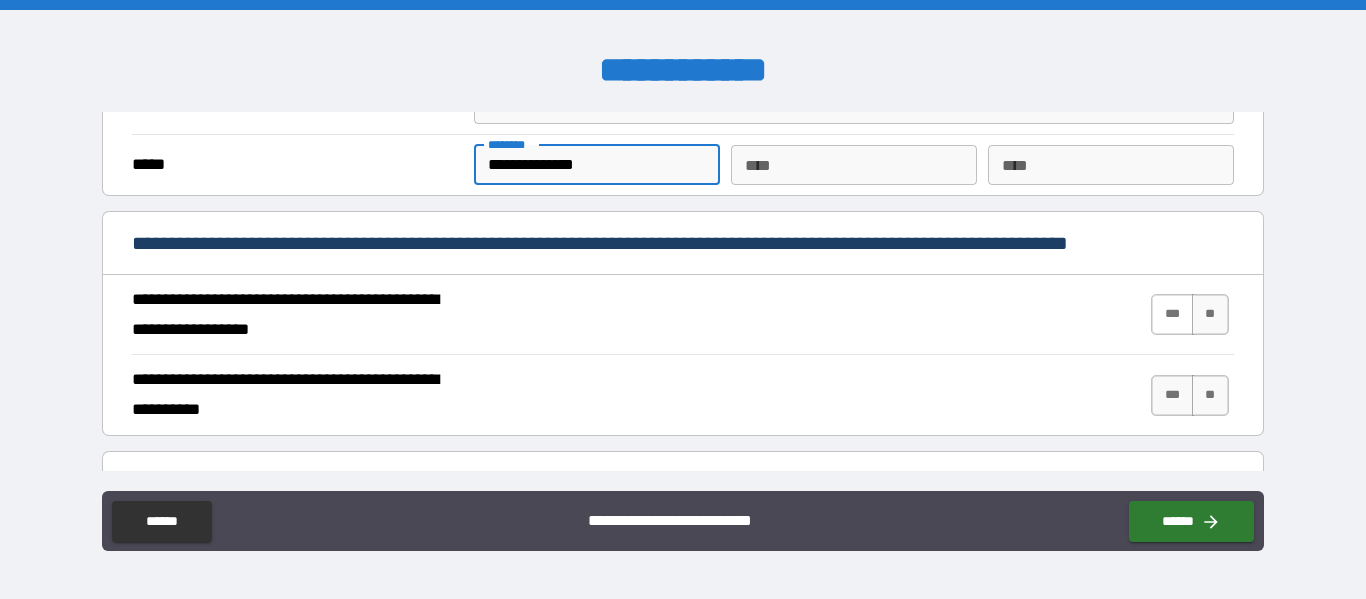 type on "**********" 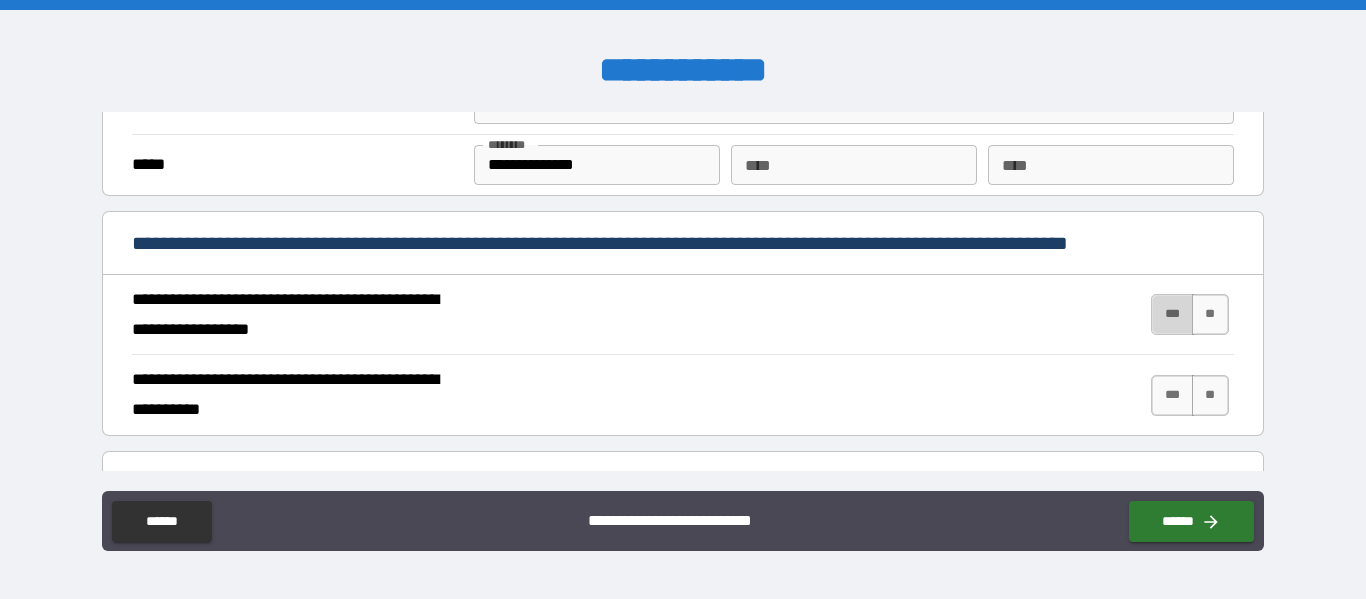 click on "***" at bounding box center (1172, 314) 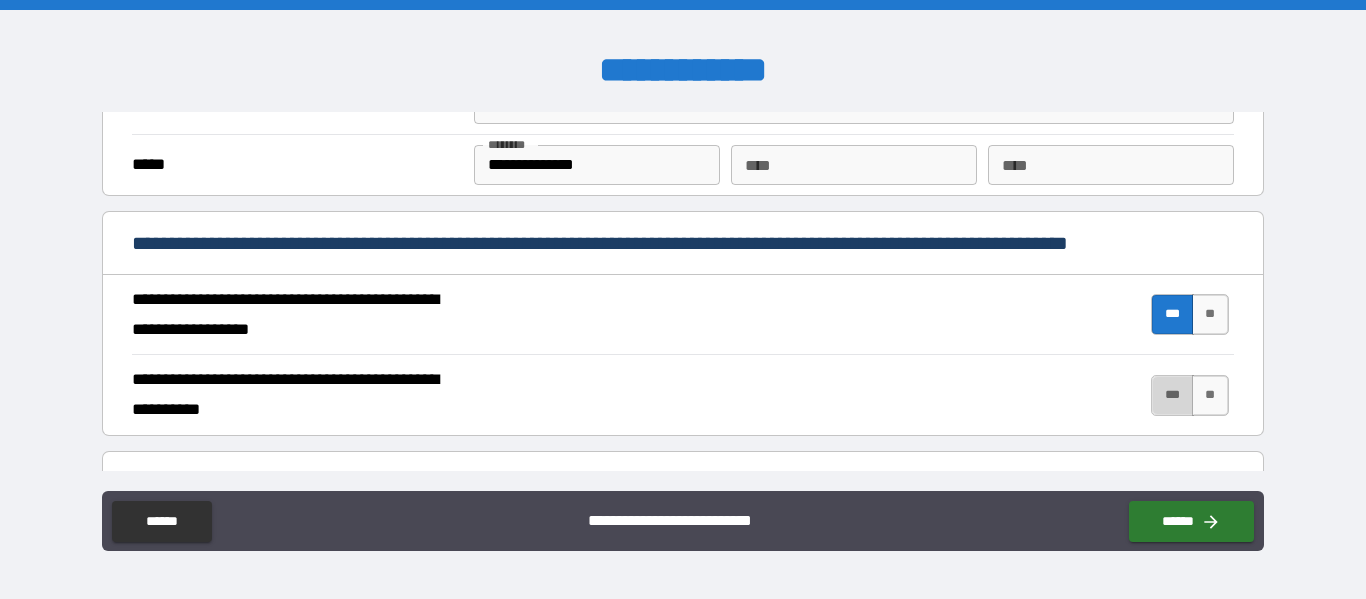 click on "***" at bounding box center [1172, 395] 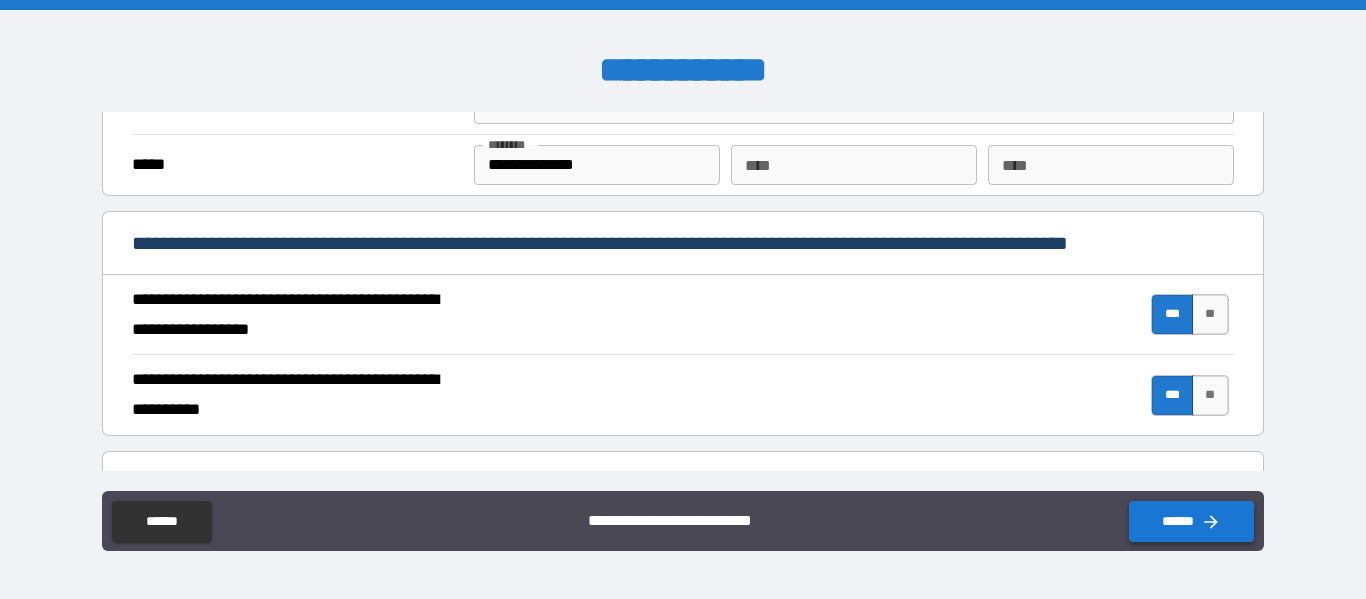 click on "******" at bounding box center [1191, 521] 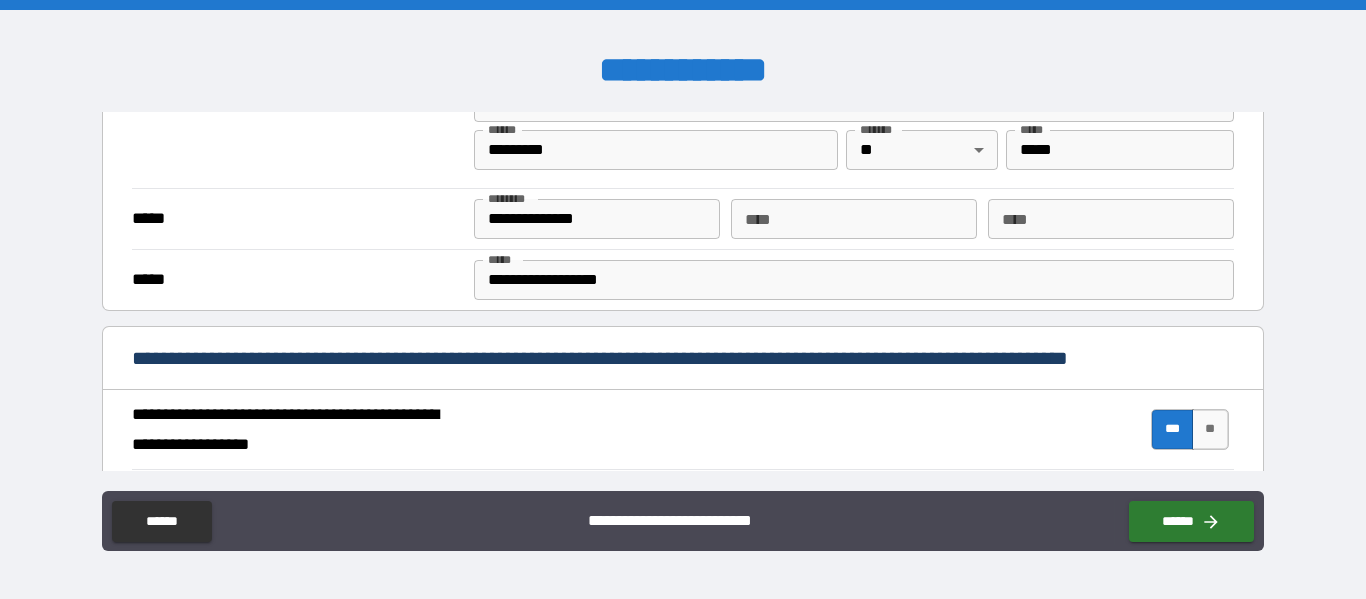 scroll, scrollTop: 500, scrollLeft: 0, axis: vertical 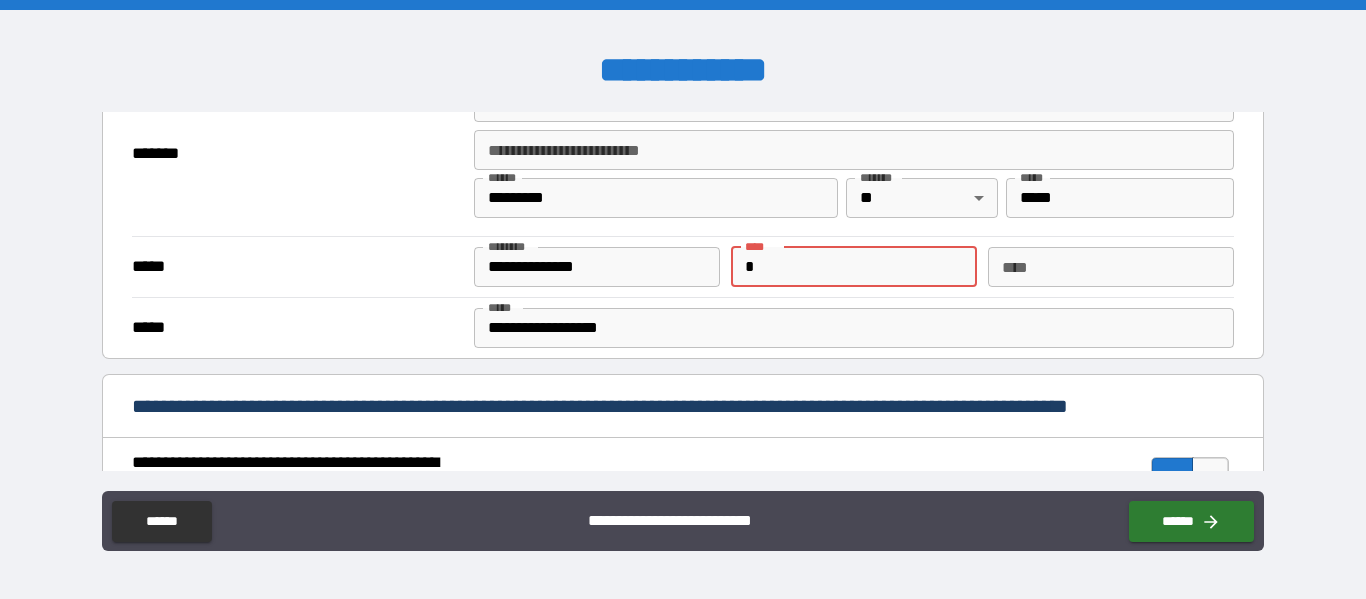 click on "*" at bounding box center [854, 267] 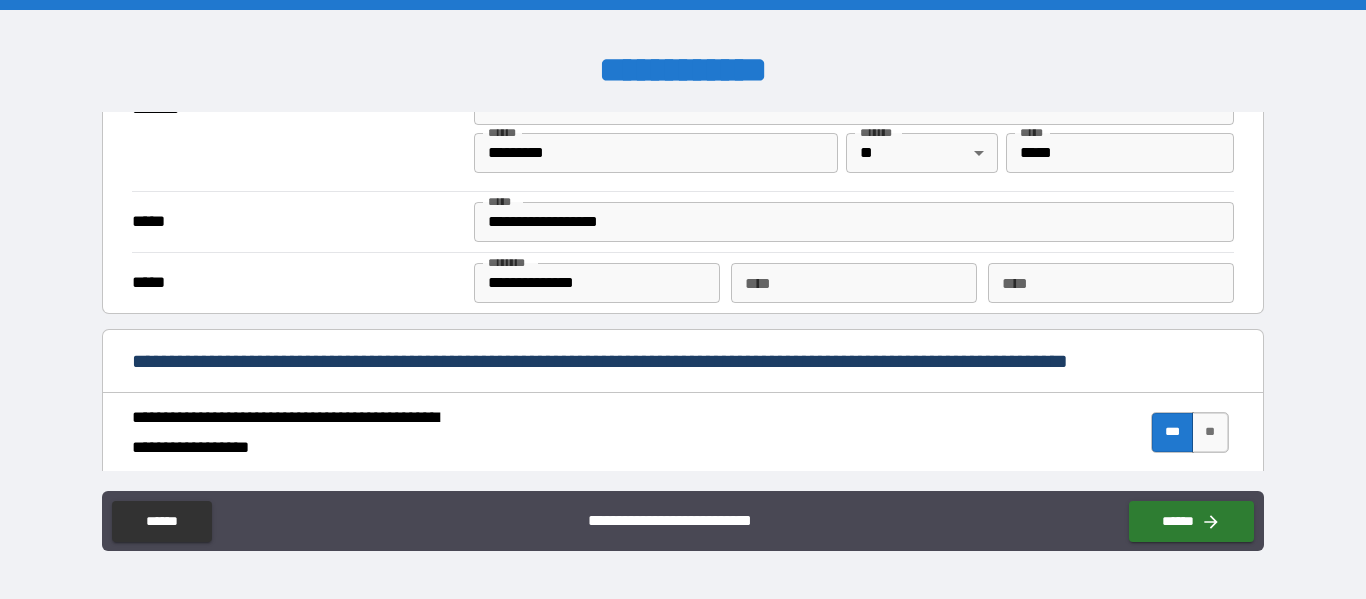 scroll, scrollTop: 1600, scrollLeft: 0, axis: vertical 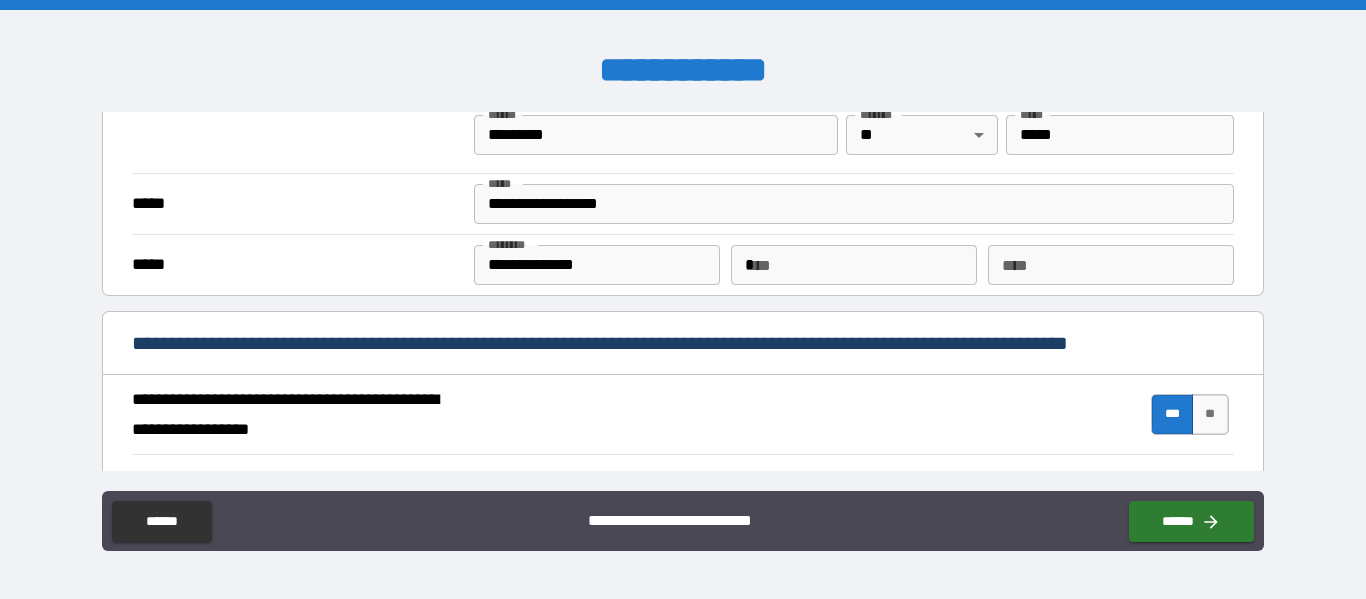 click on "**** * ****" at bounding box center [854, 265] 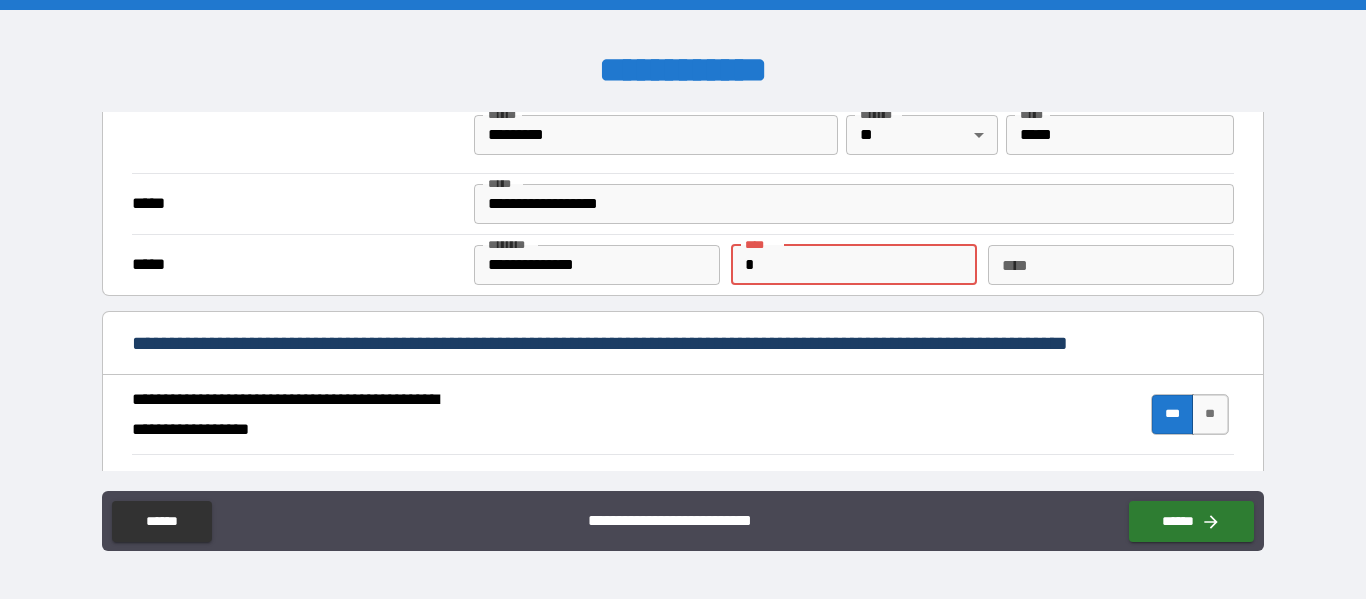 type on "**********" 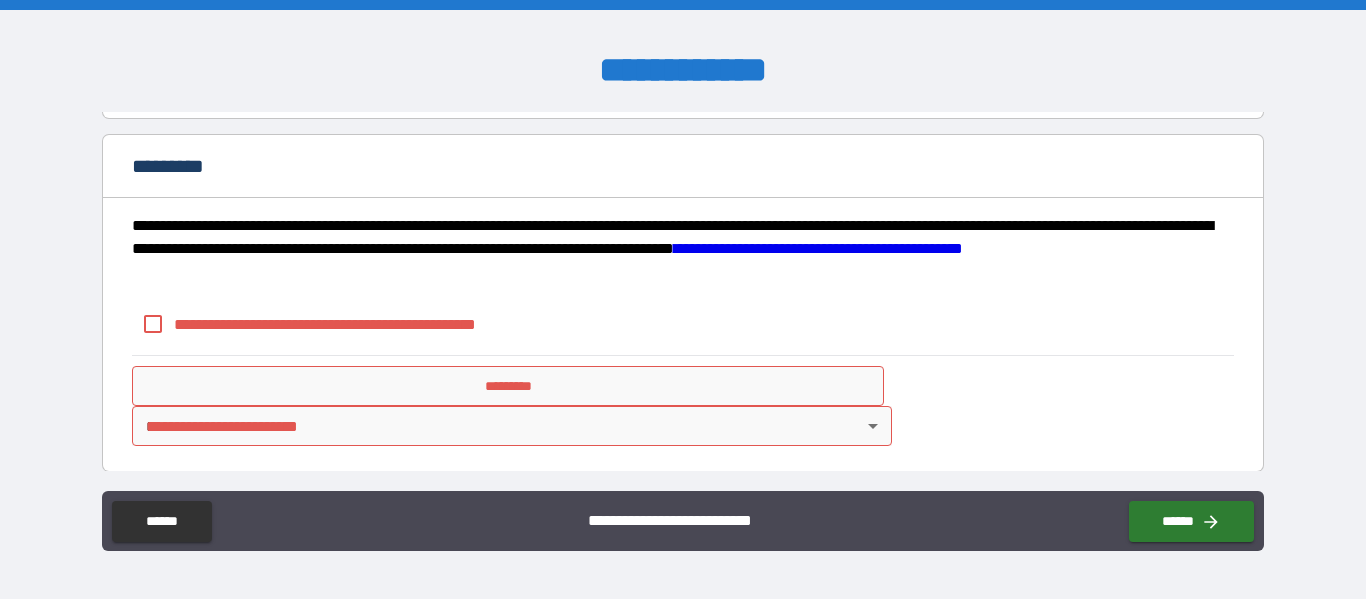scroll, scrollTop: 2023, scrollLeft: 0, axis: vertical 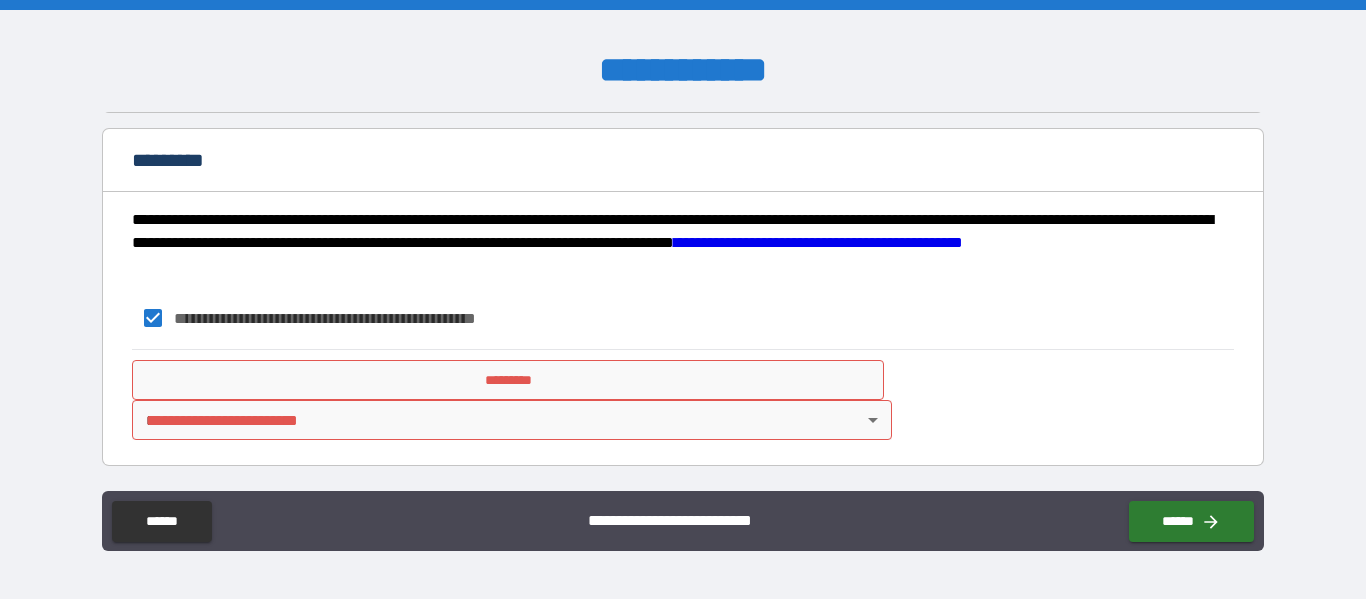 click on "*********" at bounding box center (508, 380) 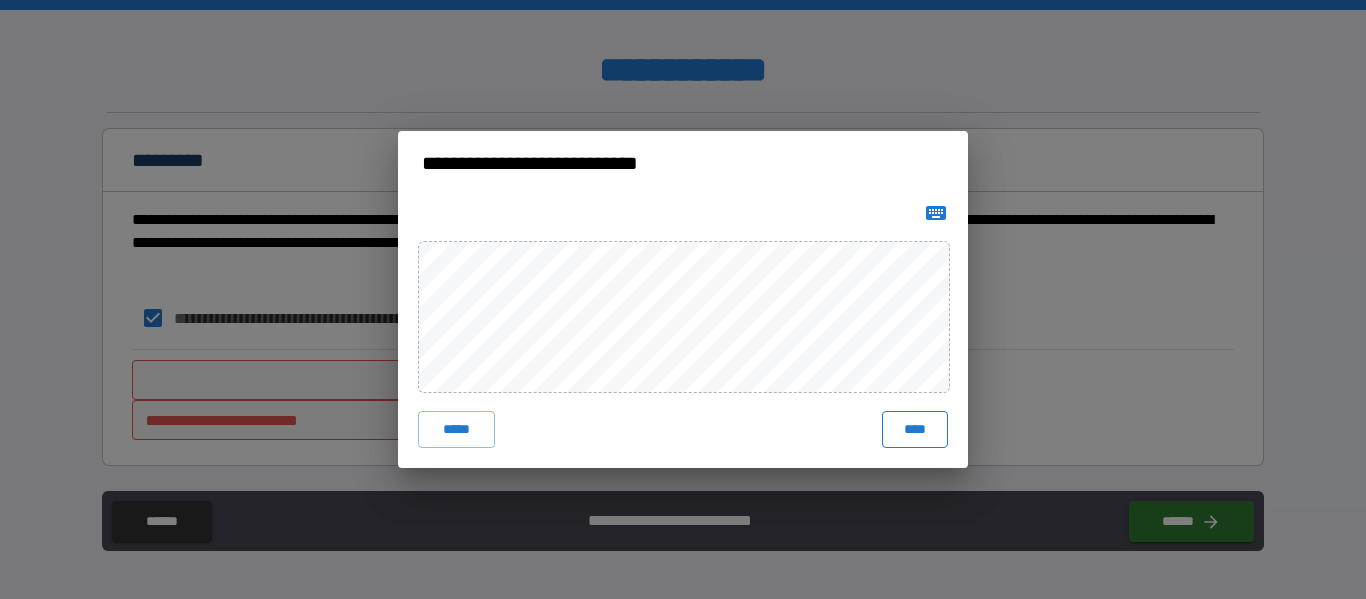 click on "****" at bounding box center [915, 429] 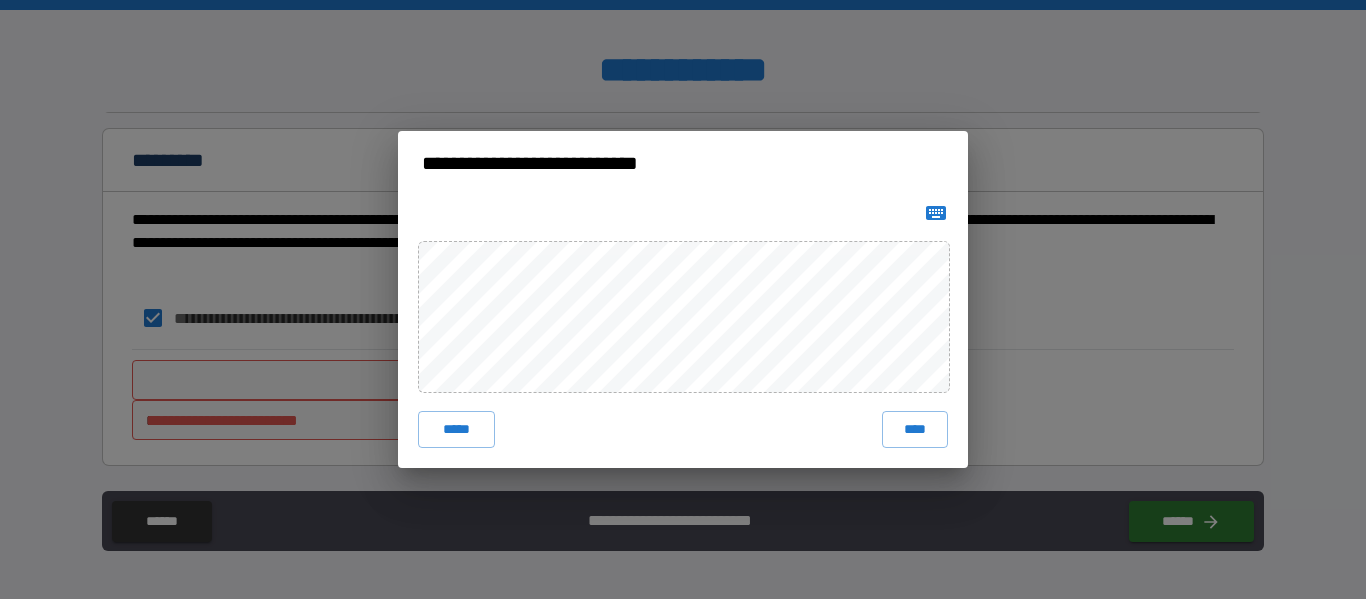 click on "**********" at bounding box center [683, 299] 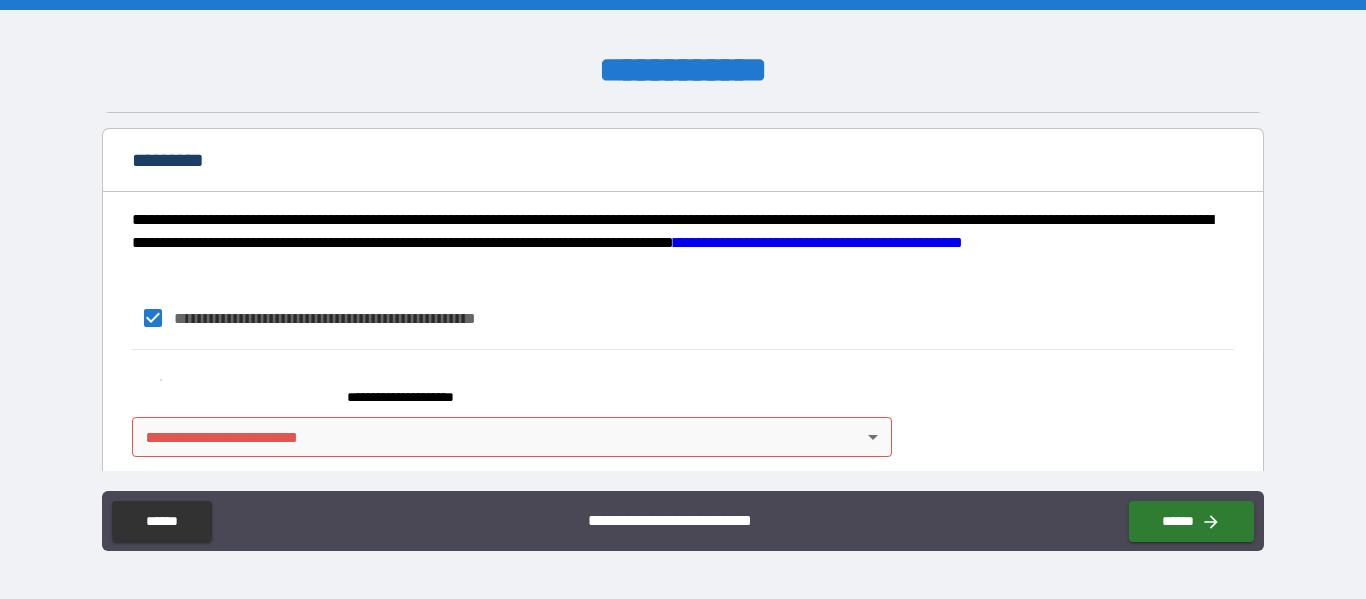 click on "**********" at bounding box center [683, 299] 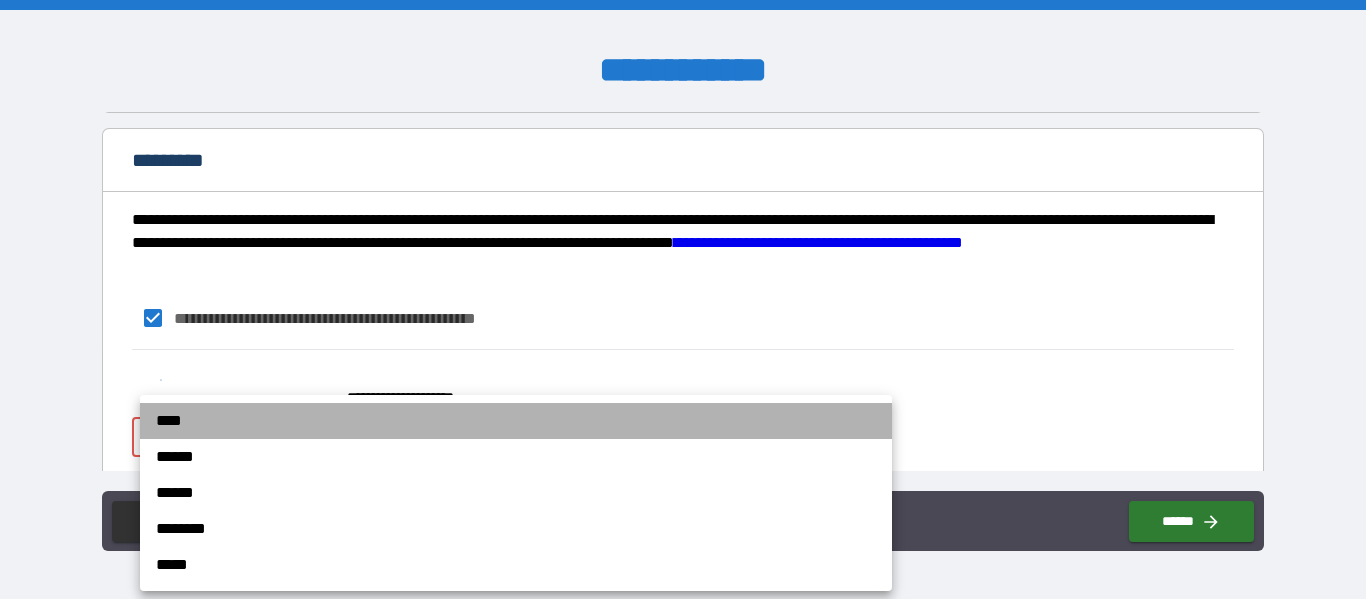 click on "****" at bounding box center [516, 421] 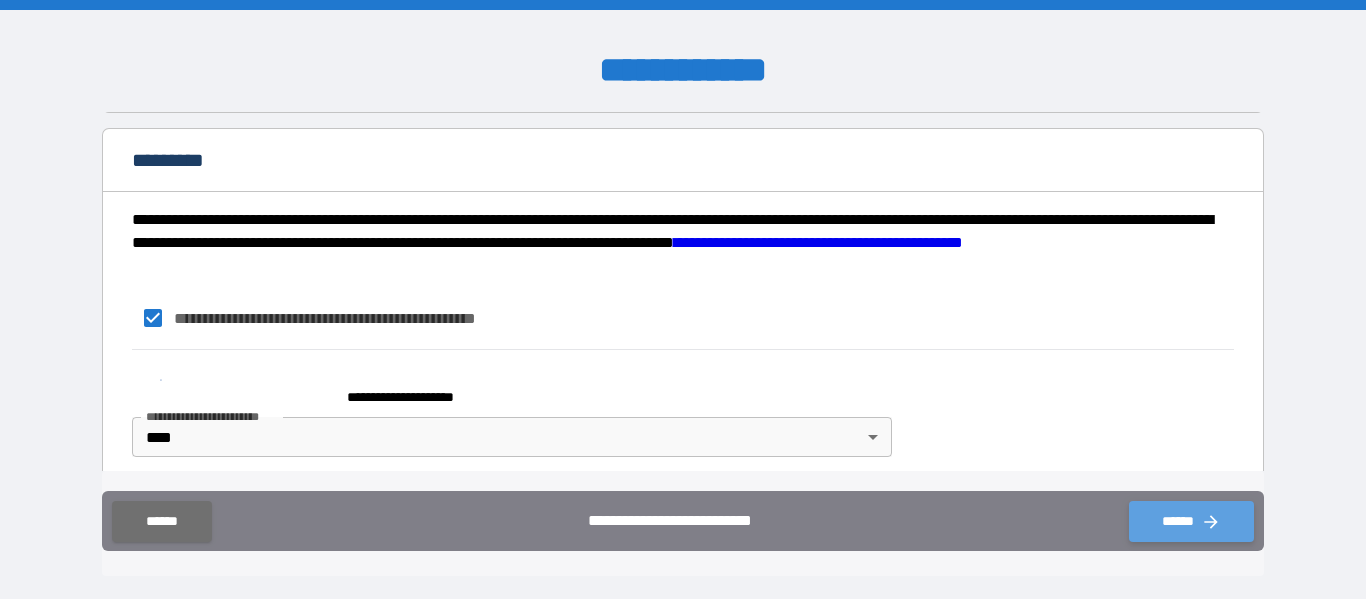 click on "******" at bounding box center (1191, 521) 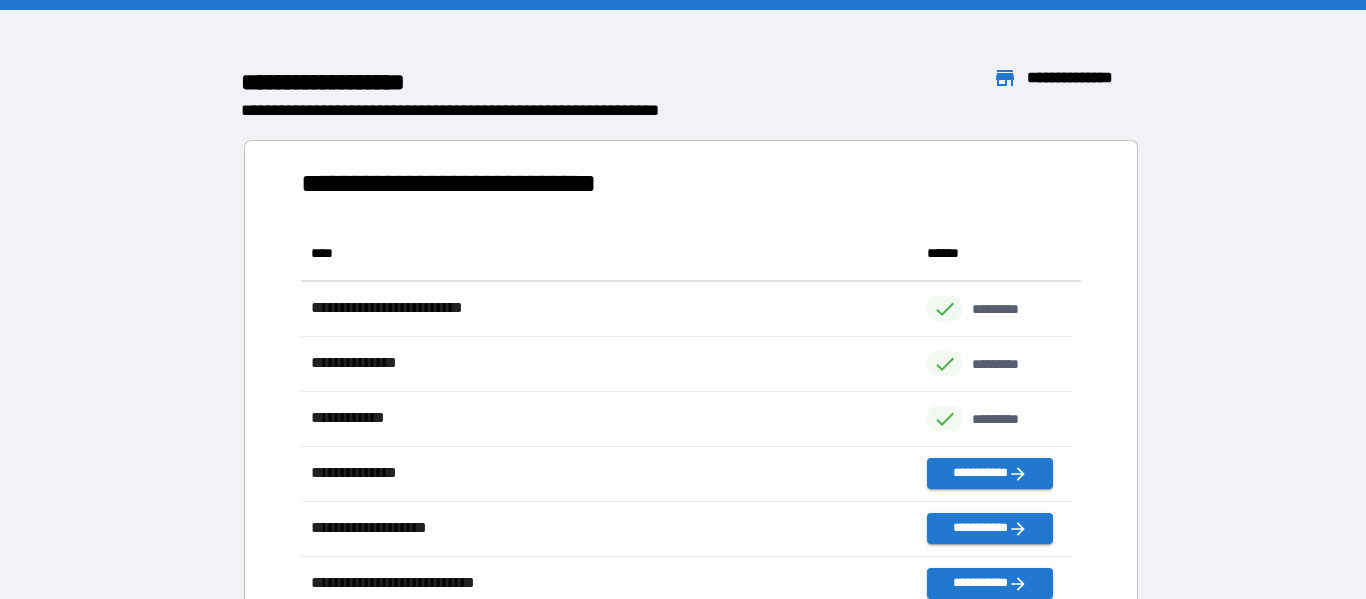 scroll, scrollTop: 16, scrollLeft: 16, axis: both 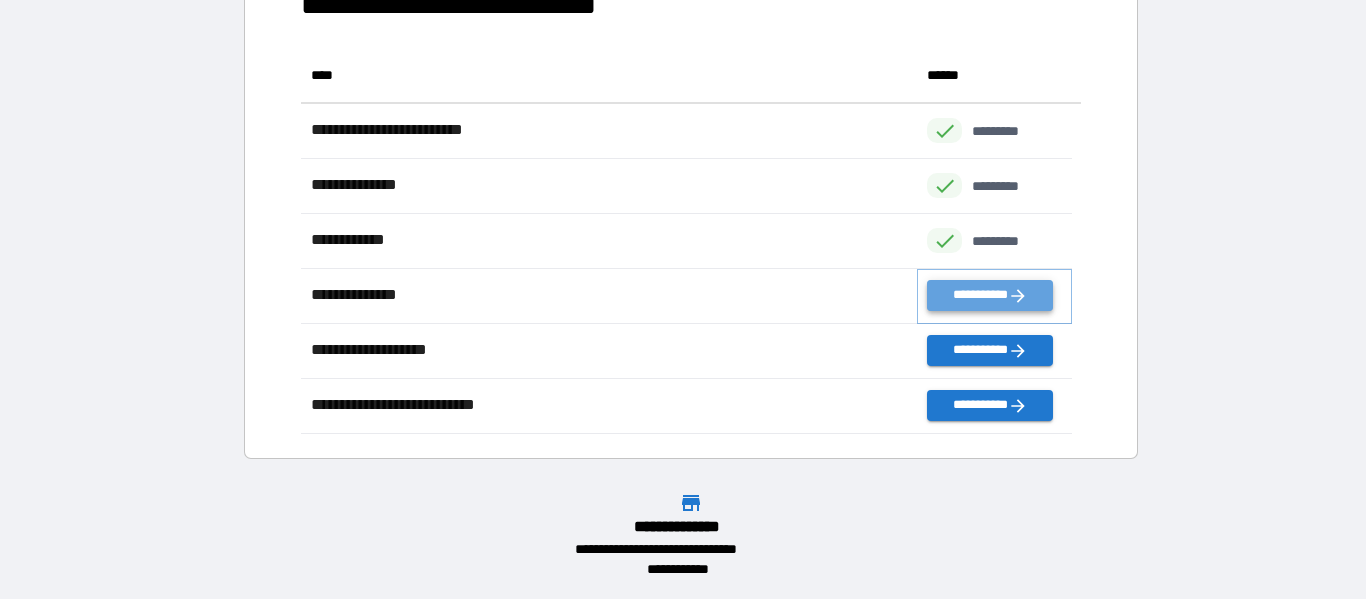 click on "**********" at bounding box center [989, 295] 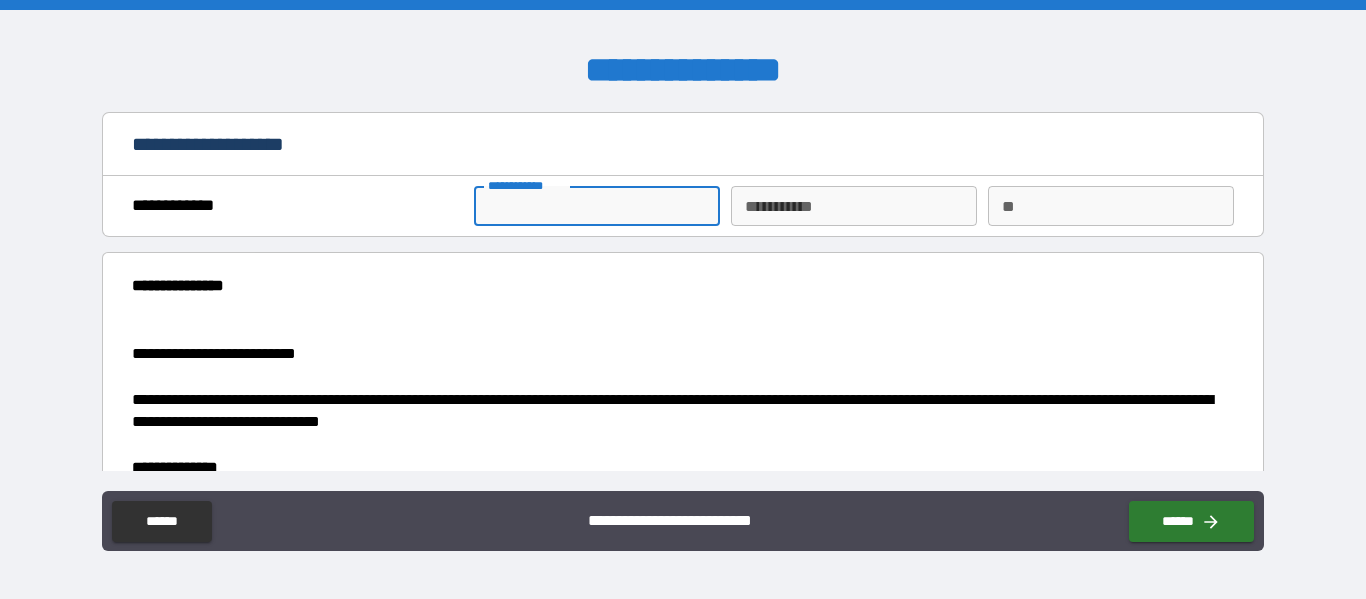 click on "**********" at bounding box center (597, 206) 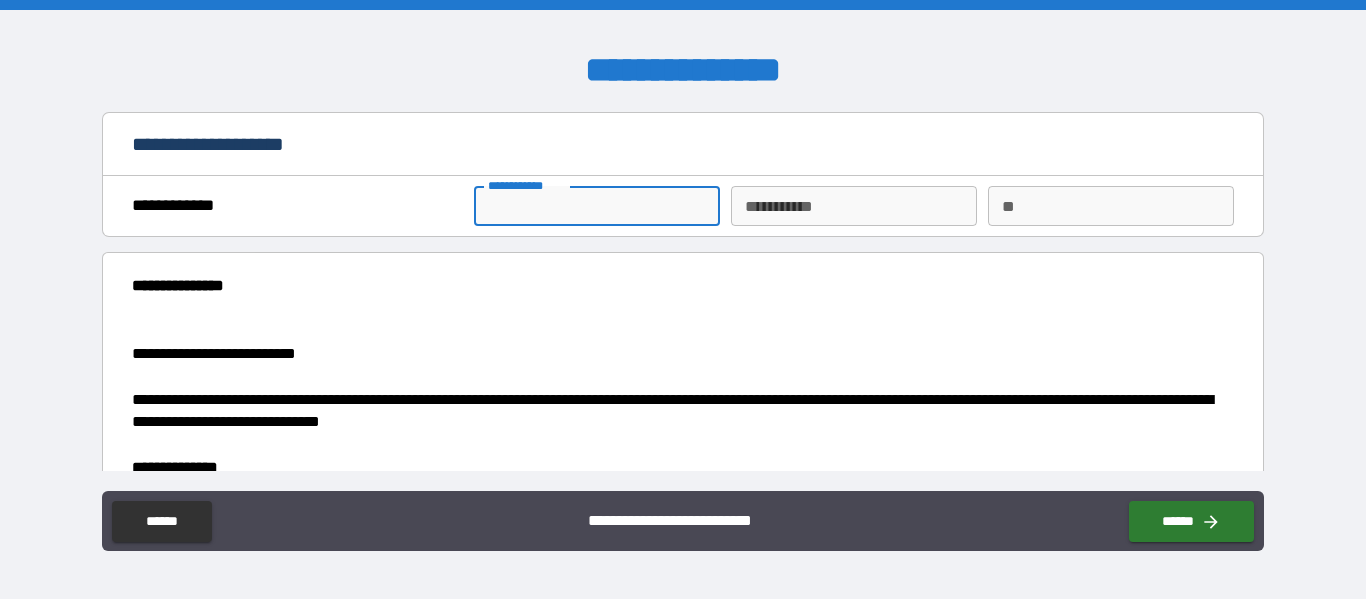 type on "****" 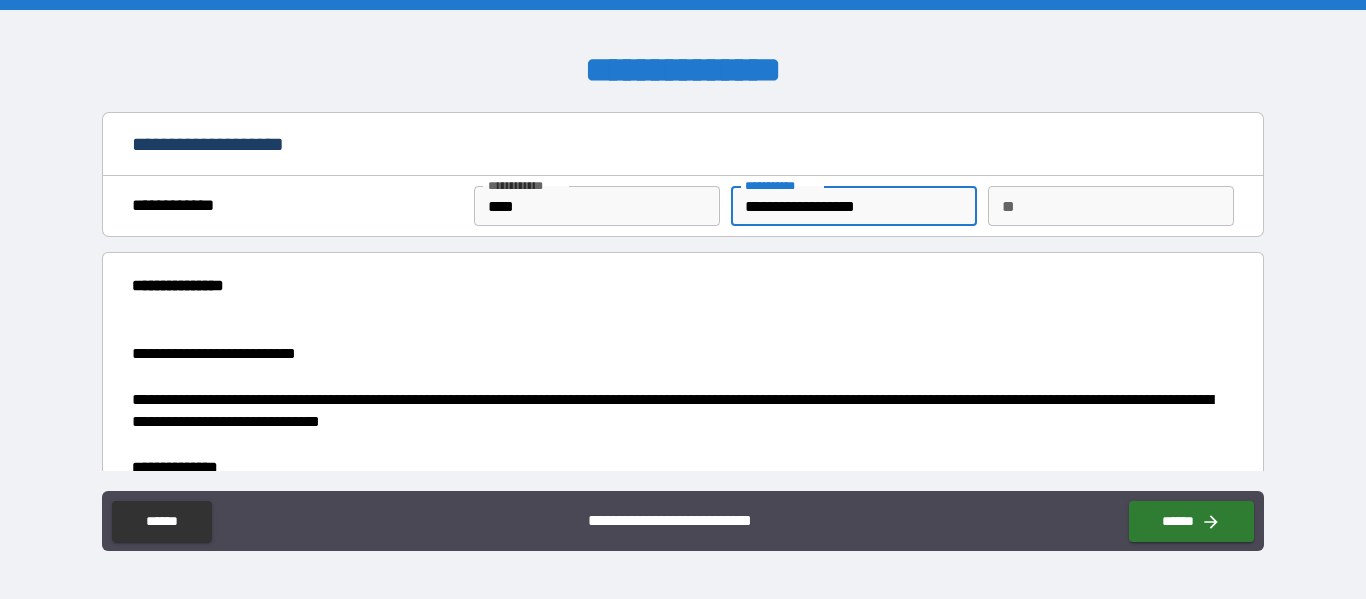 click on "**********" at bounding box center [854, 206] 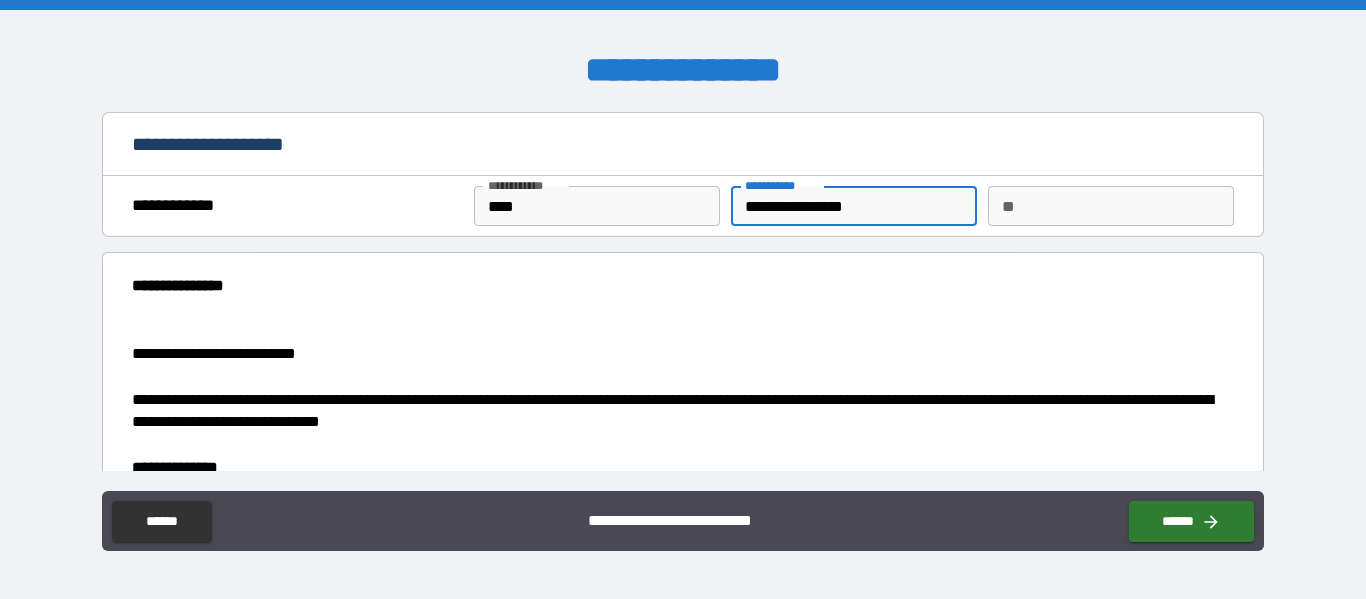 type on "**********" 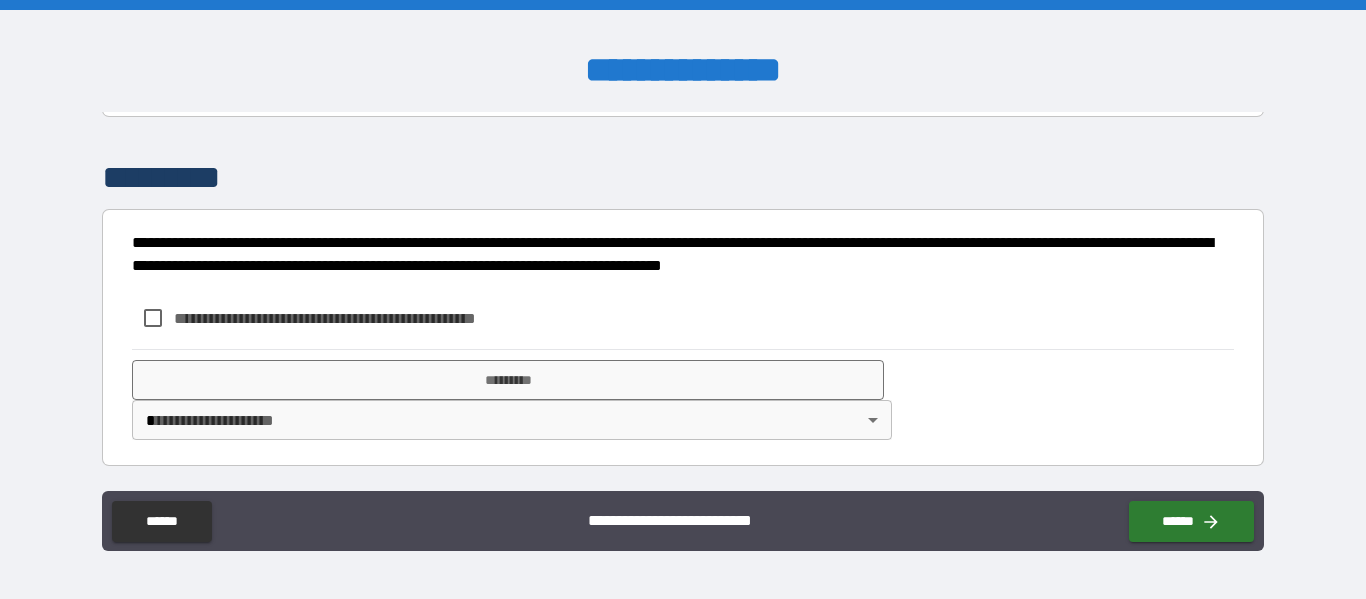 scroll, scrollTop: 4300, scrollLeft: 0, axis: vertical 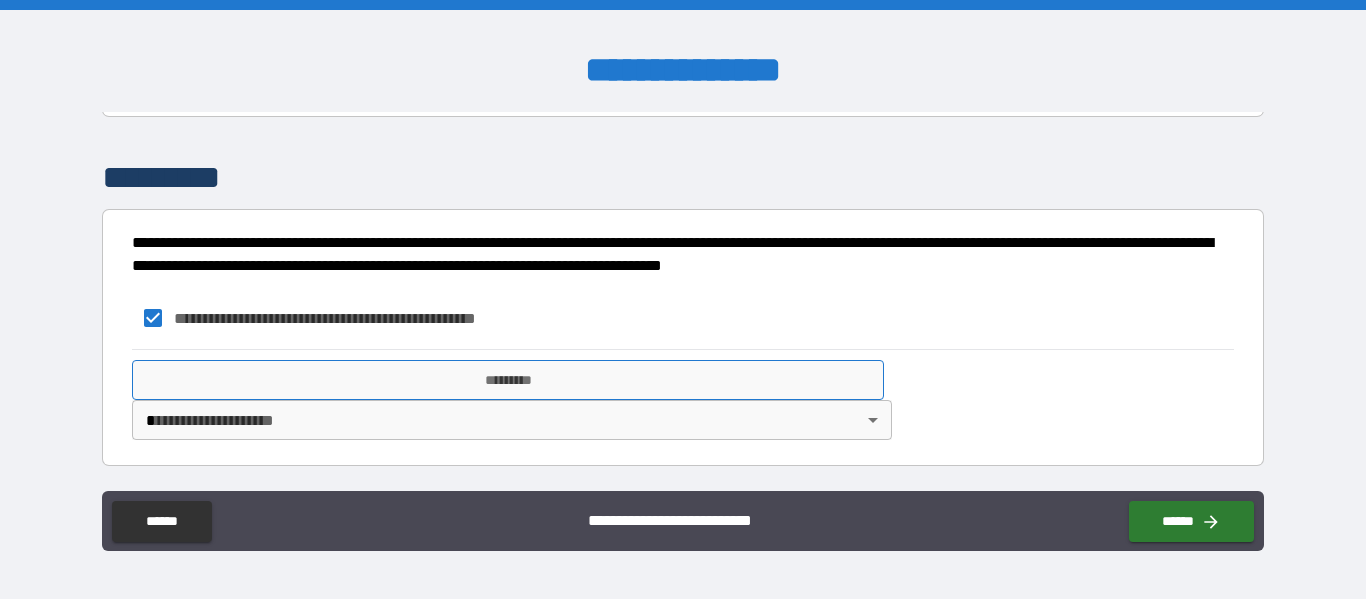 click on "*********" at bounding box center (508, 380) 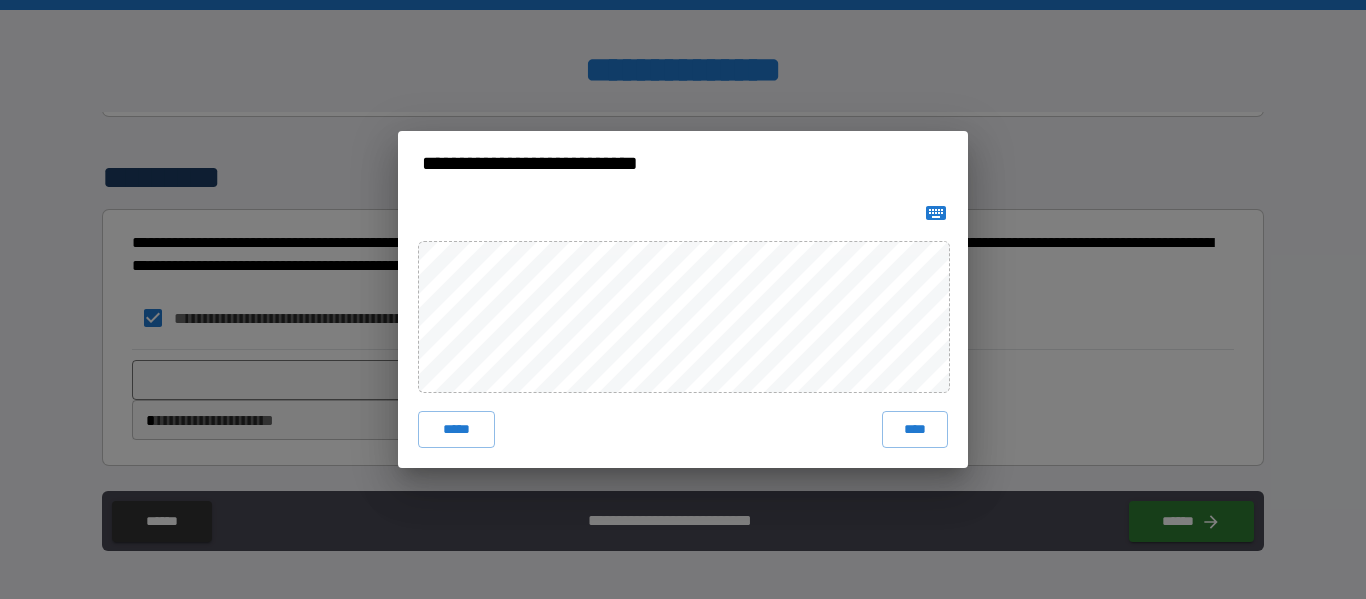 click on "**********" at bounding box center (683, 299) 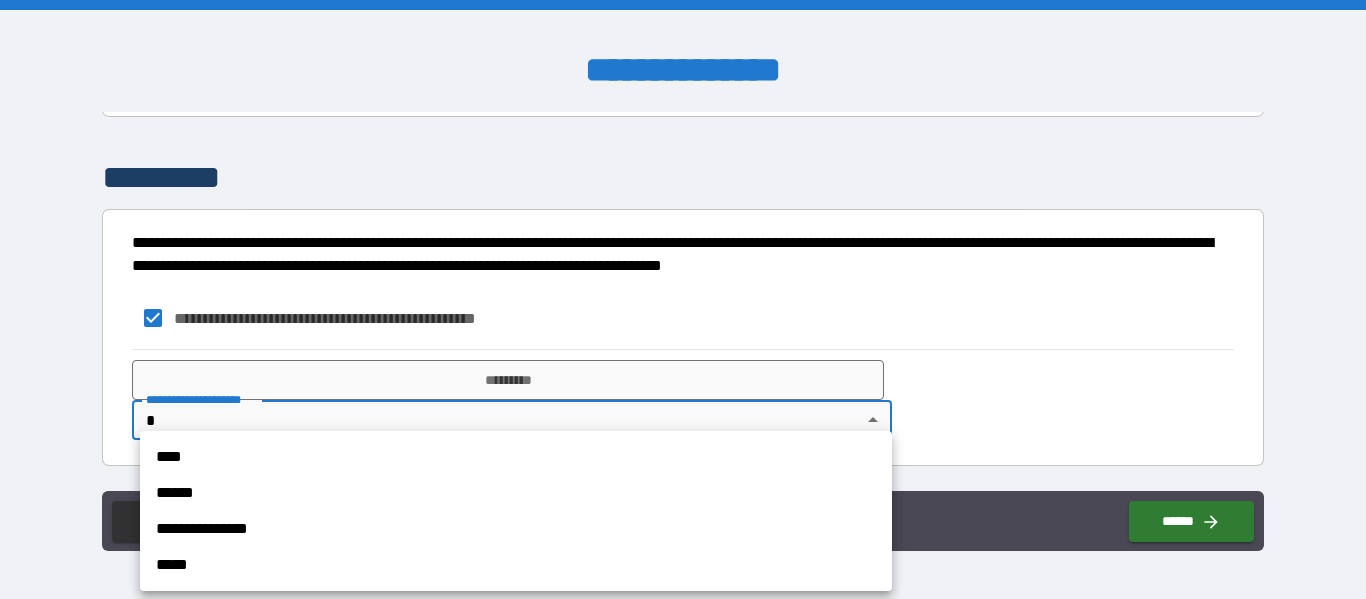 click on "**********" at bounding box center [683, 299] 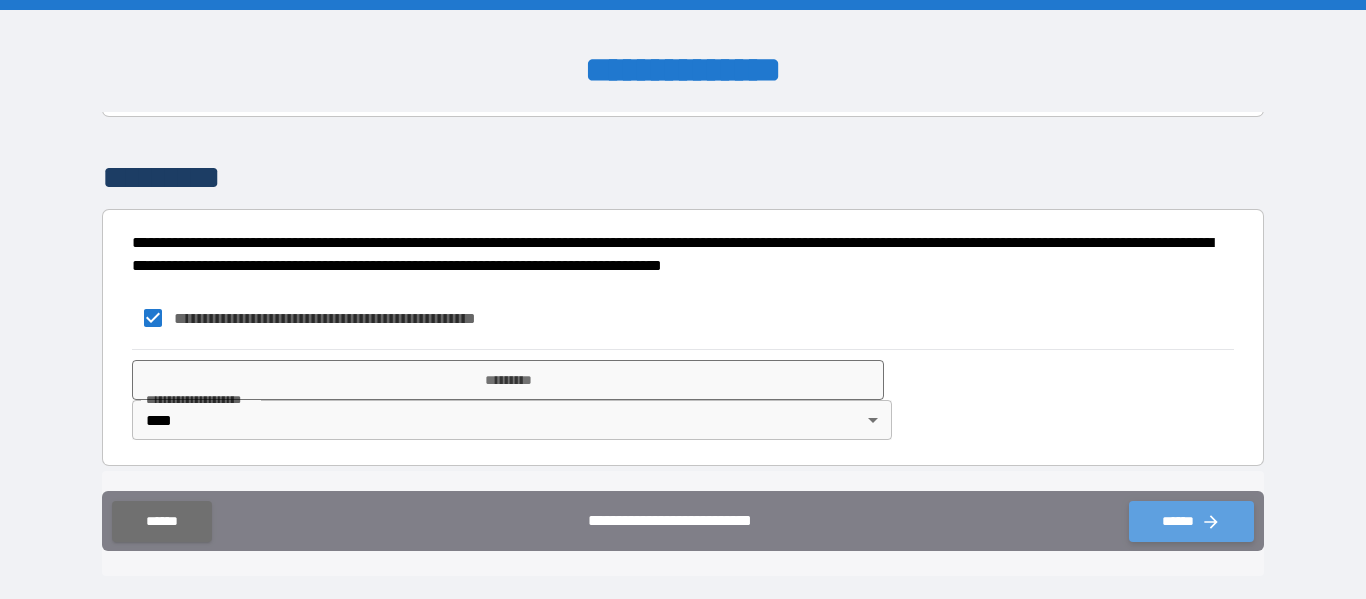 click on "******" at bounding box center [1191, 521] 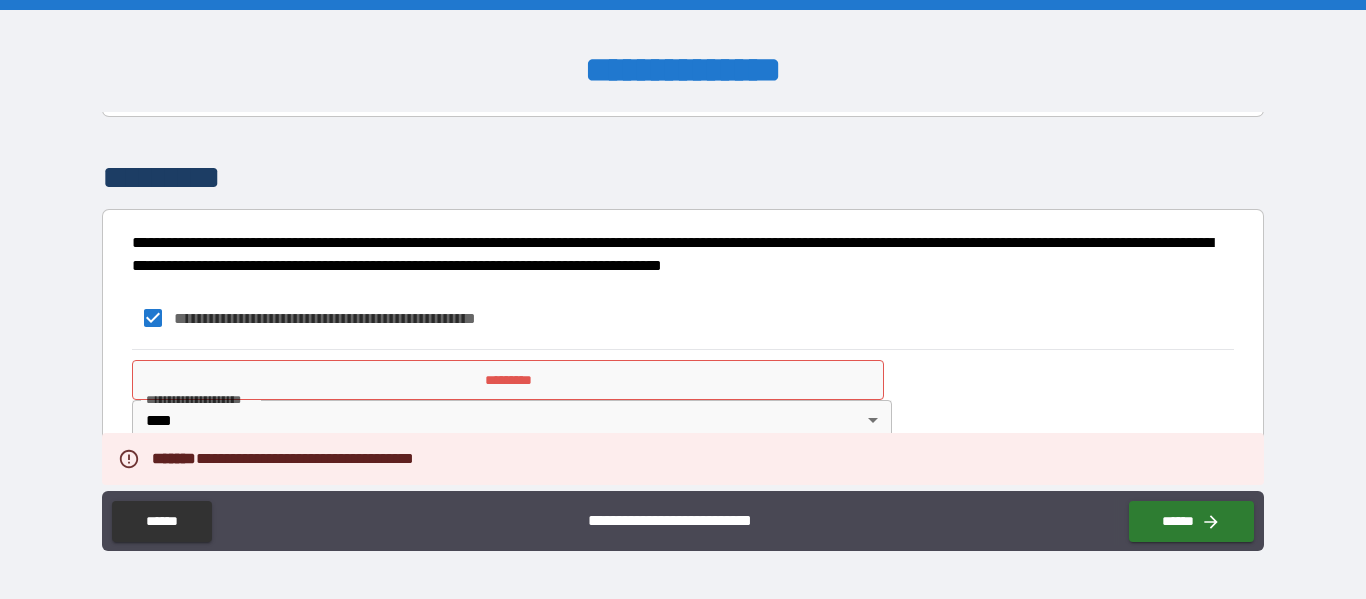 click on "*********" at bounding box center (508, 380) 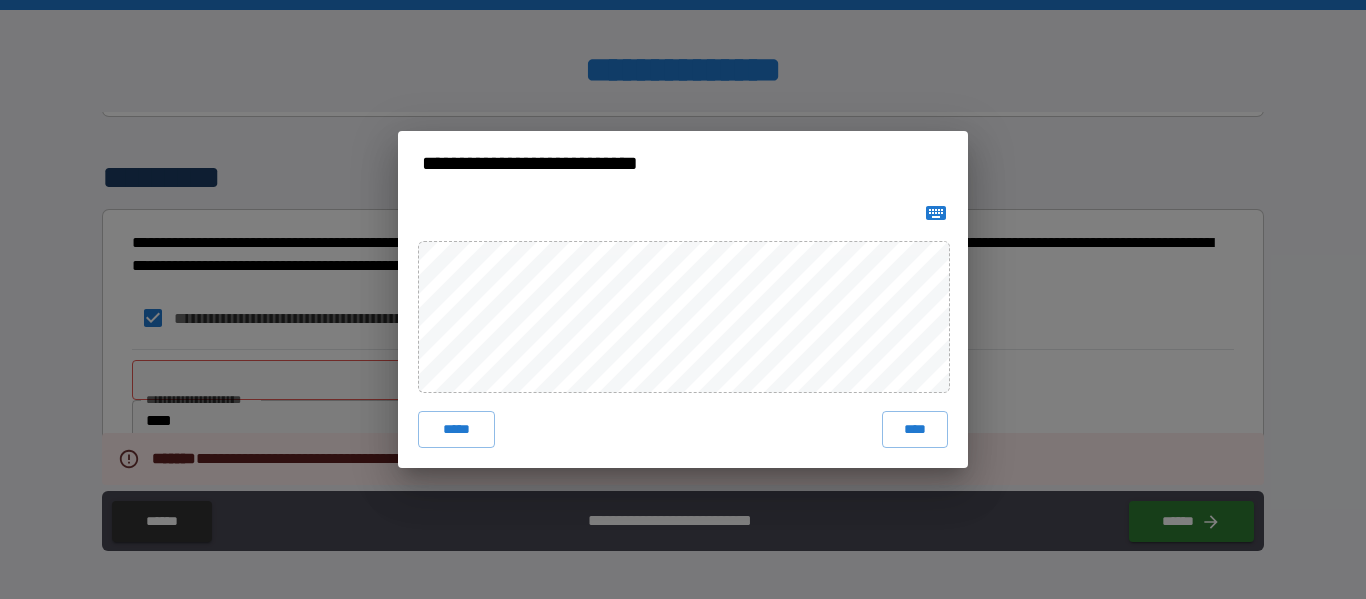 click on "**********" at bounding box center (683, 299) 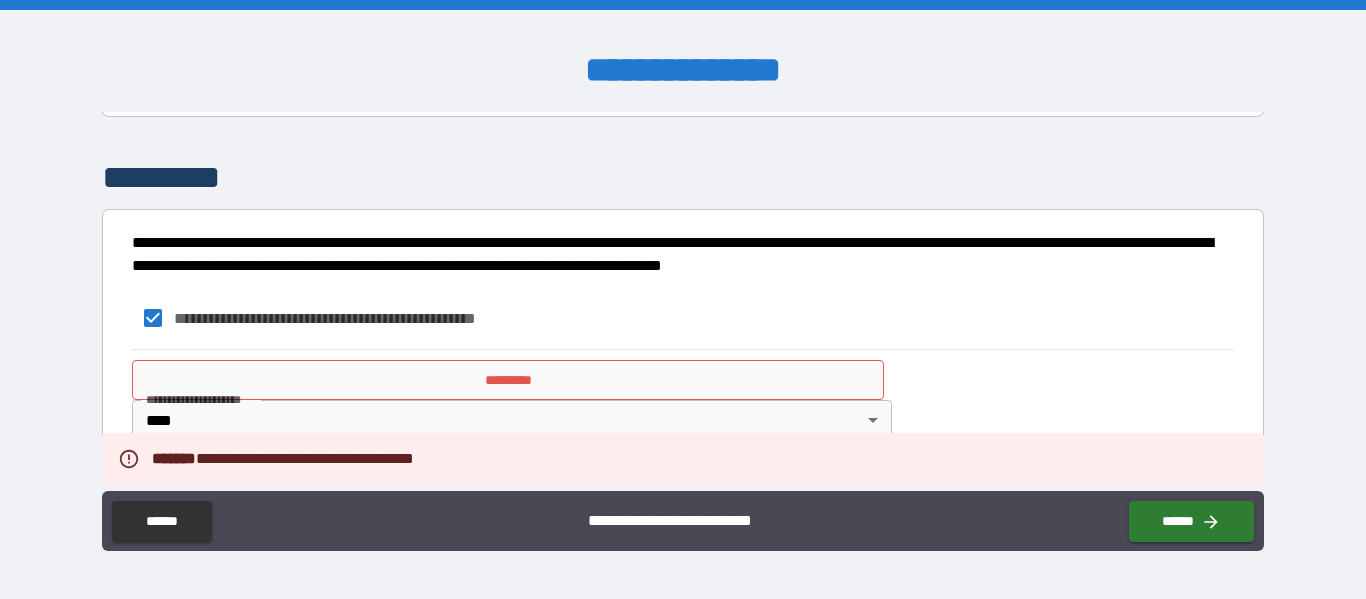 click on "**********" at bounding box center [683, 299] 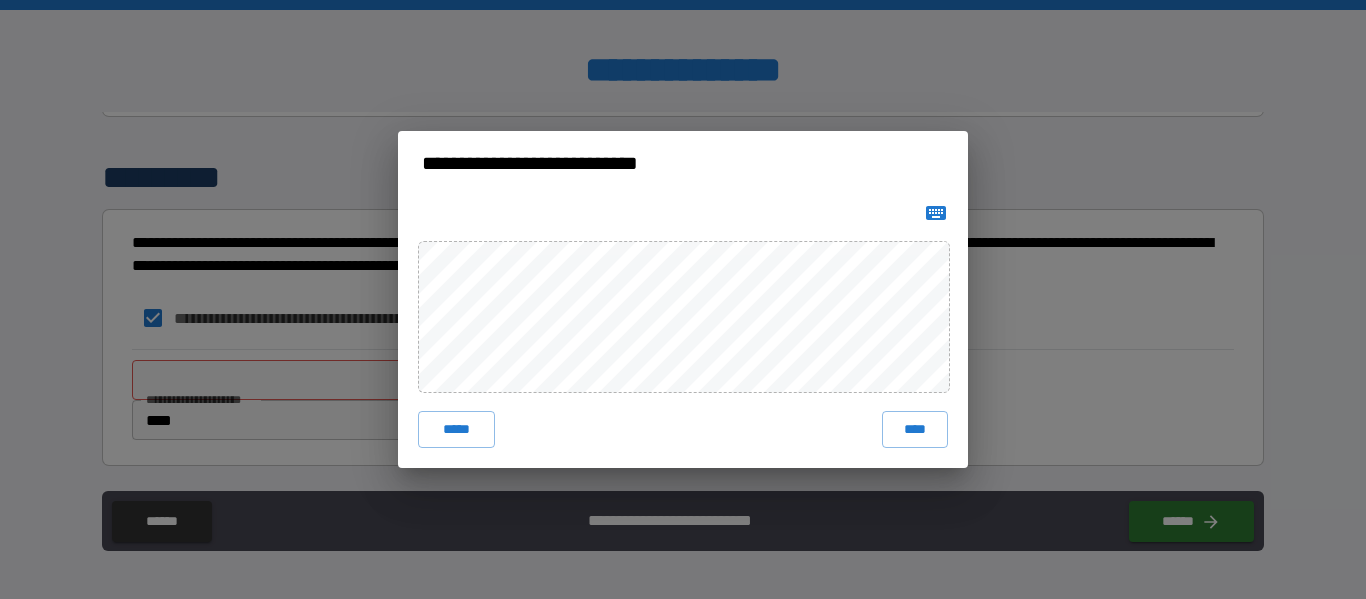 click on "**********" at bounding box center [683, 299] 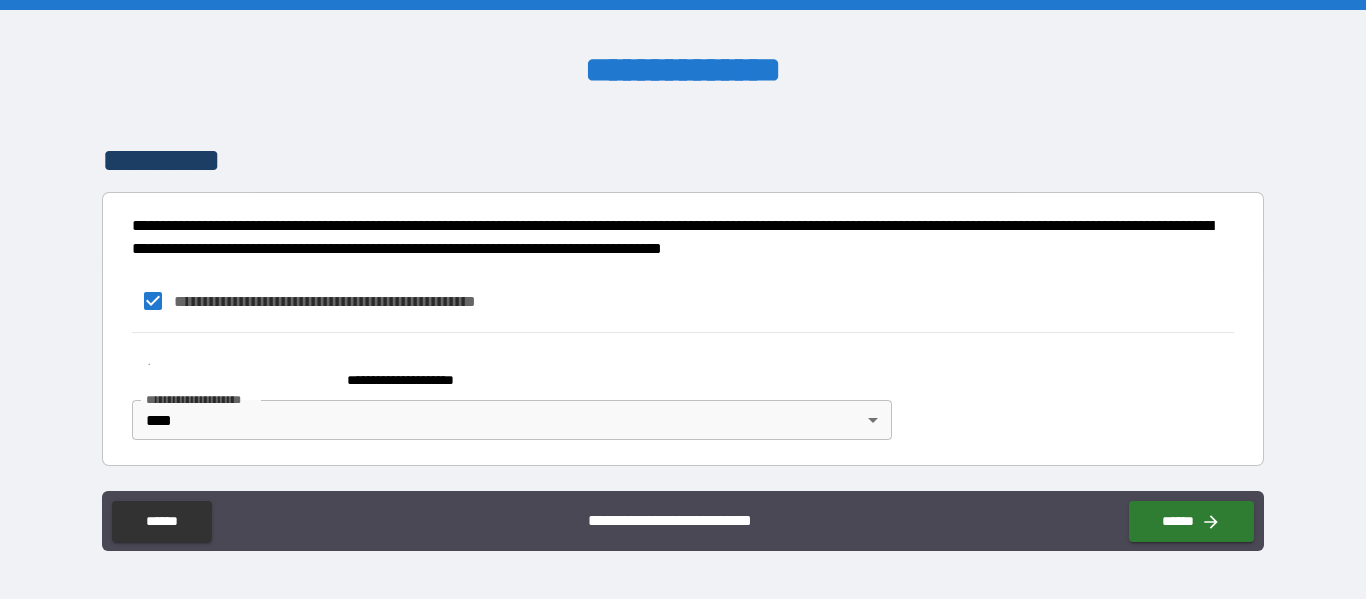 click on "**********" at bounding box center (508, 371) 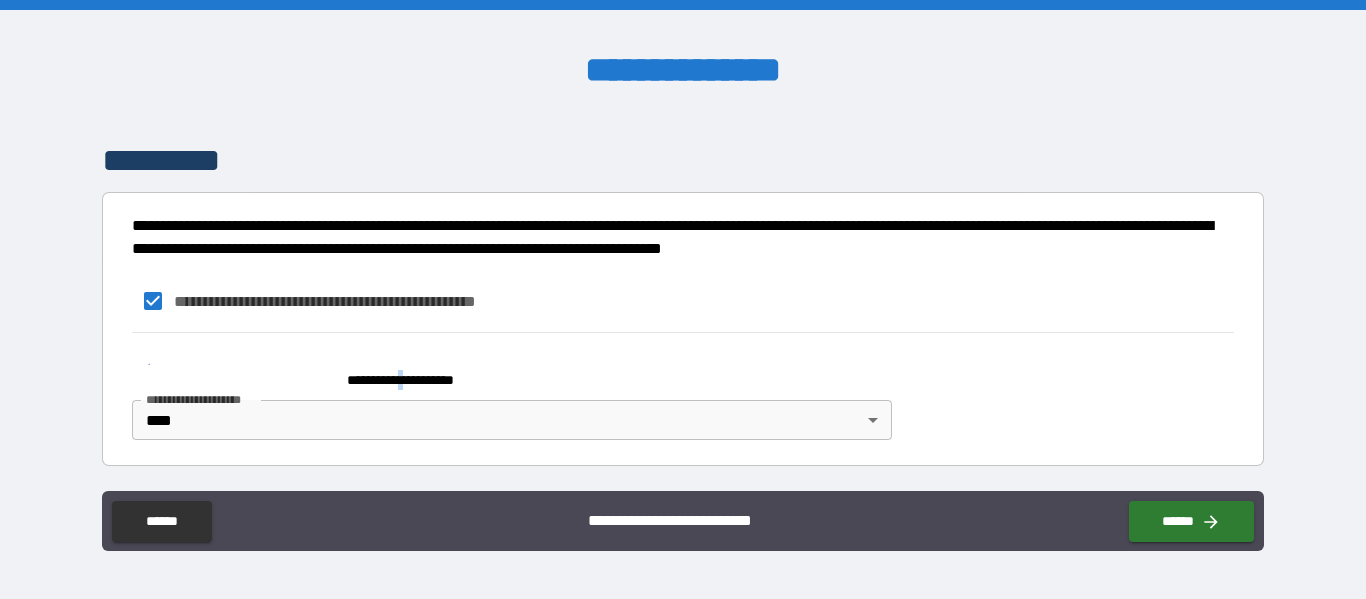 click on "**********" at bounding box center [508, 371] 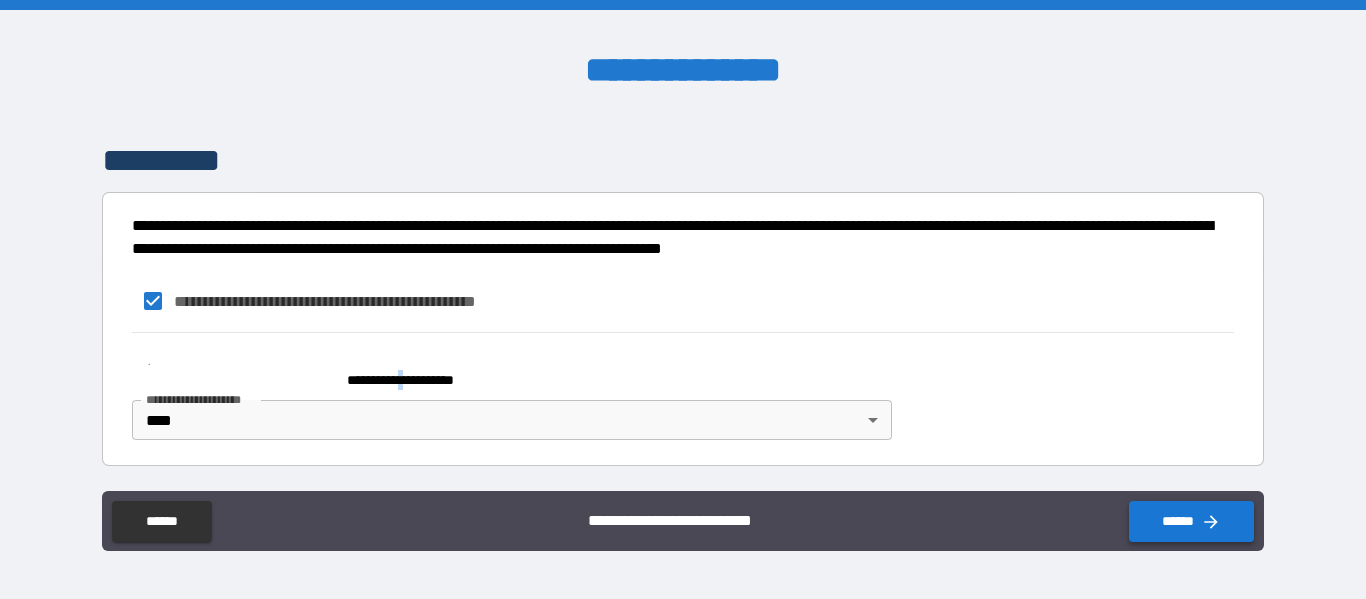click on "******" at bounding box center (1191, 521) 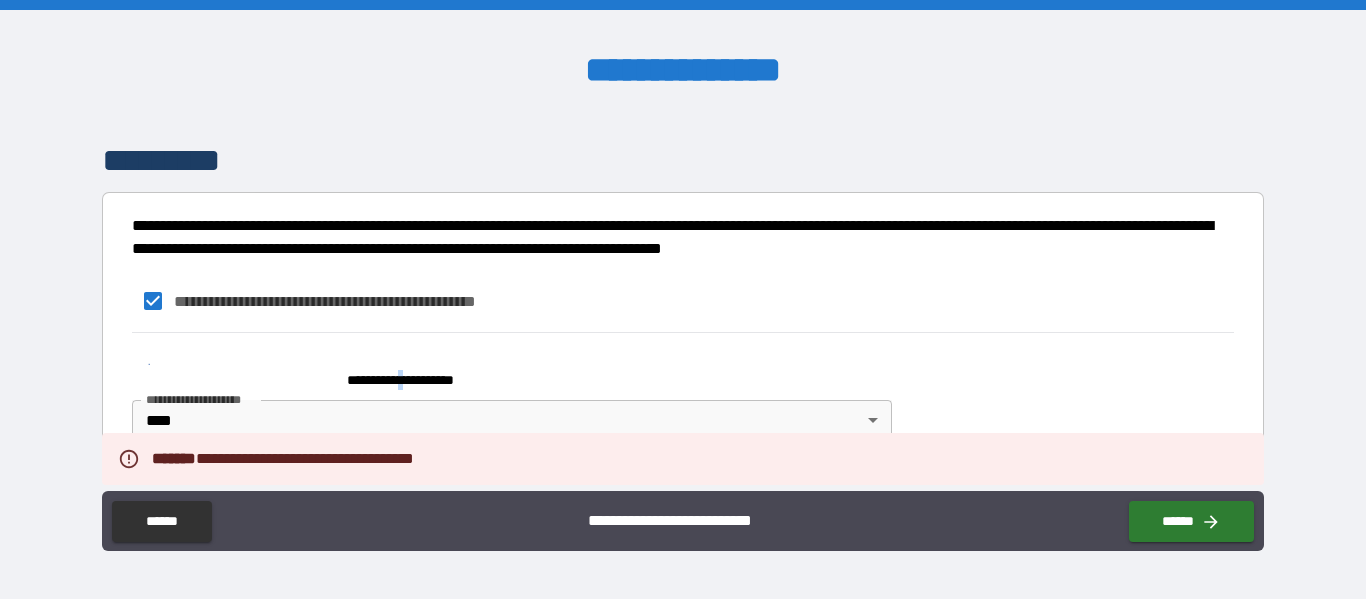 click at bounding box center [232, 371] 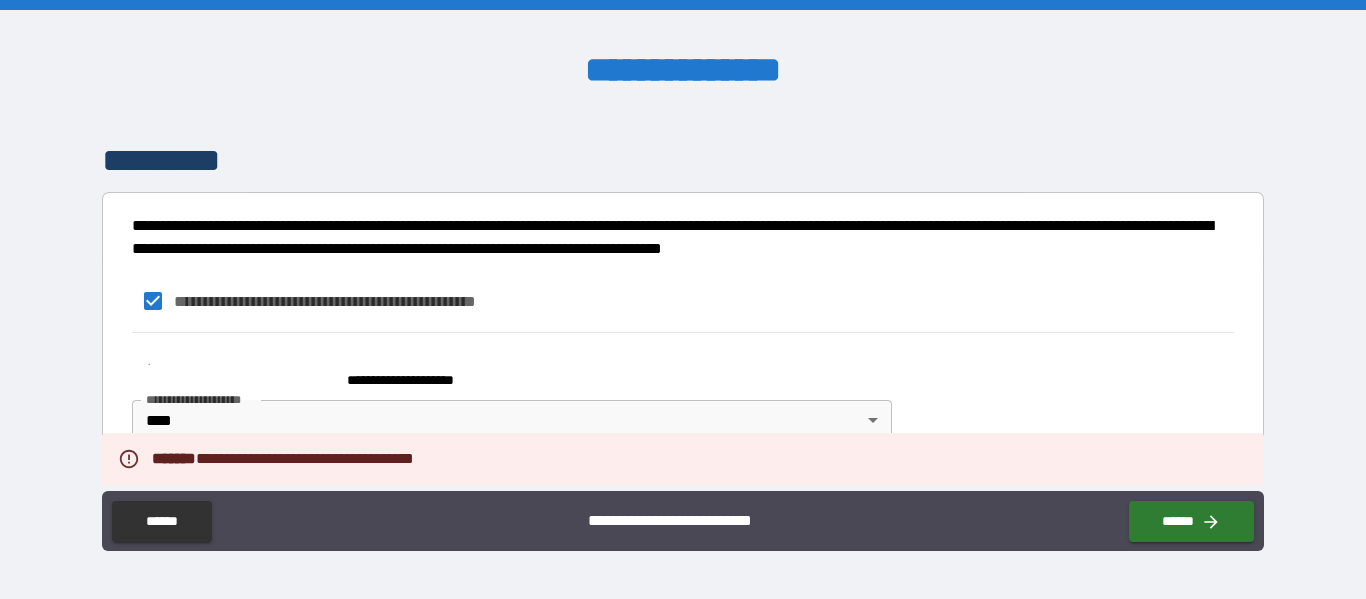 click on "**********" at bounding box center [682, 391] 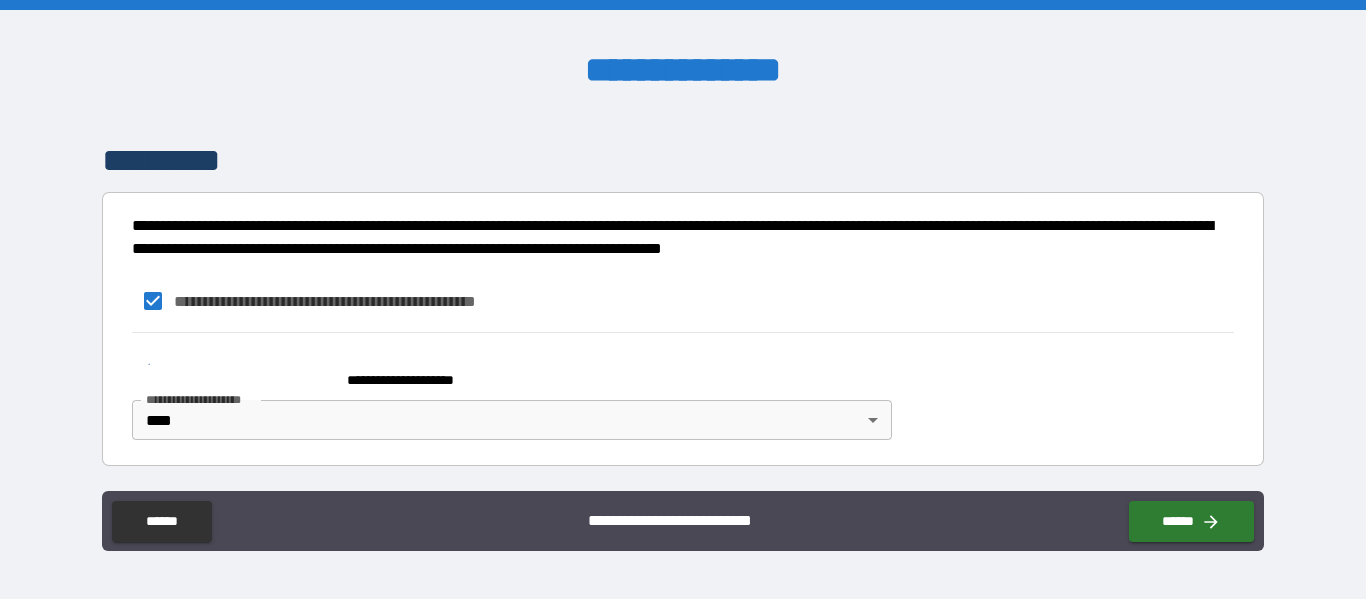 click on "**********" at bounding box center (682, 391) 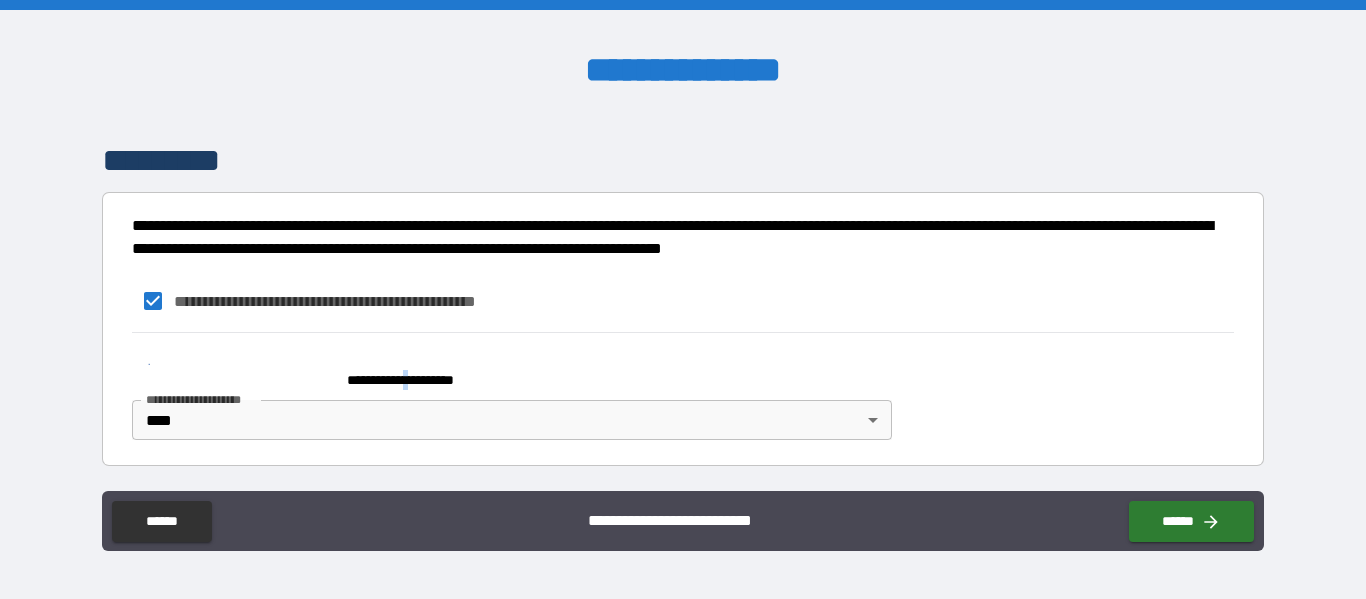 drag, startPoint x: 423, startPoint y: 344, endPoint x: 436, endPoint y: 344, distance: 13 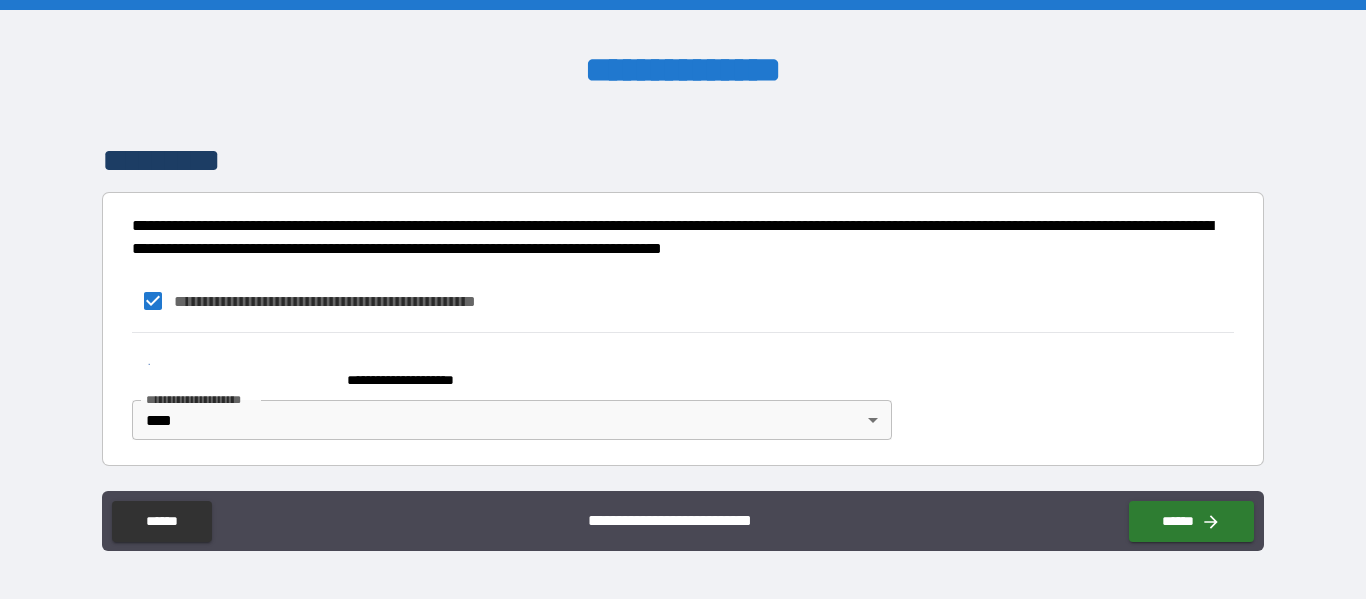 click on "**********" at bounding box center [508, 371] 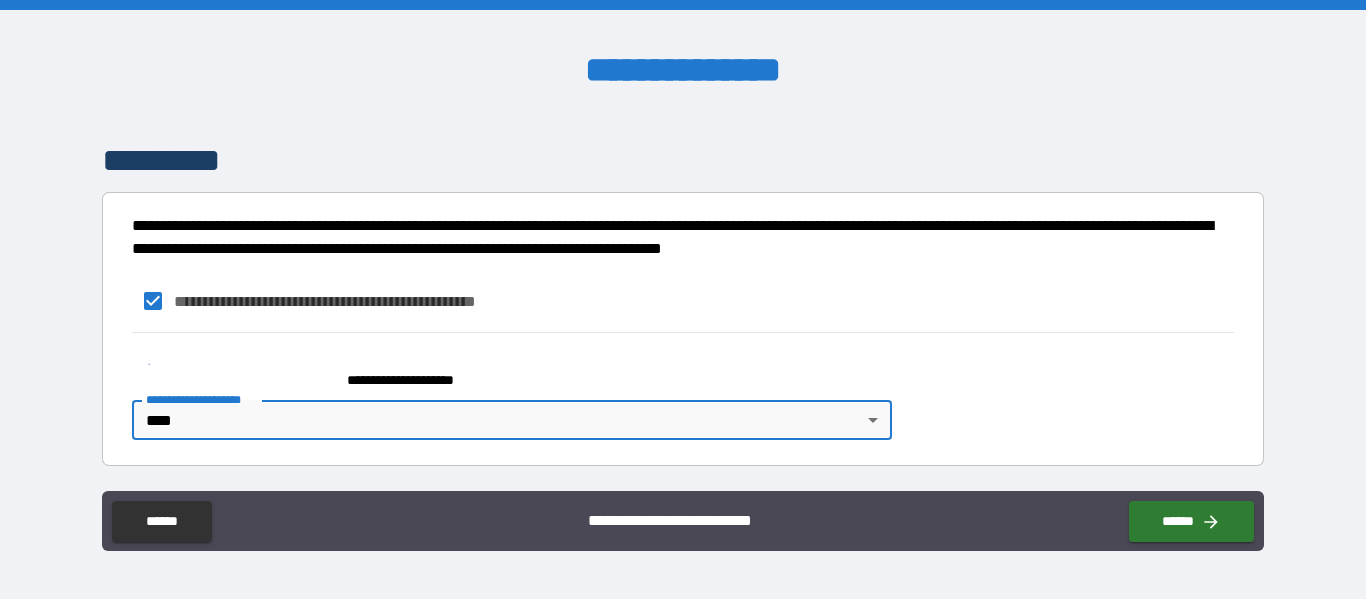 scroll, scrollTop: 4100, scrollLeft: 0, axis: vertical 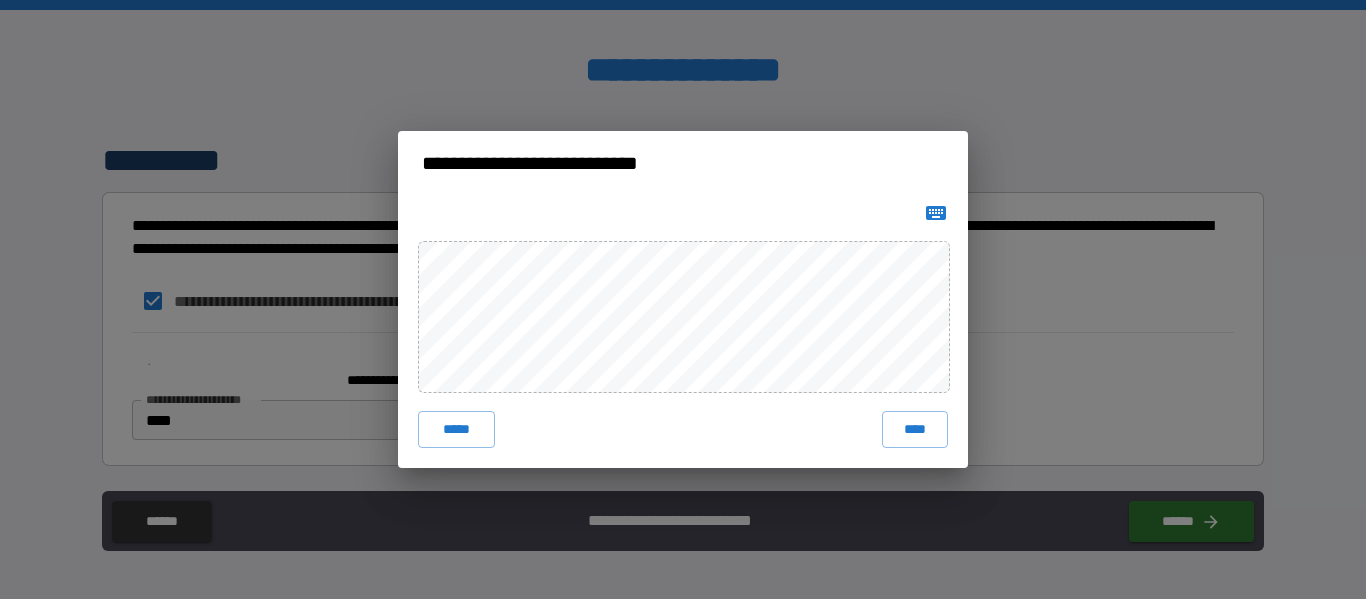click on "**********" at bounding box center [683, 299] 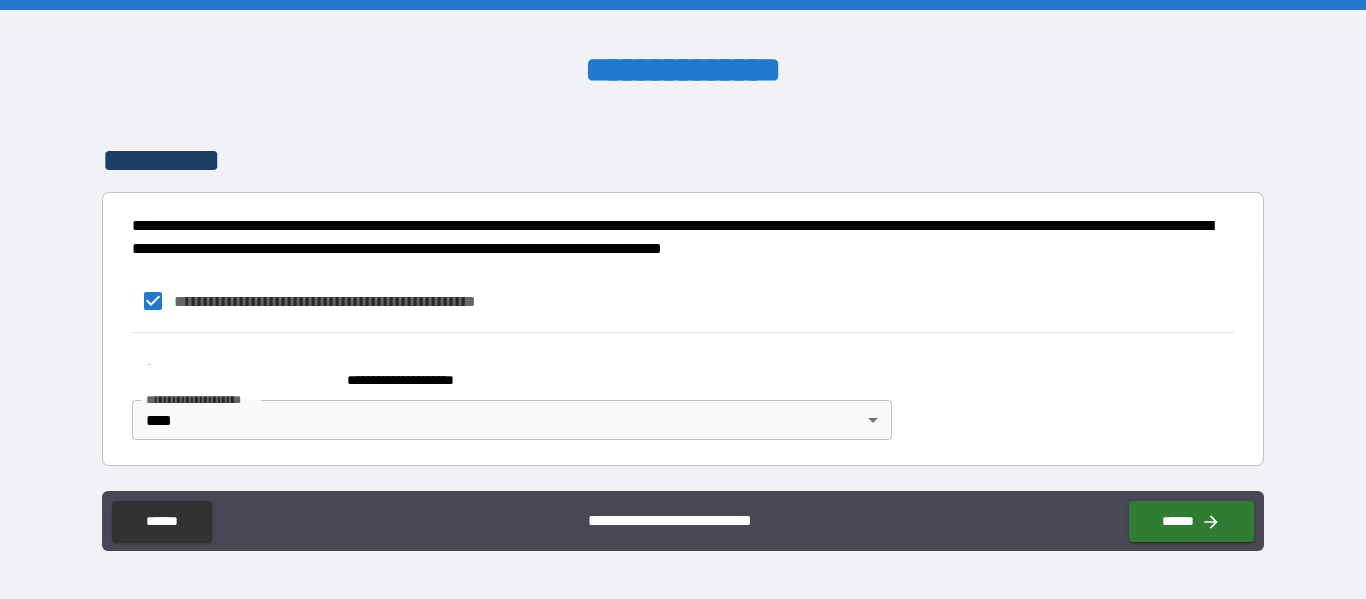 click on "*********" at bounding box center [850, 69] 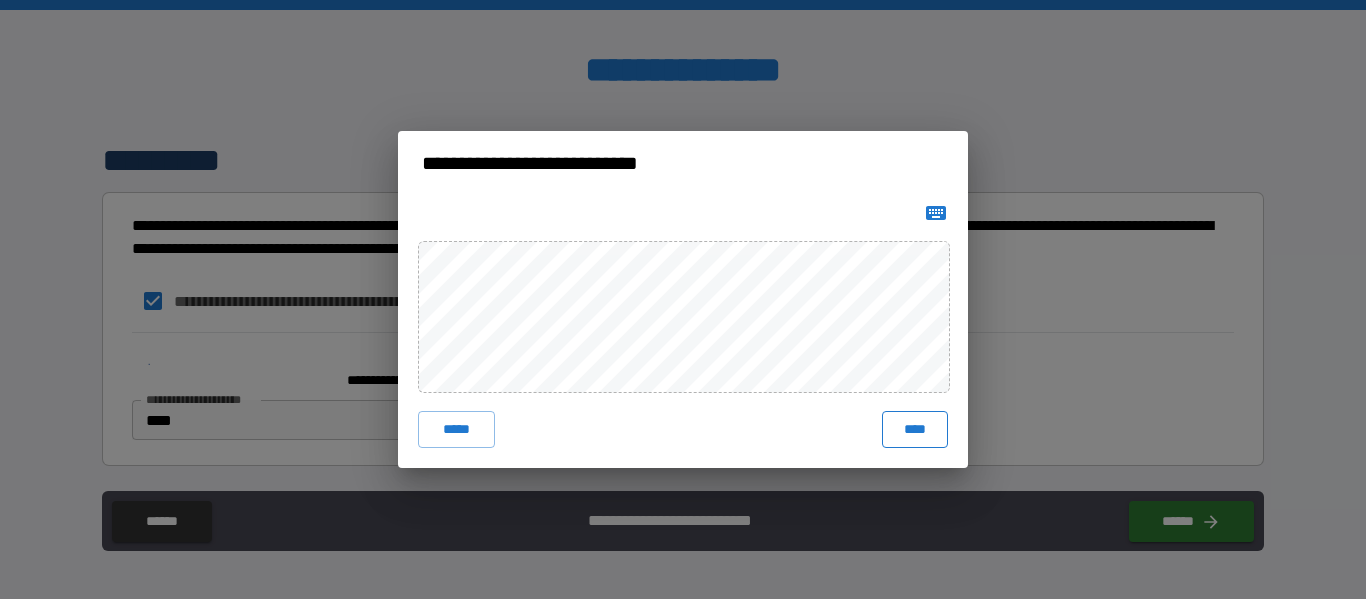 click on "****" at bounding box center (915, 429) 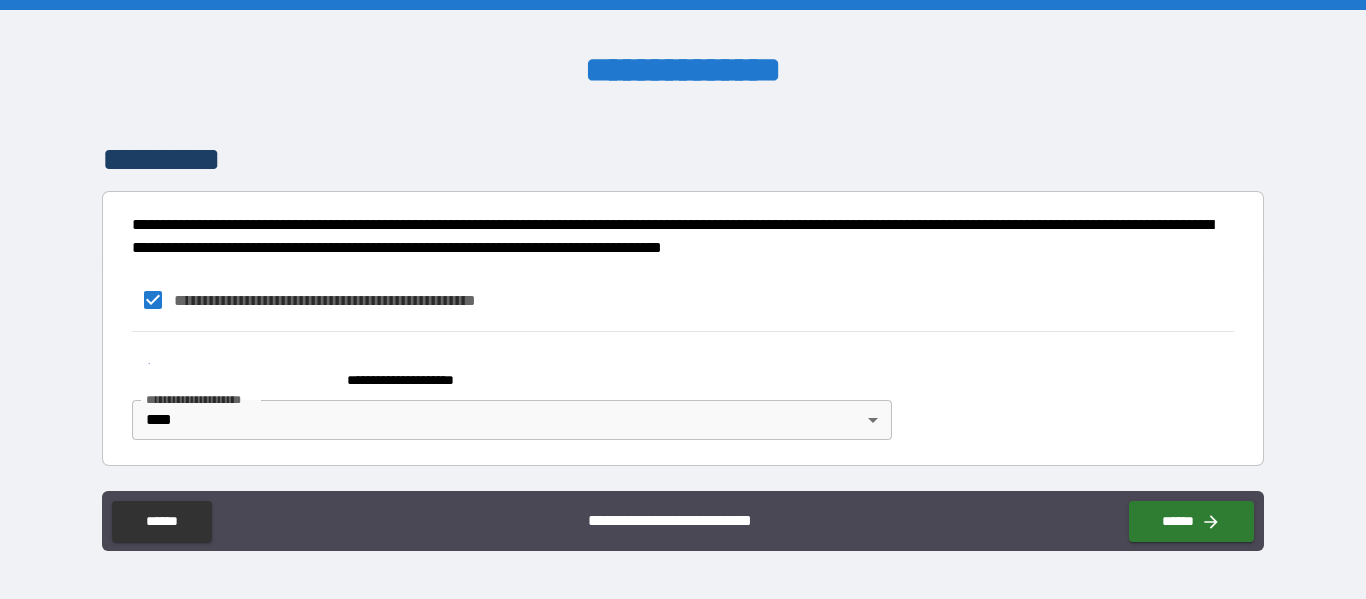 scroll, scrollTop: 4300, scrollLeft: 0, axis: vertical 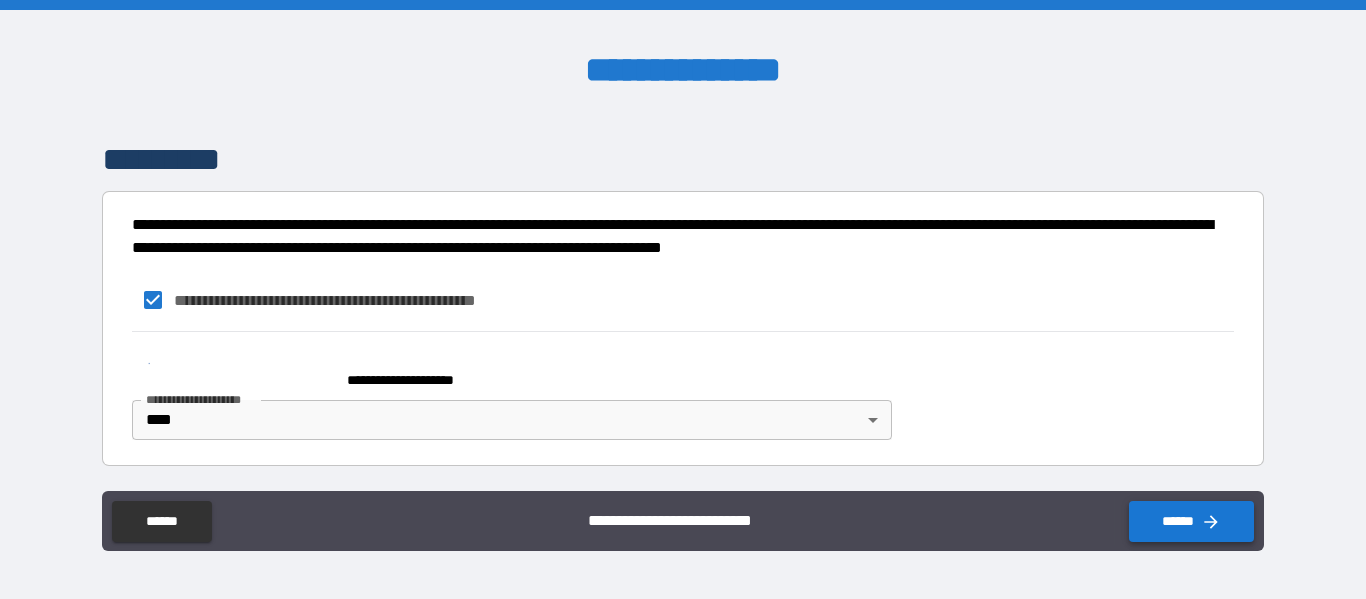 click 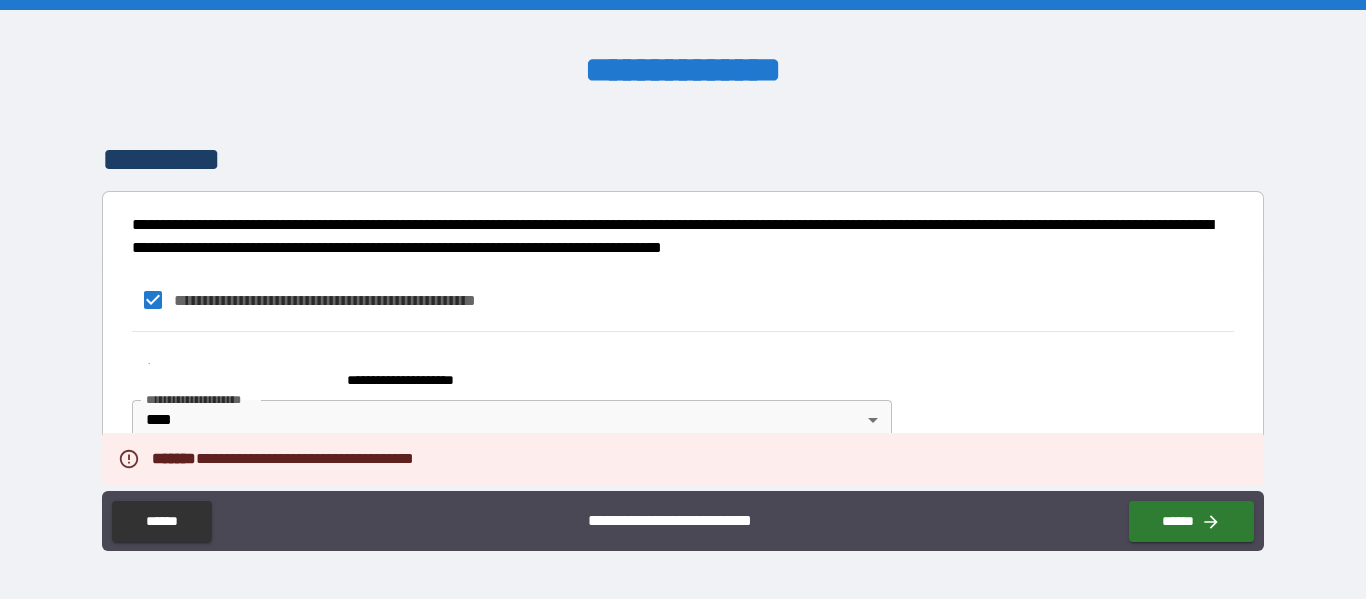 click on "**********" at bounding box center [682, 300] 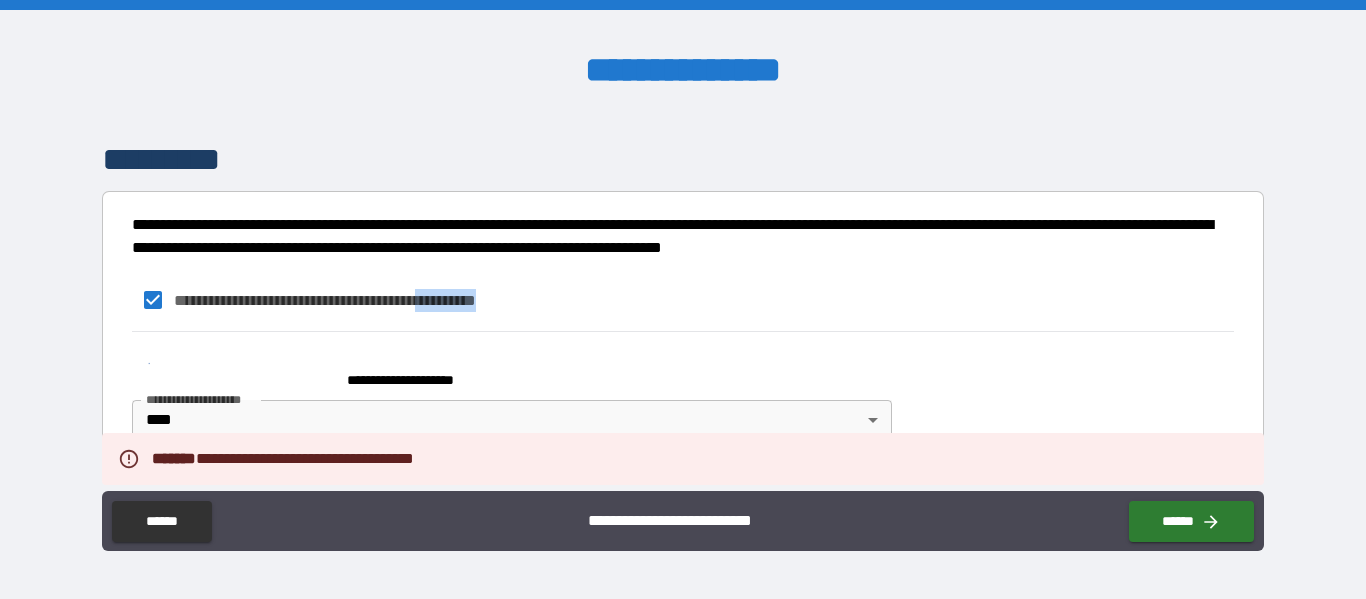 click on "**********" at bounding box center [358, 300] 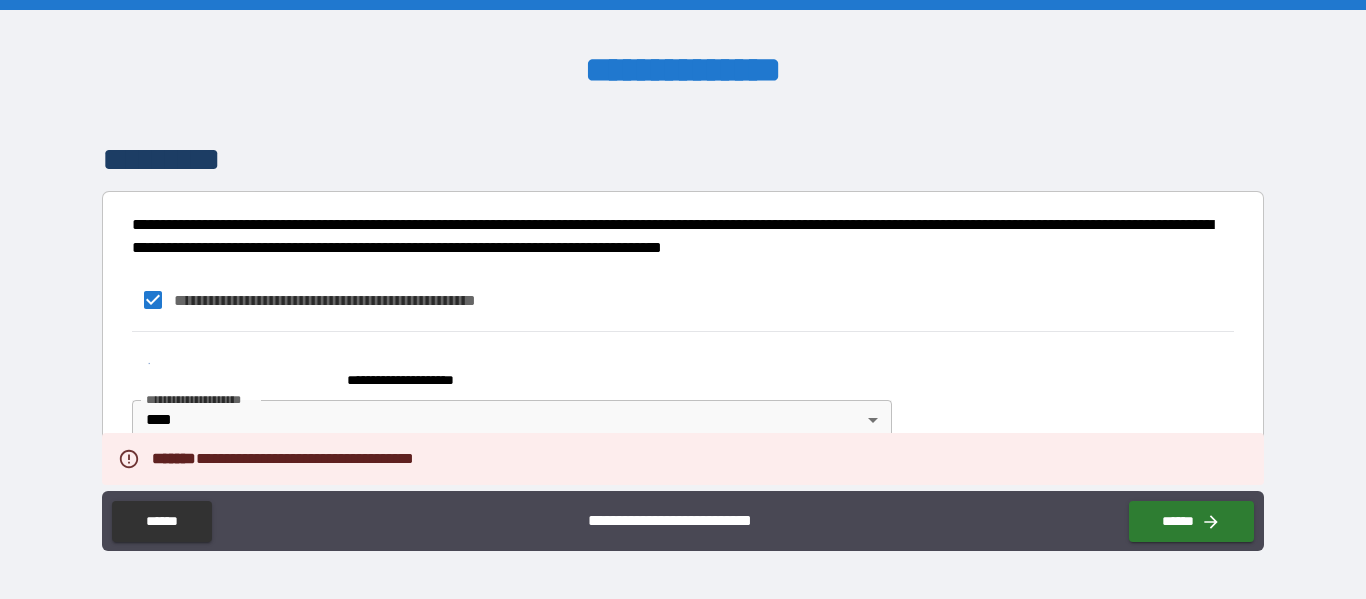 click on "**********" at bounding box center (682, 390) 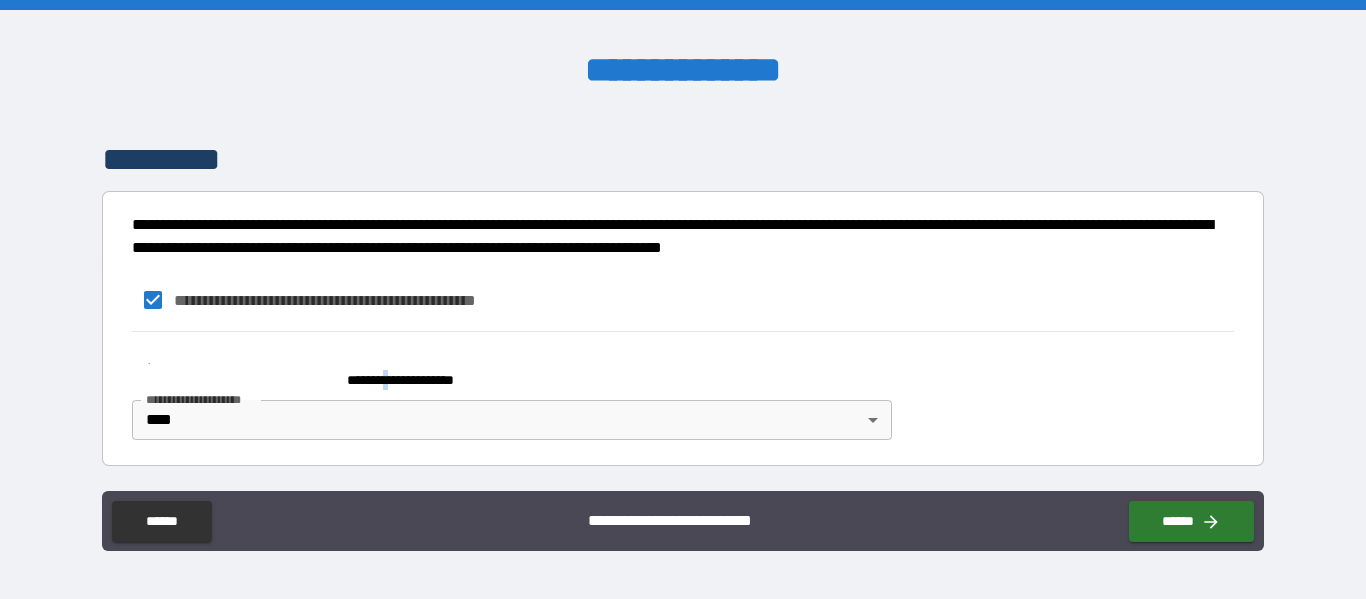 click on "**********" at bounding box center [508, 370] 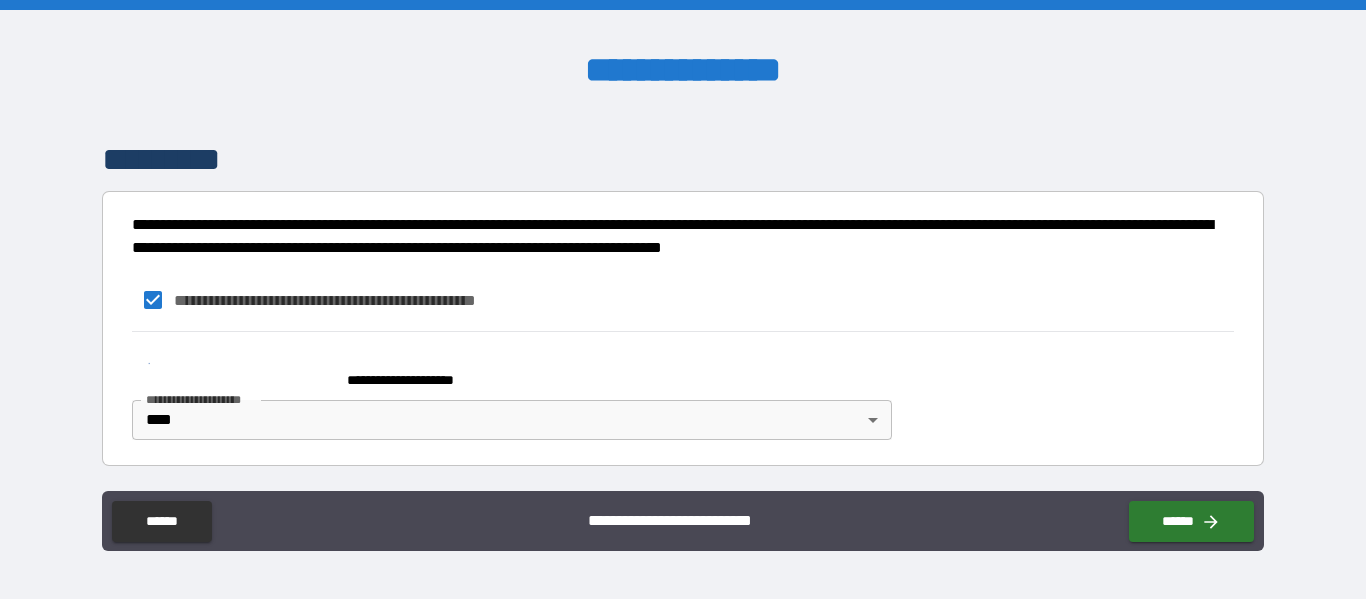 drag, startPoint x: 534, startPoint y: 367, endPoint x: 553, endPoint y: 368, distance: 19.026299 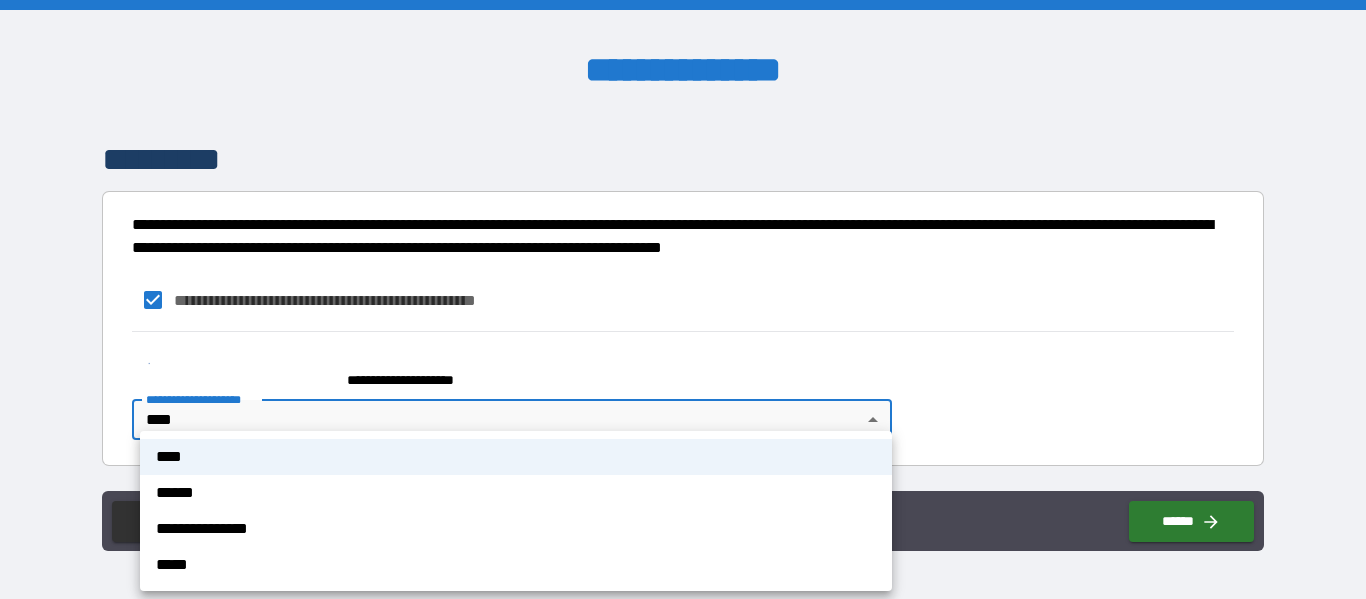 click on "**********" at bounding box center (683, 299) 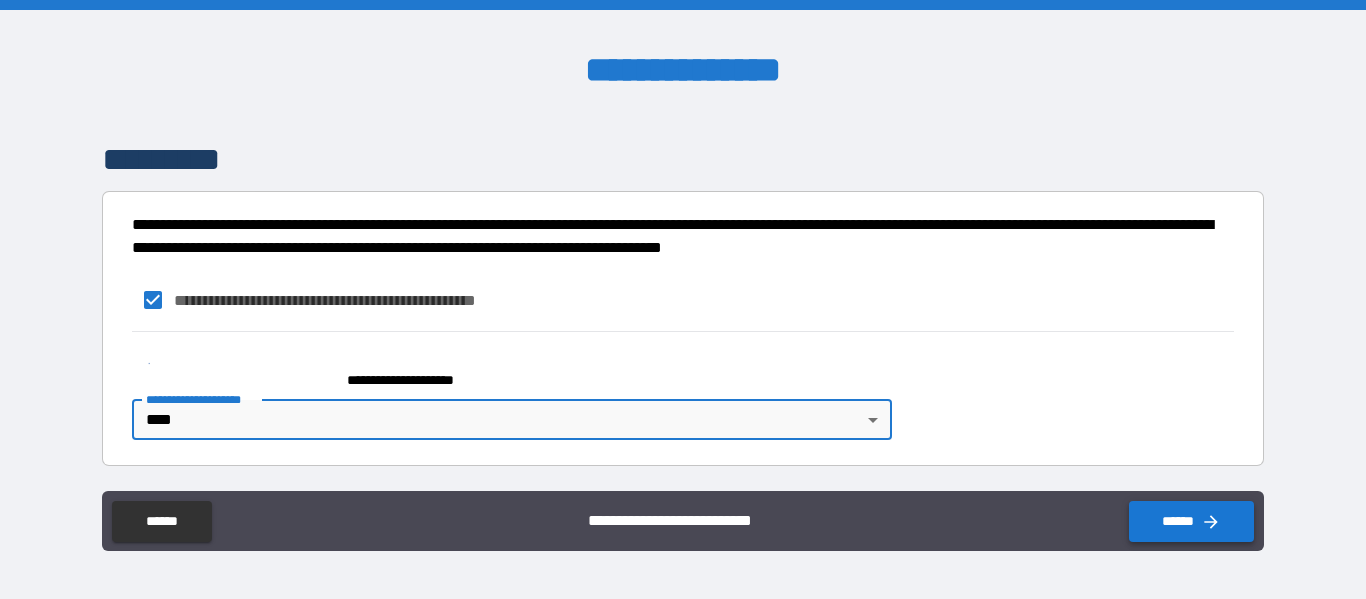 click on "******" at bounding box center (1191, 521) 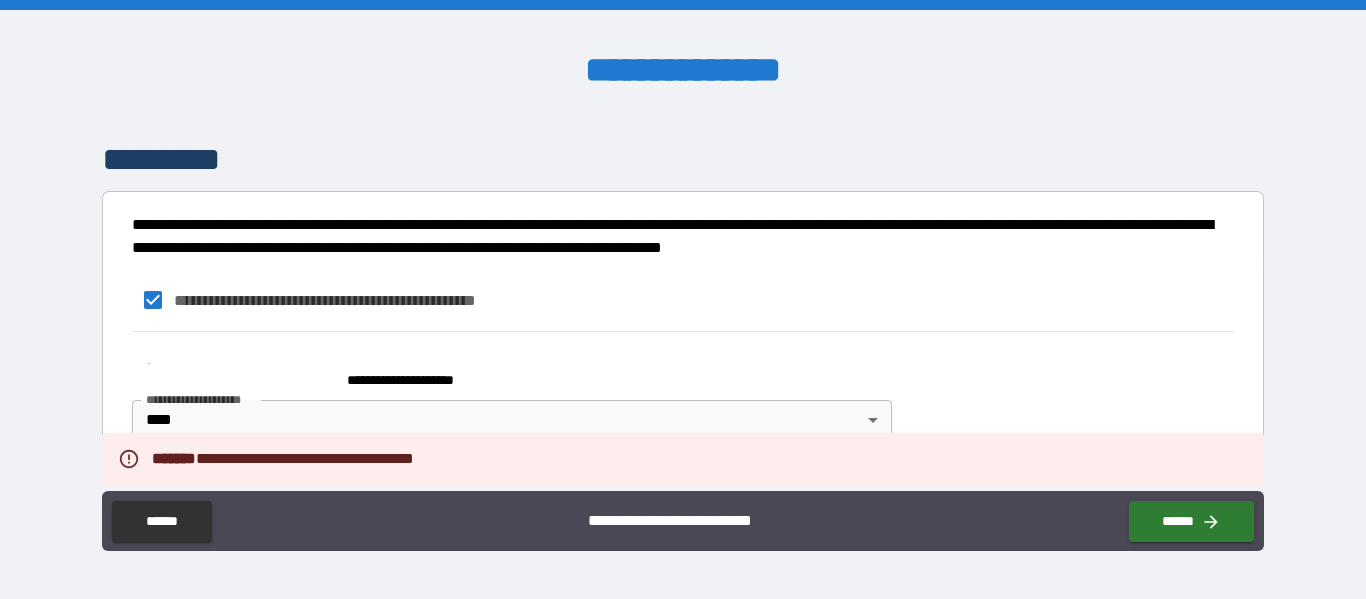 scroll, scrollTop: 4047, scrollLeft: 0, axis: vertical 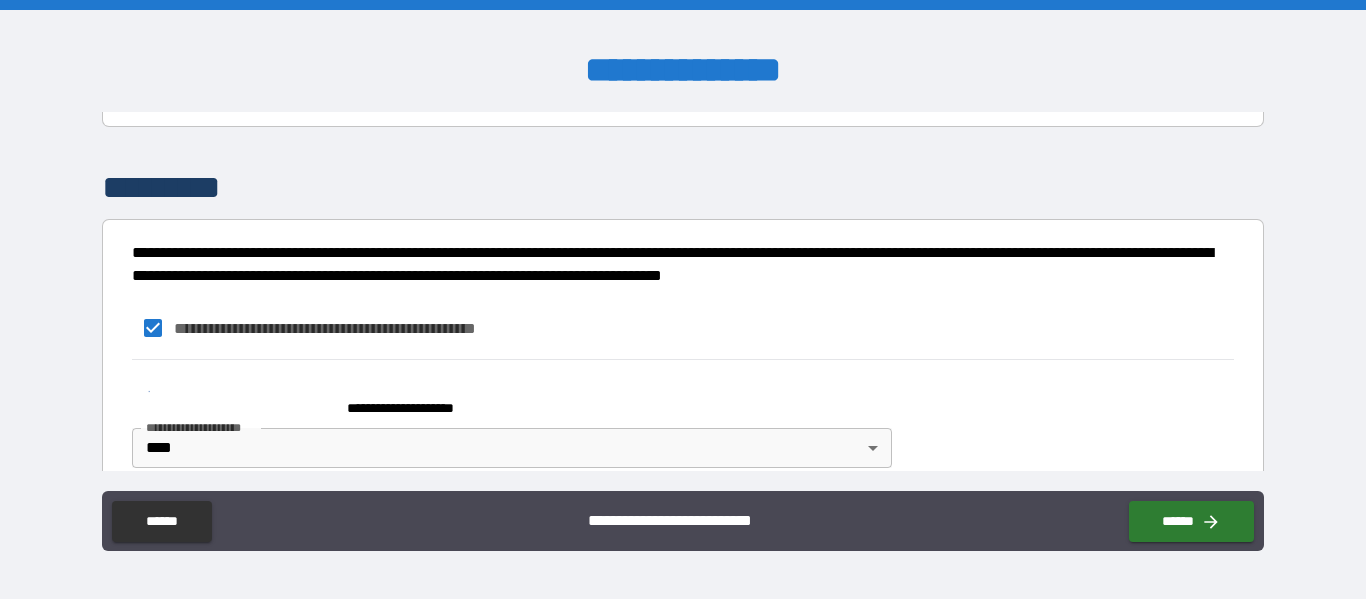 click at bounding box center [574, 87] 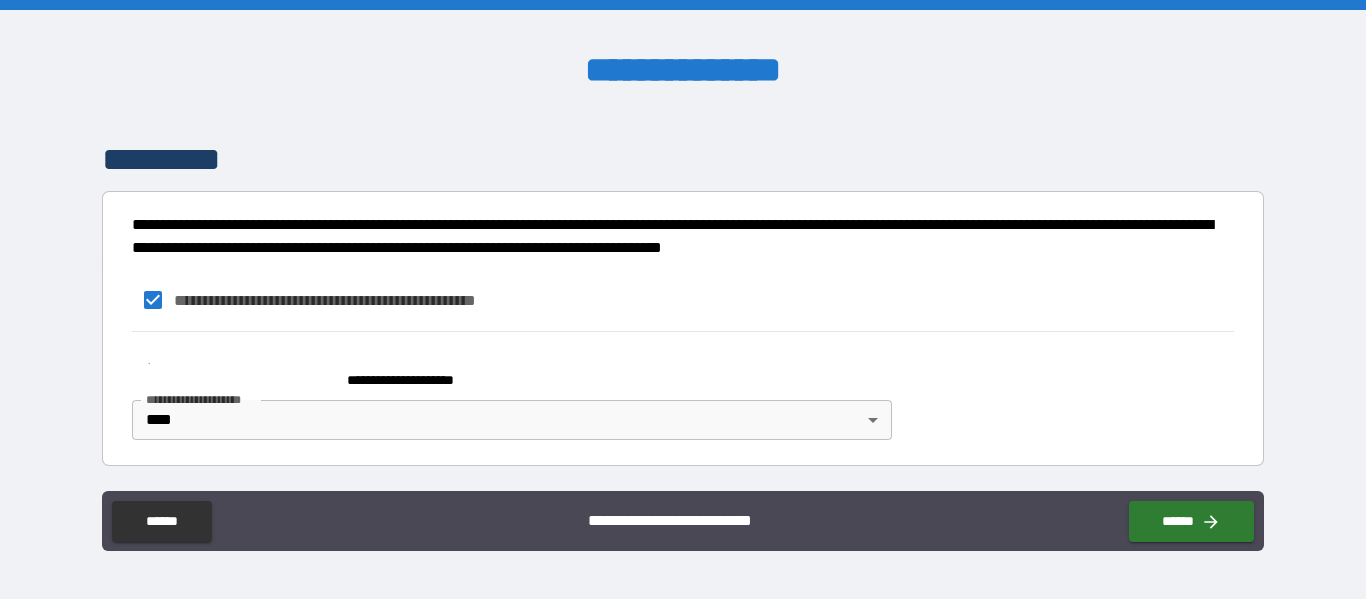 scroll, scrollTop: 4247, scrollLeft: 0, axis: vertical 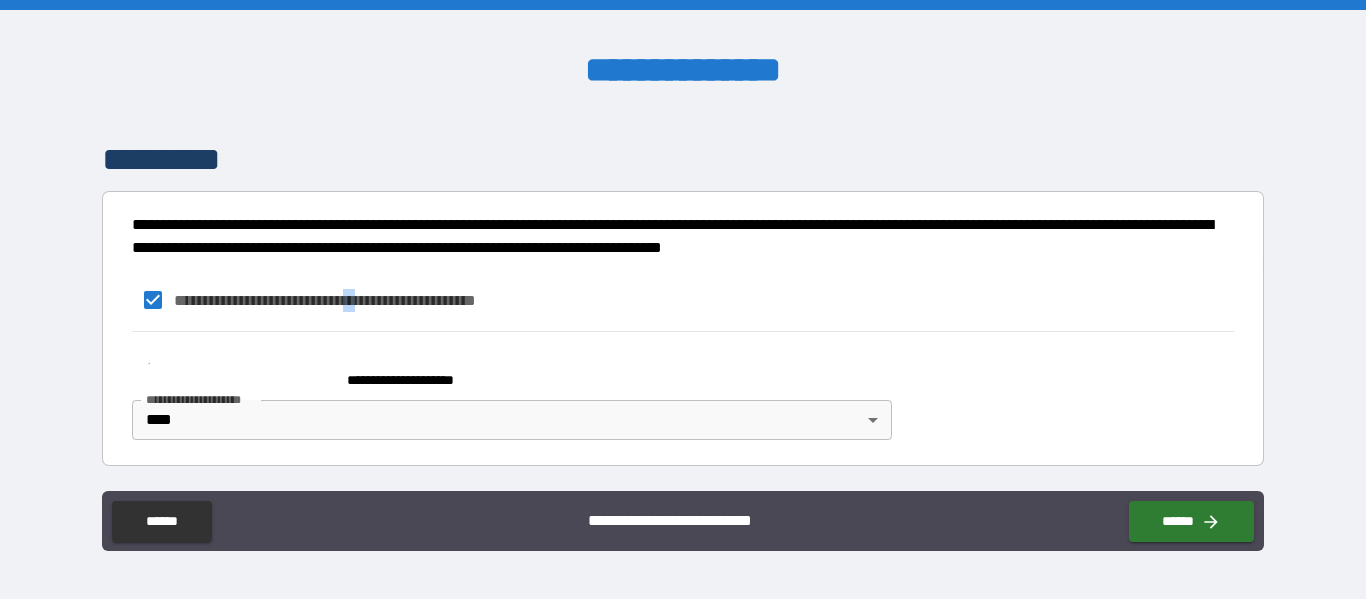 click on "**********" at bounding box center [337, 300] 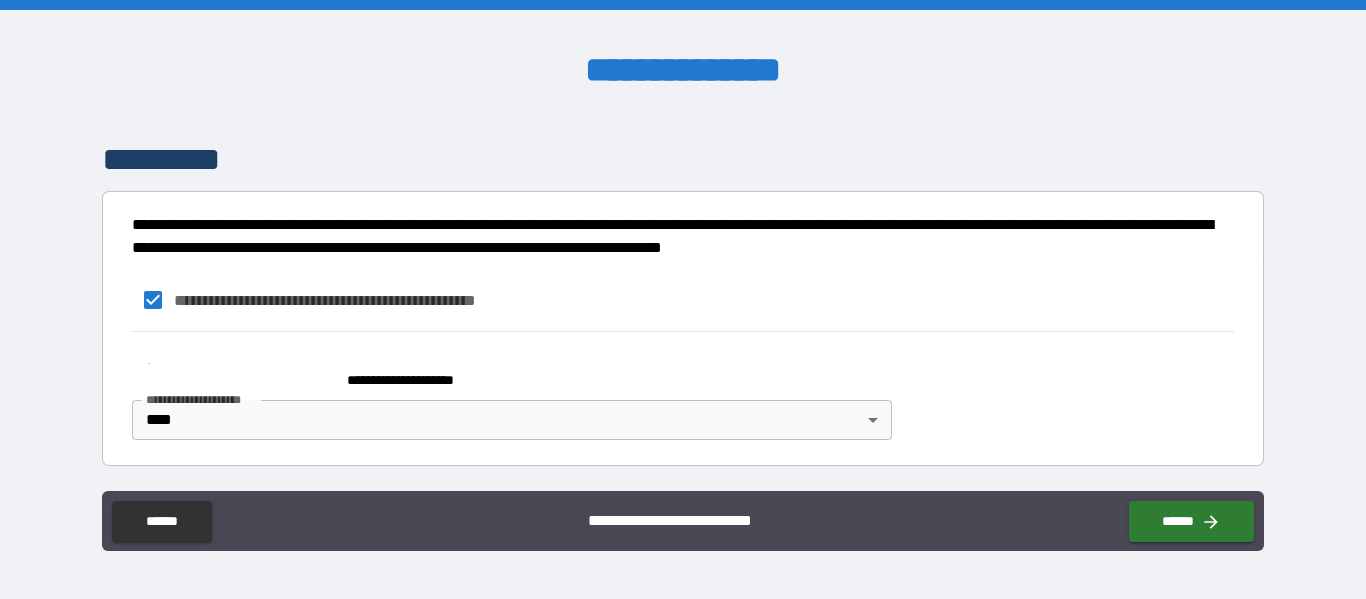 click on "**********" at bounding box center (677, 236) 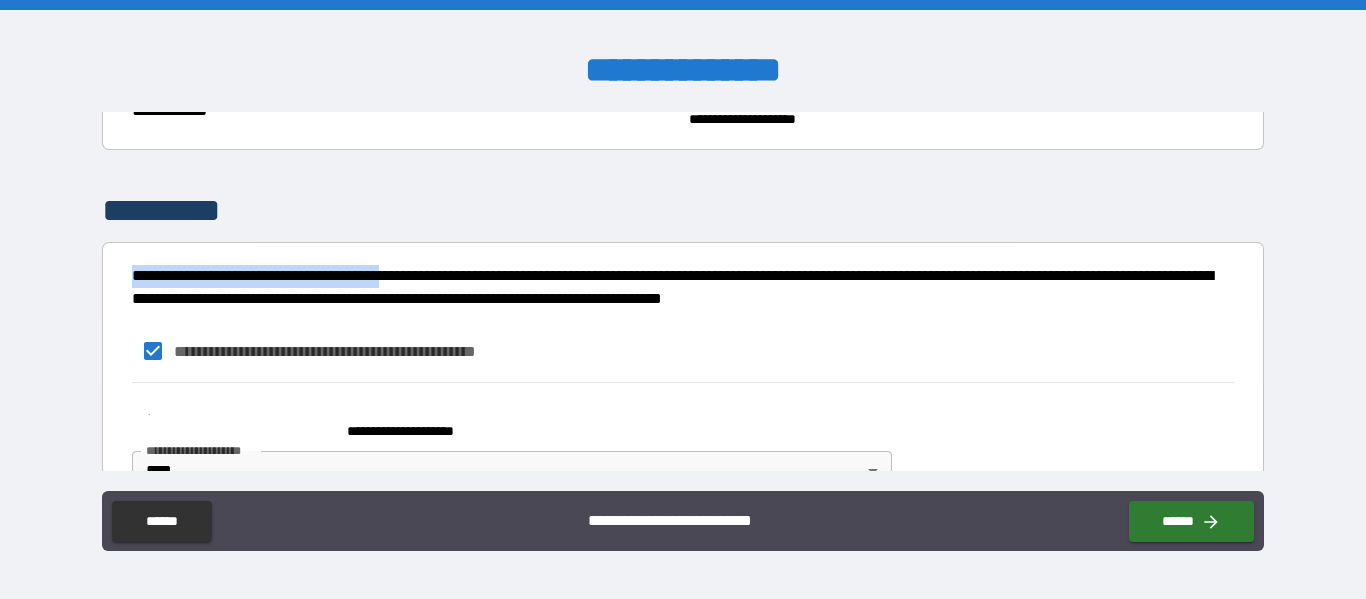 scroll, scrollTop: 4047, scrollLeft: 0, axis: vertical 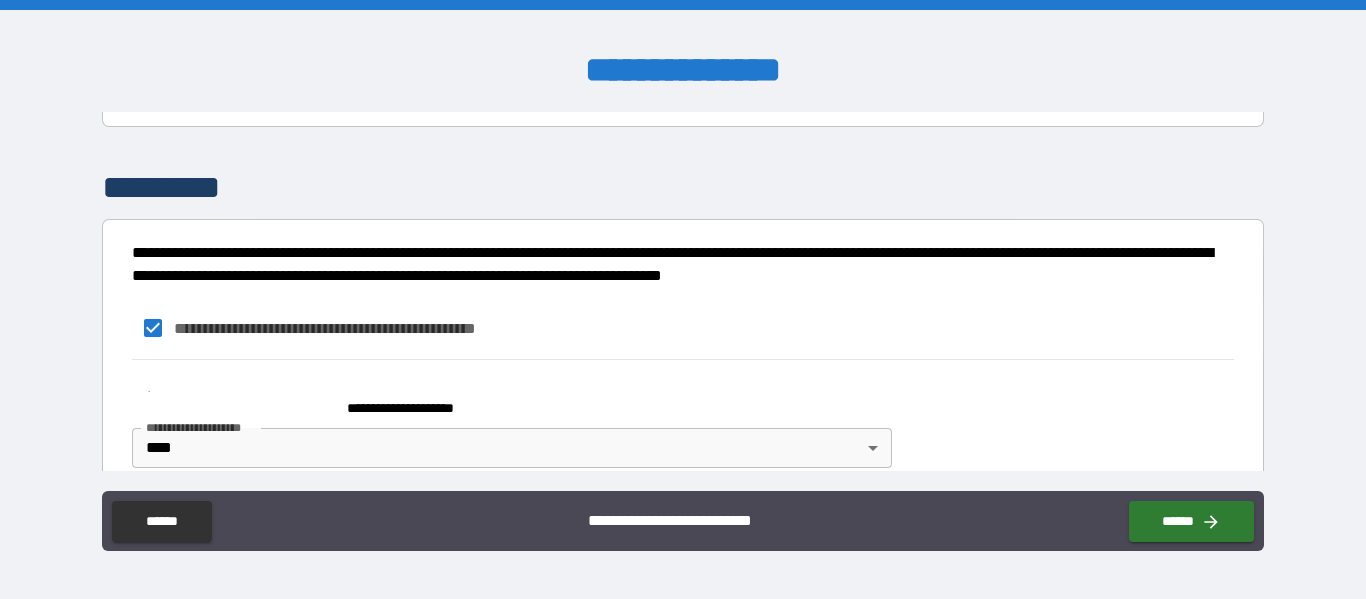 click on "**********" at bounding box center (297, 87) 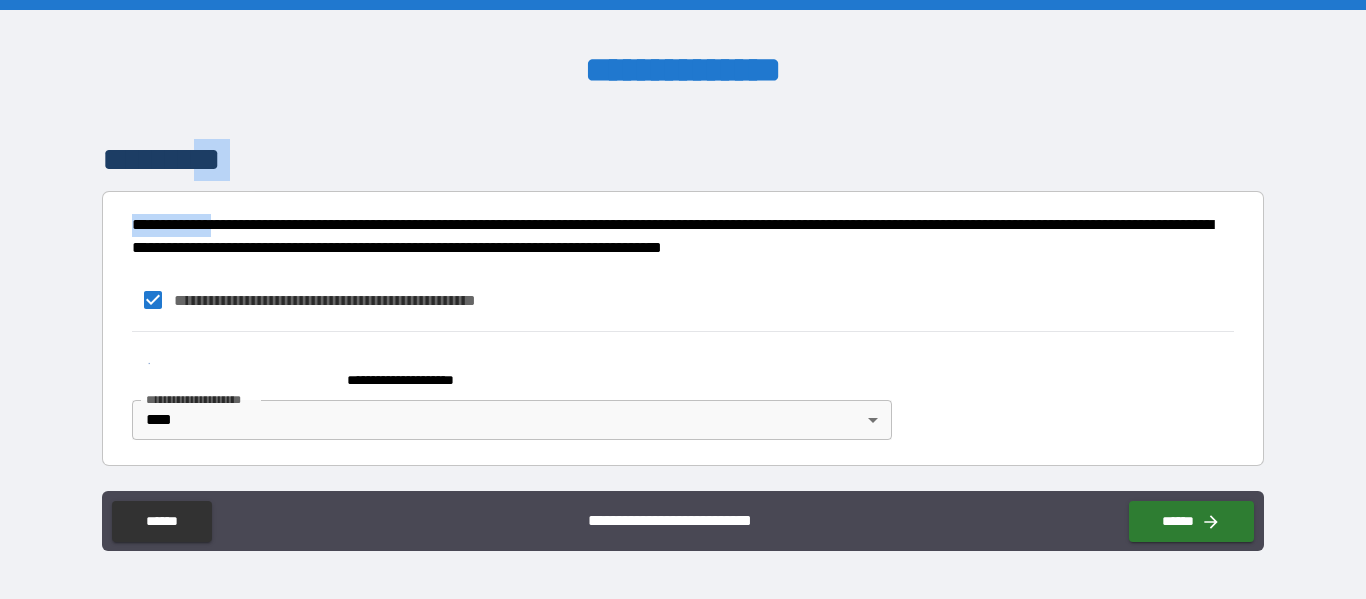 click on "**********" at bounding box center [682, 291] 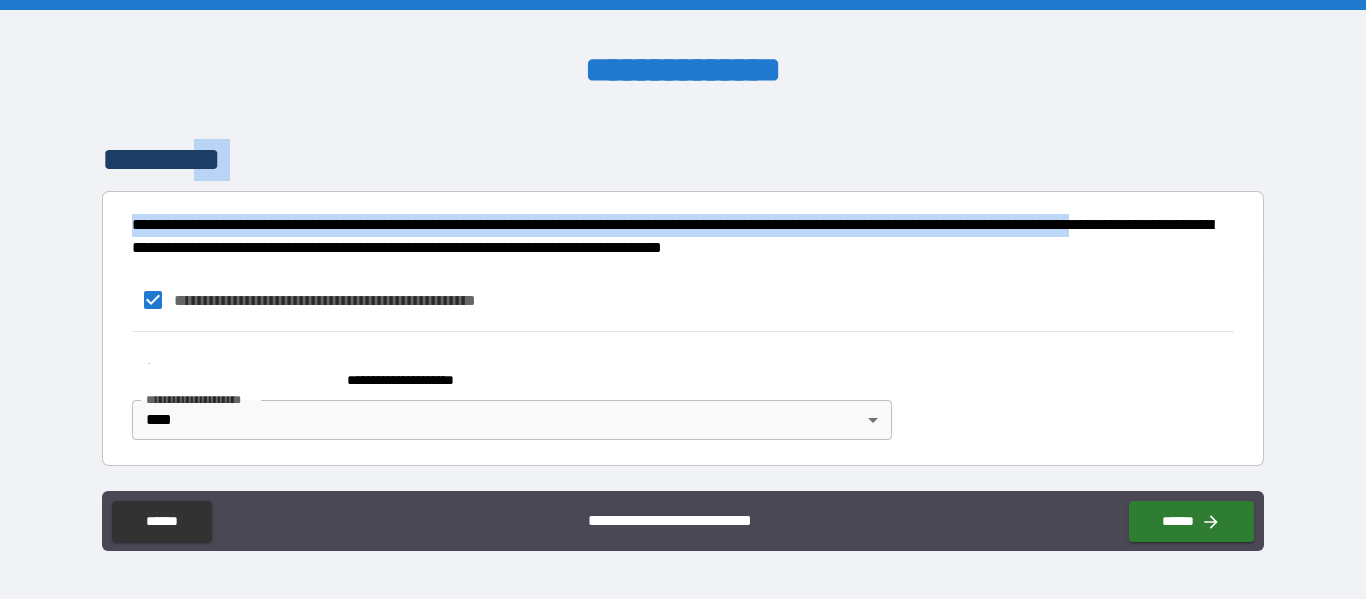 scroll, scrollTop: 4146, scrollLeft: 0, axis: vertical 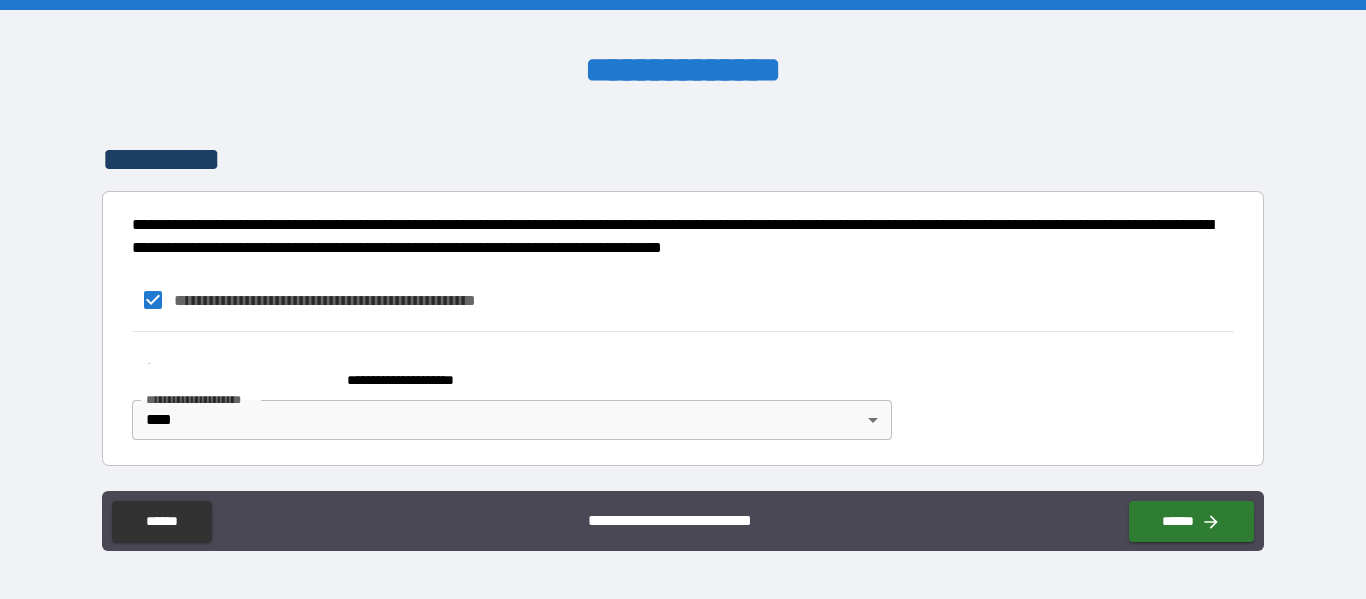 drag, startPoint x: 408, startPoint y: 313, endPoint x: 427, endPoint y: 315, distance: 19.104973 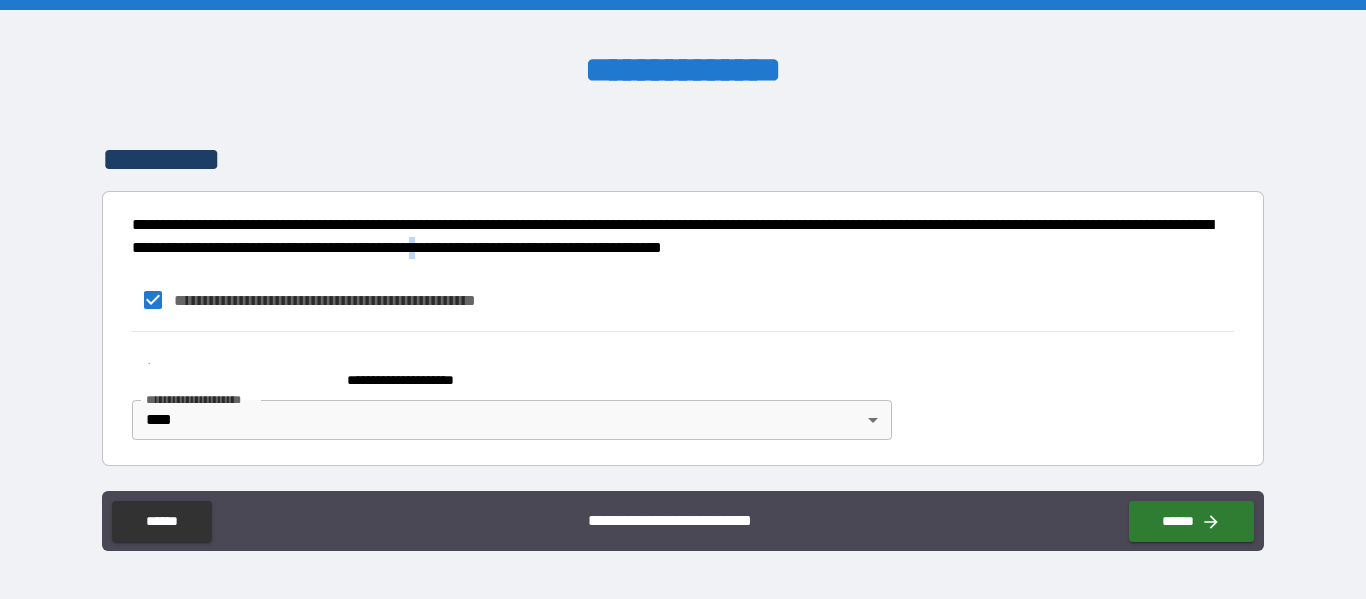 click on "**********" at bounding box center [682, 233] 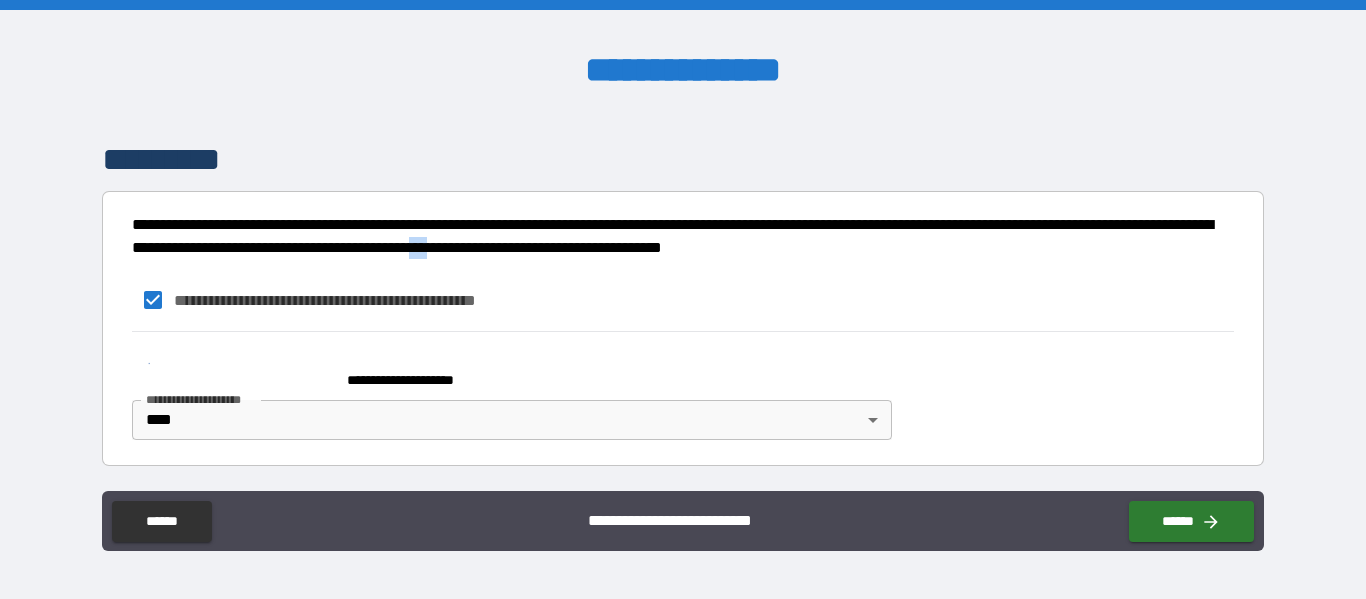 scroll, scrollTop: 4347, scrollLeft: 0, axis: vertical 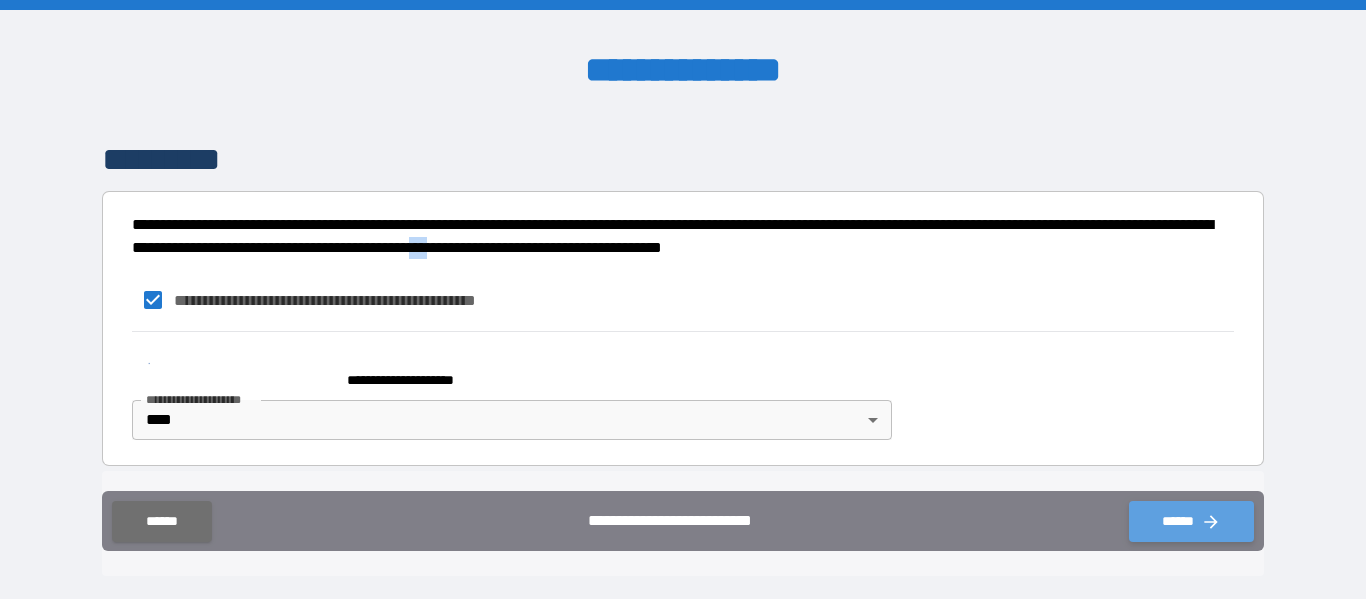 click on "******" at bounding box center [1191, 521] 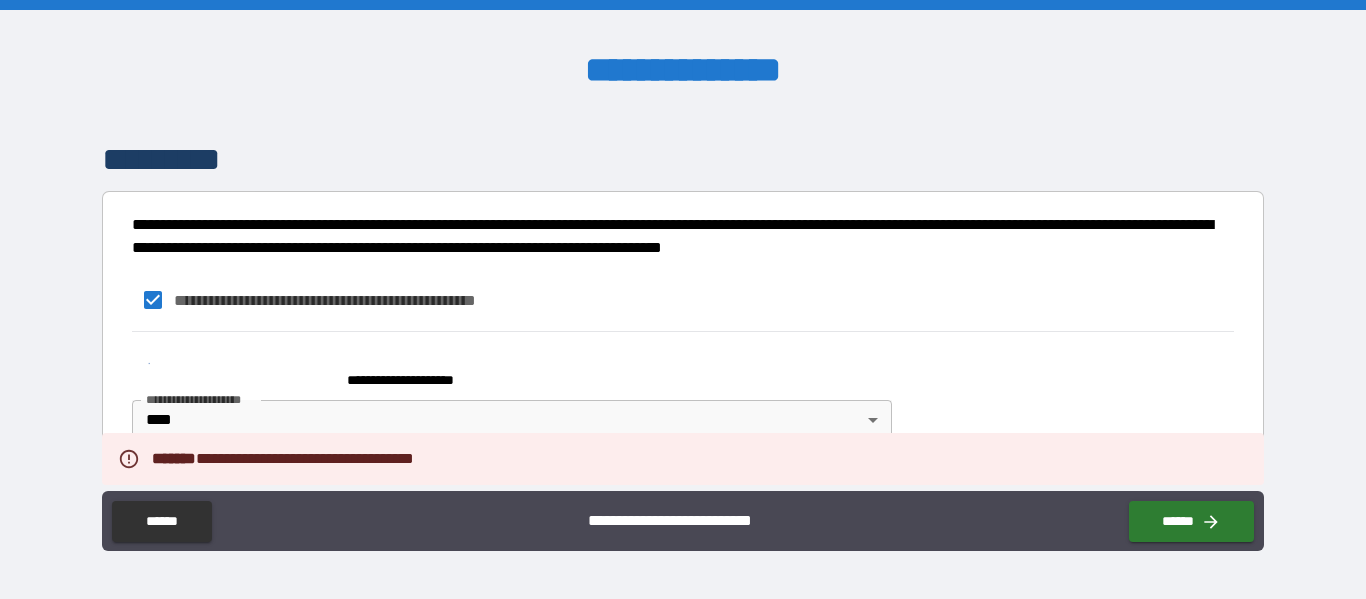 click on "**********" at bounding box center [666, 517] 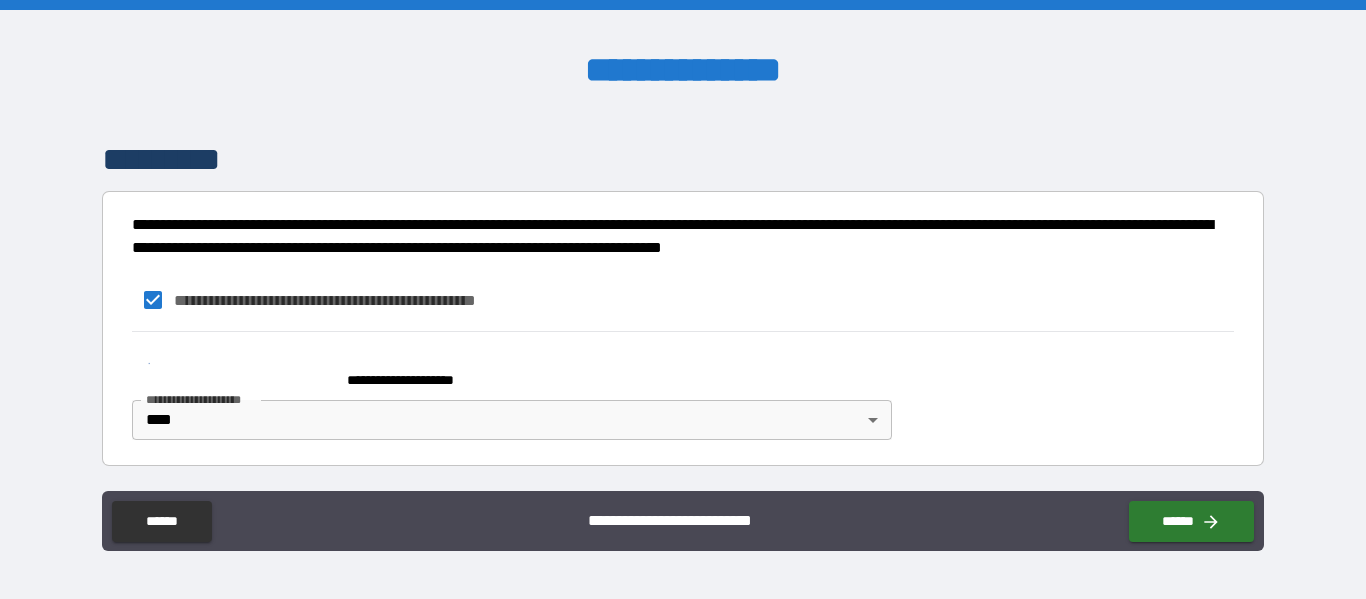 click on "**********" at bounding box center (682, 230) 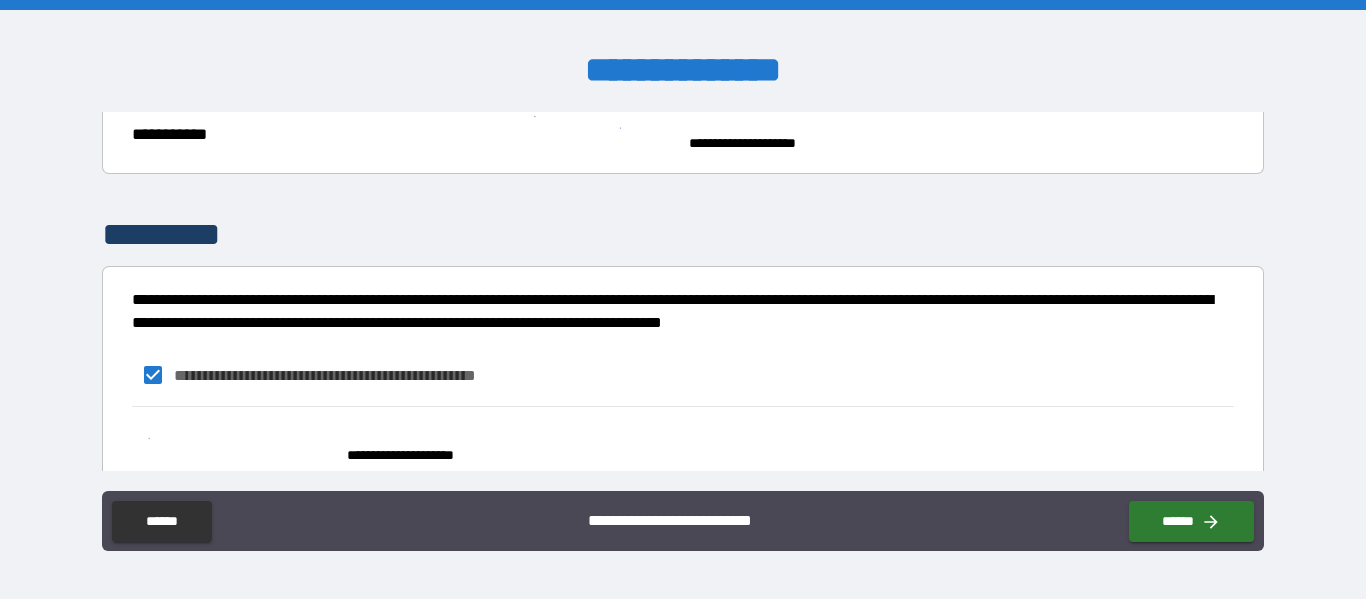 scroll, scrollTop: 4100, scrollLeft: 0, axis: vertical 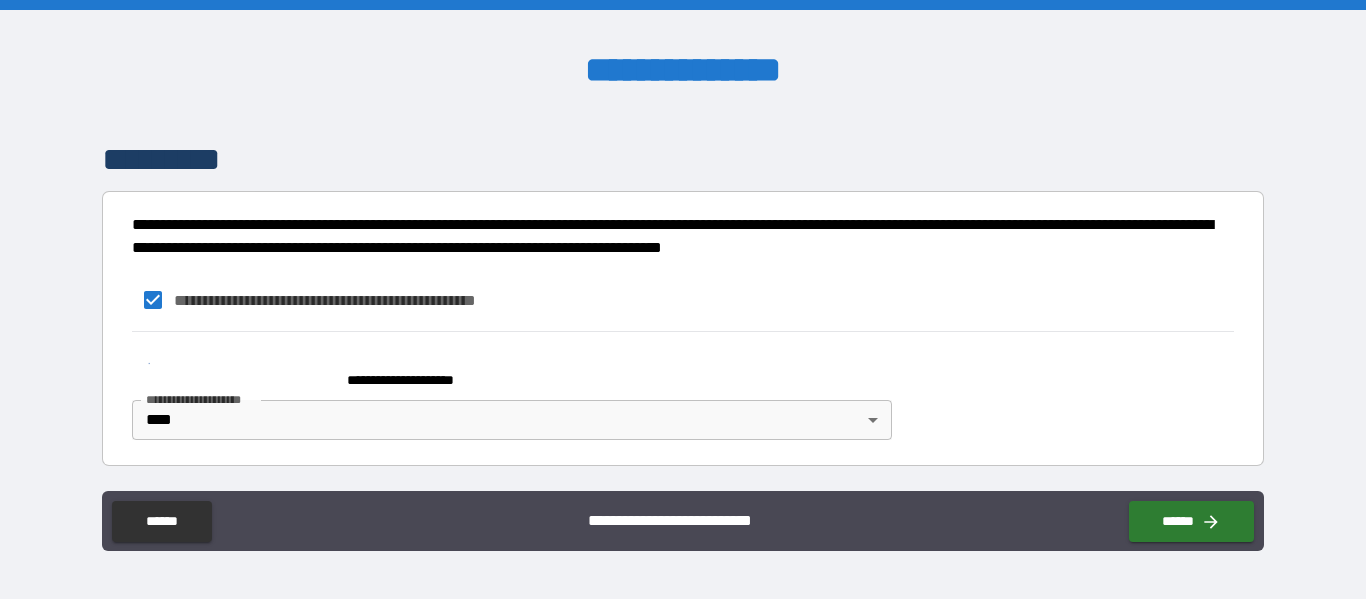 click 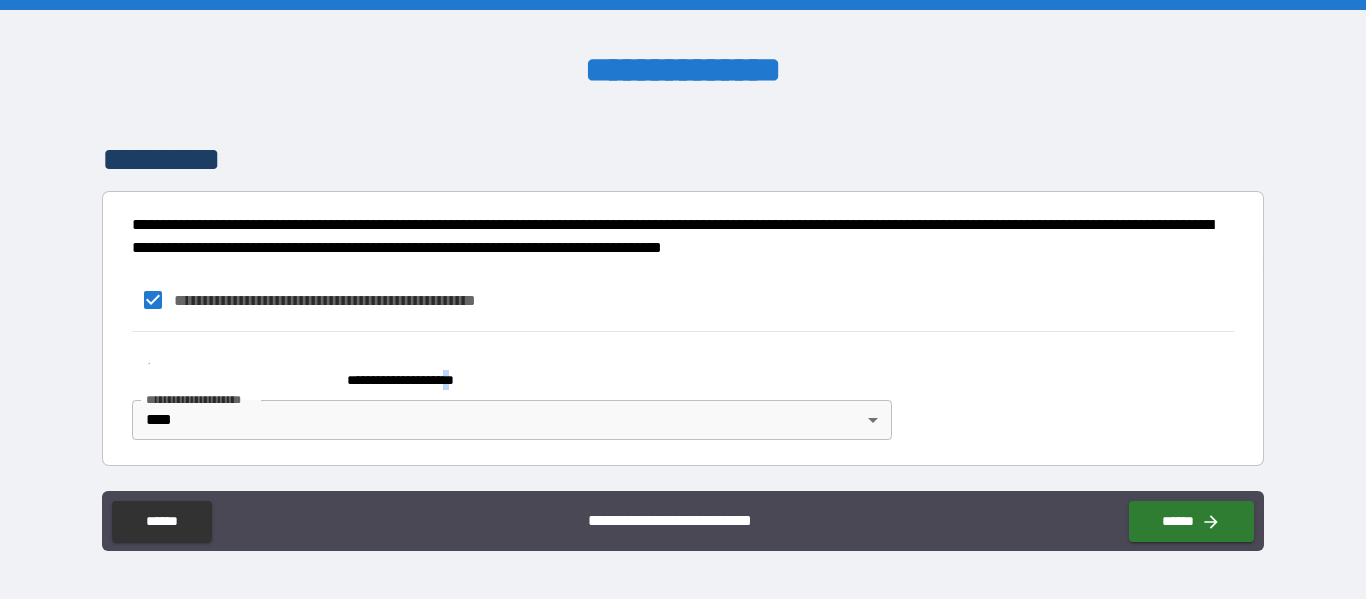 drag, startPoint x: 477, startPoint y: 333, endPoint x: 575, endPoint y: 335, distance: 98.02041 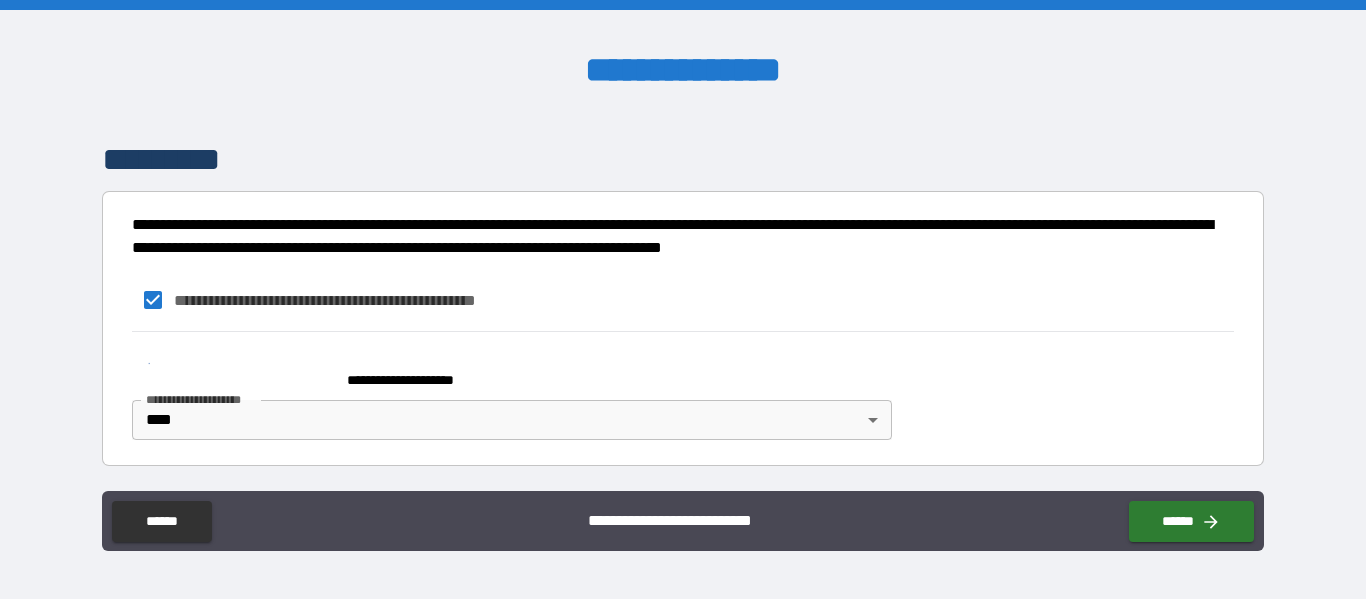 click on "**********" at bounding box center (682, 390) 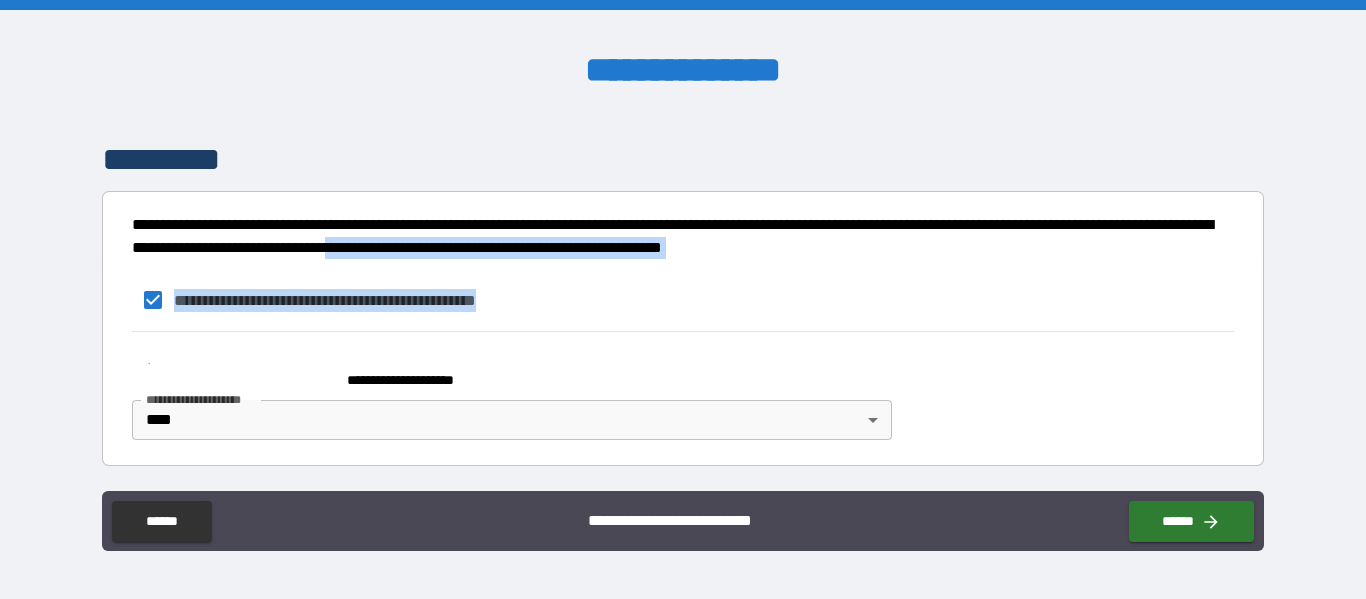 drag, startPoint x: 576, startPoint y: 311, endPoint x: 526, endPoint y: 331, distance: 53.851646 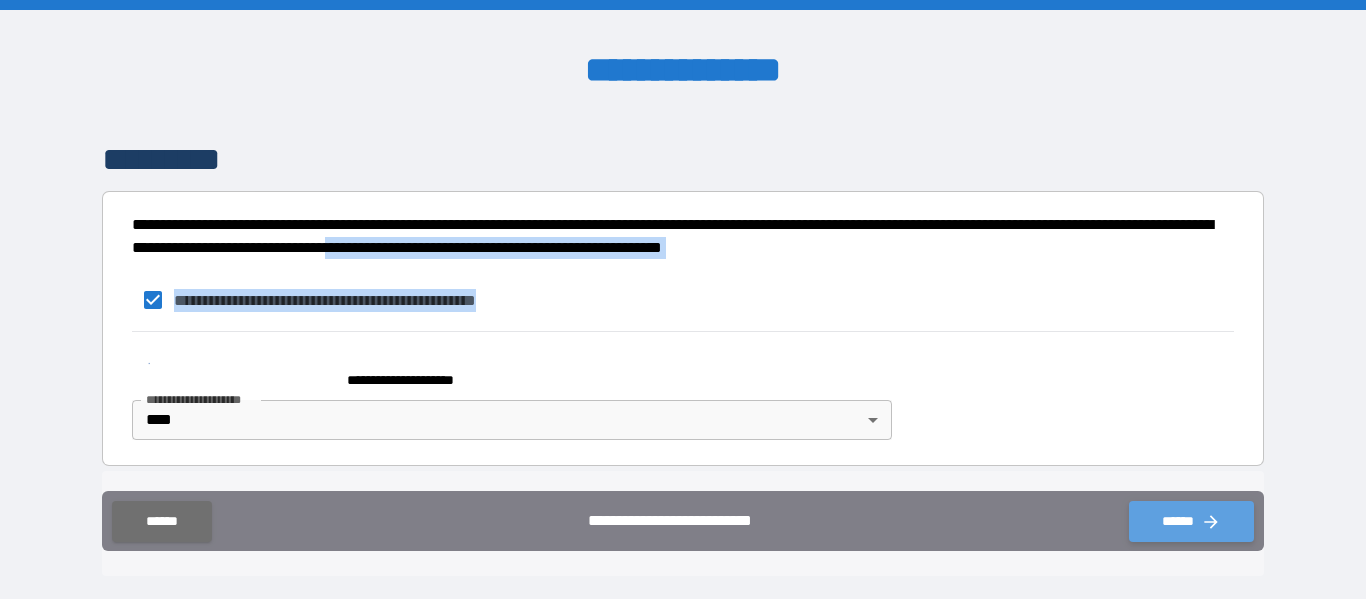 click on "******" at bounding box center (1191, 521) 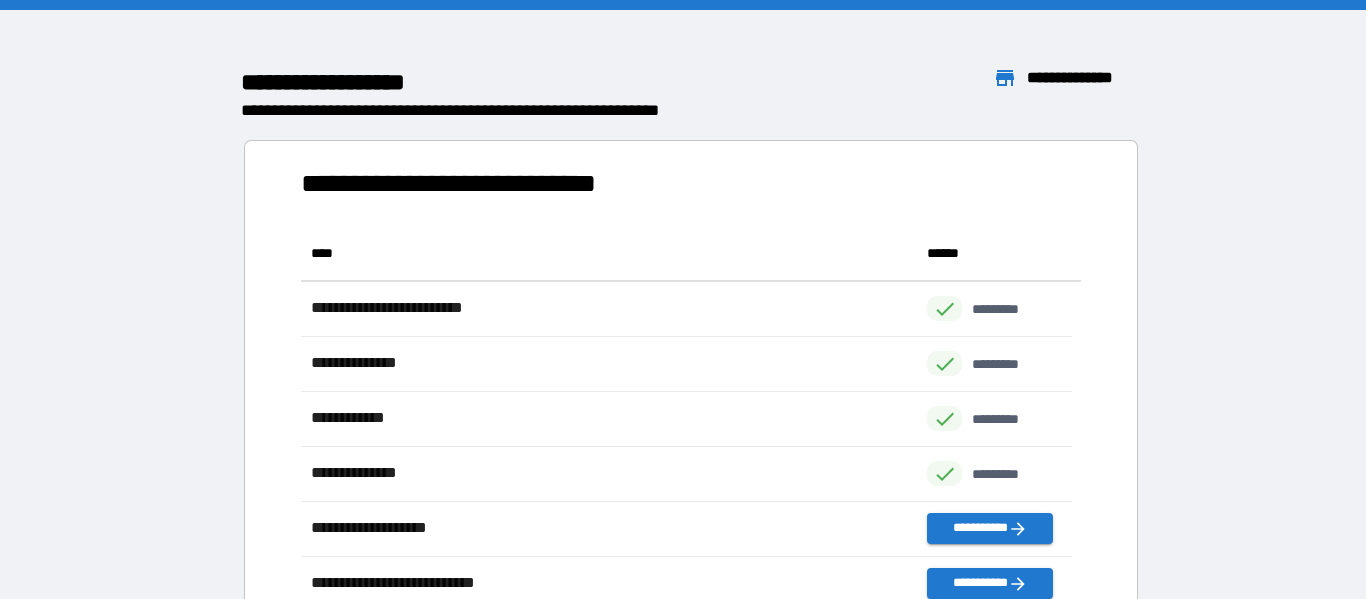 scroll, scrollTop: 16, scrollLeft: 16, axis: both 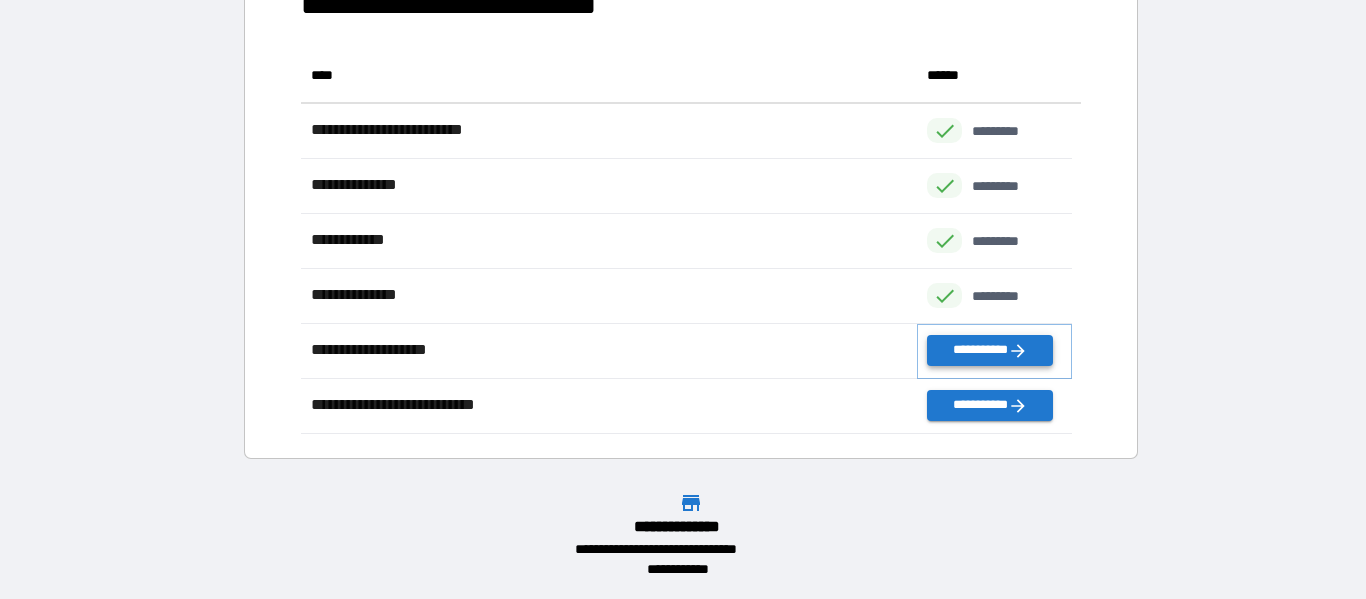 click on "**********" at bounding box center (989, 350) 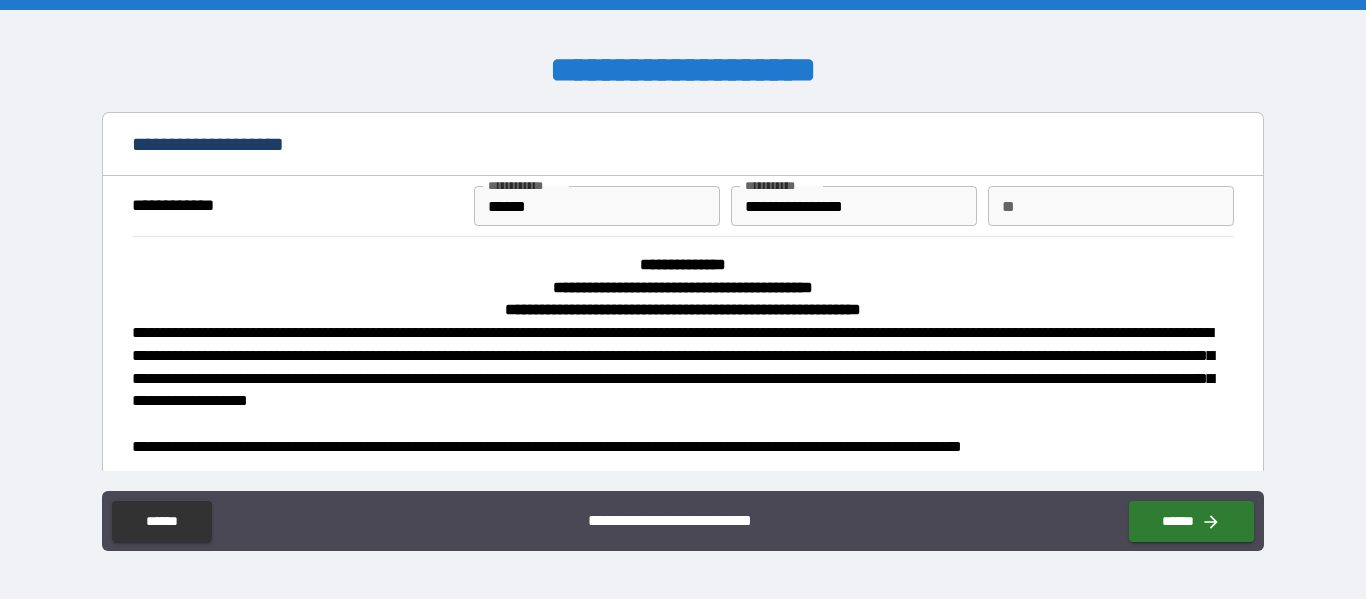 click on "**" at bounding box center (1111, 206) 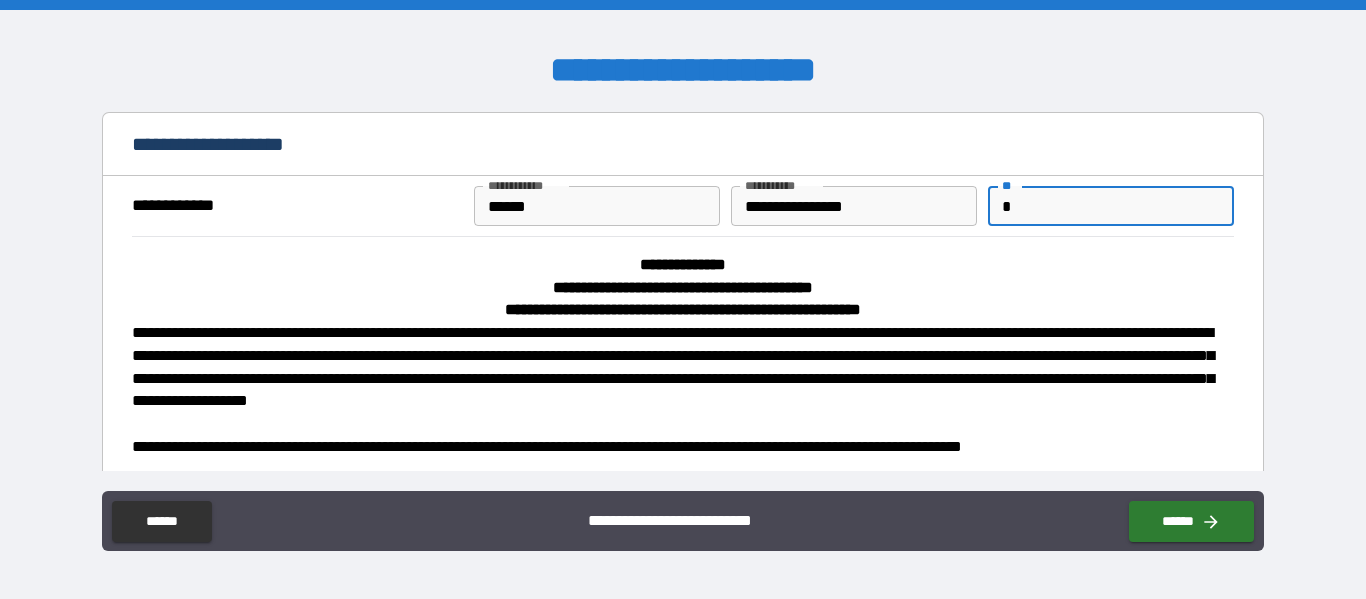 type on "*" 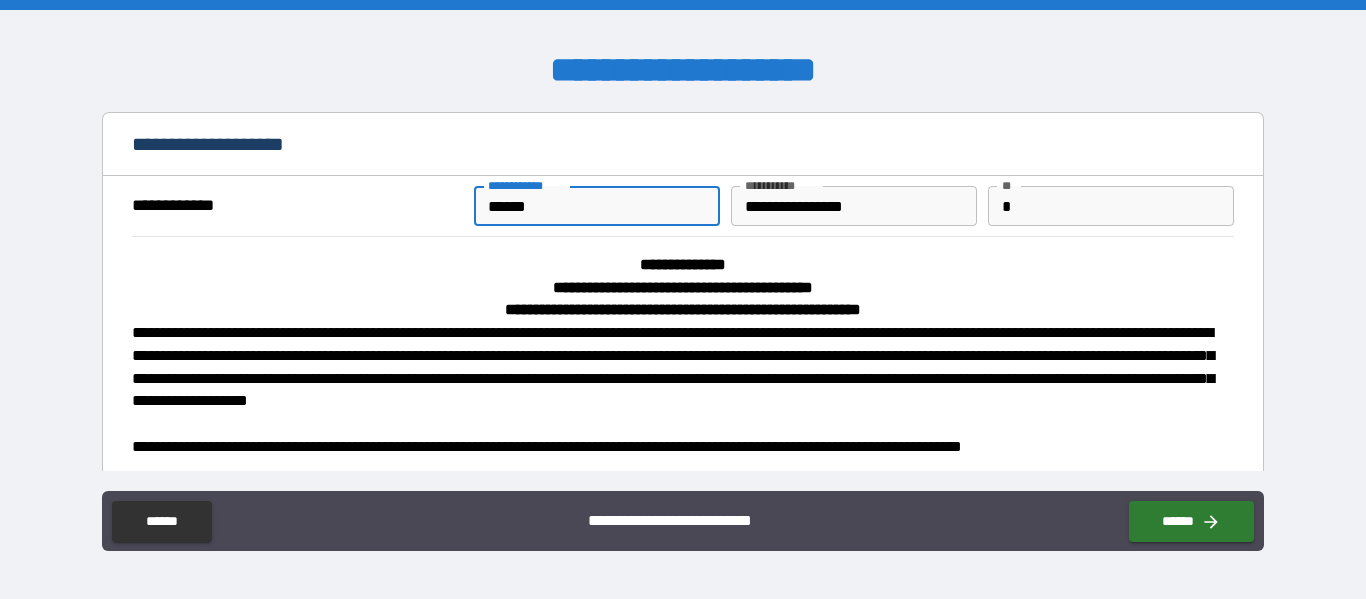 click on "******" at bounding box center (597, 206) 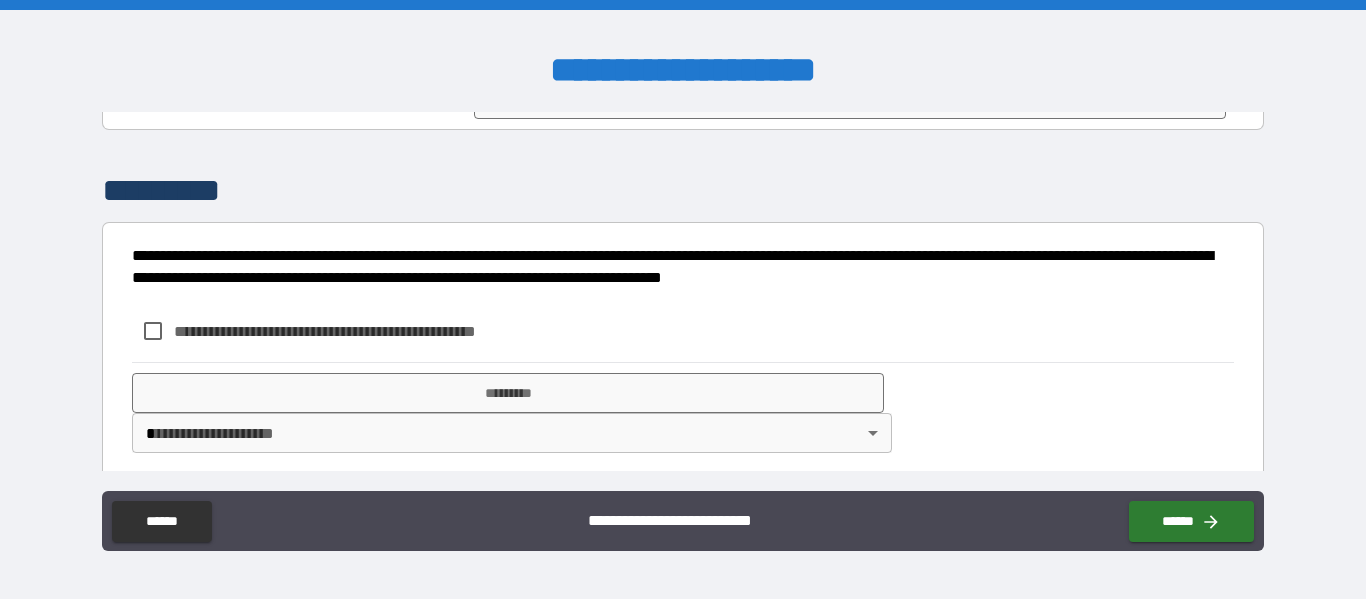 scroll, scrollTop: 1208, scrollLeft: 0, axis: vertical 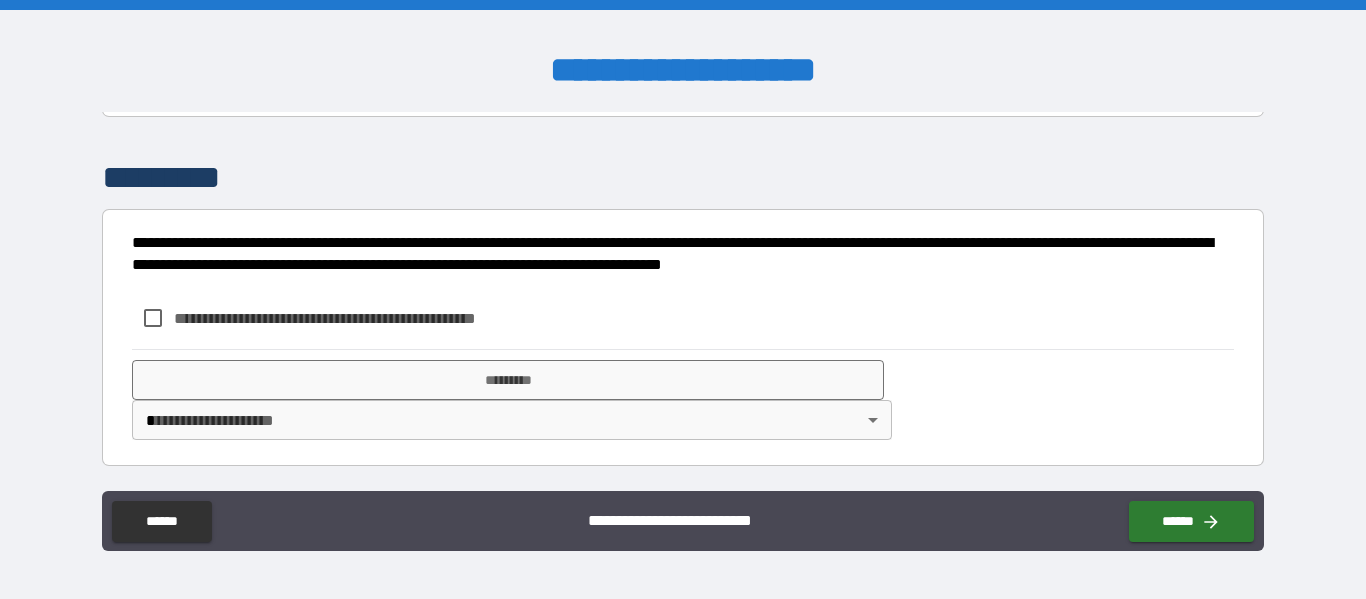 type on "****" 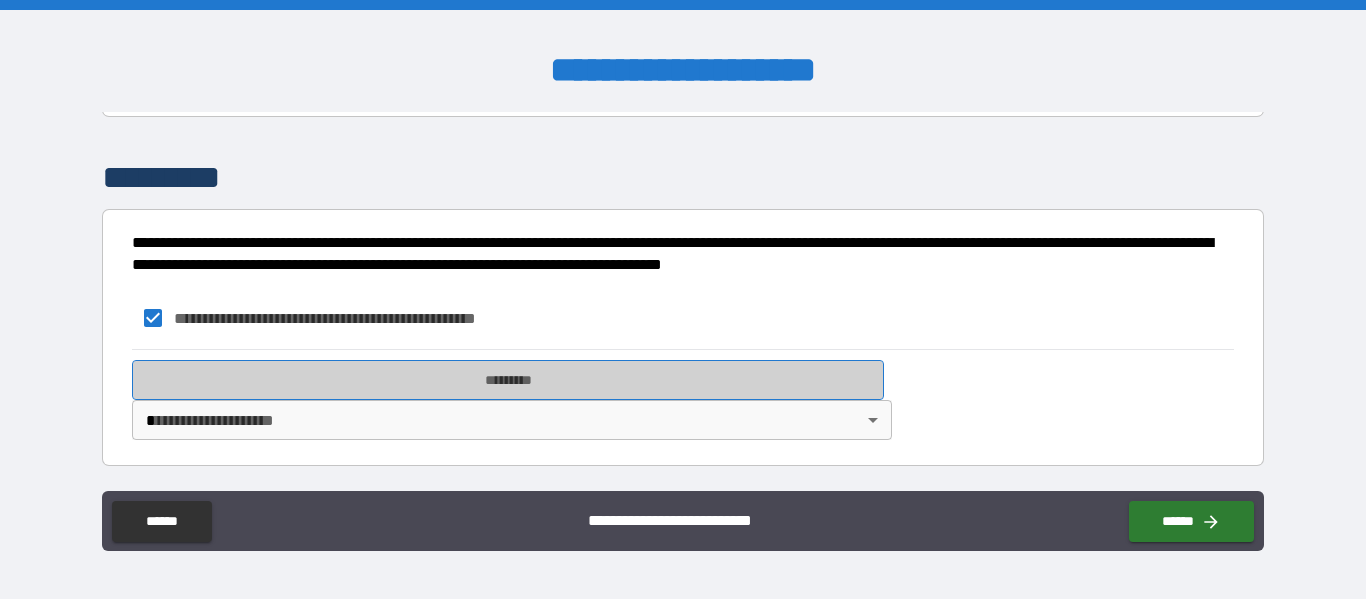 click on "*********" at bounding box center (508, 380) 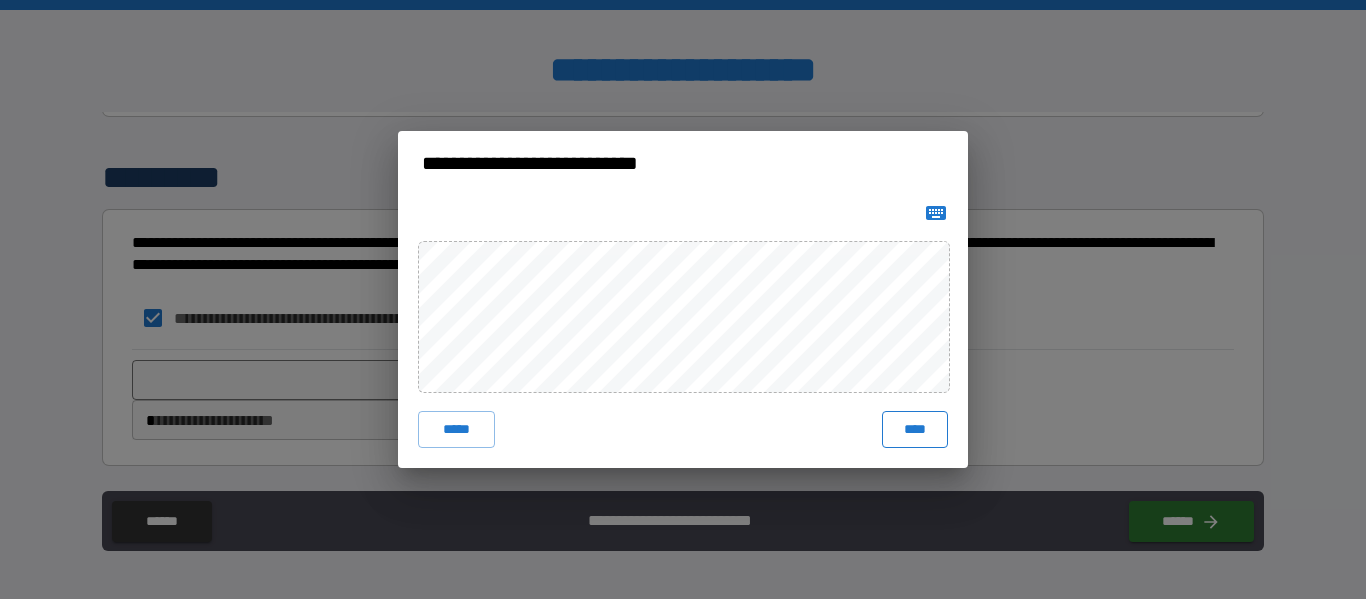 click on "****" at bounding box center (915, 429) 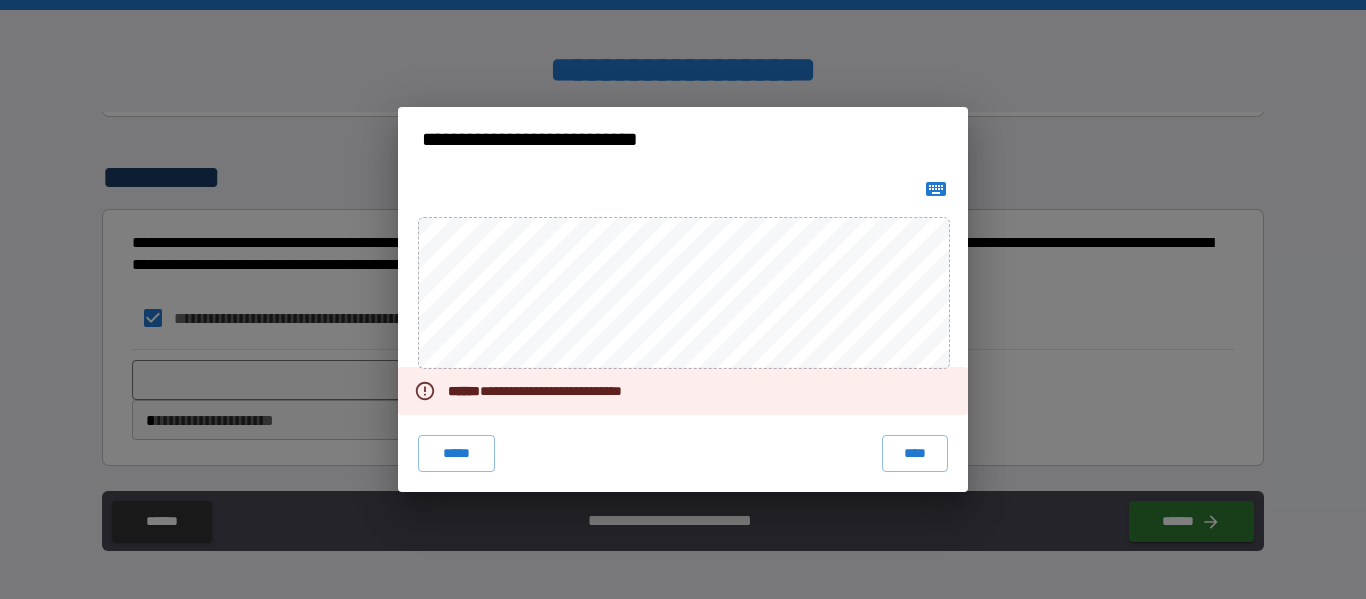 click on "**********" at bounding box center (683, 299) 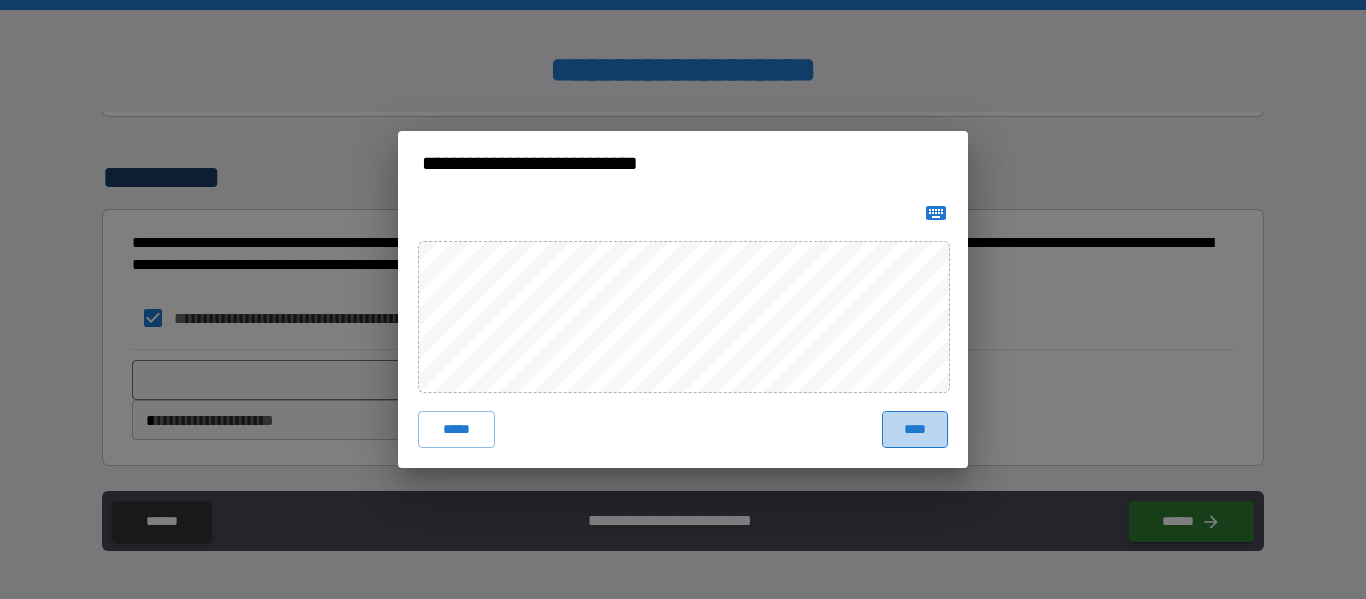 click on "****" at bounding box center (915, 429) 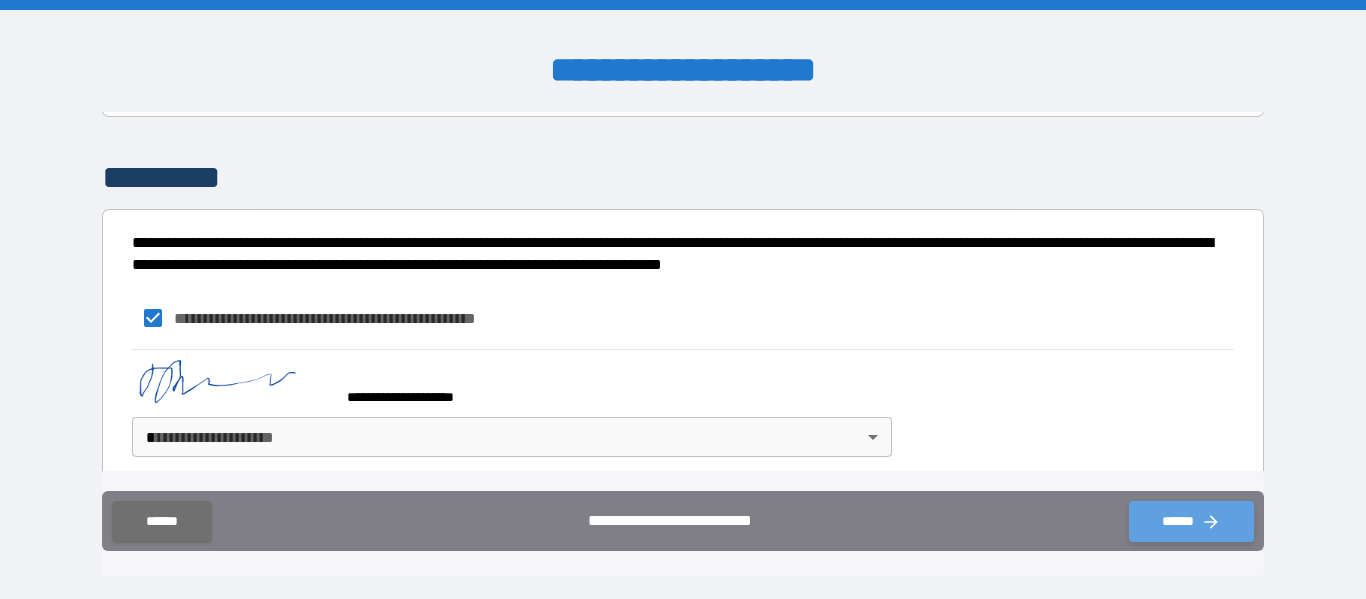 click 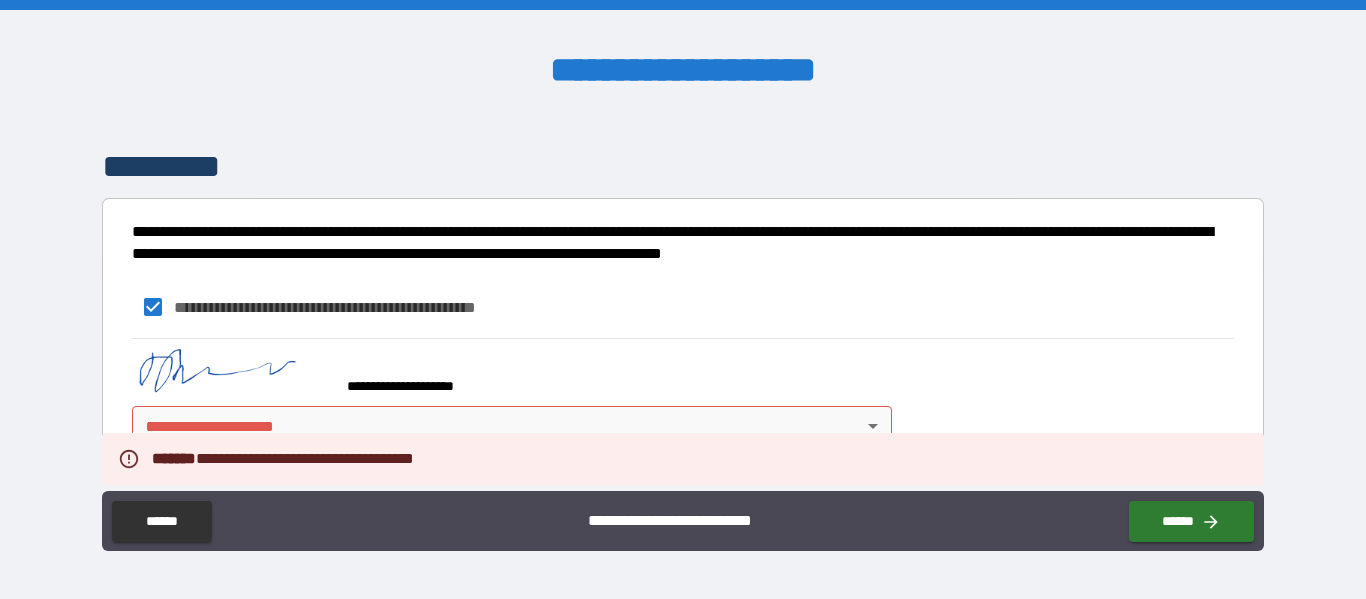 scroll, scrollTop: 1225, scrollLeft: 0, axis: vertical 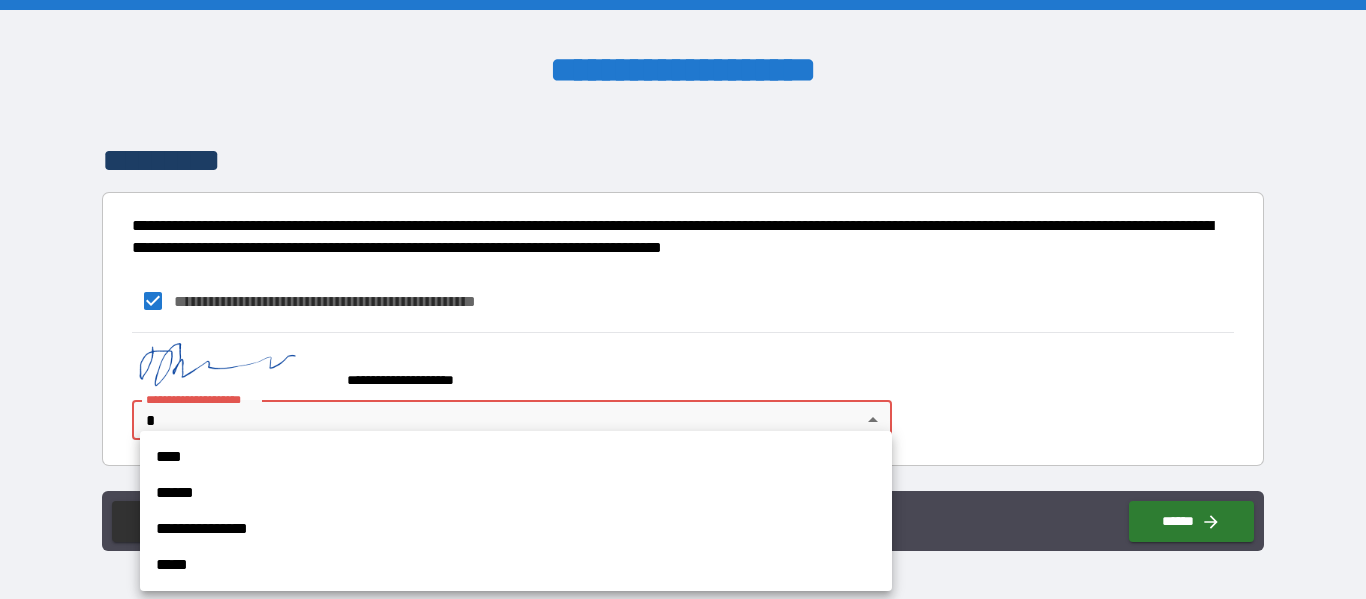 click on "**********" at bounding box center [683, 299] 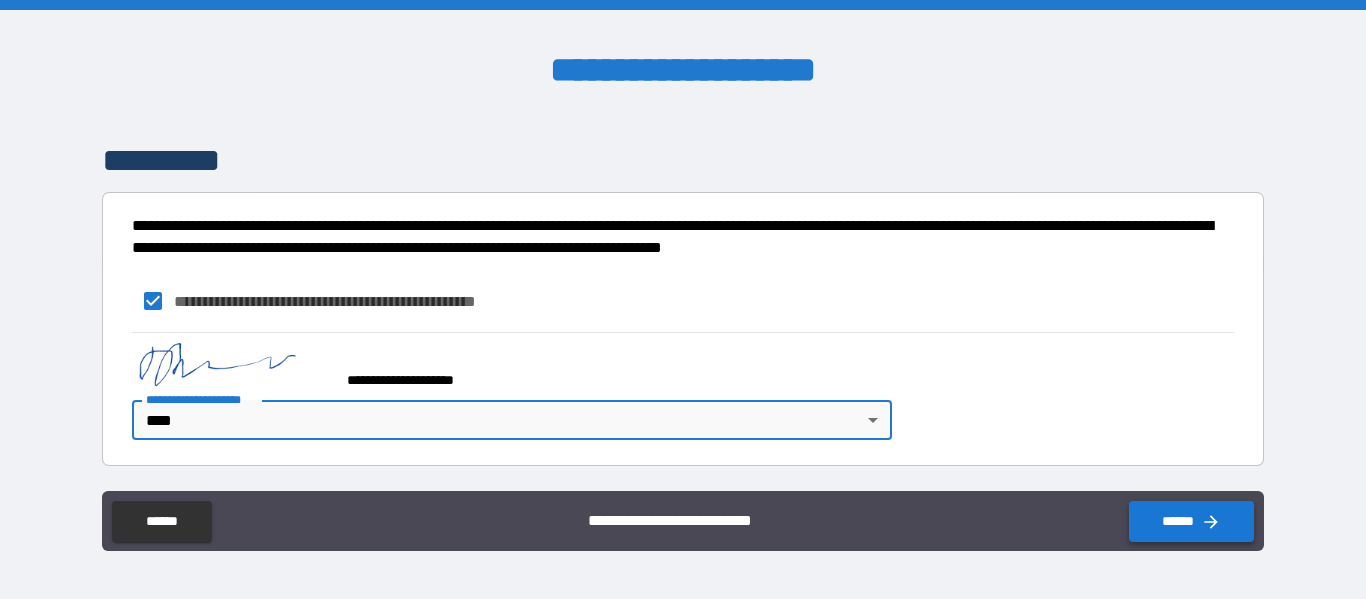 click on "******" at bounding box center (1191, 521) 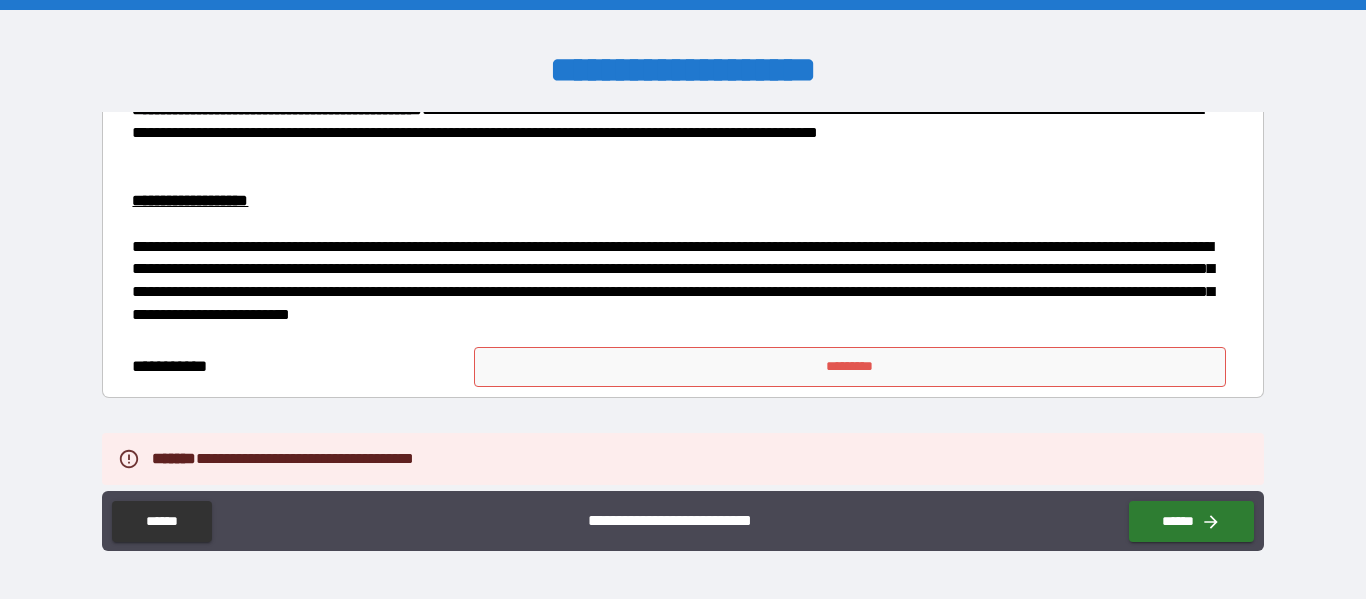 scroll, scrollTop: 925, scrollLeft: 0, axis: vertical 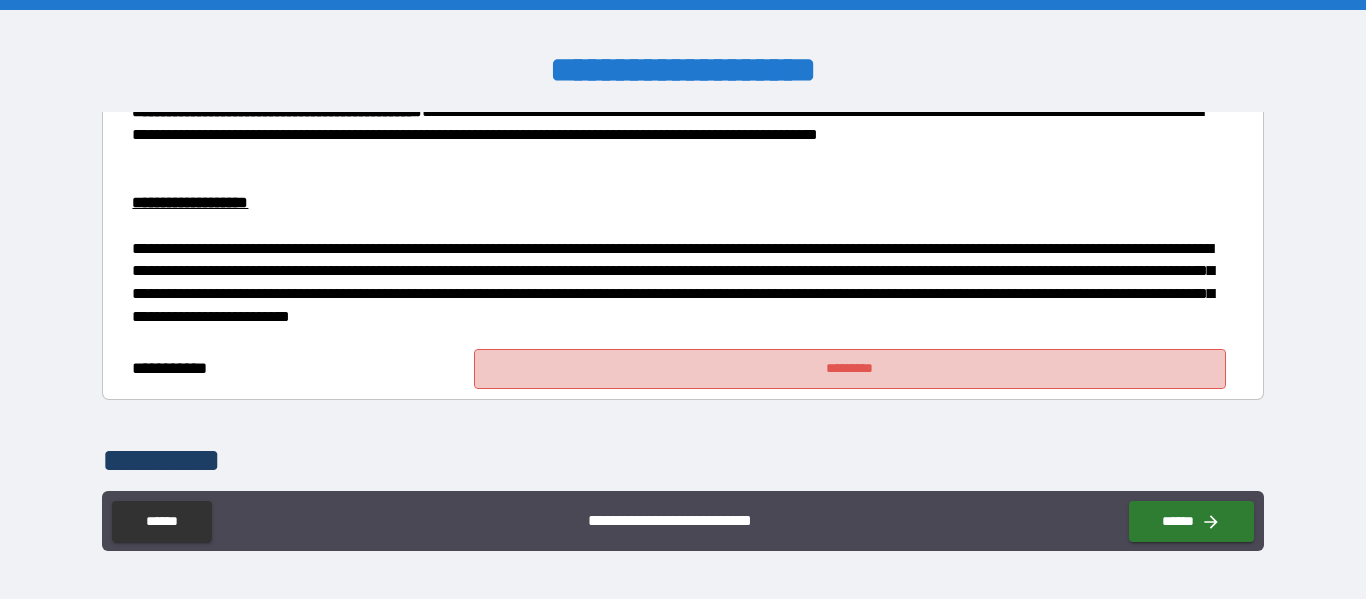 click on "*********" at bounding box center [850, 369] 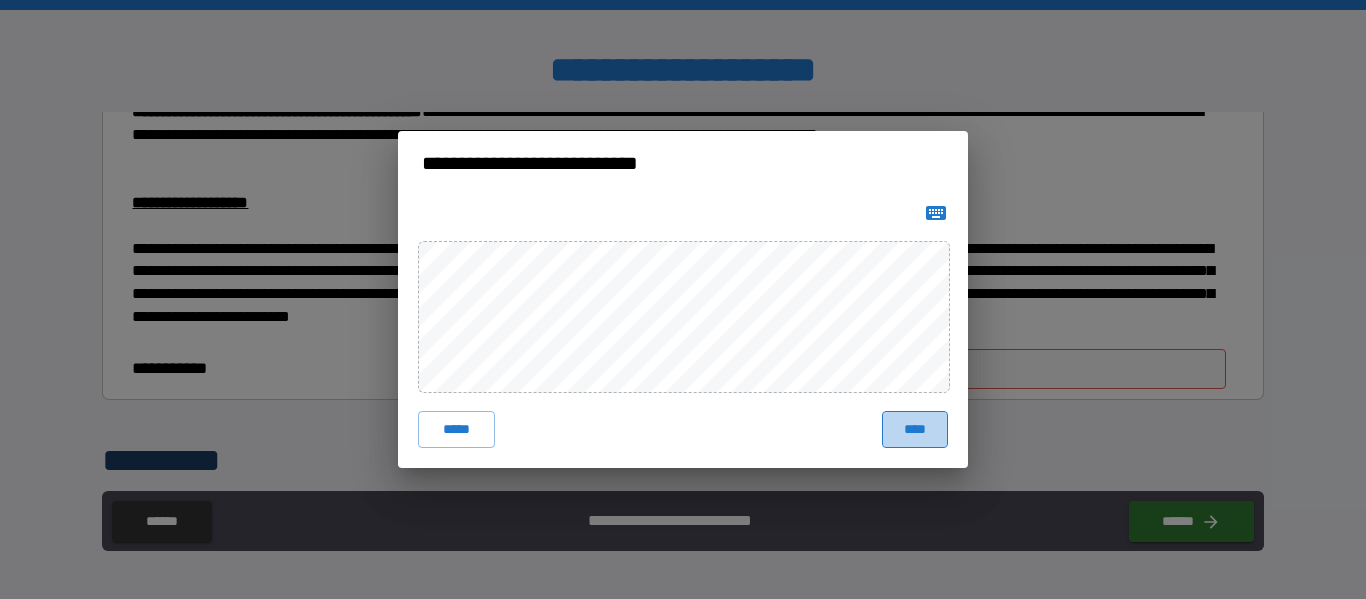 click on "****" at bounding box center (915, 429) 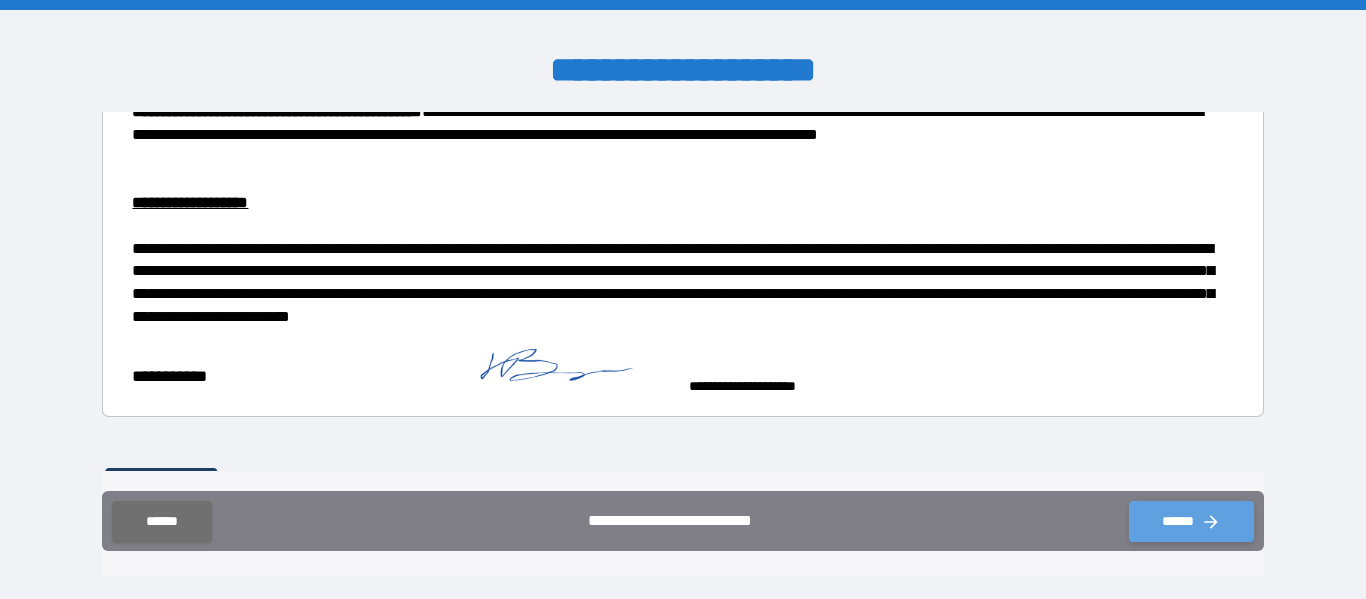 click 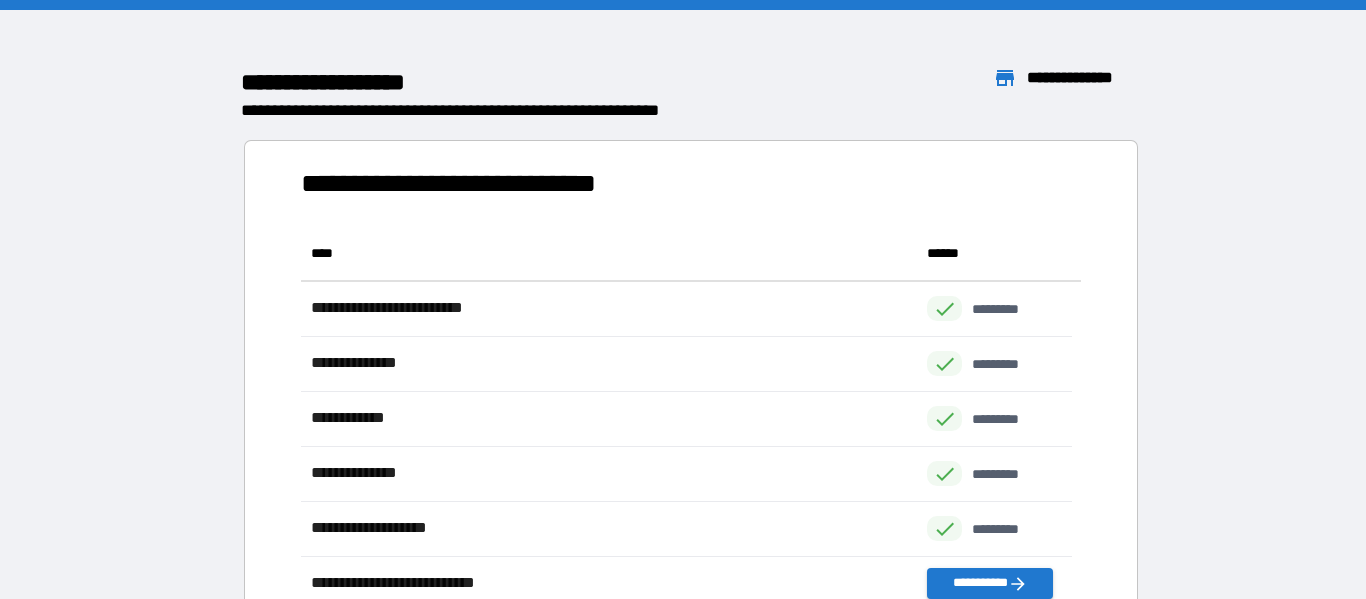 scroll, scrollTop: 16, scrollLeft: 16, axis: both 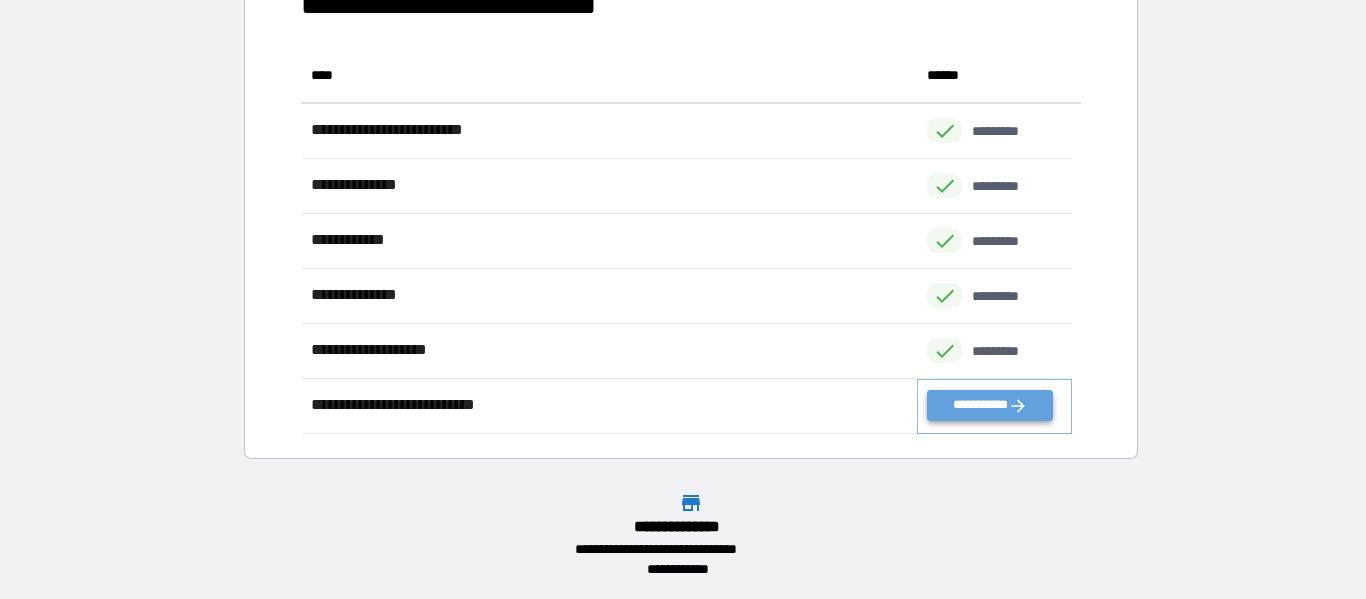 click on "**********" at bounding box center (989, 405) 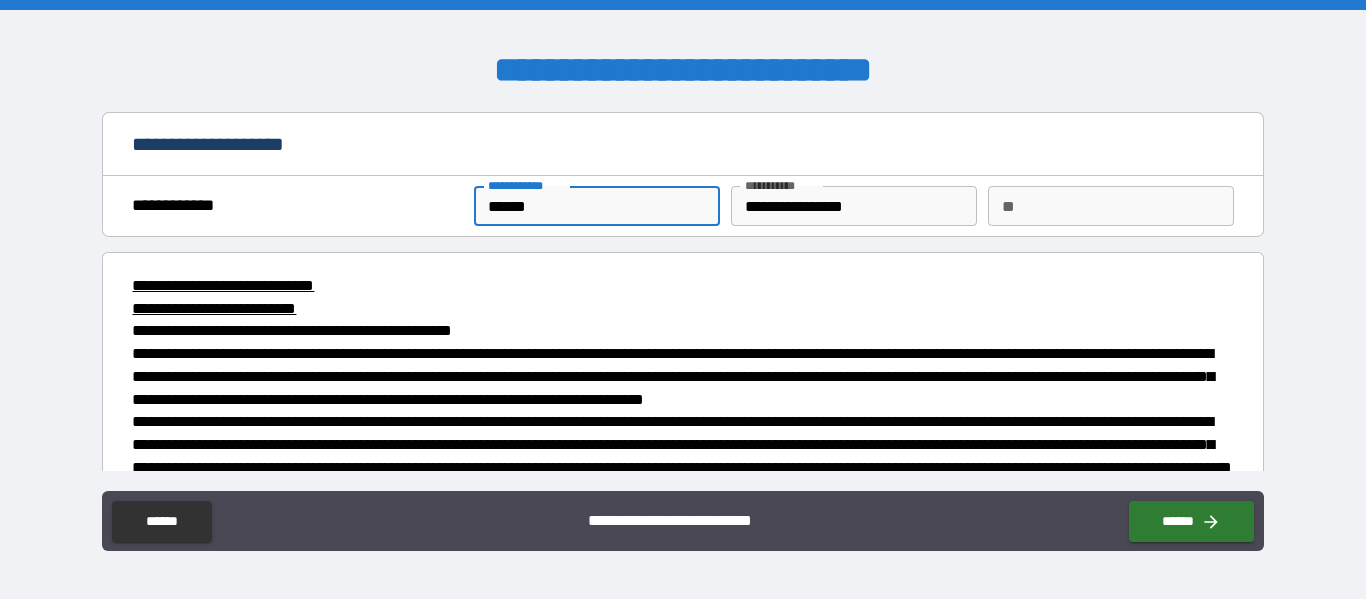 click on "******" at bounding box center (597, 206) 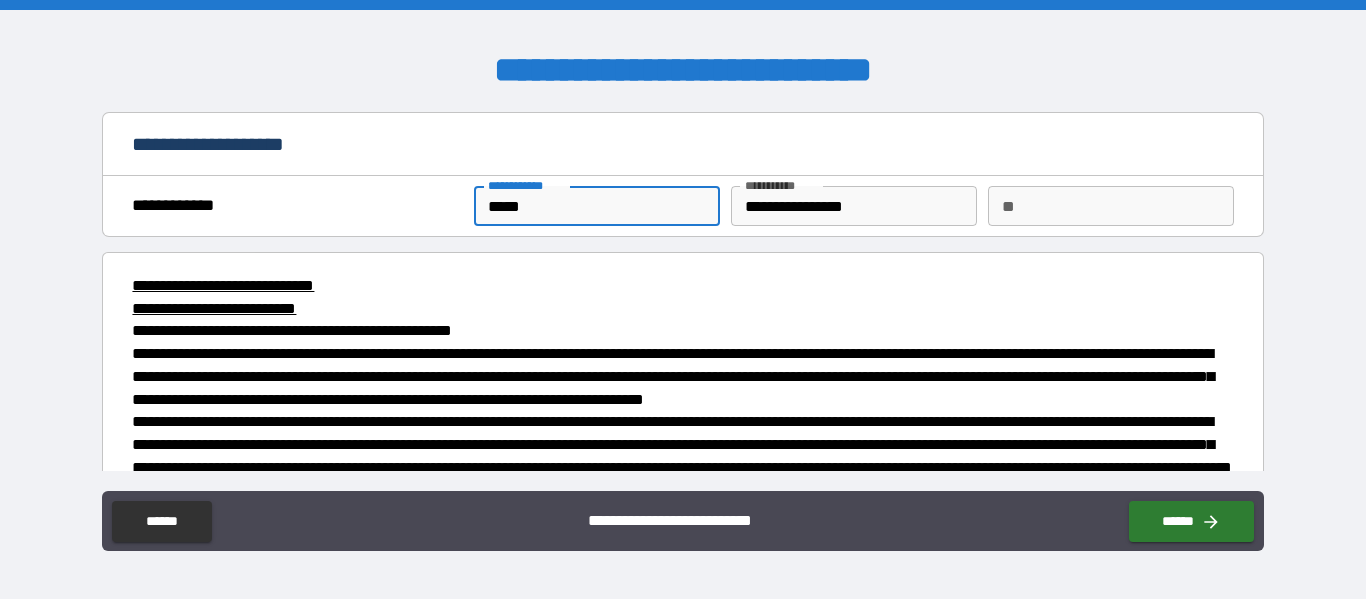 type on "****" 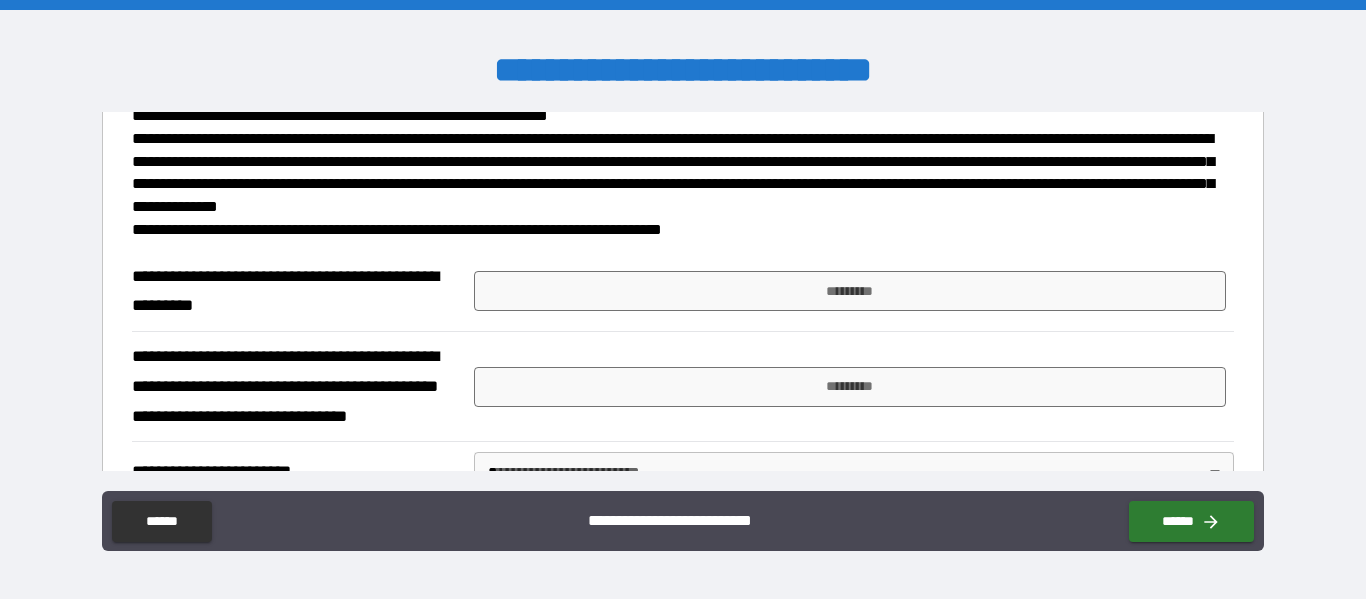 scroll, scrollTop: 400, scrollLeft: 0, axis: vertical 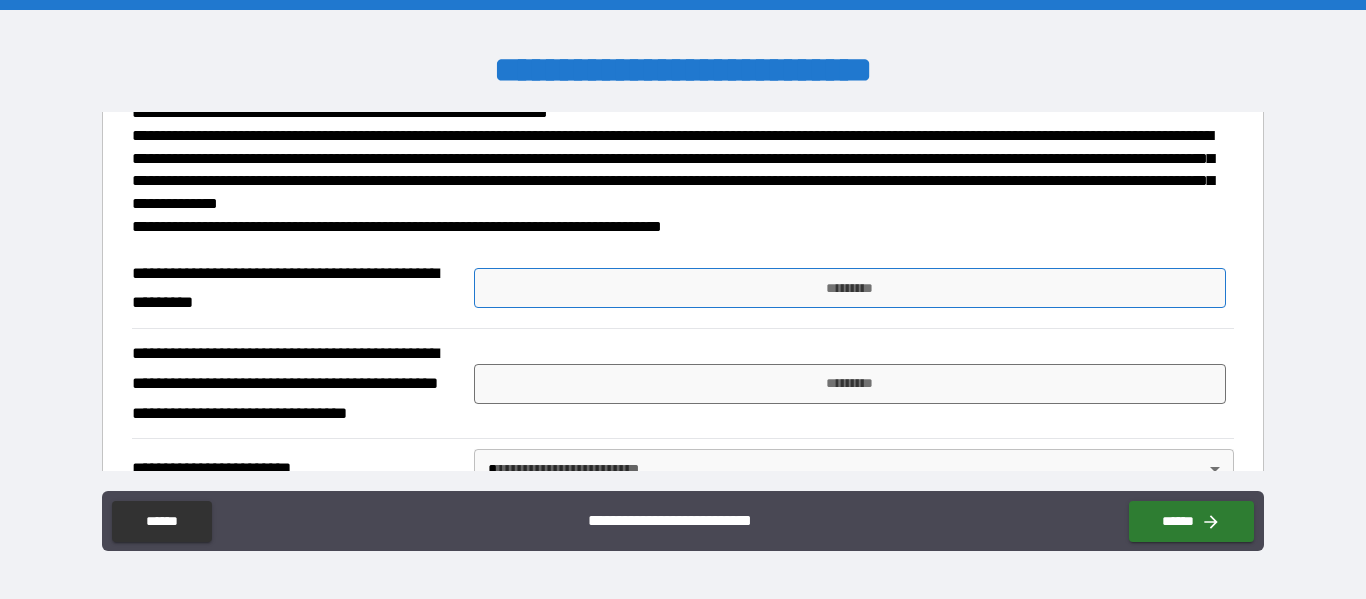 type on "*" 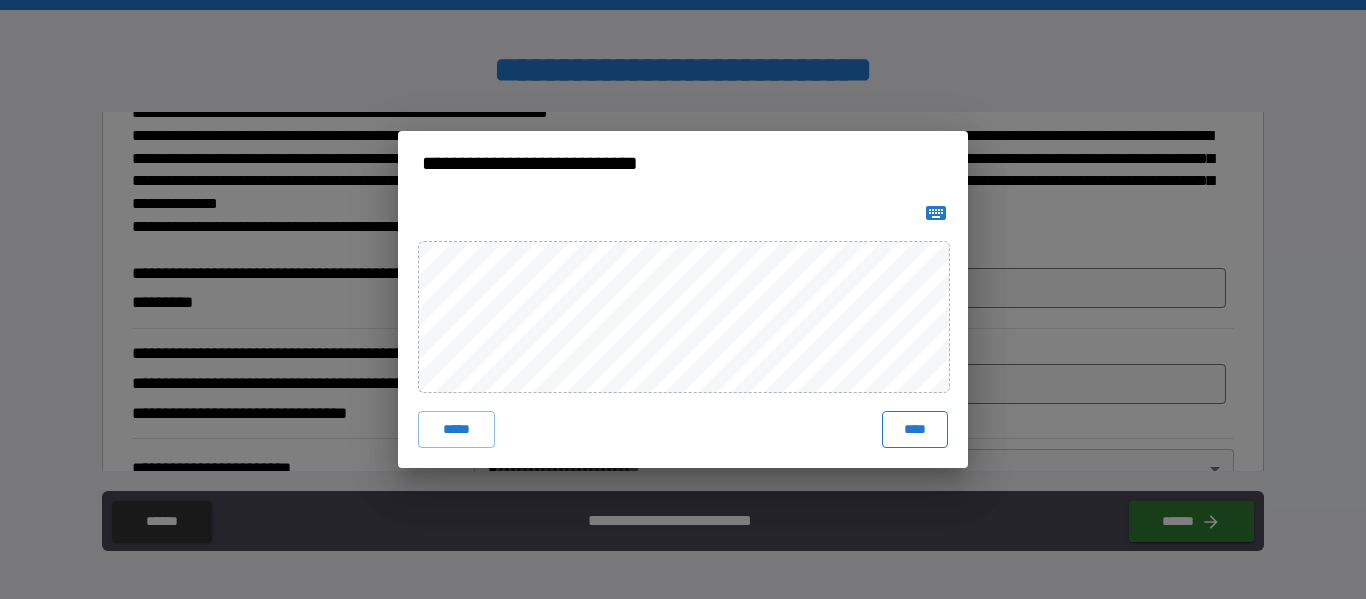 click on "****" at bounding box center [915, 429] 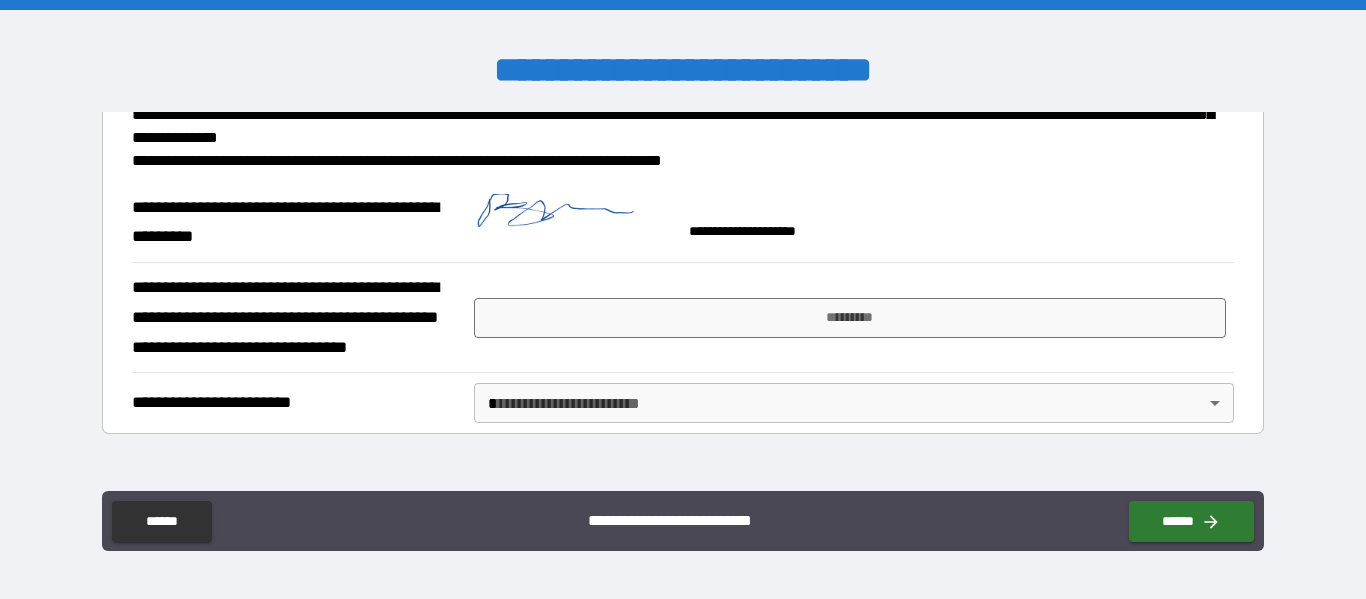 scroll, scrollTop: 500, scrollLeft: 0, axis: vertical 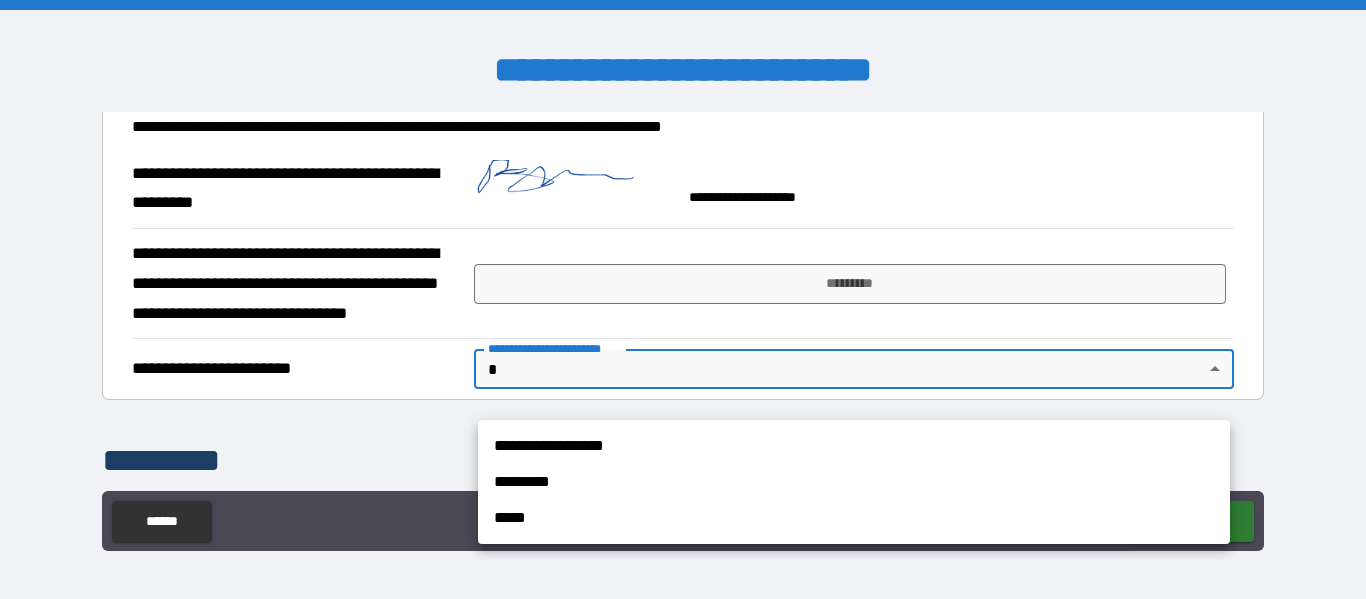 click on "**********" at bounding box center (683, 299) 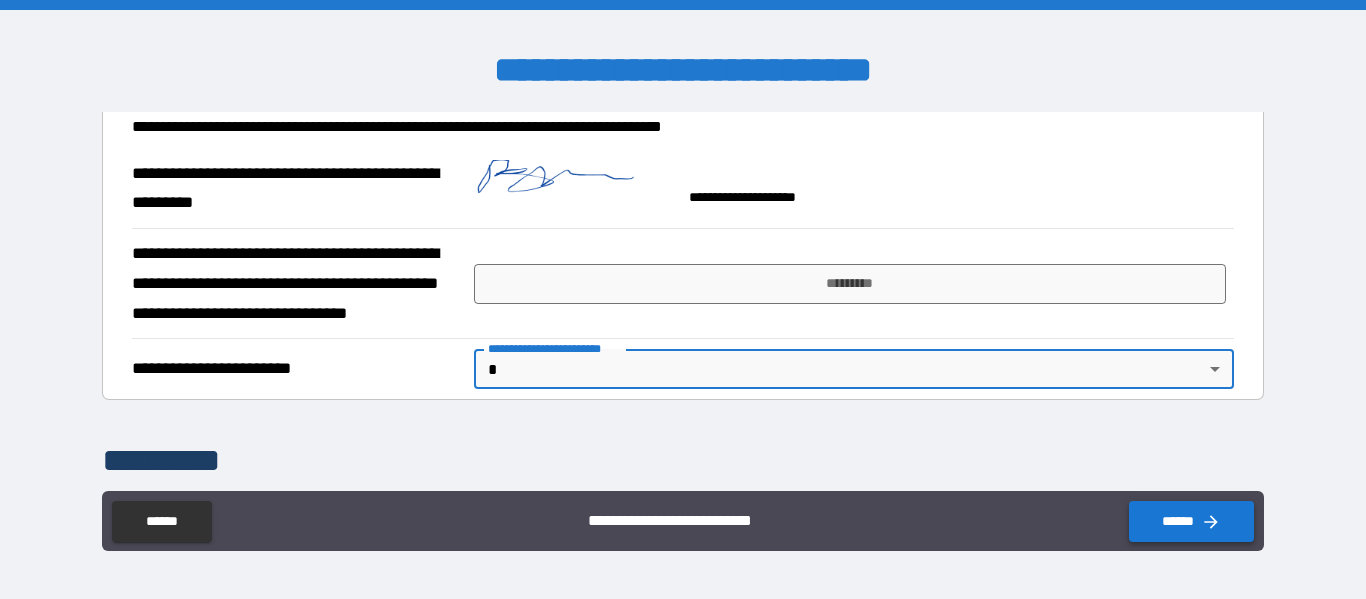 click on "******" at bounding box center [1191, 521] 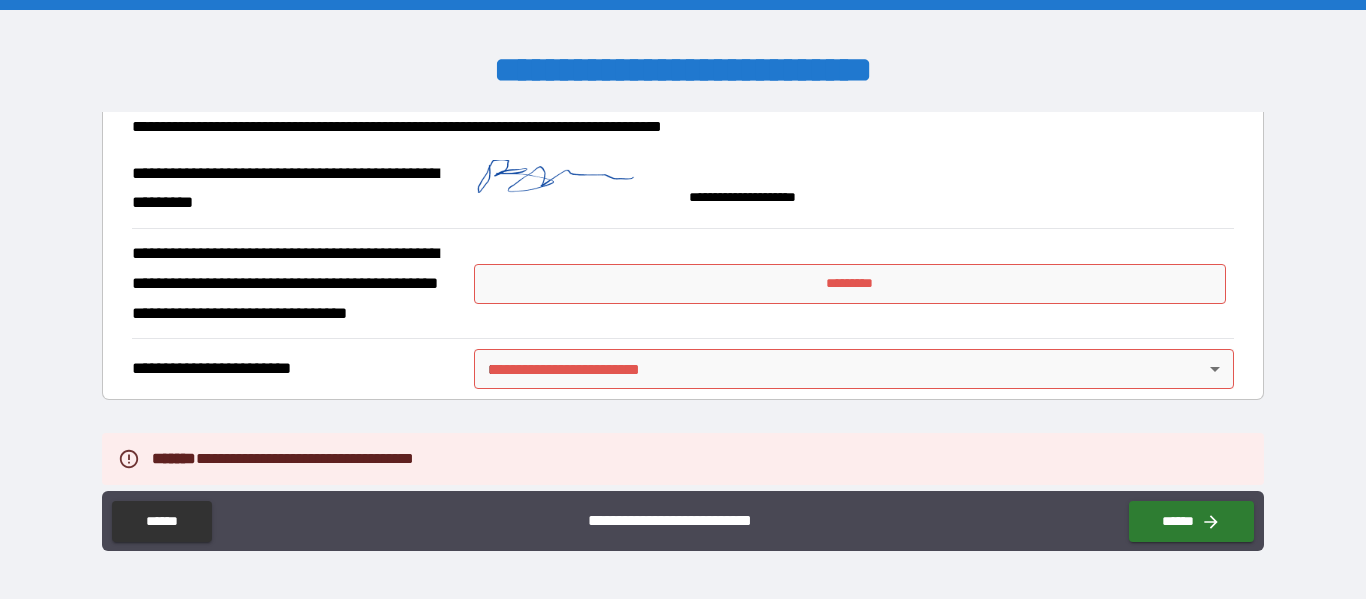 click on "**********" at bounding box center [683, 299] 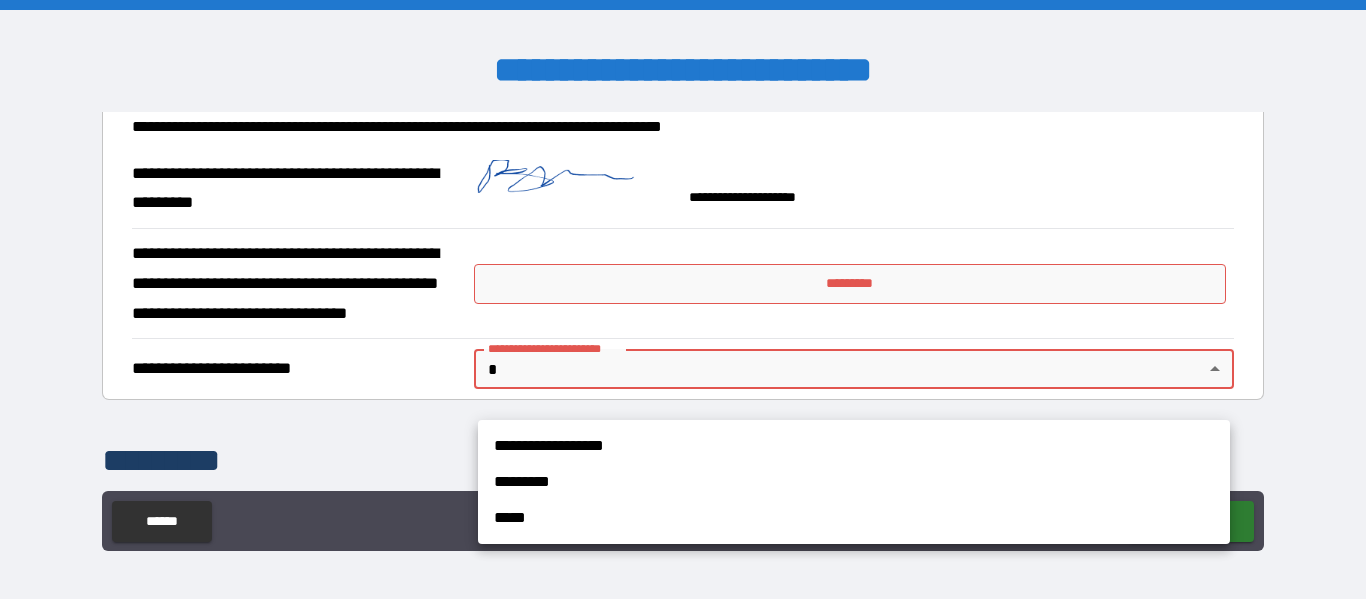 click at bounding box center (683, 299) 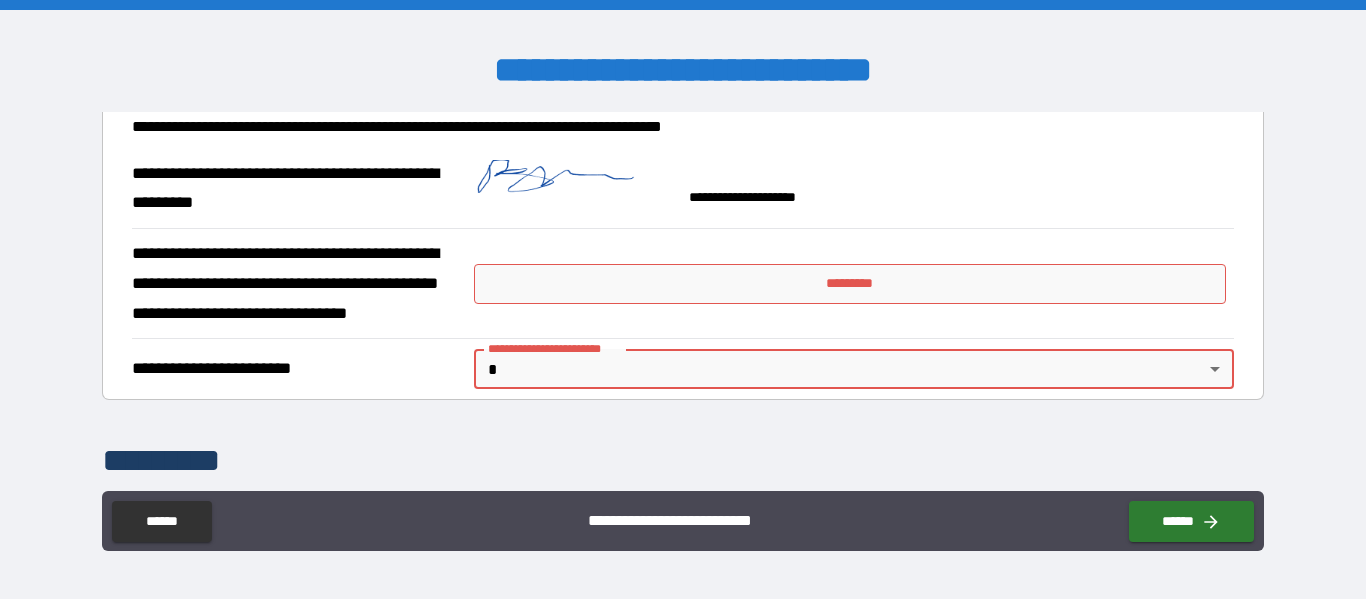 click on "*********" at bounding box center (850, 284) 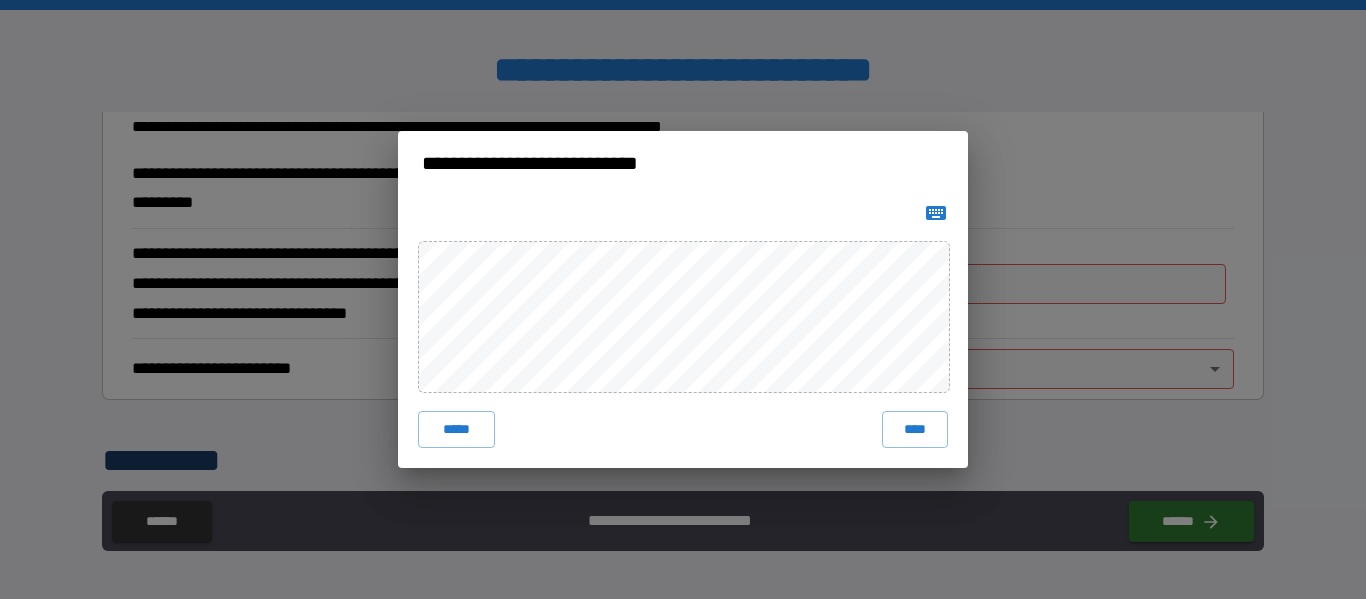 click on "***** ****" at bounding box center [683, 331] 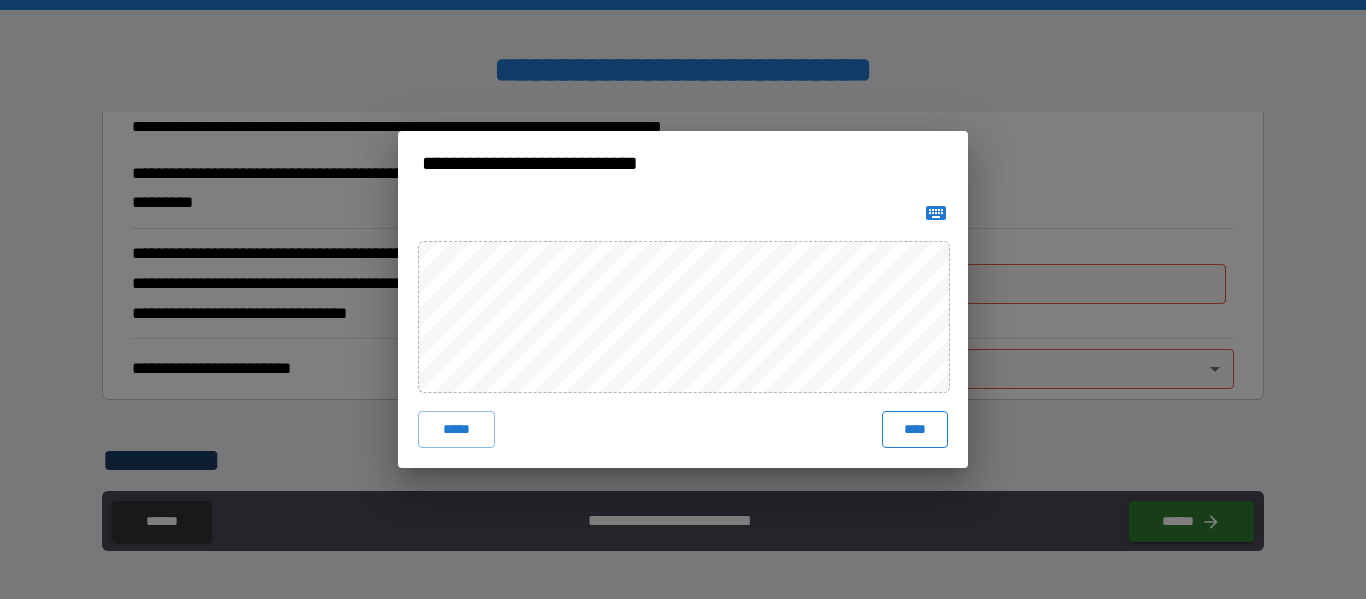 click on "****" at bounding box center [915, 429] 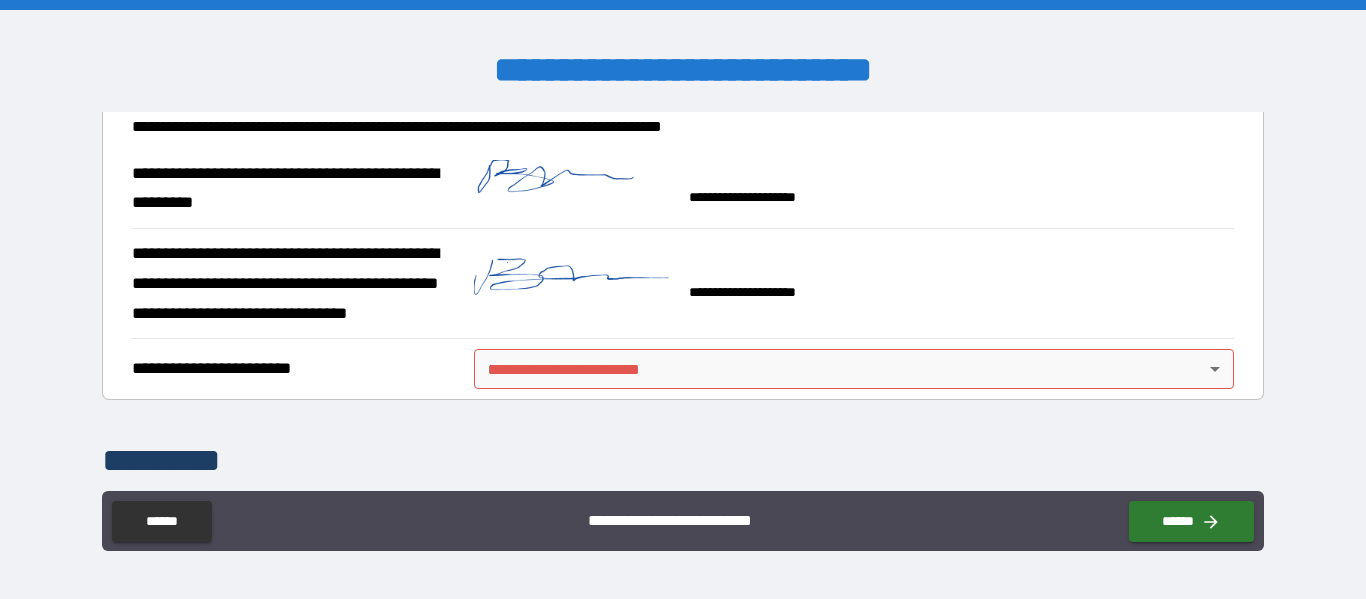 click on "**********" at bounding box center [683, 299] 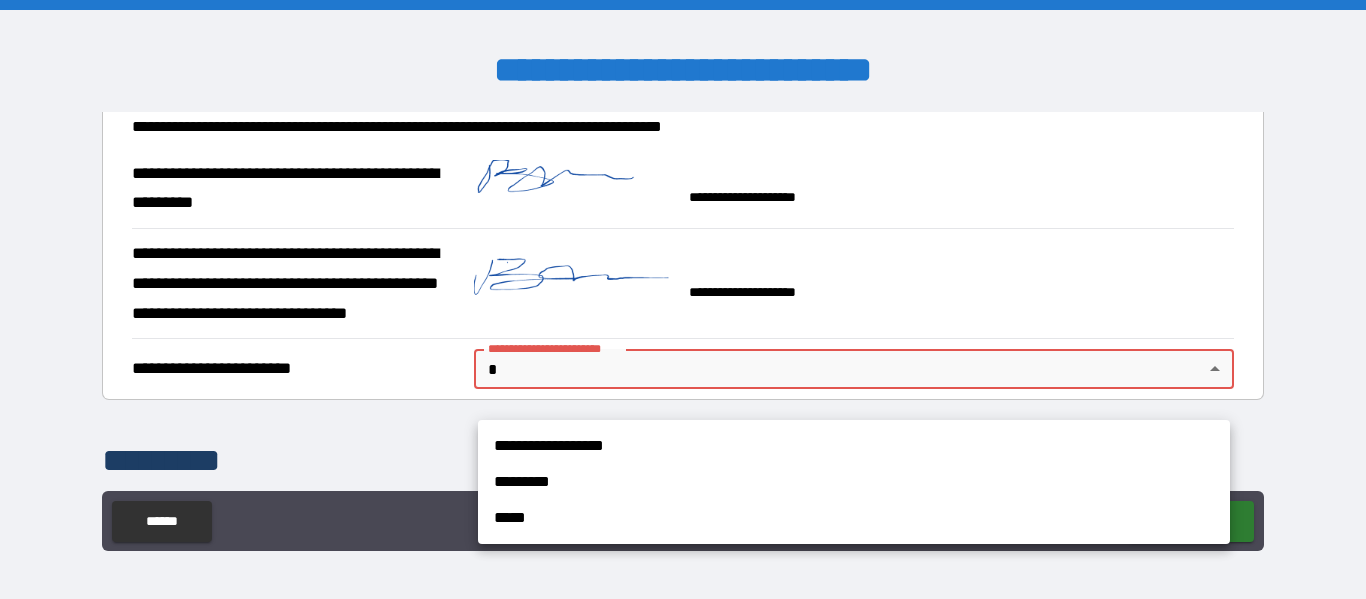 click on "*****" at bounding box center (854, 518) 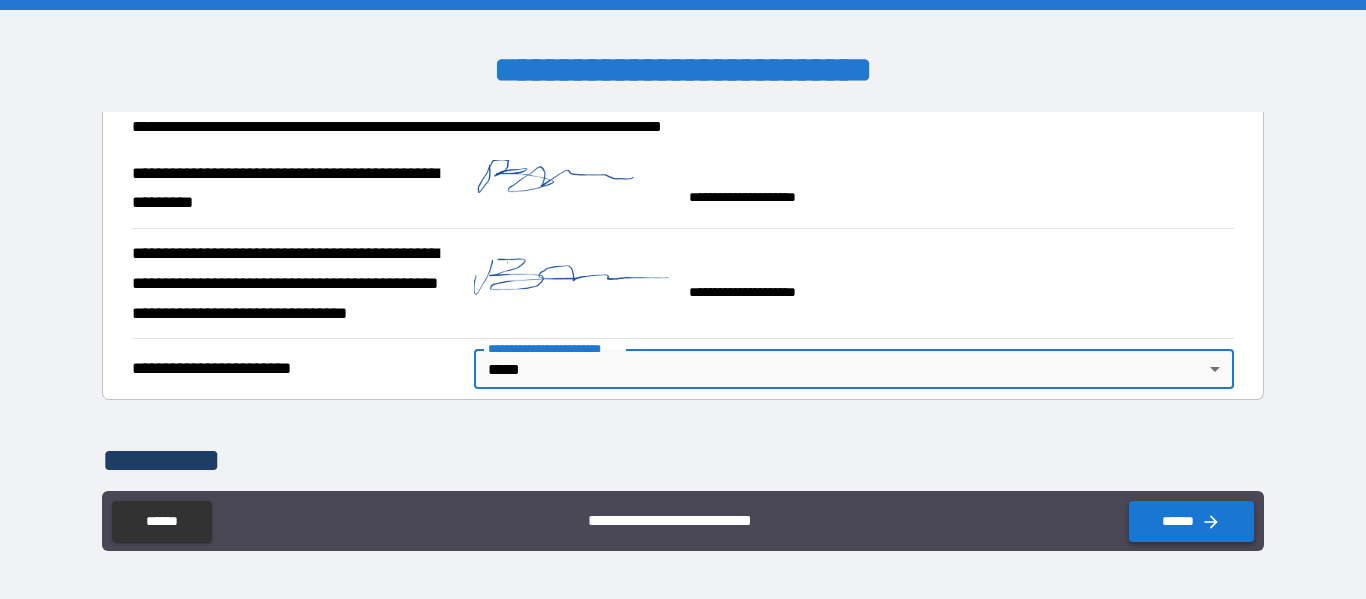 click on "******" at bounding box center (1191, 521) 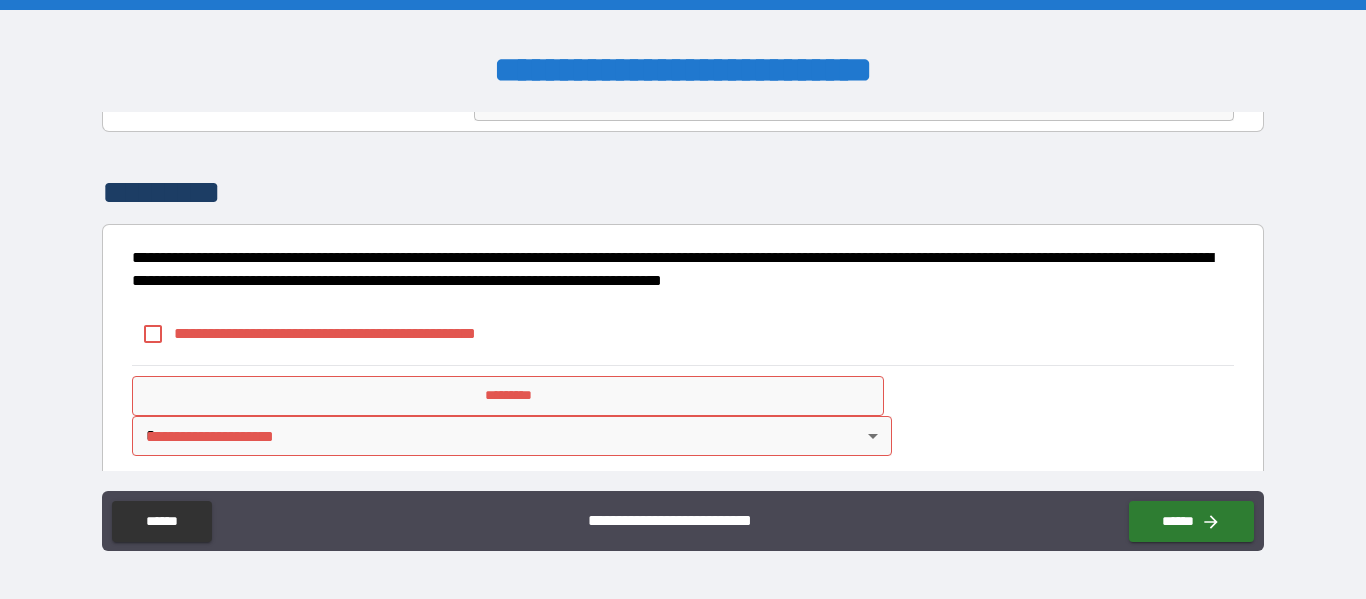 scroll, scrollTop: 800, scrollLeft: 0, axis: vertical 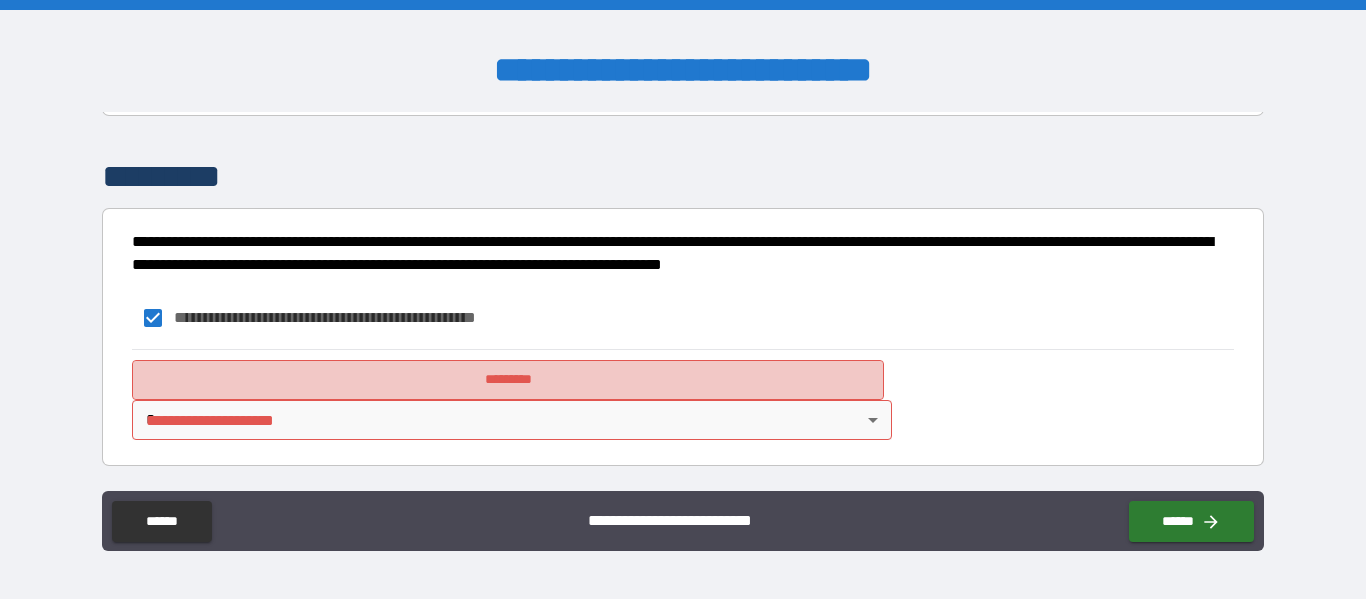 click on "*********" at bounding box center [508, 380] 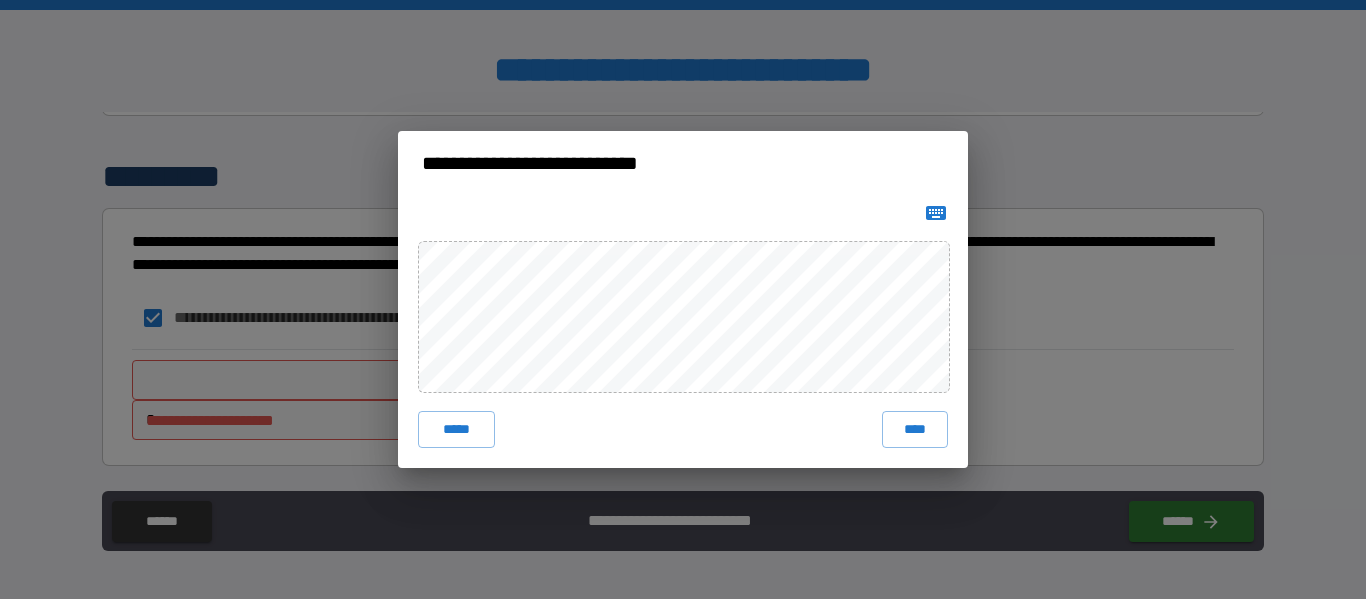 click on "***** ****" at bounding box center [683, 331] 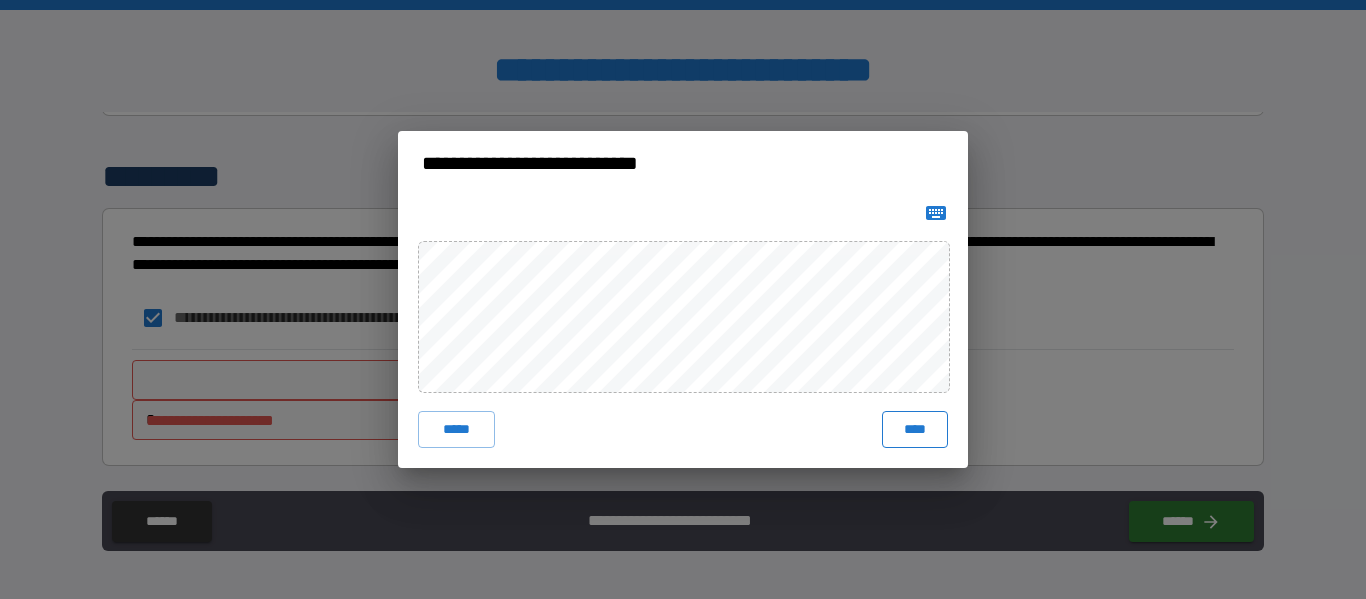 click on "****" at bounding box center [915, 429] 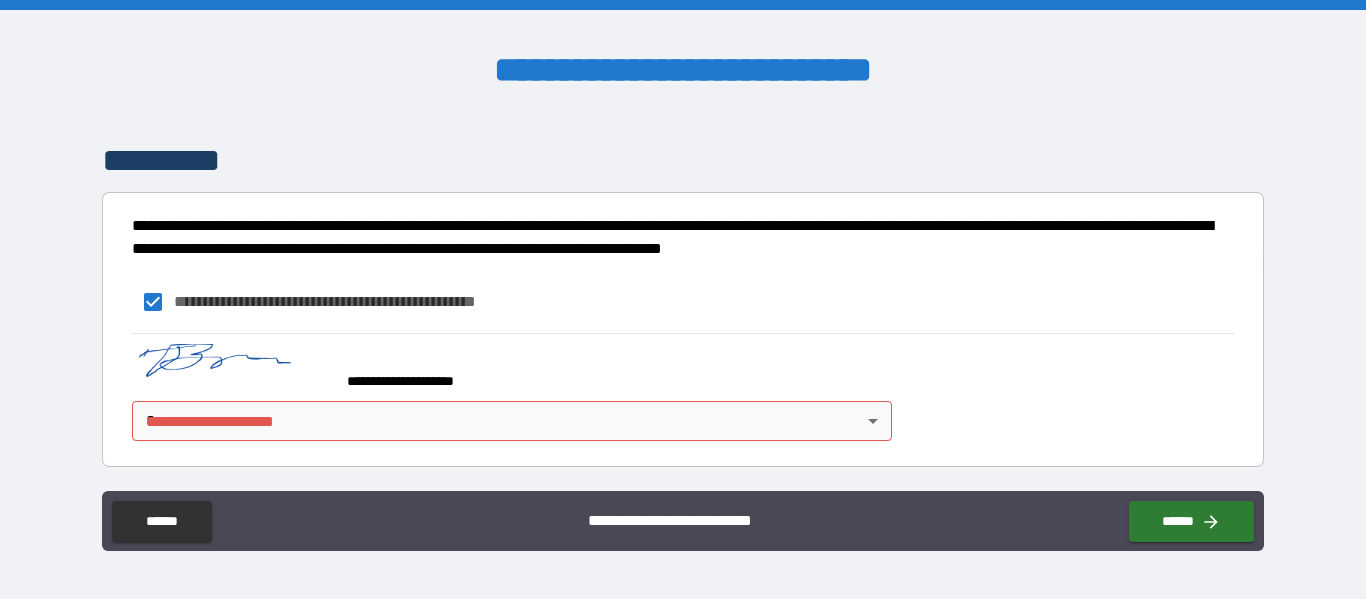 click on "**********" at bounding box center [683, 299] 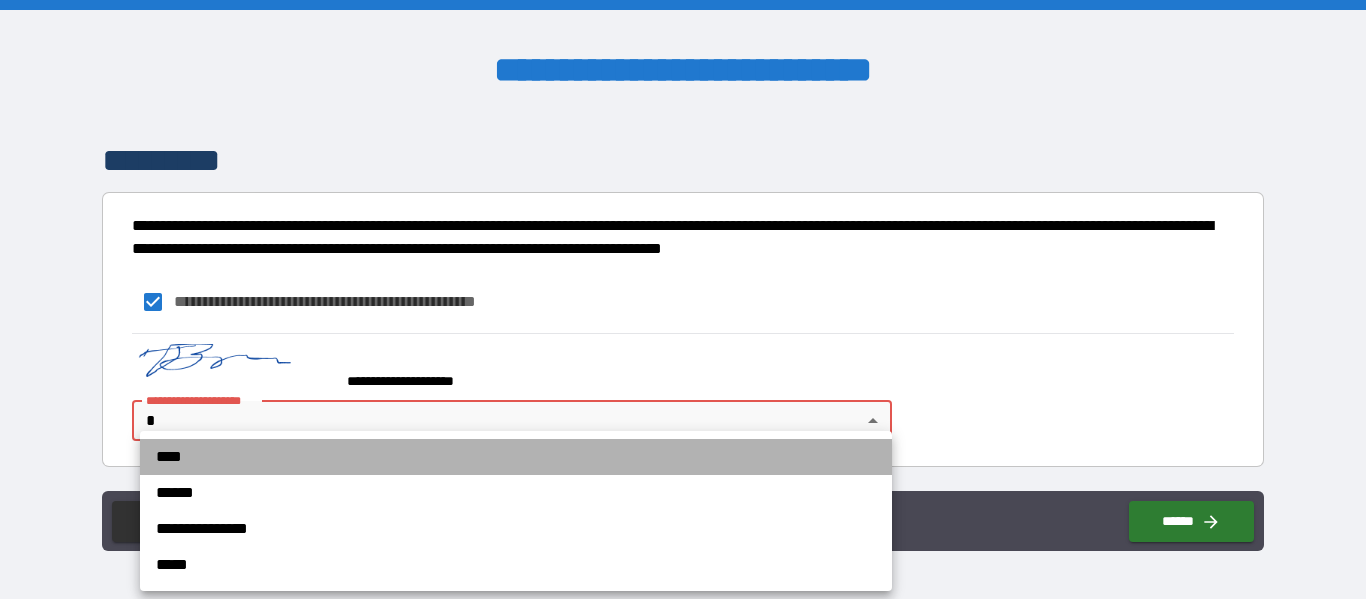 drag, startPoint x: 187, startPoint y: 452, endPoint x: 205, endPoint y: 452, distance: 18 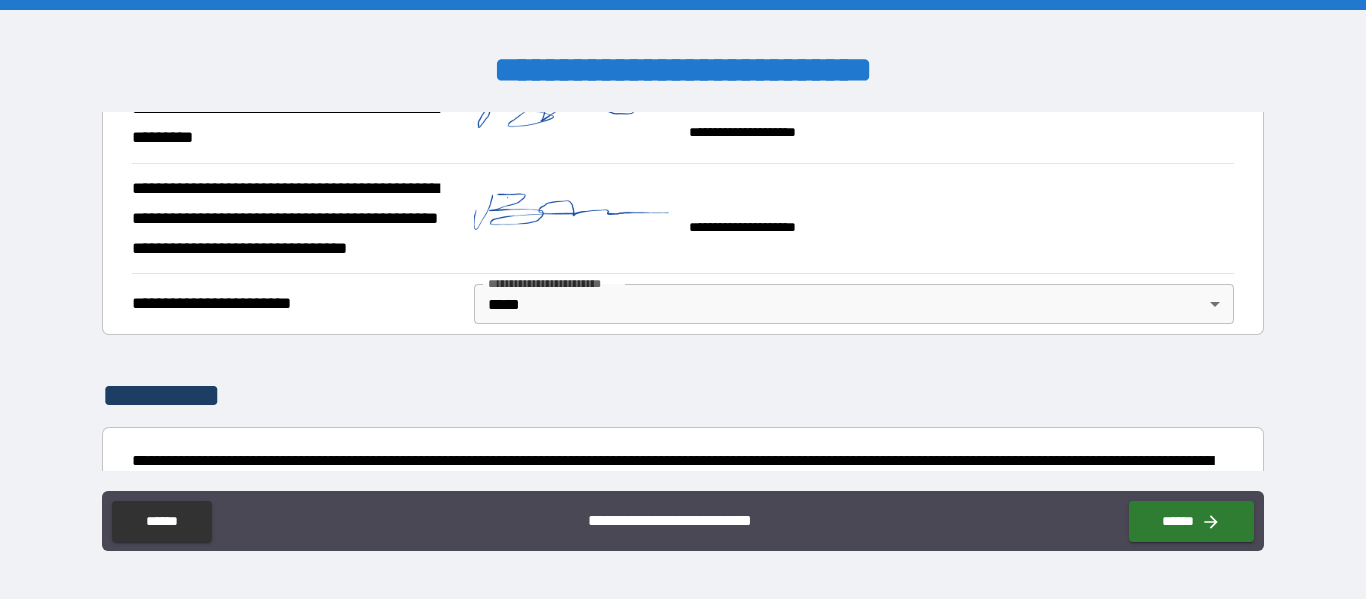 scroll, scrollTop: 600, scrollLeft: 0, axis: vertical 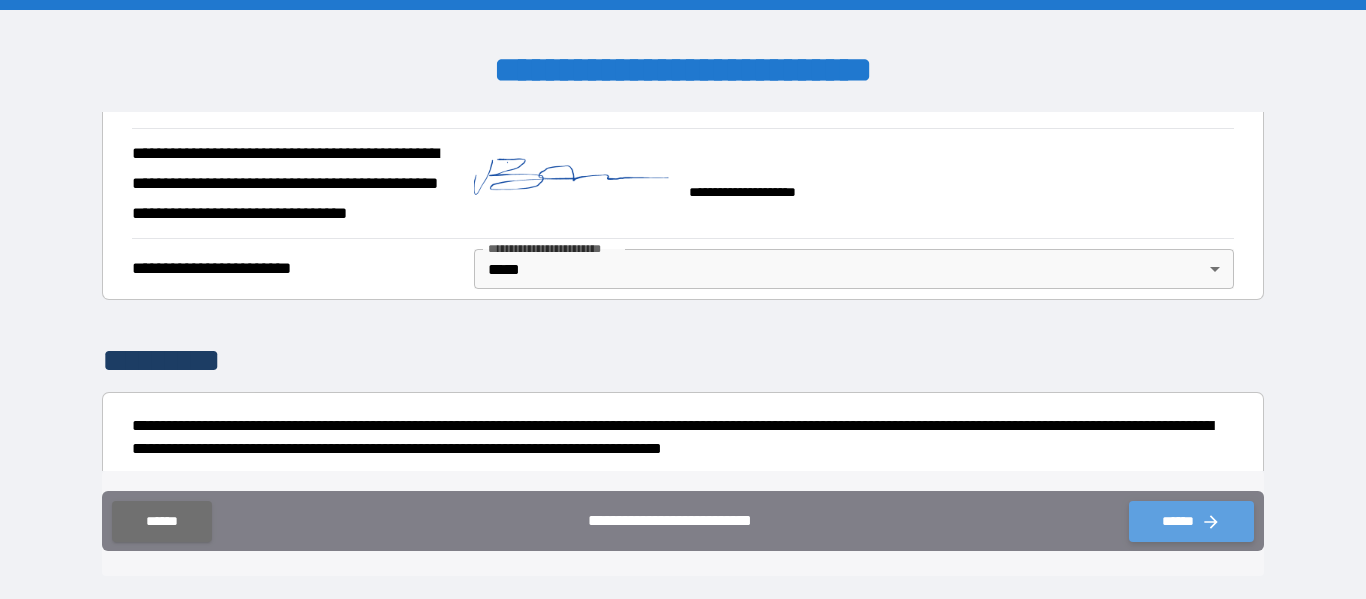 click on "******" at bounding box center (1191, 521) 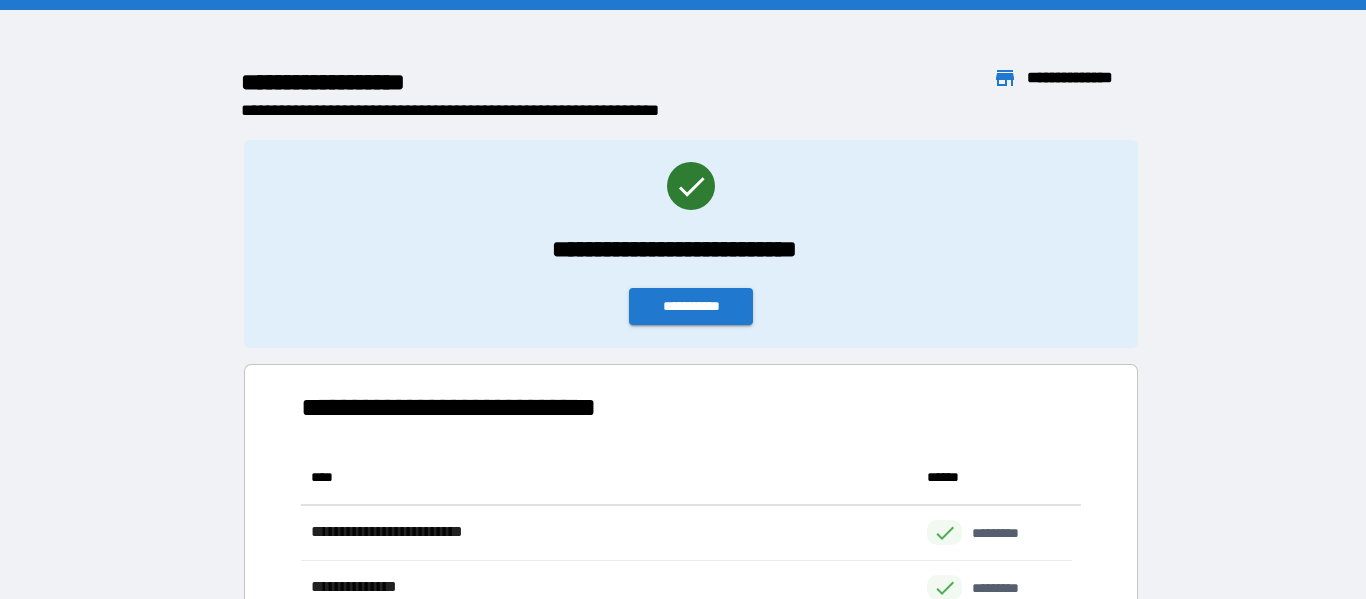 scroll, scrollTop: 371, scrollLeft: 755, axis: both 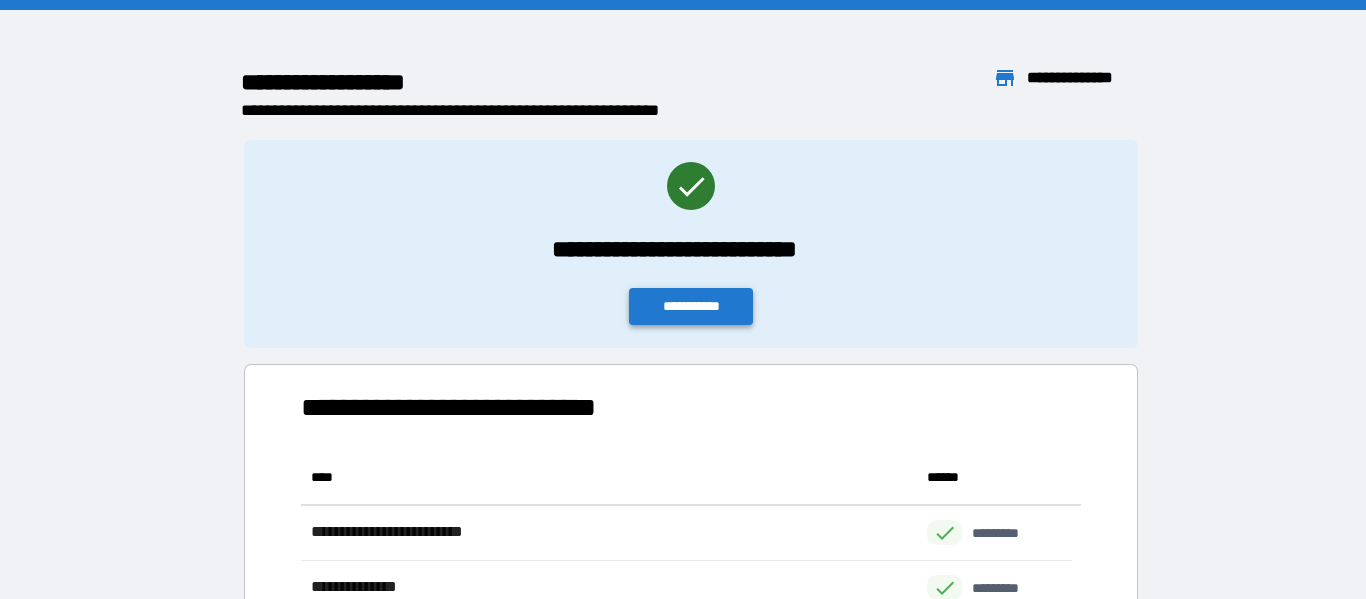 click on "**********" at bounding box center [691, 306] 